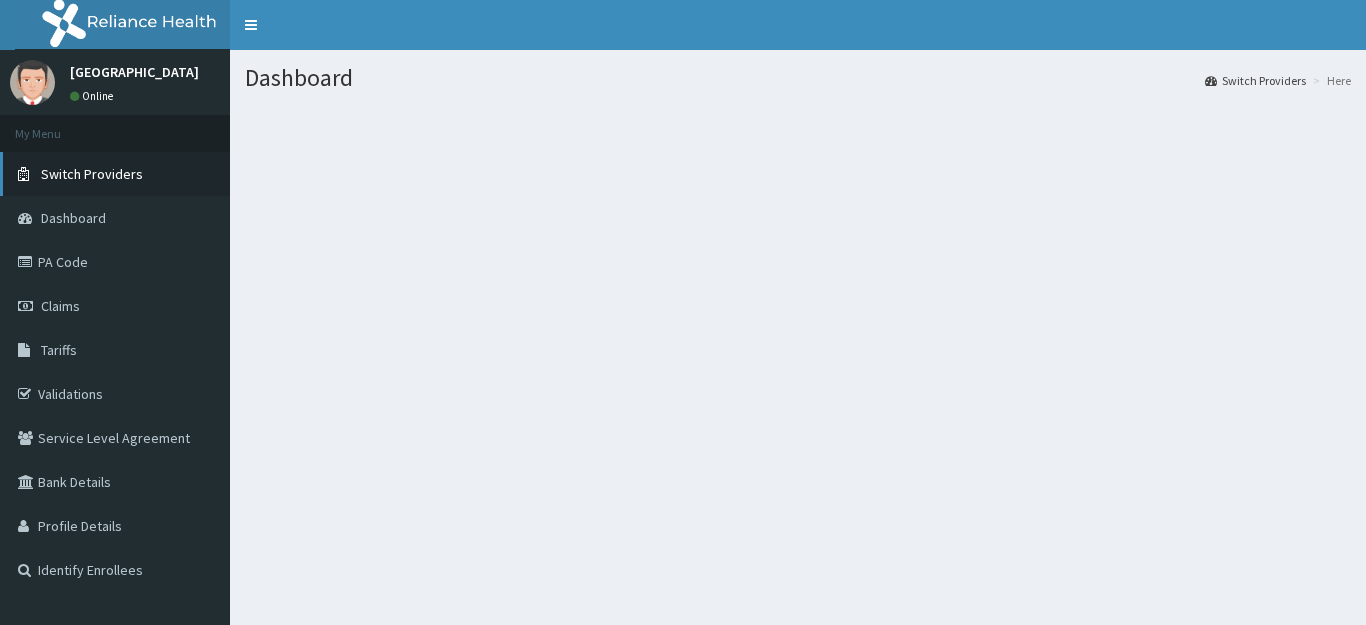 scroll, scrollTop: 0, scrollLeft: 0, axis: both 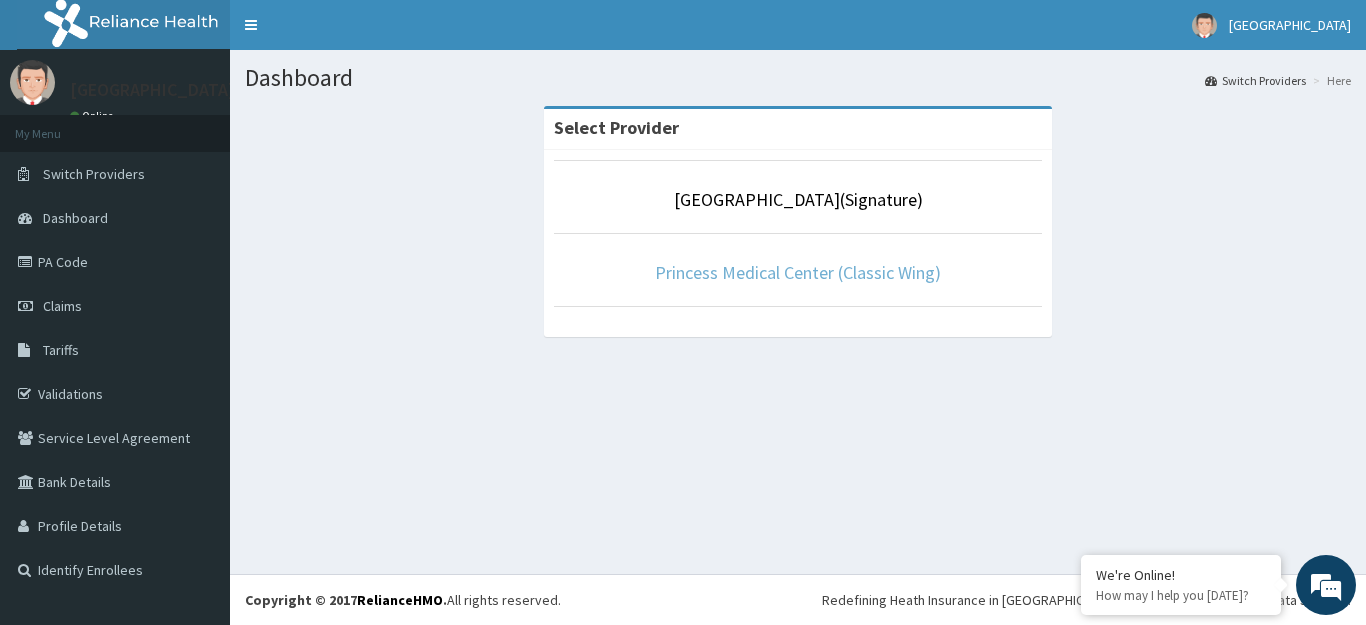 click on "Princess Medical Center (Classic Wing)" at bounding box center [798, 272] 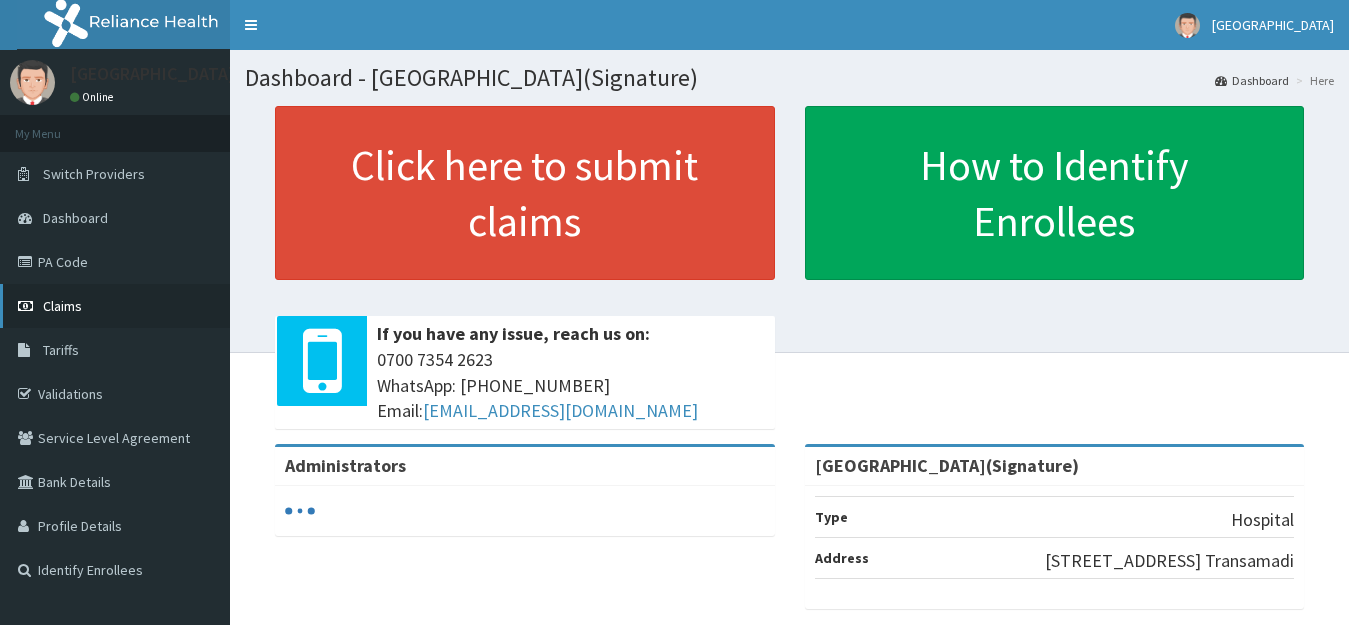 scroll, scrollTop: 0, scrollLeft: 0, axis: both 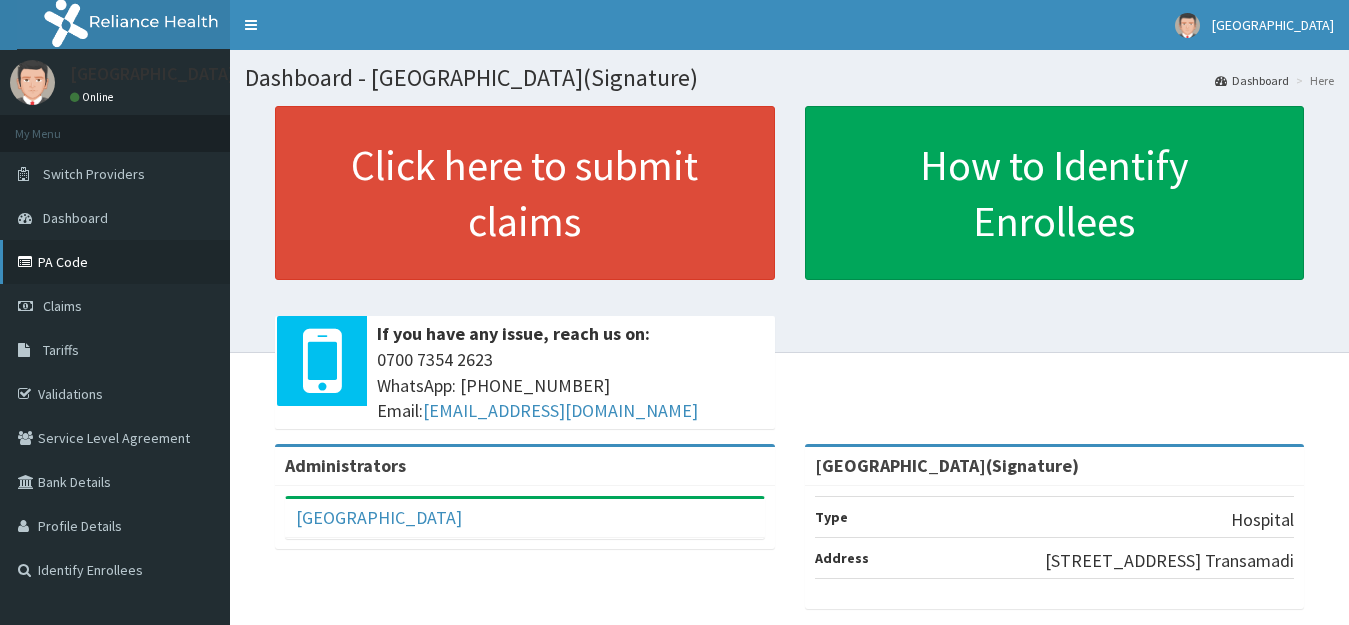 click on "PA Code" at bounding box center [115, 262] 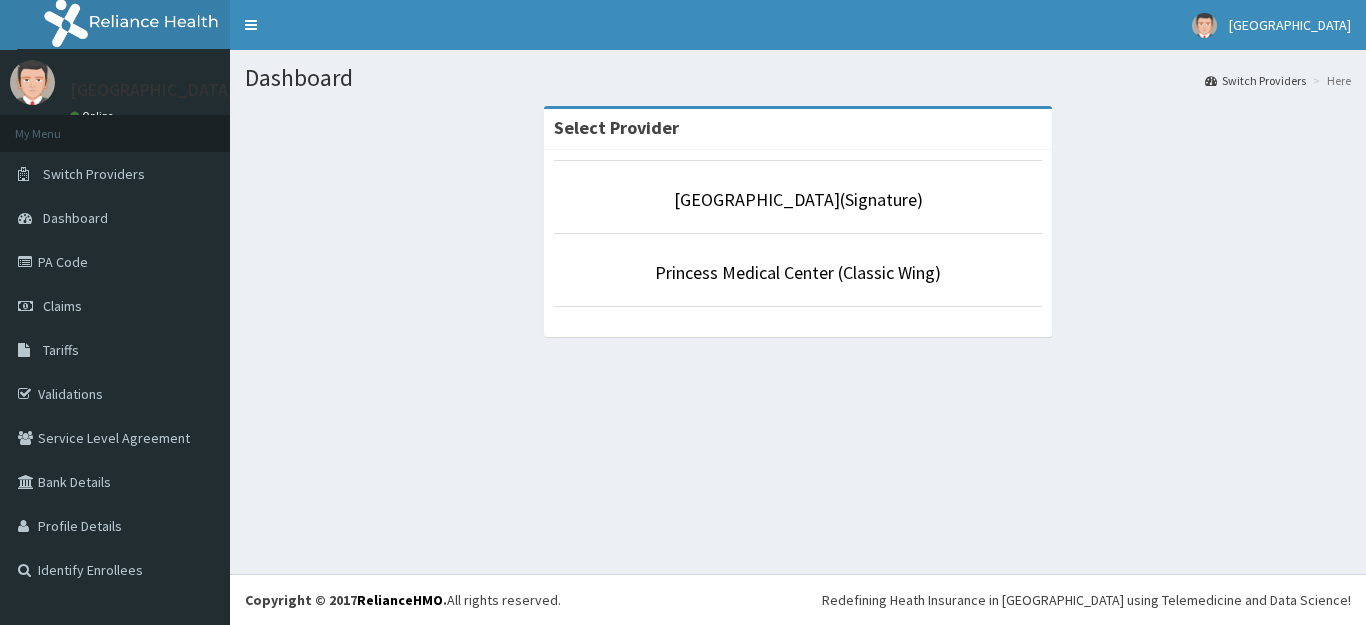 click on "Princess Medical Center (Classic Wing)" at bounding box center (798, 272) 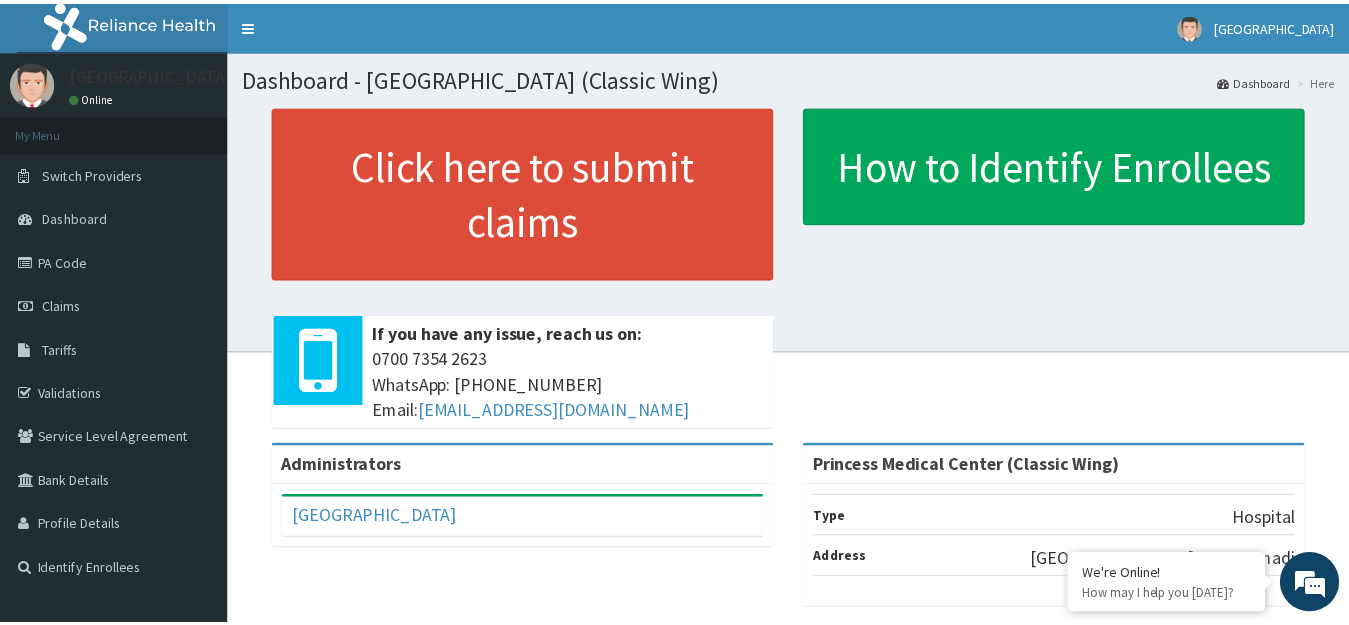 scroll, scrollTop: 0, scrollLeft: 0, axis: both 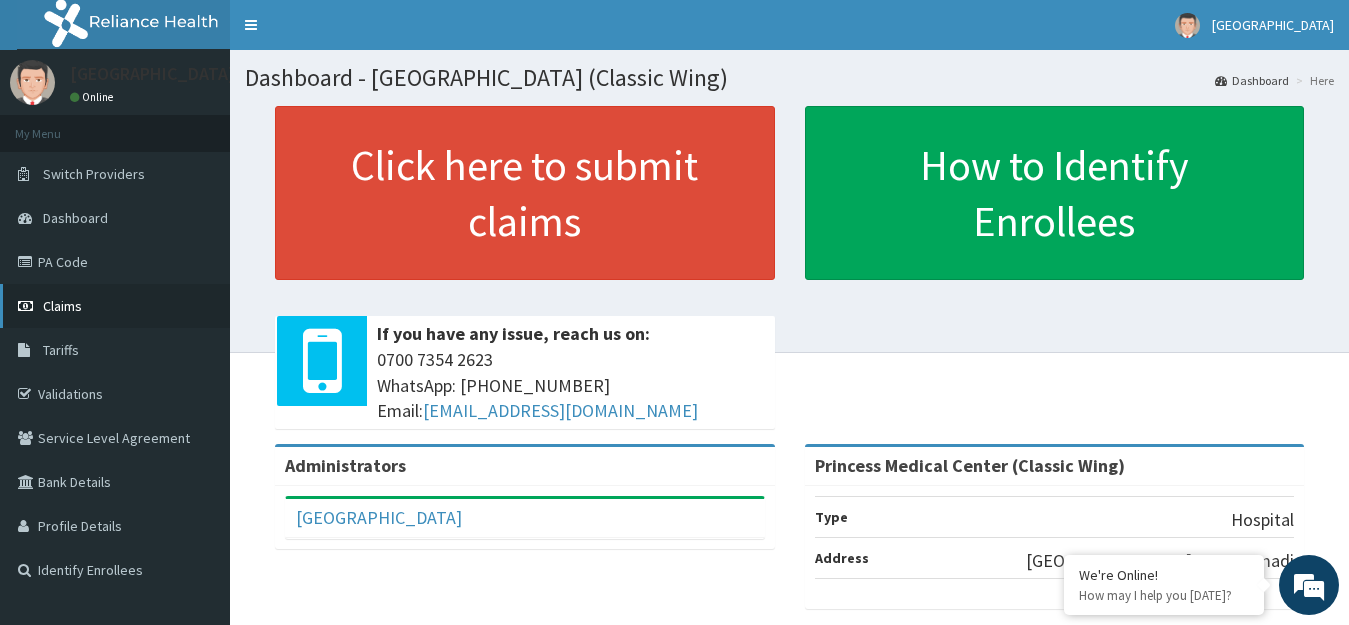 click on "Claims" at bounding box center (62, 306) 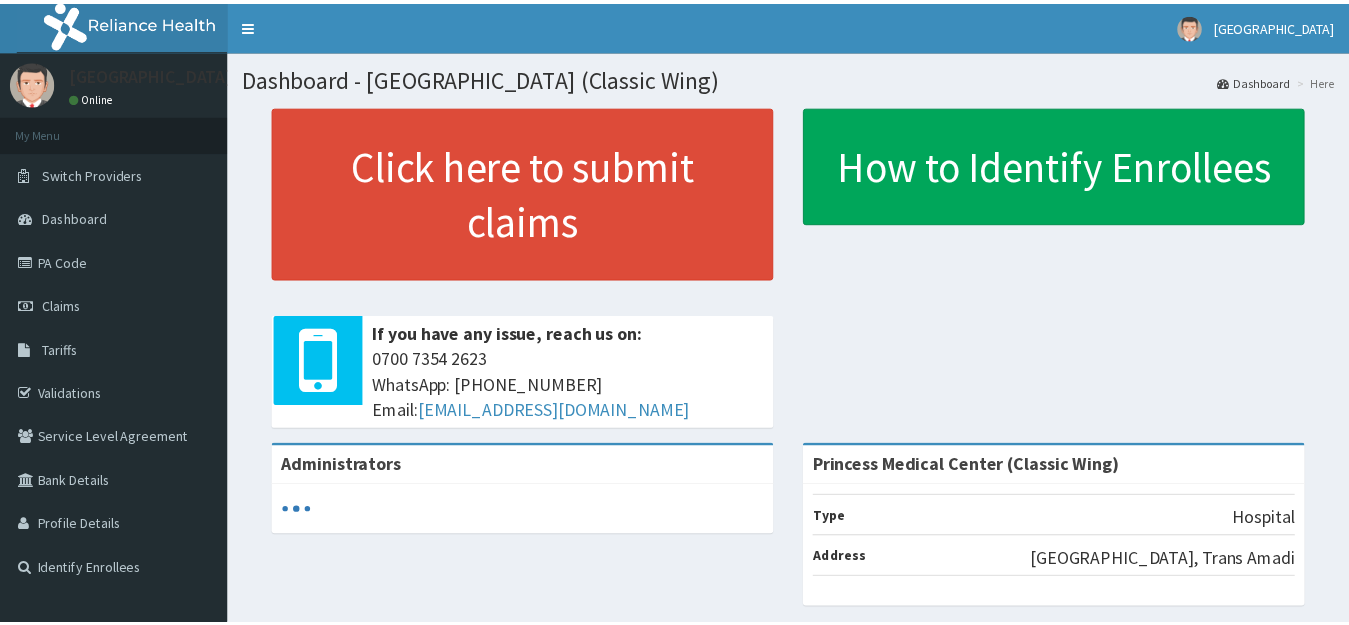 scroll, scrollTop: 0, scrollLeft: 0, axis: both 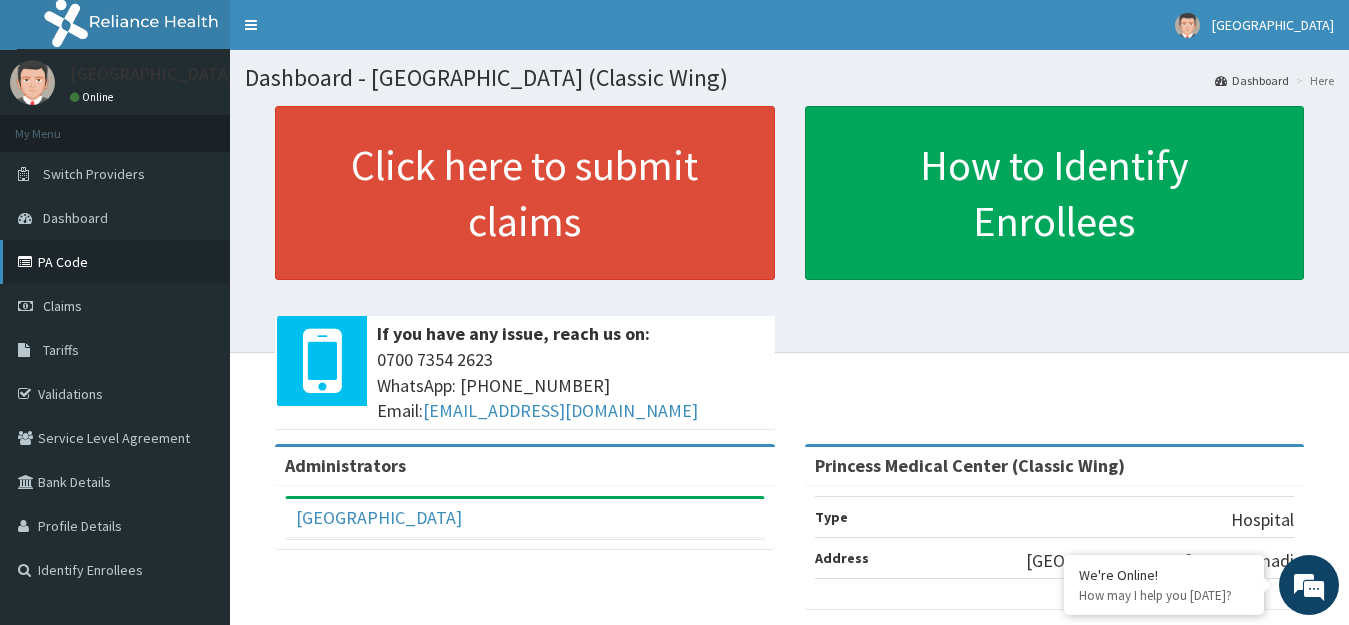 click on "PA Code" at bounding box center (115, 262) 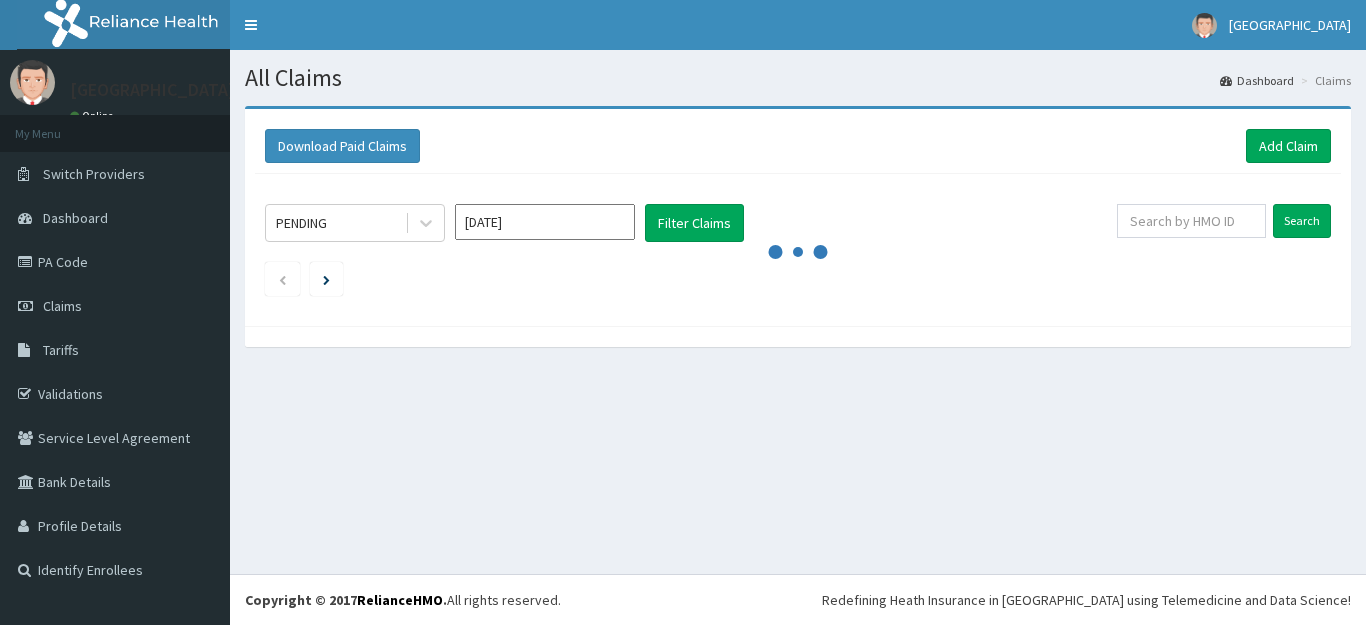 scroll, scrollTop: 0, scrollLeft: 0, axis: both 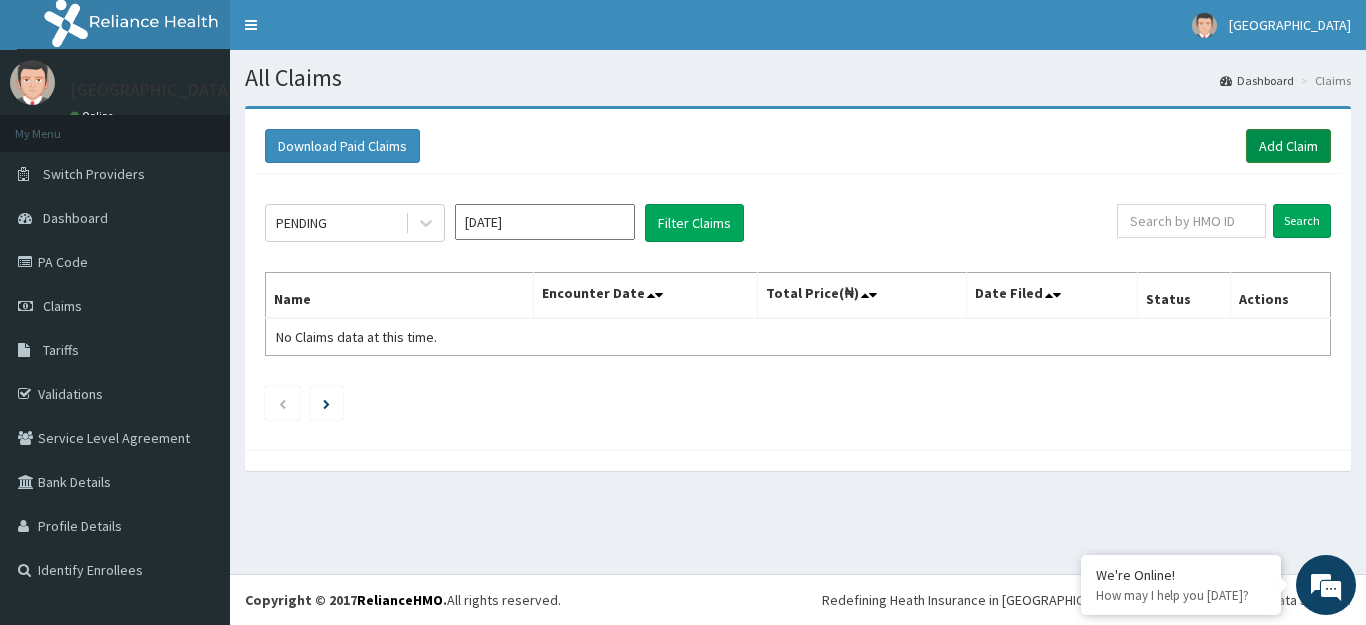 click on "Add Claim" at bounding box center [1288, 146] 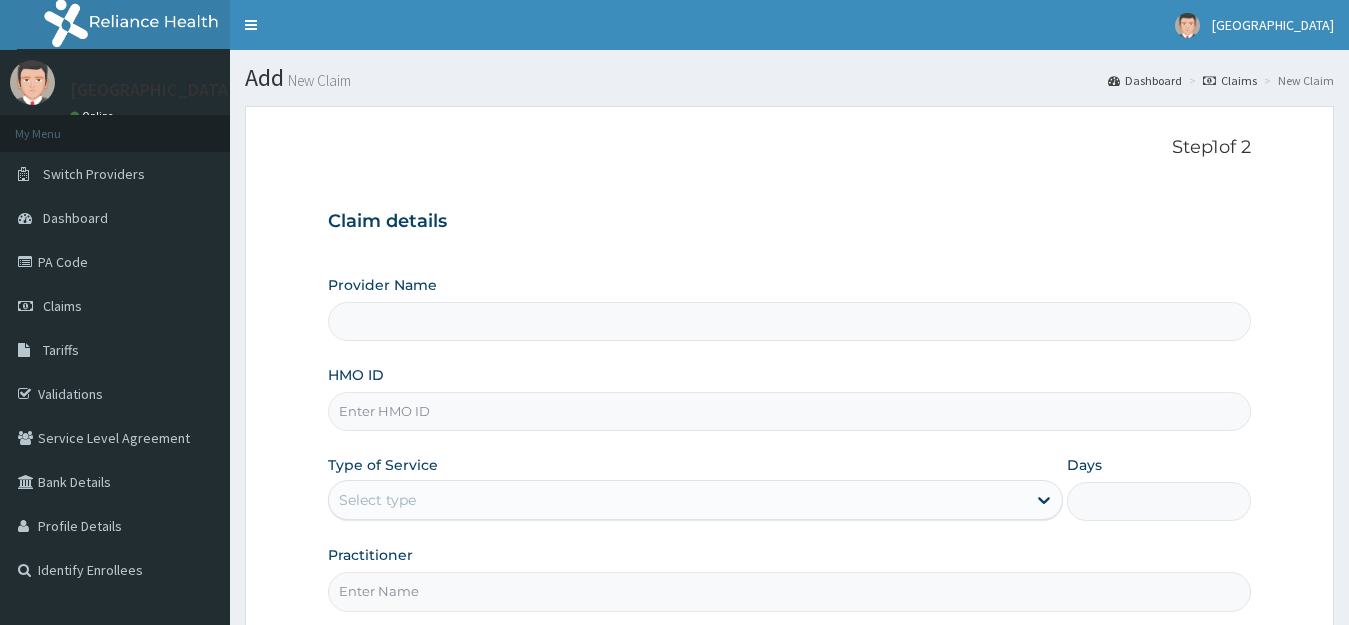 scroll, scrollTop: 0, scrollLeft: 0, axis: both 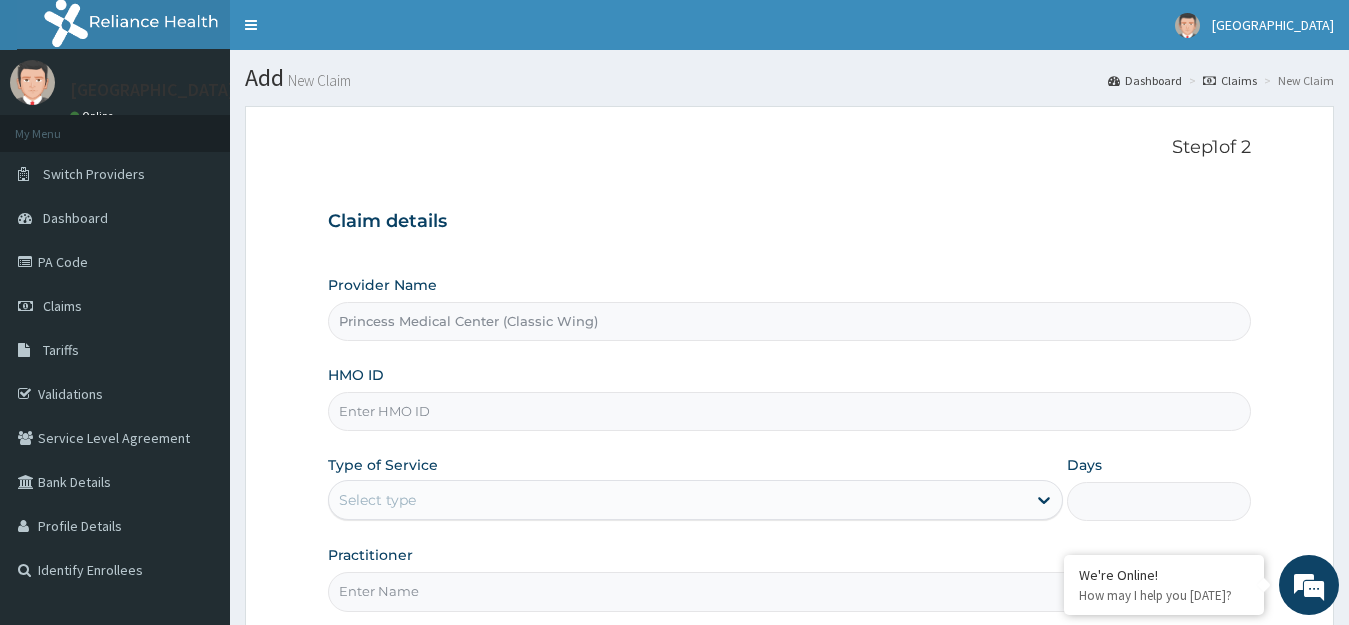 paste on "IOL/10008/C" 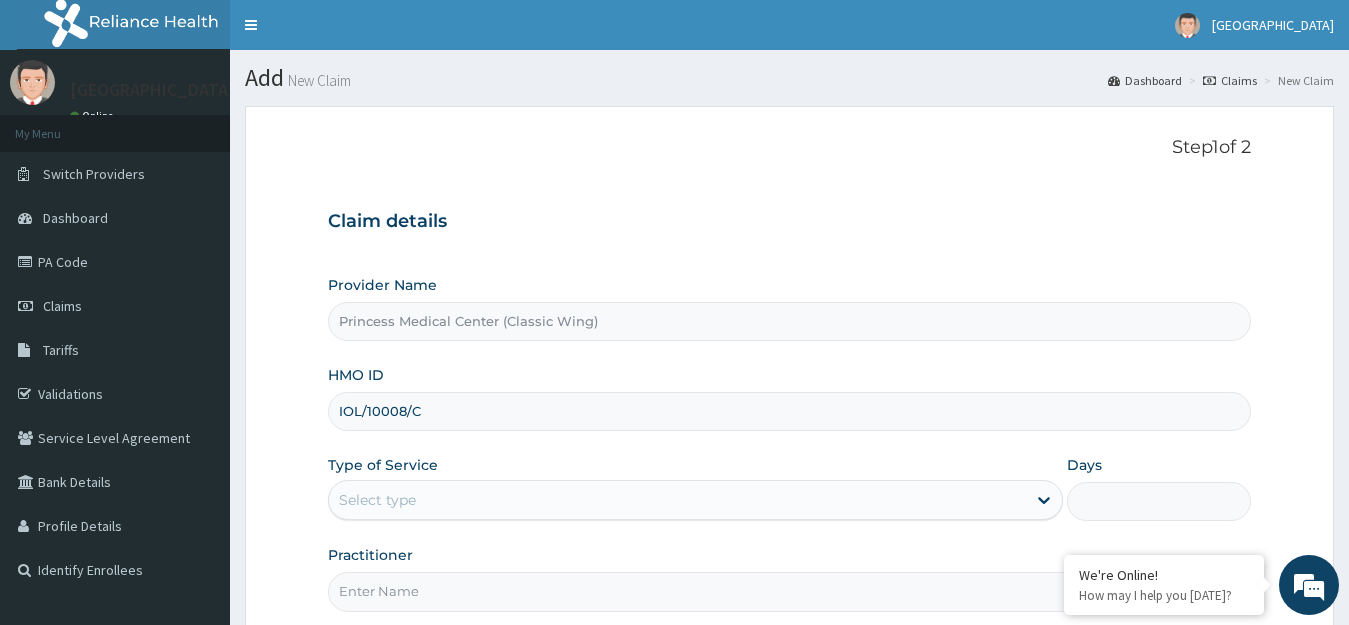 type on "IOL/10008/C" 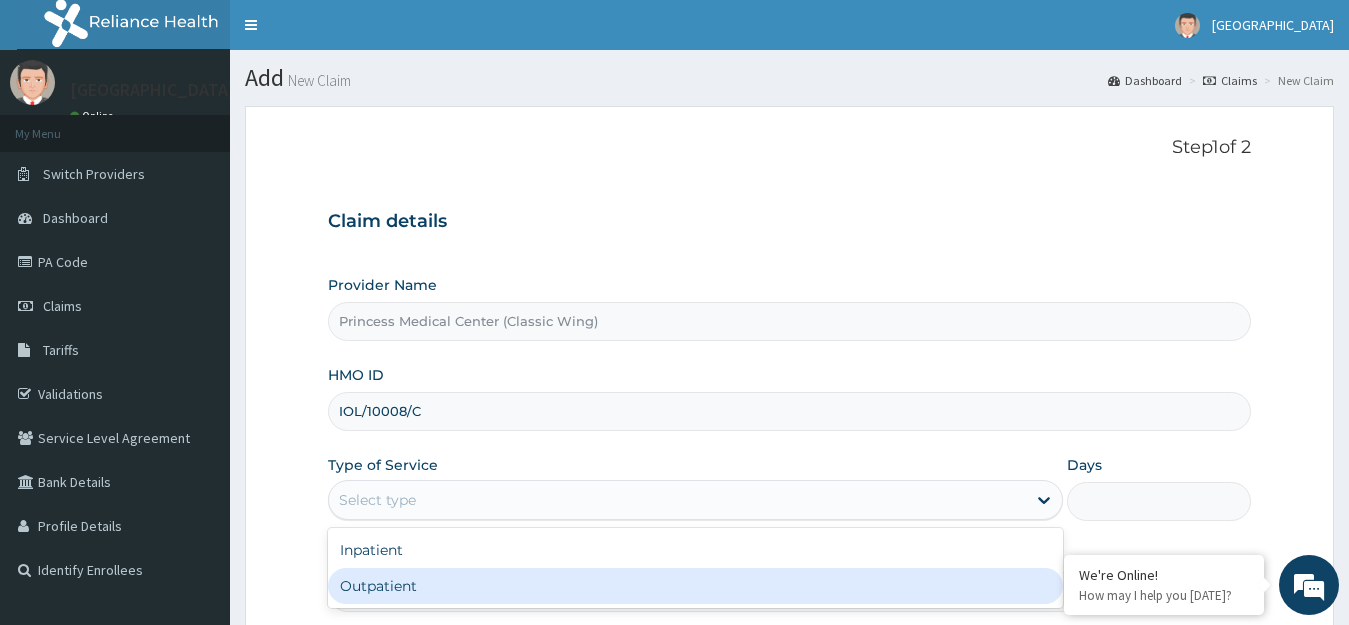 click on "Outpatient" at bounding box center [696, 586] 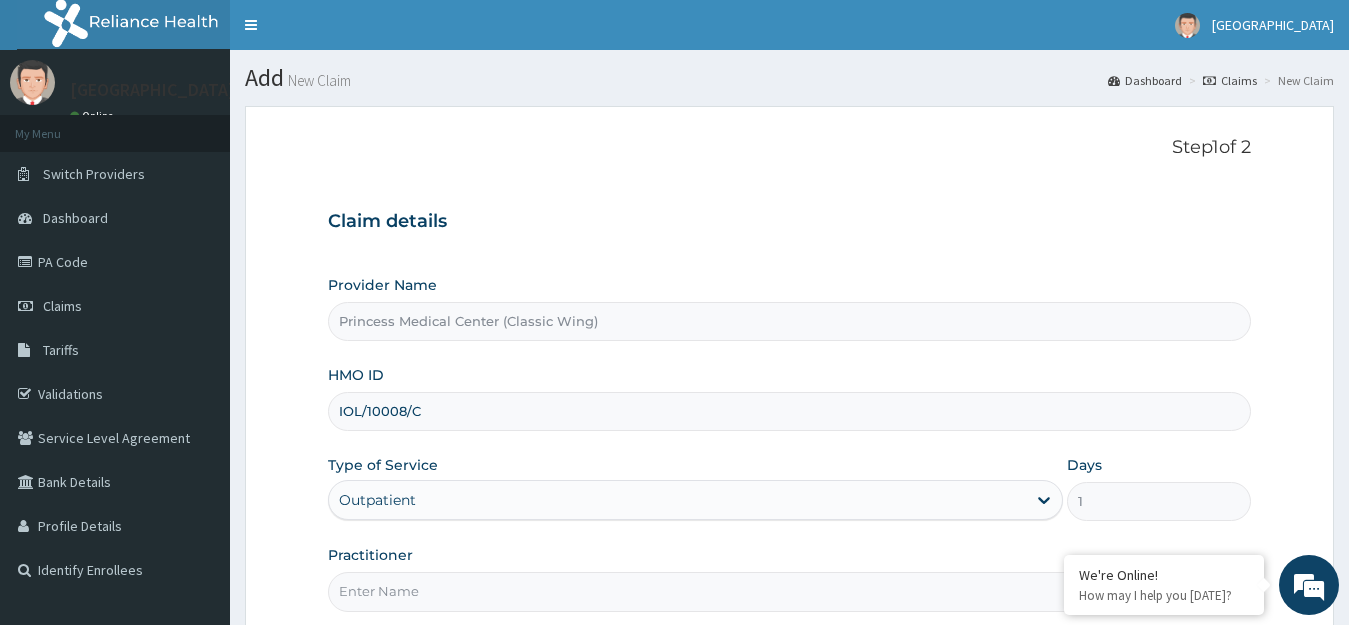 drag, startPoint x: 436, startPoint y: 409, endPoint x: 315, endPoint y: 412, distance: 121.037186 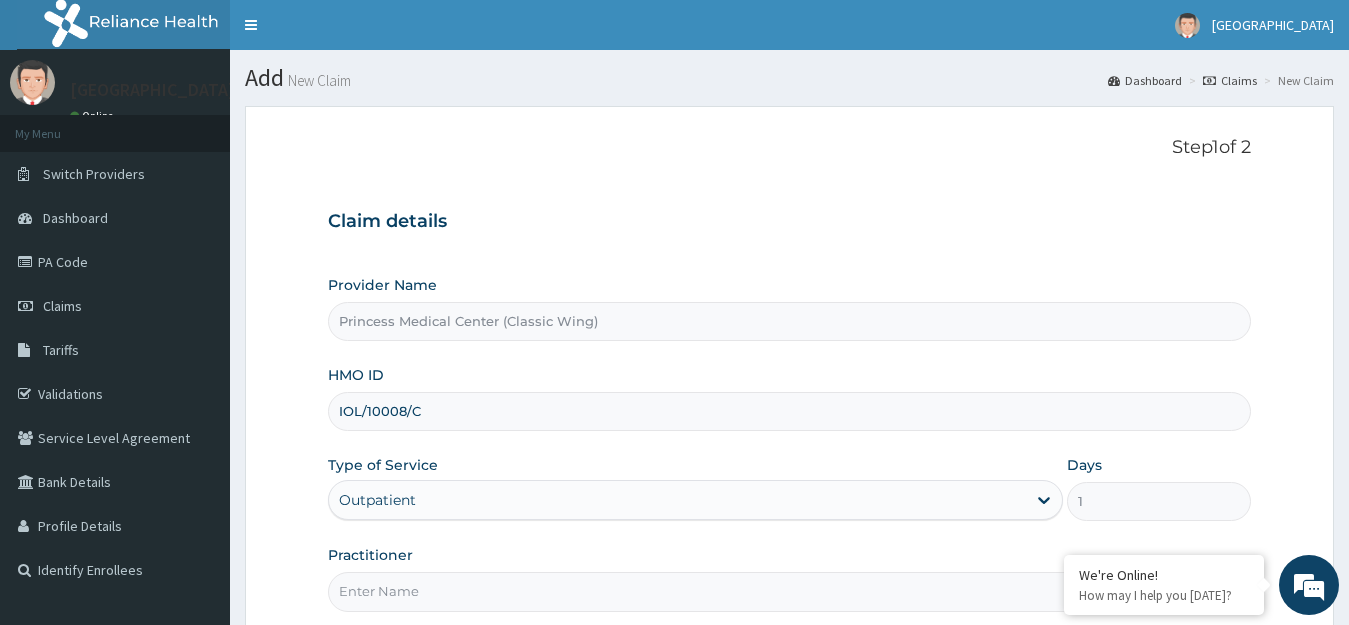 paste on "FCC/15271/A" 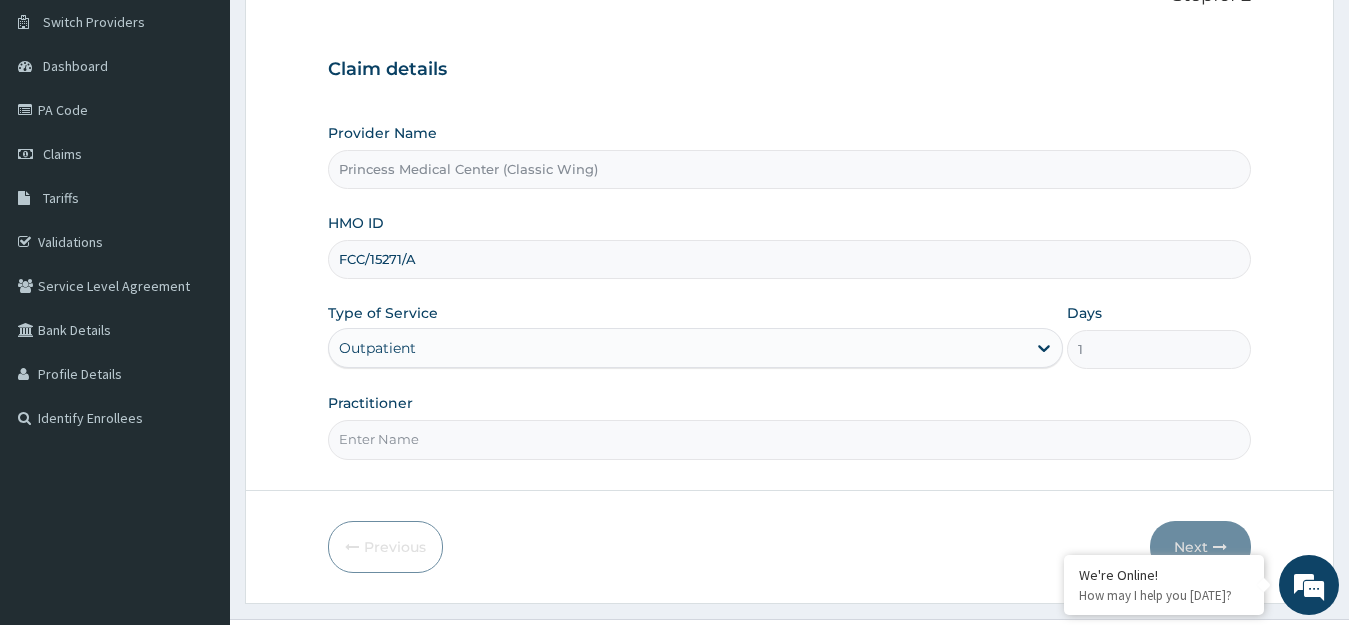 scroll, scrollTop: 197, scrollLeft: 0, axis: vertical 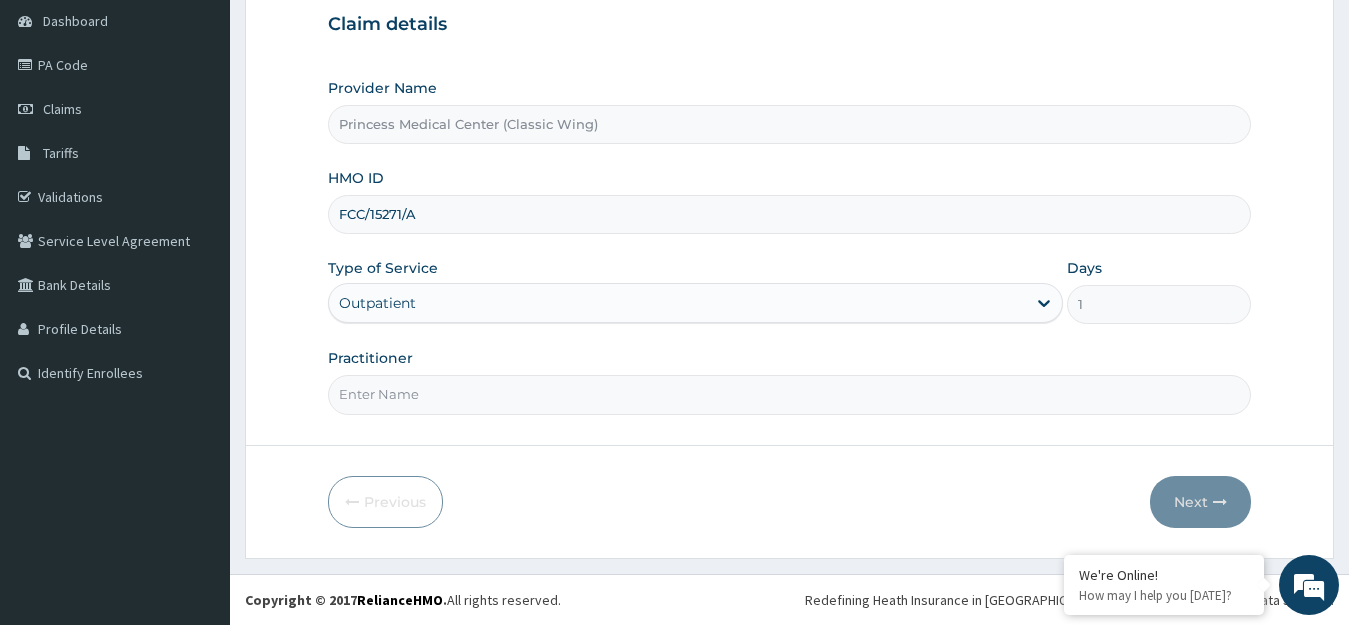 type on "FCC/15271/A" 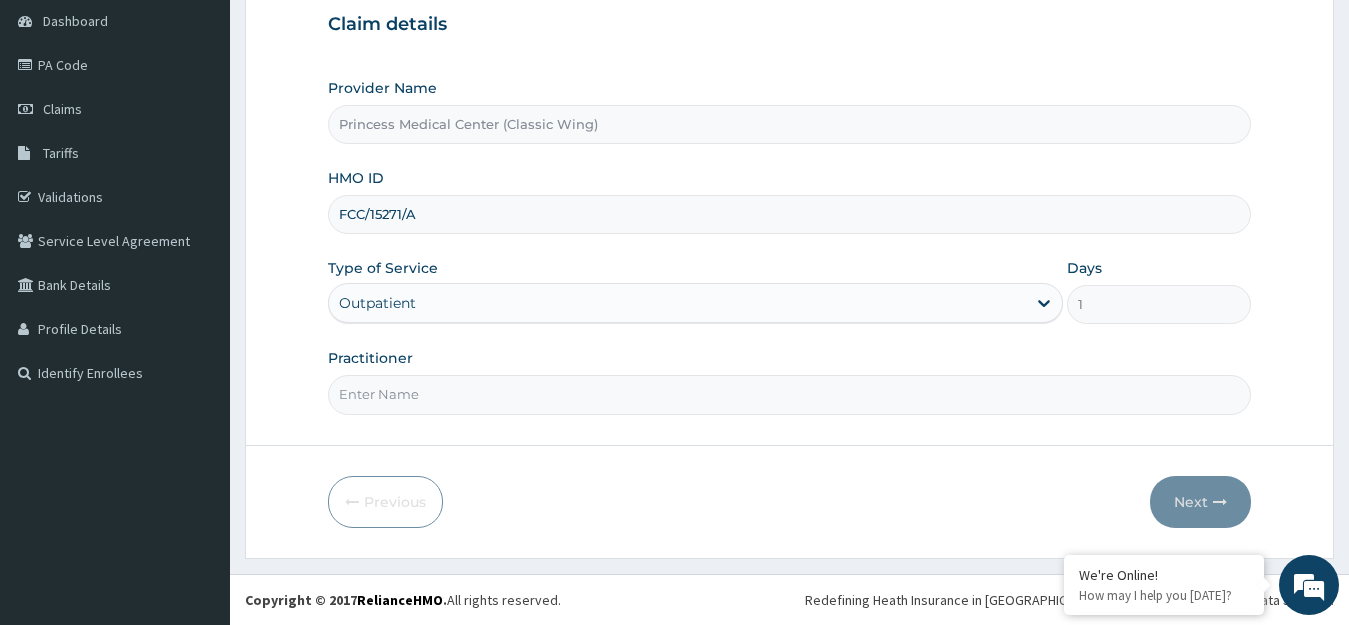click on "Practitioner" at bounding box center [790, 394] 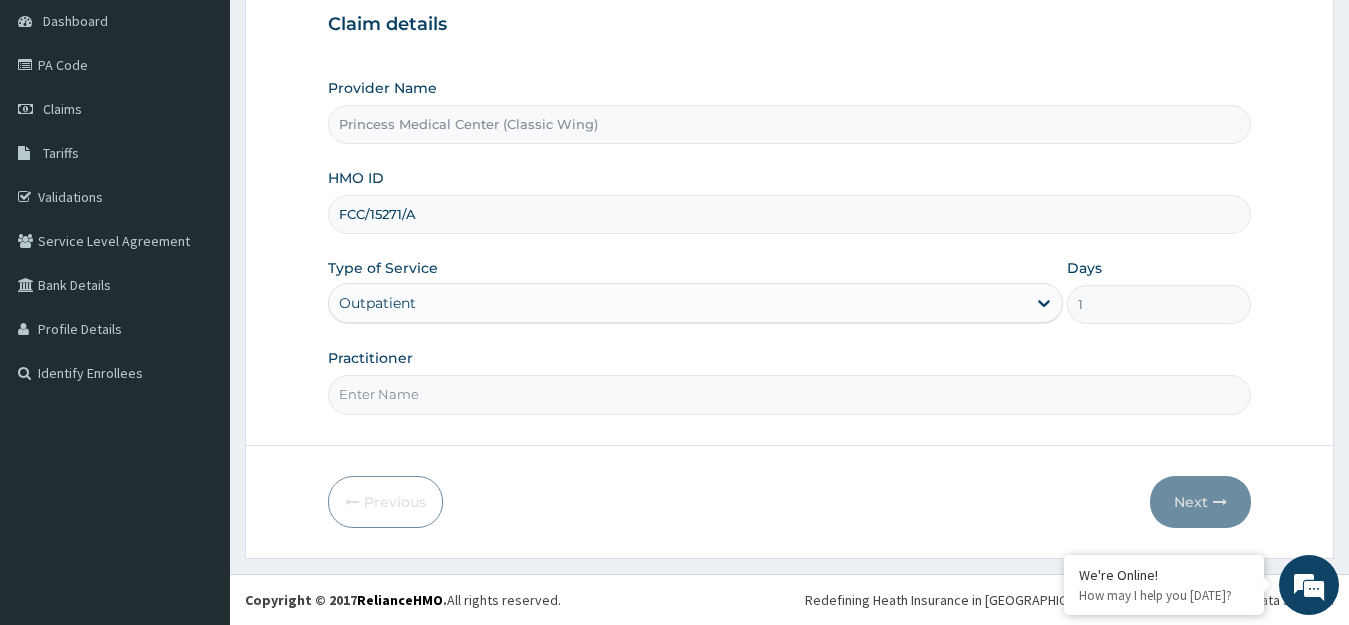 type on "Dr. EBIMOBOERE .S." 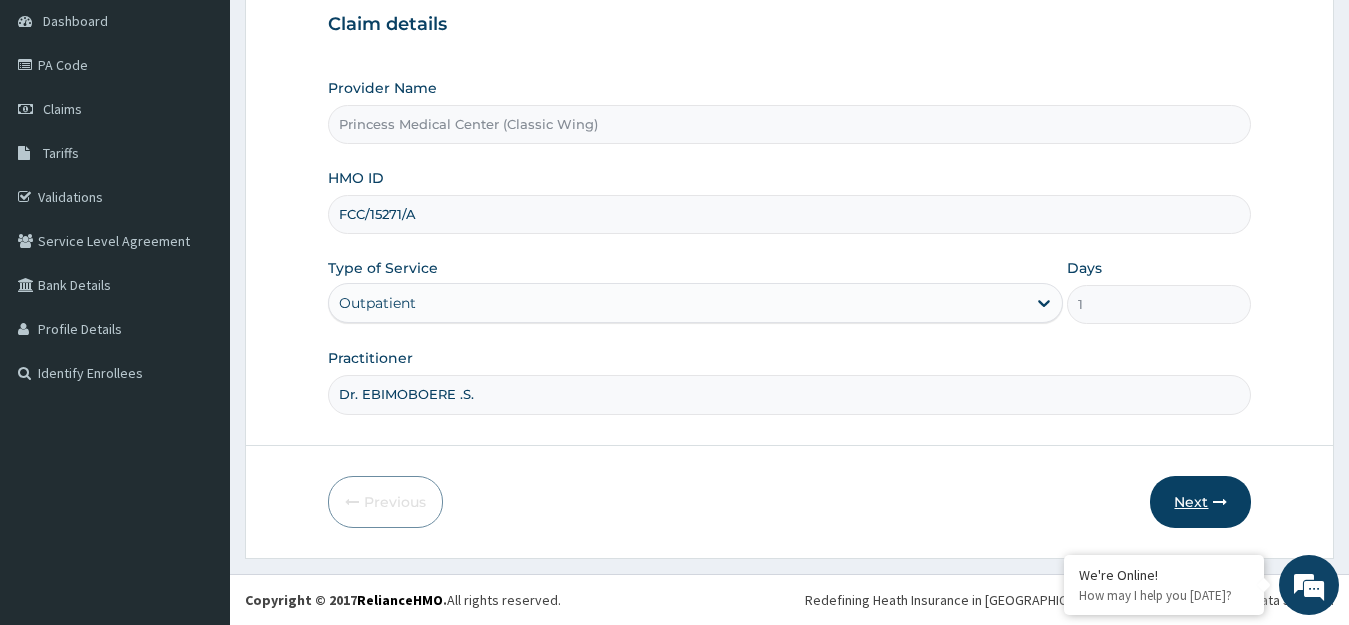 click on "Next" at bounding box center (1200, 502) 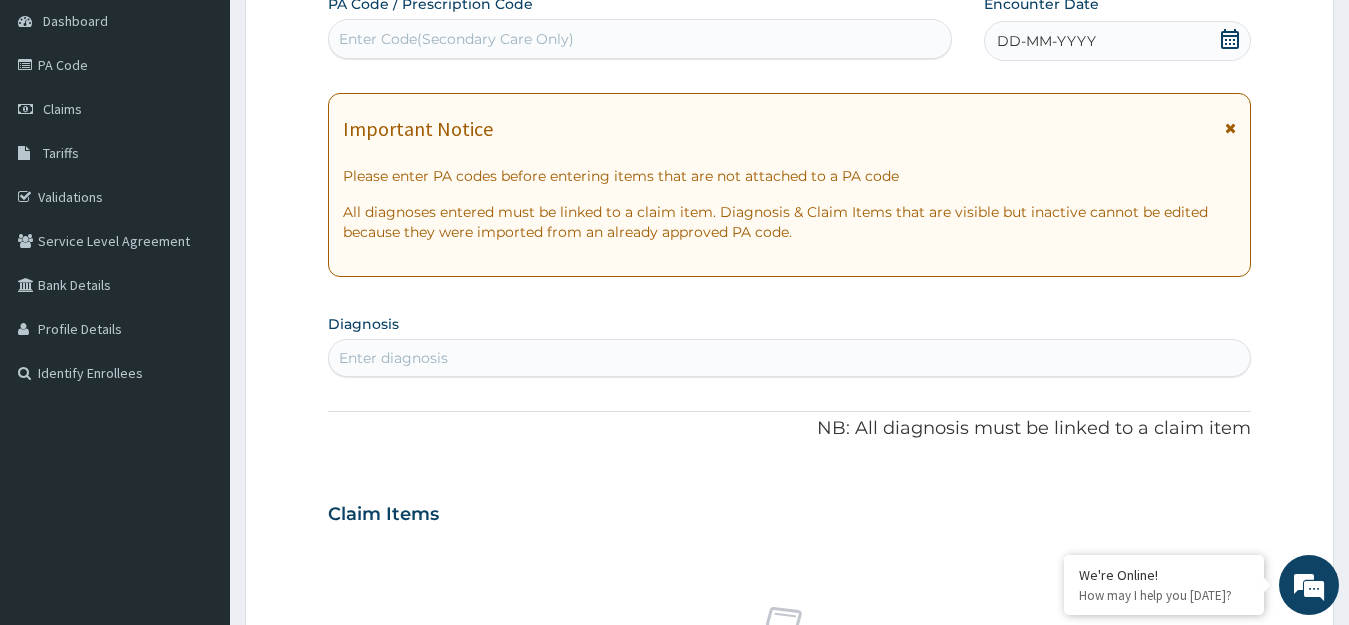 click 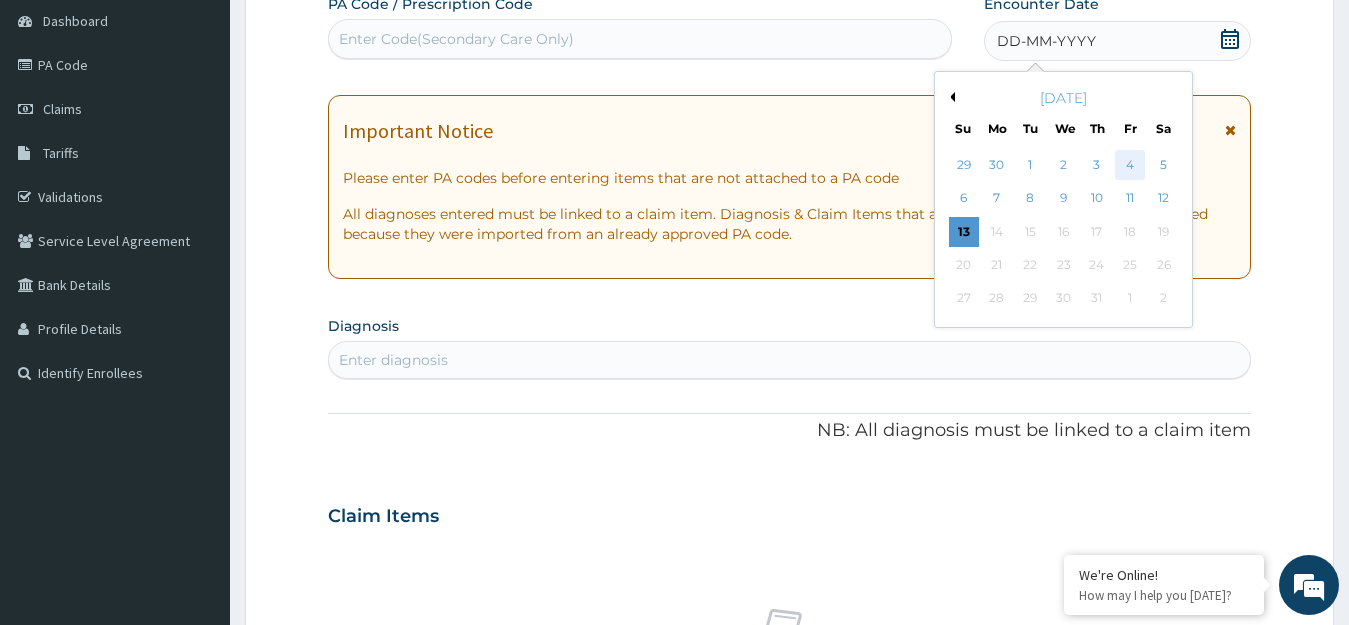 click on "4" at bounding box center [1130, 165] 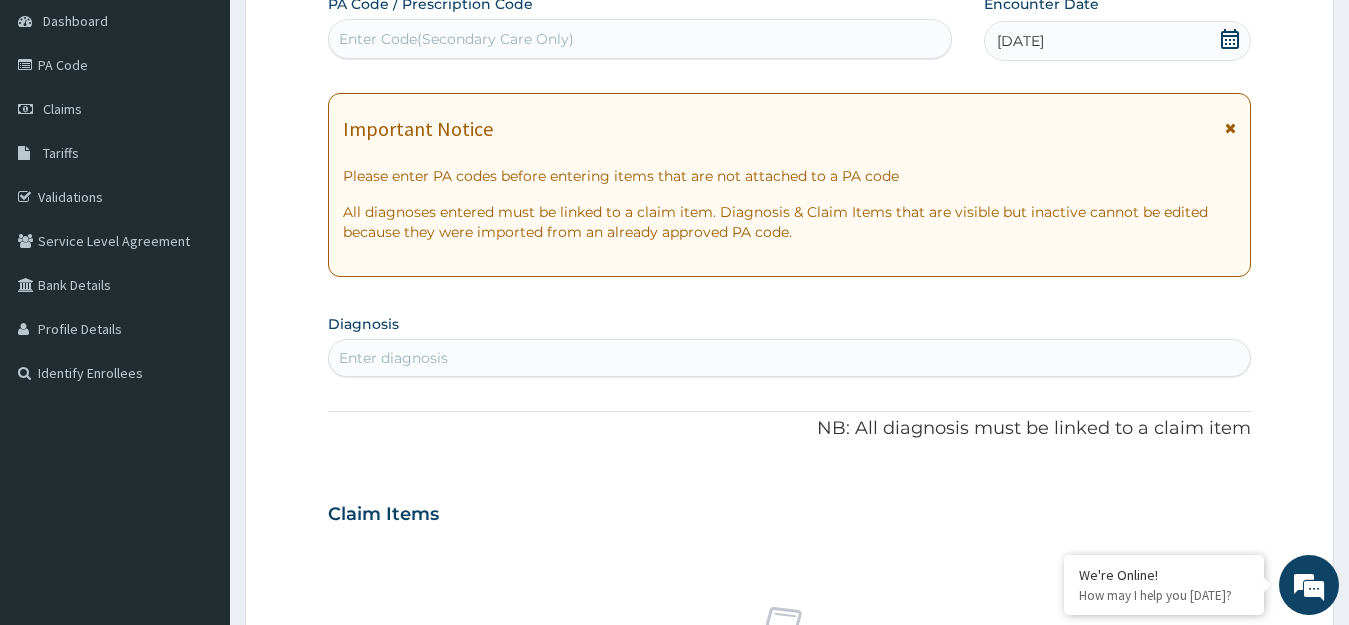 click on "Enter diagnosis" at bounding box center [790, 358] 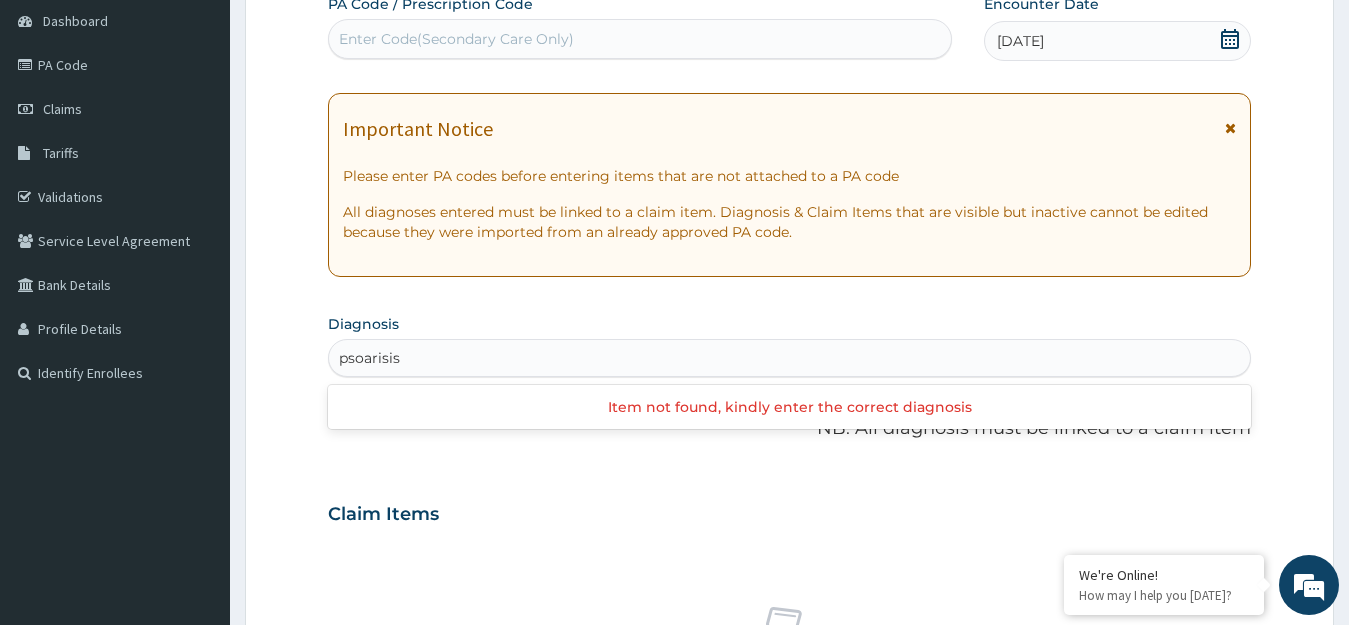 type on "psoarisis" 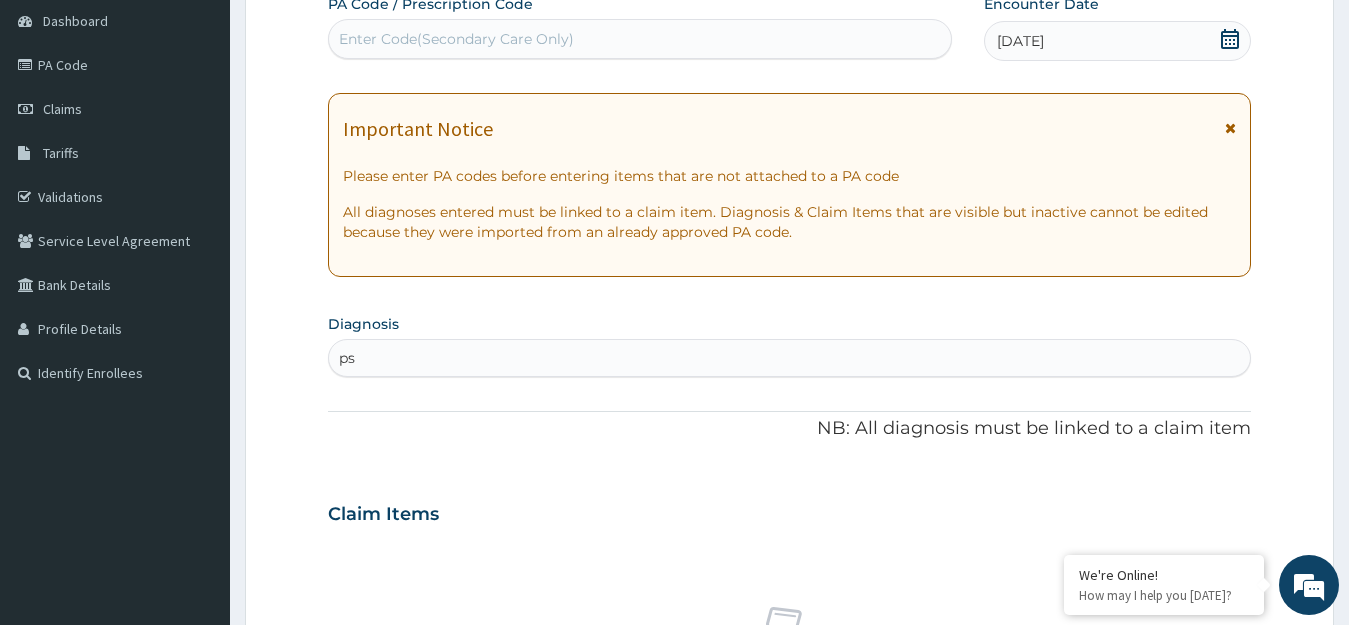 type on "pso" 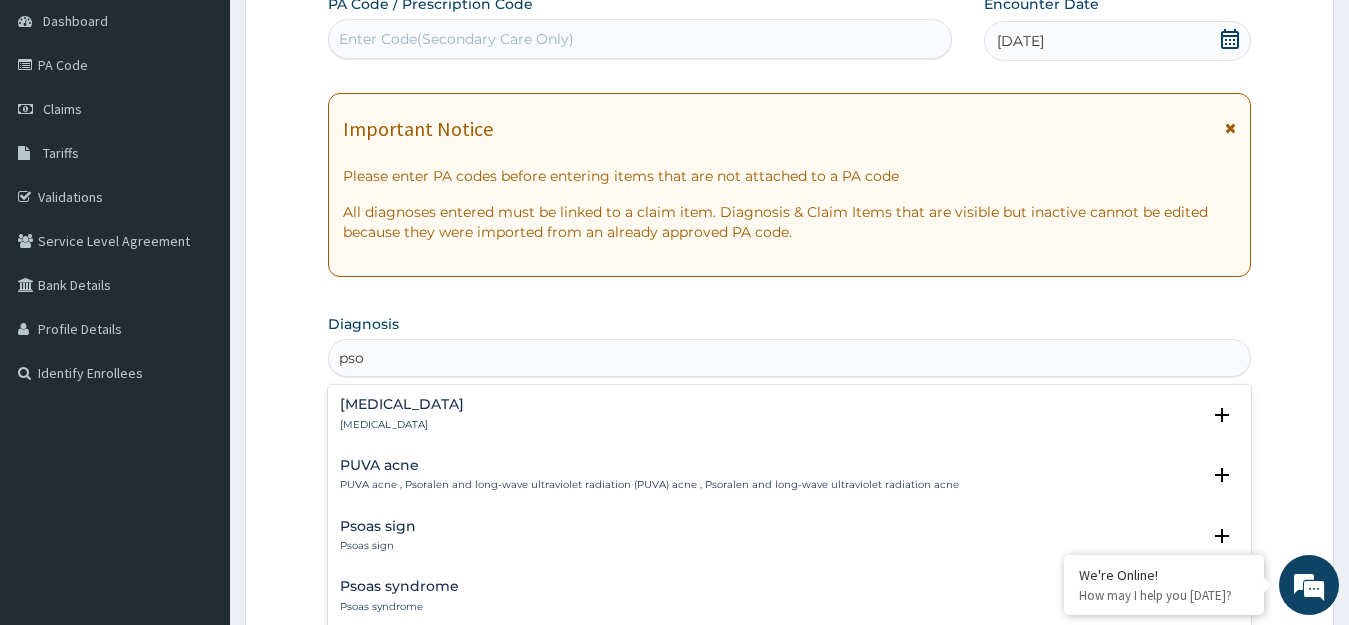 click on "Psoriasis Psoriasis" at bounding box center [402, 414] 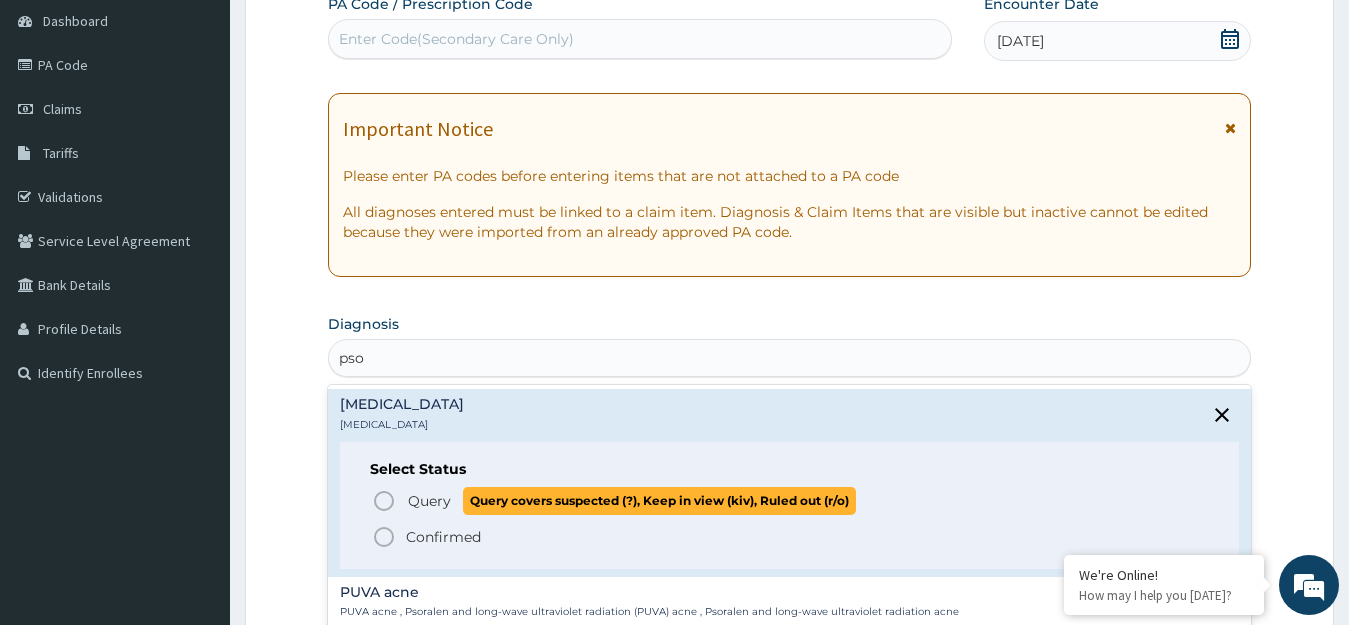 click 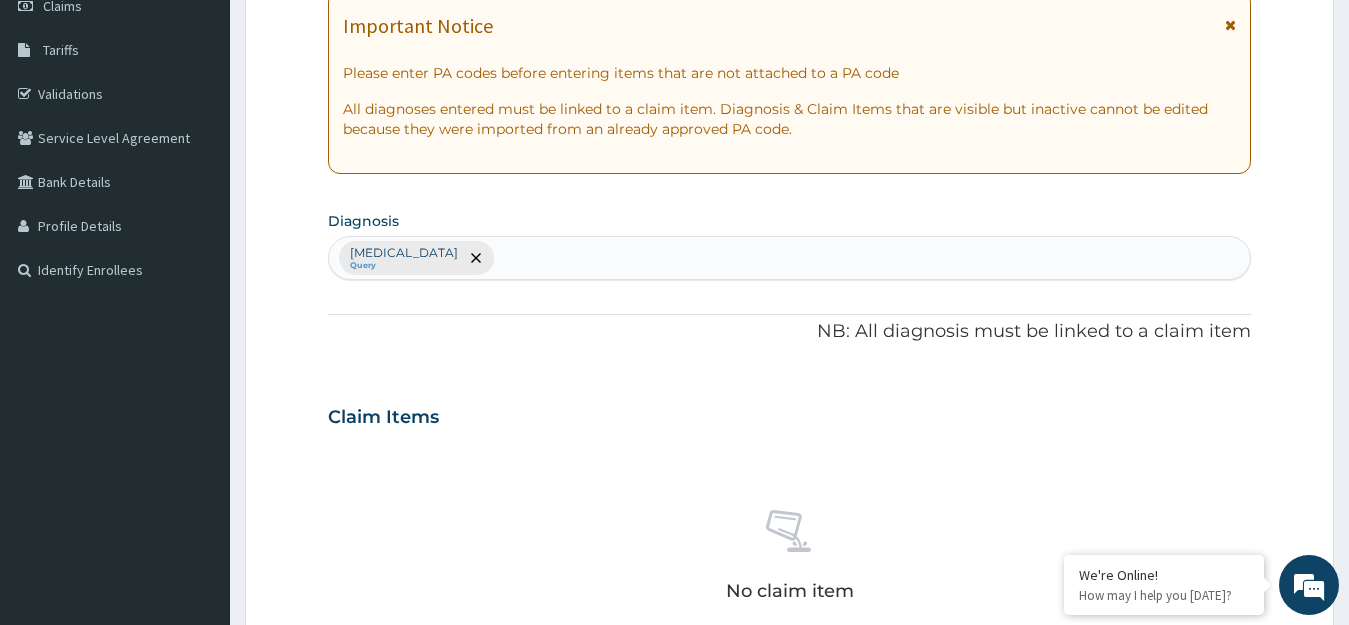 scroll, scrollTop: 817, scrollLeft: 0, axis: vertical 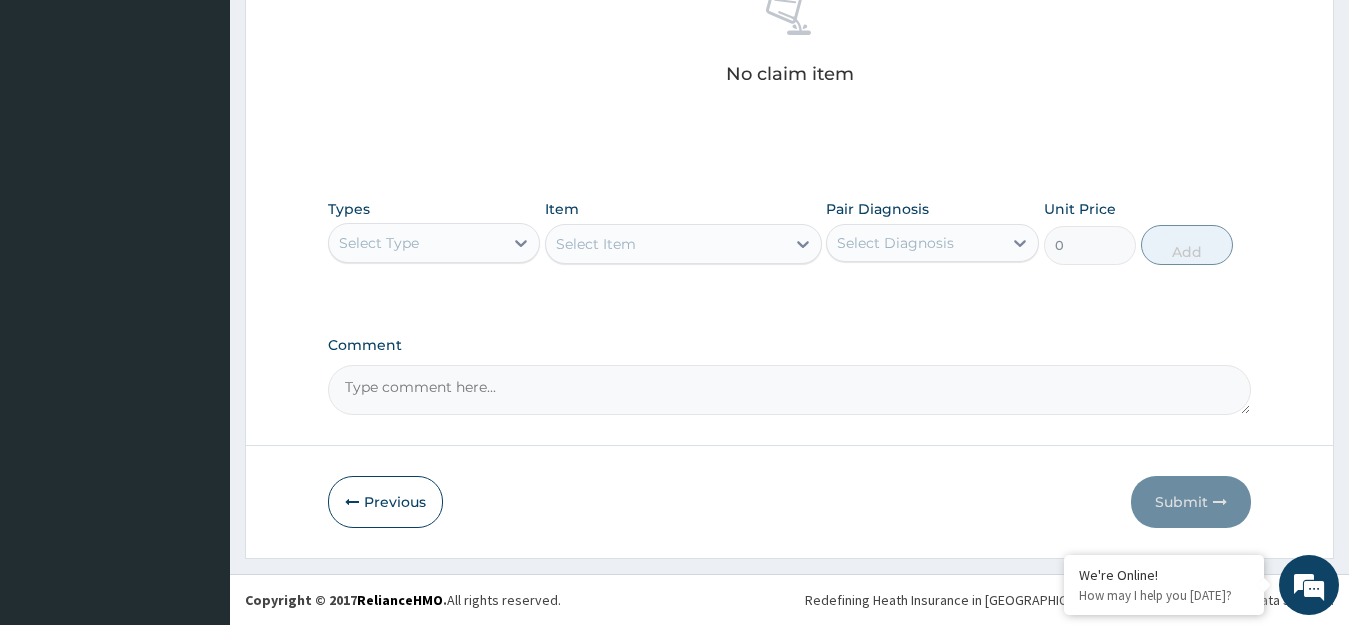 click on "Select Type" at bounding box center [416, 243] 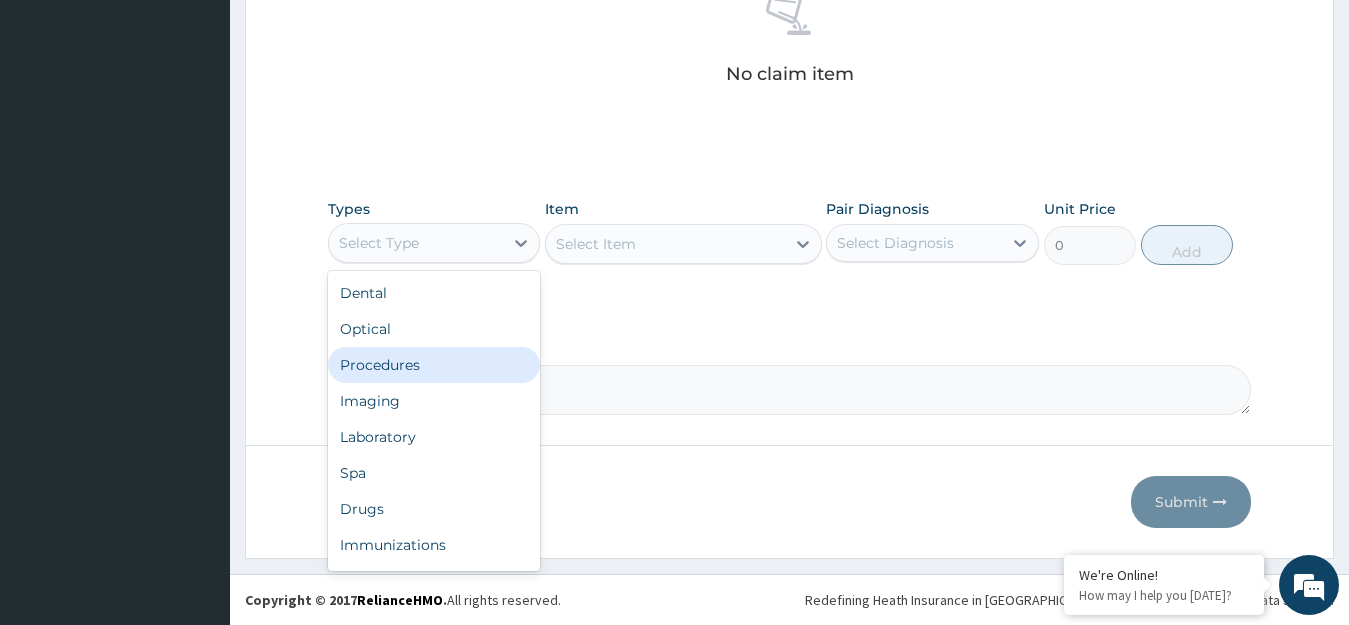 click on "Procedures" at bounding box center [434, 365] 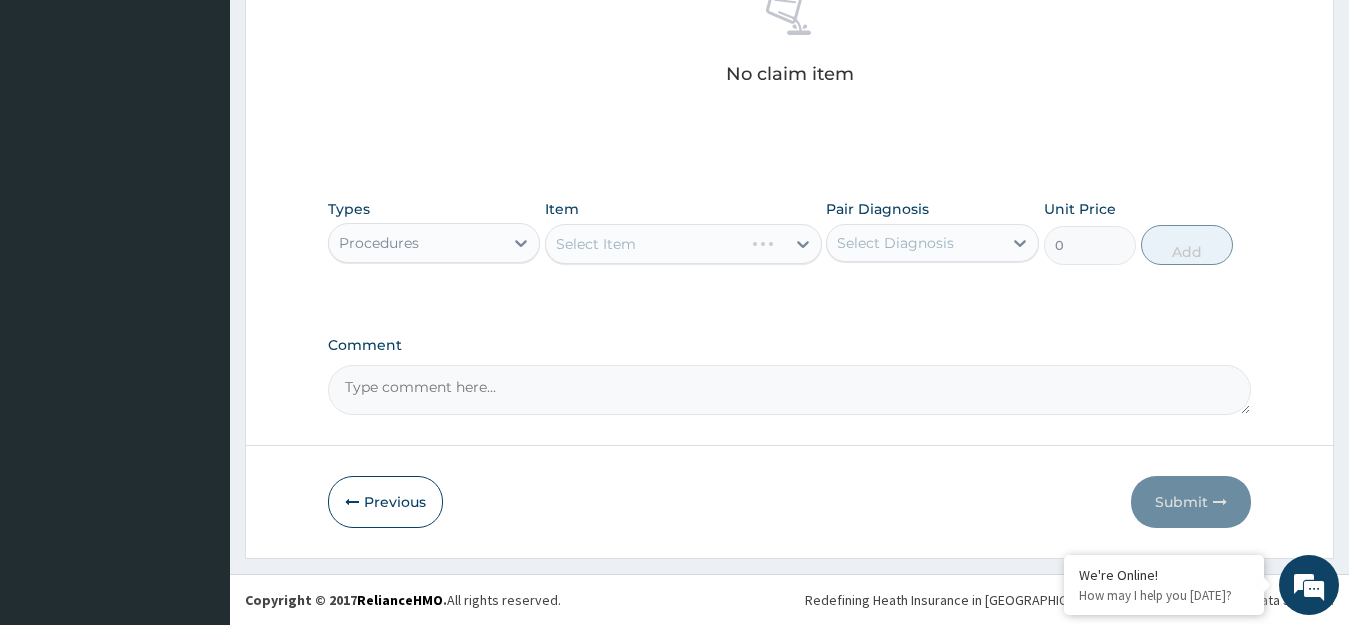 click on "Select Item" at bounding box center [683, 244] 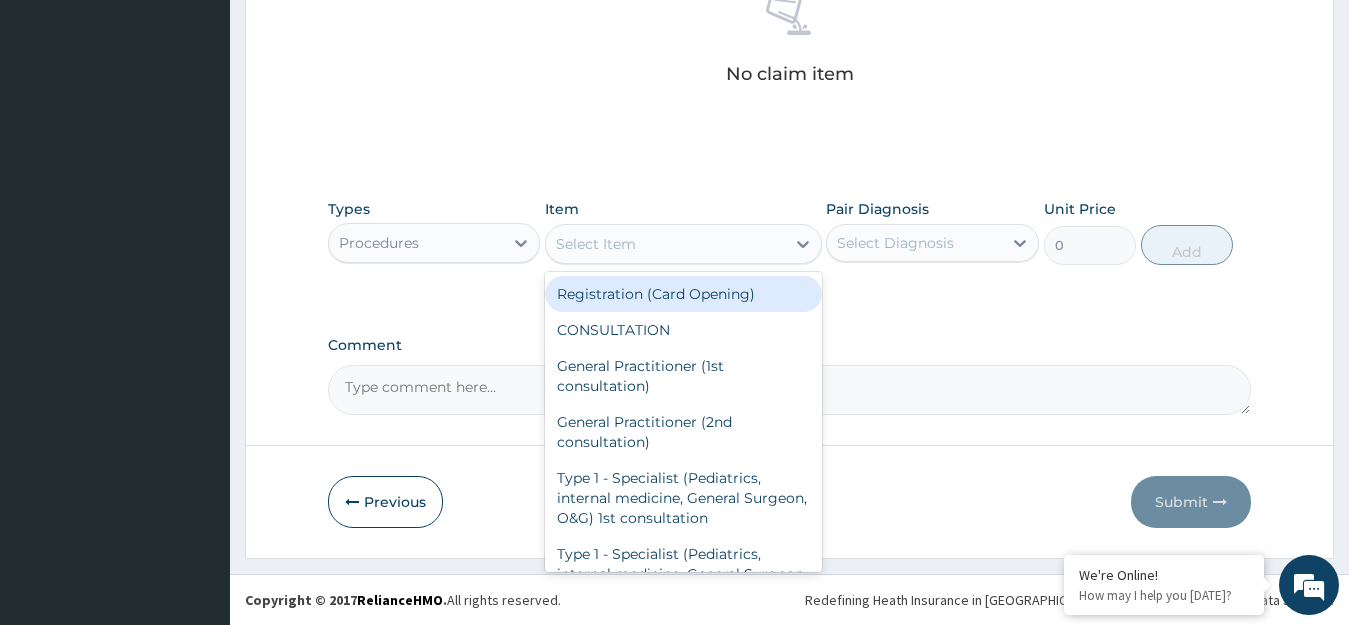 click on "Select Item" at bounding box center [596, 244] 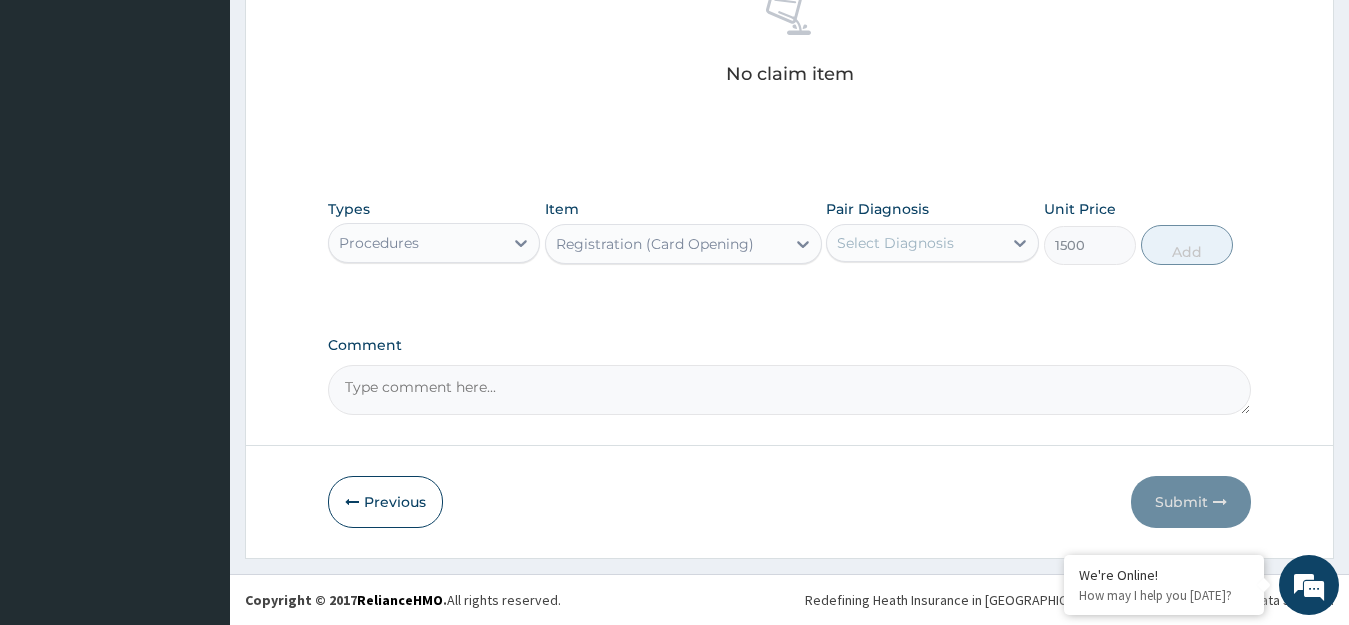 click on "Select Diagnosis" at bounding box center (895, 243) 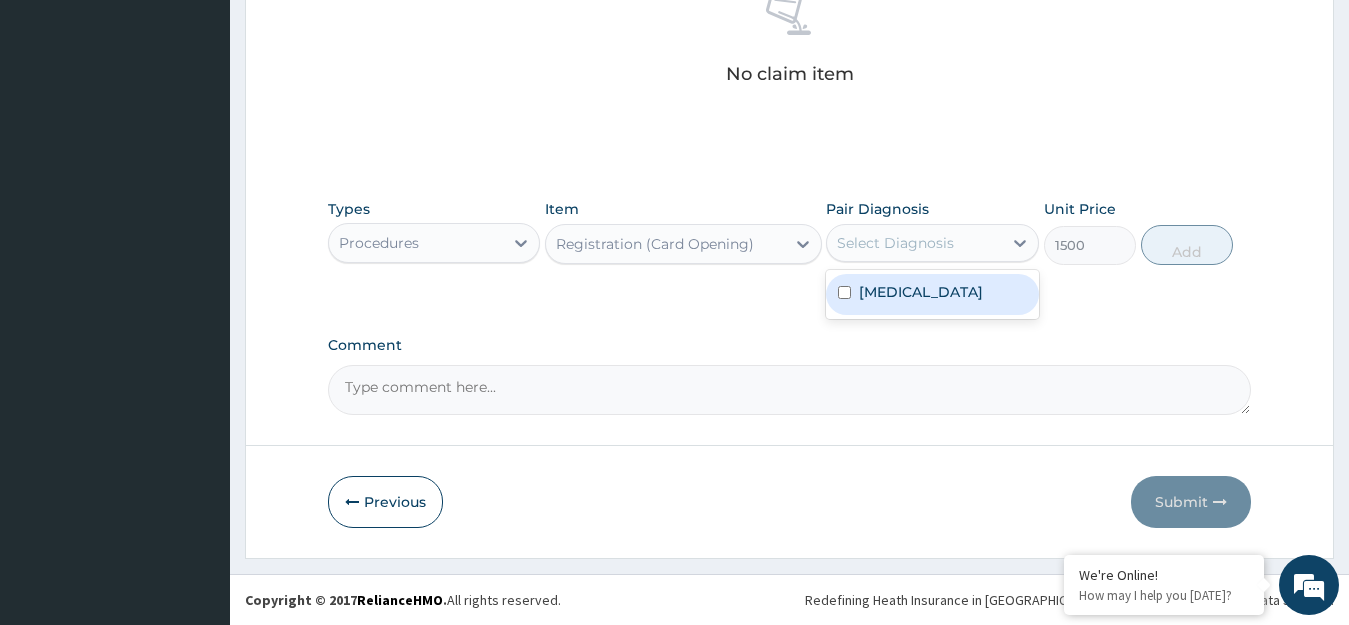 click on "Psoriasis" at bounding box center [921, 292] 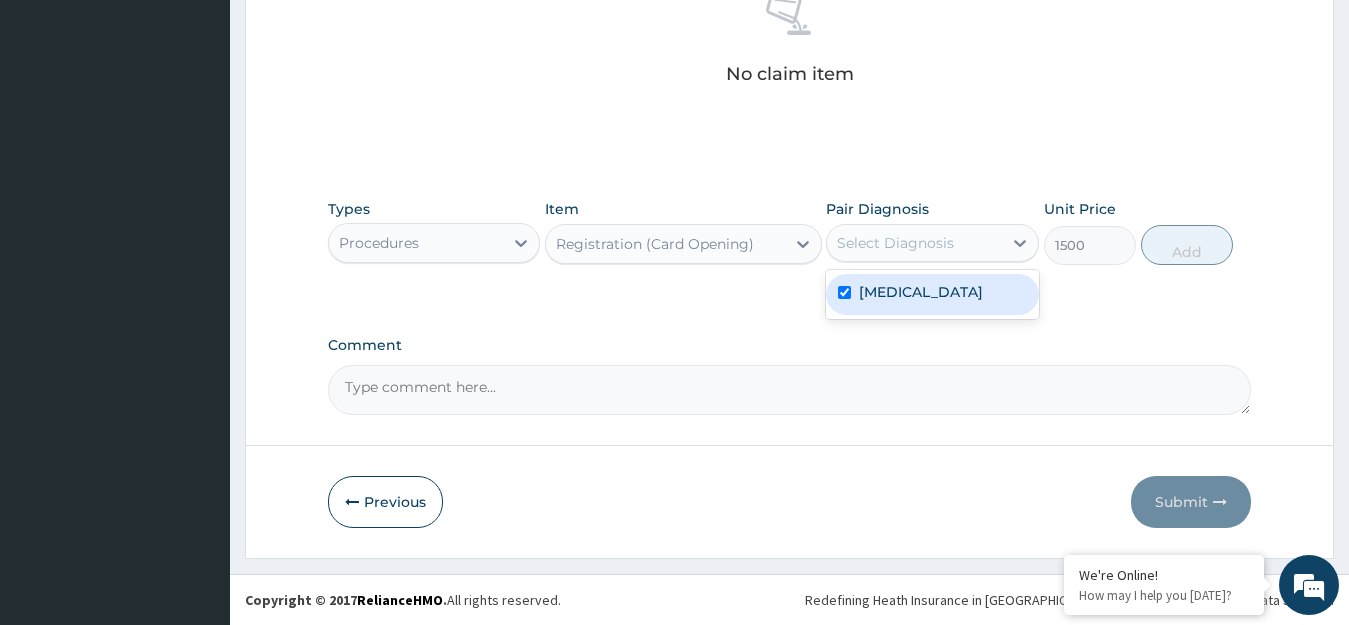 checkbox on "true" 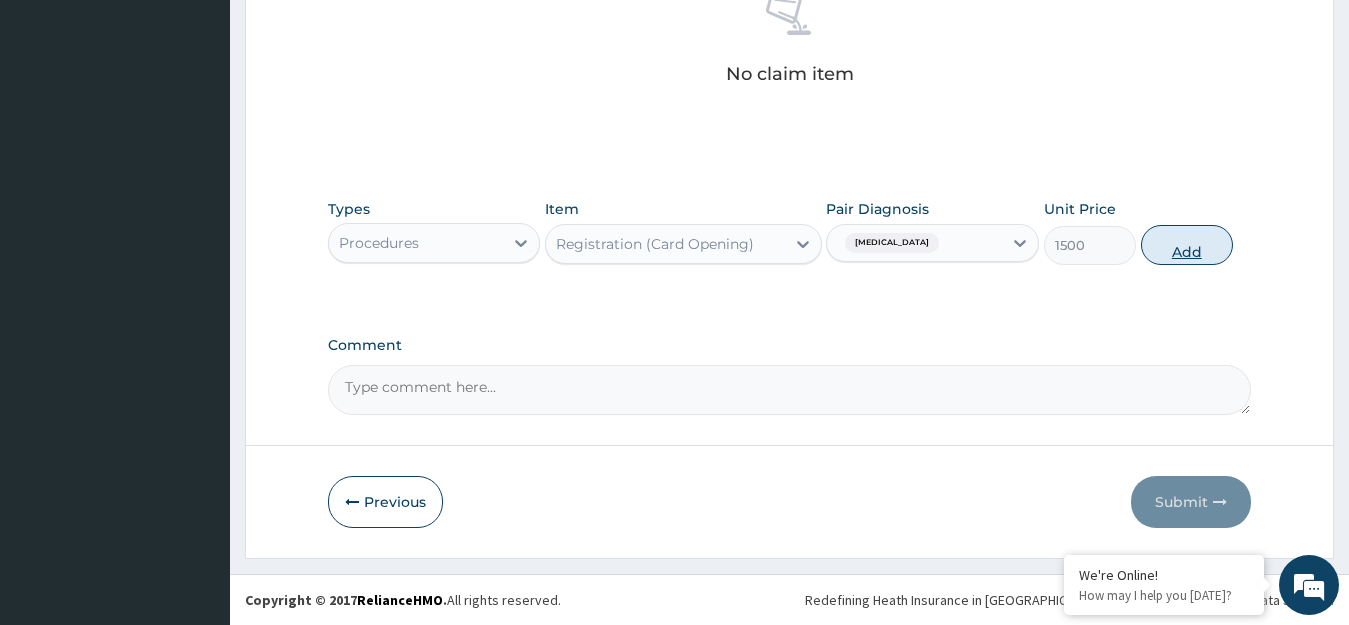 click on "Add" at bounding box center [1187, 245] 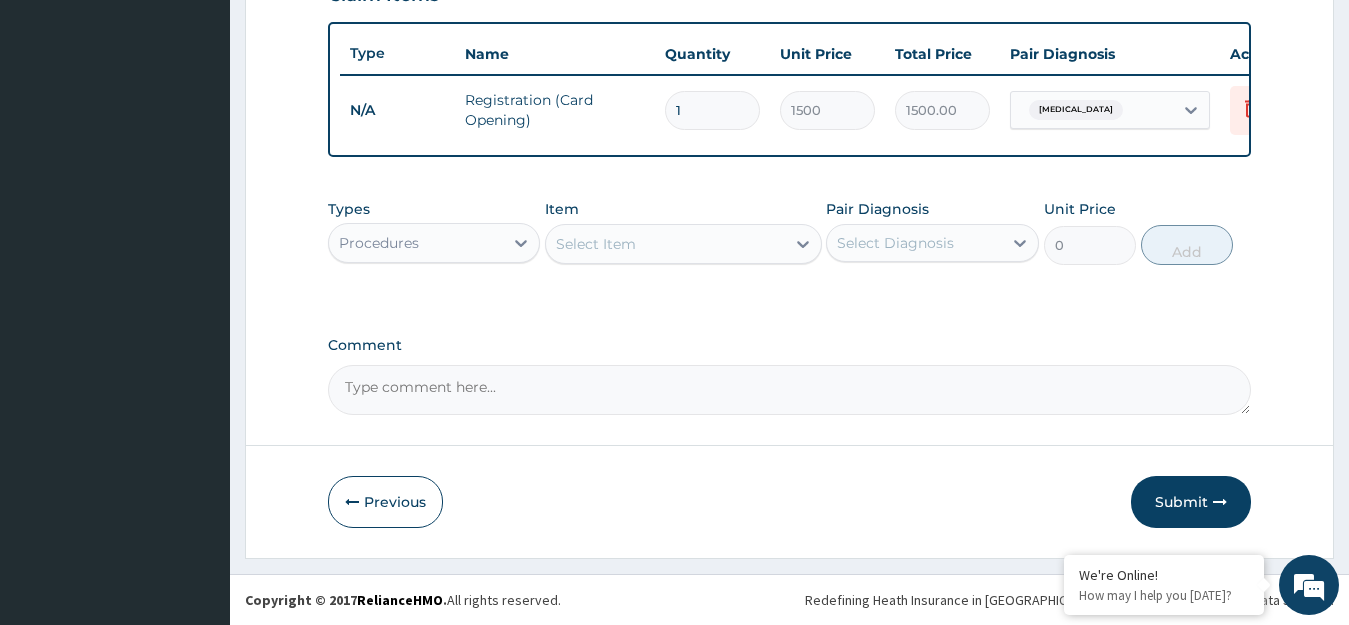 scroll, scrollTop: 739, scrollLeft: 0, axis: vertical 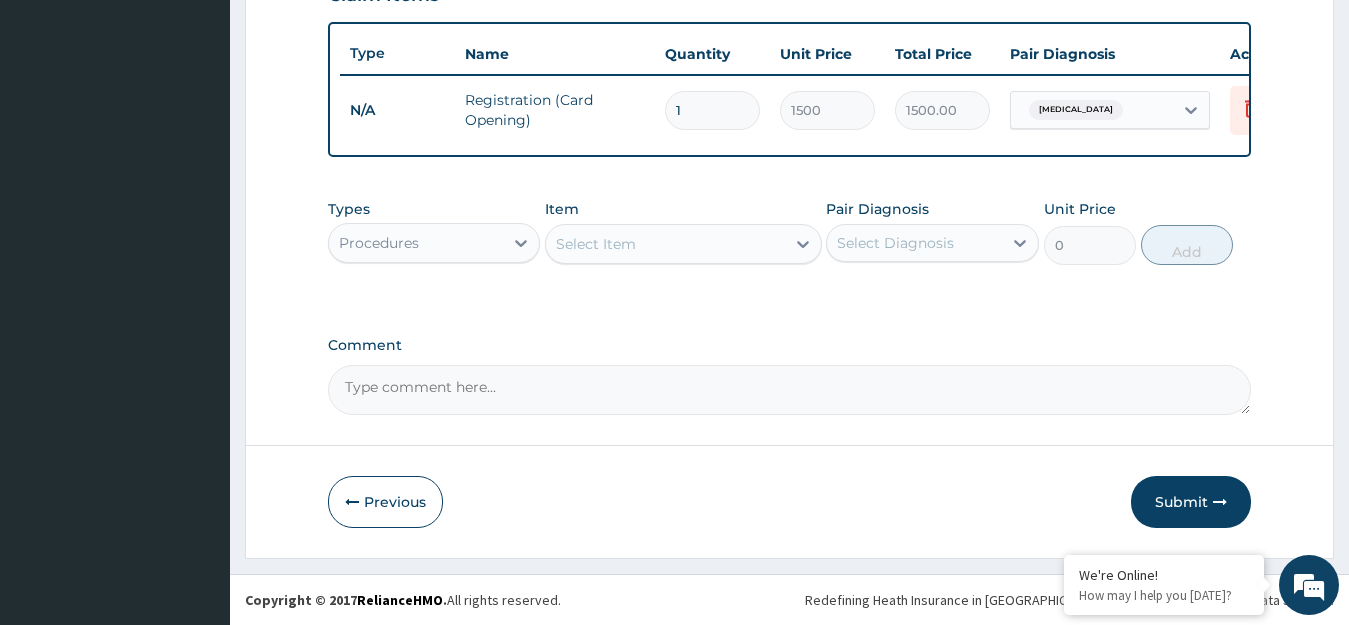 click on "Select Item" at bounding box center [596, 244] 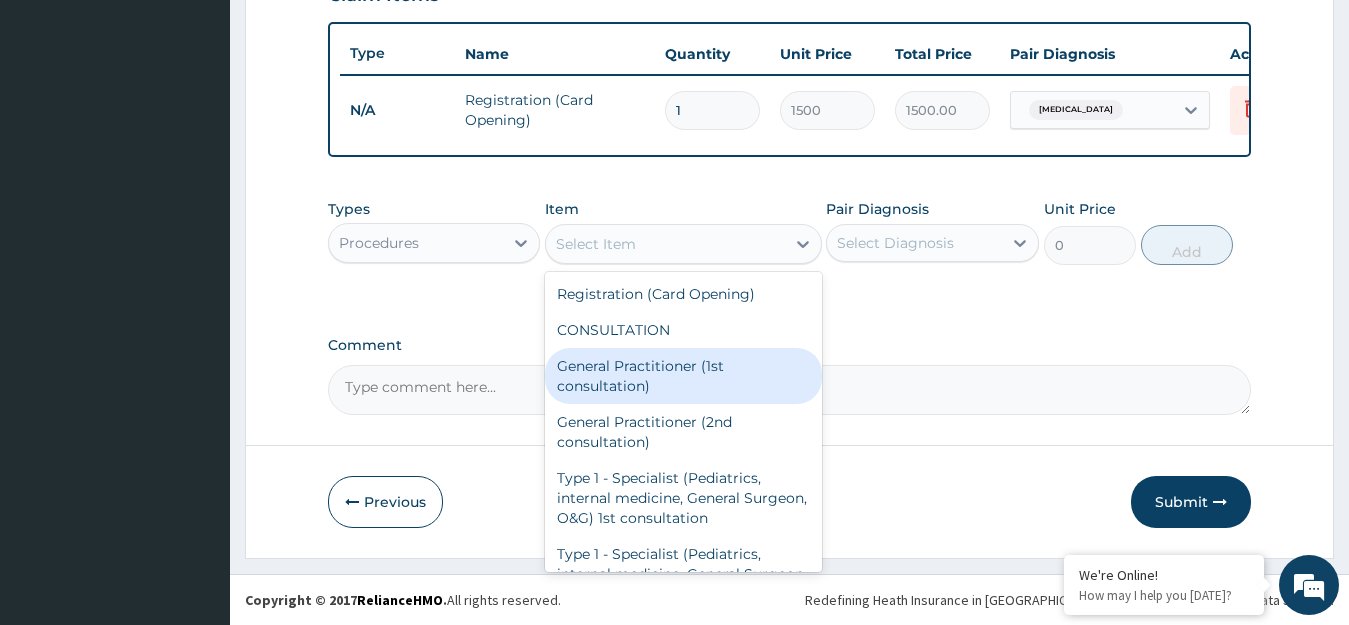 click on "General Practitioner (1st consultation)" at bounding box center [683, 376] 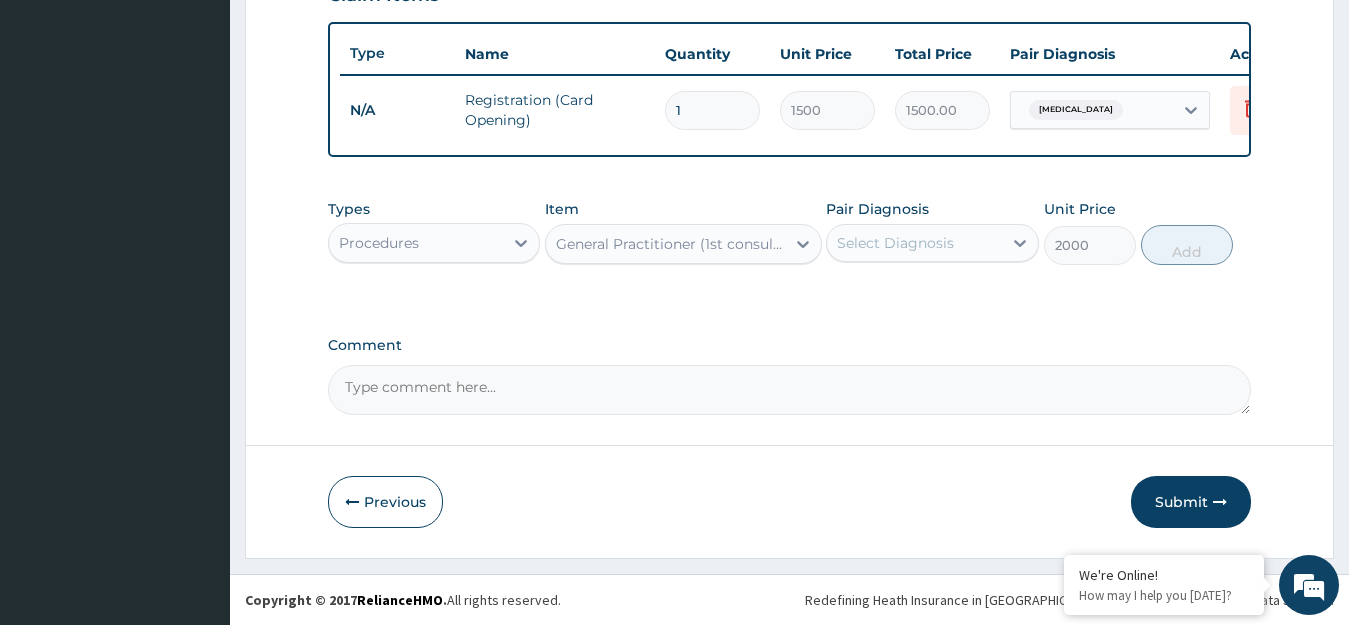 click on "Select Diagnosis" at bounding box center (895, 243) 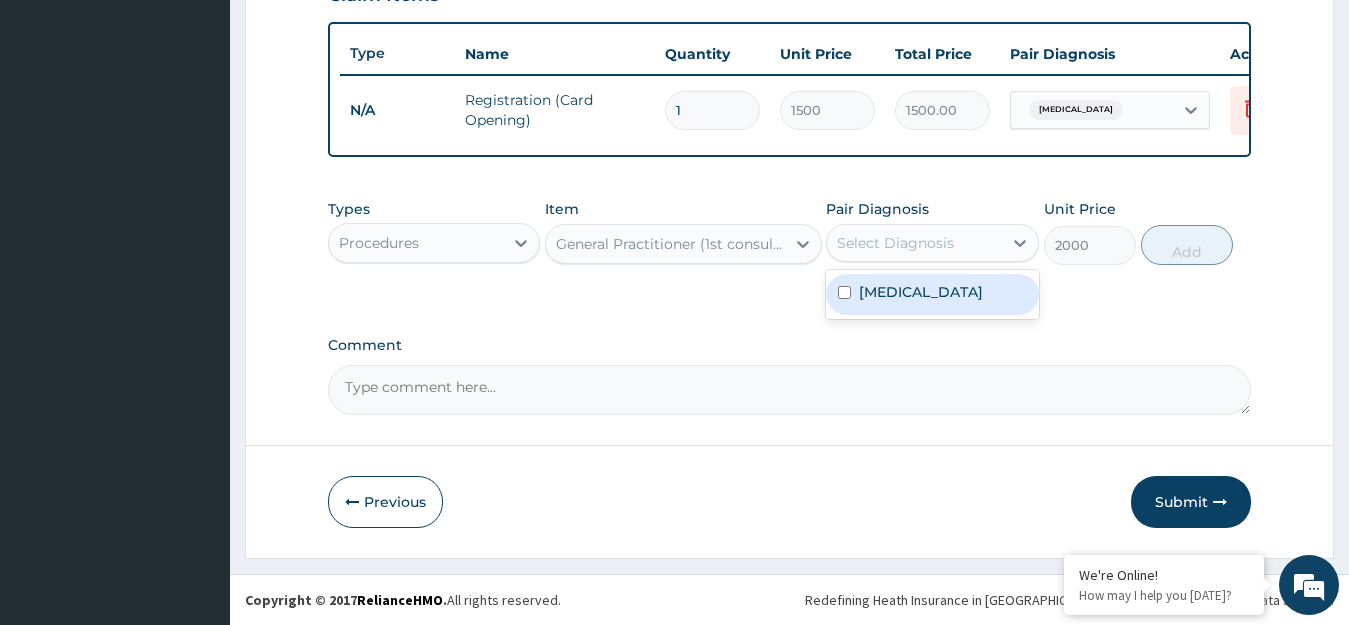click on "Psoriasis" at bounding box center (921, 292) 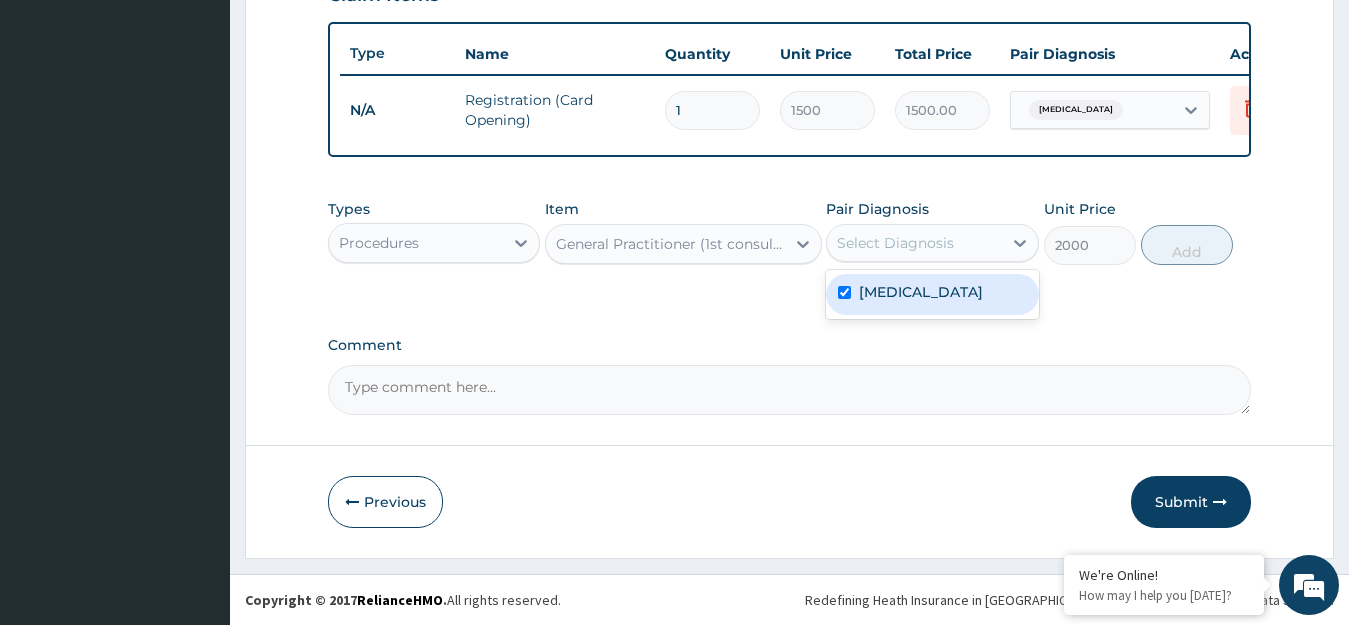 checkbox on "true" 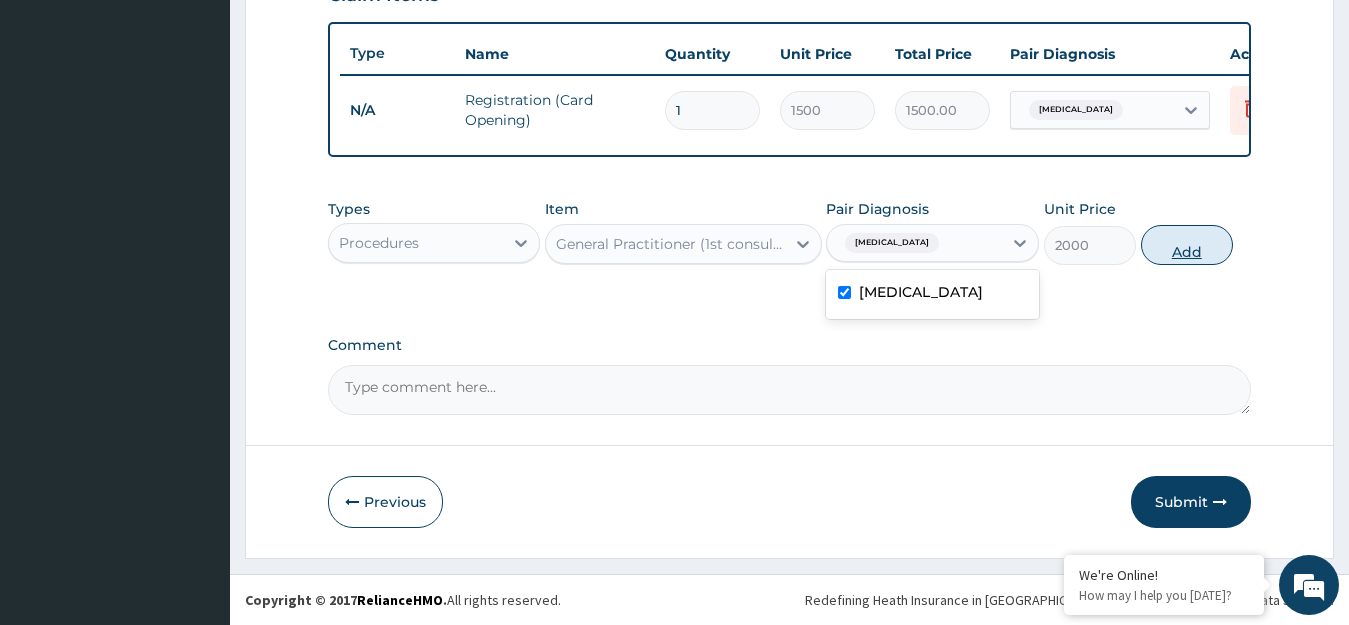 click on "Add" at bounding box center (1187, 245) 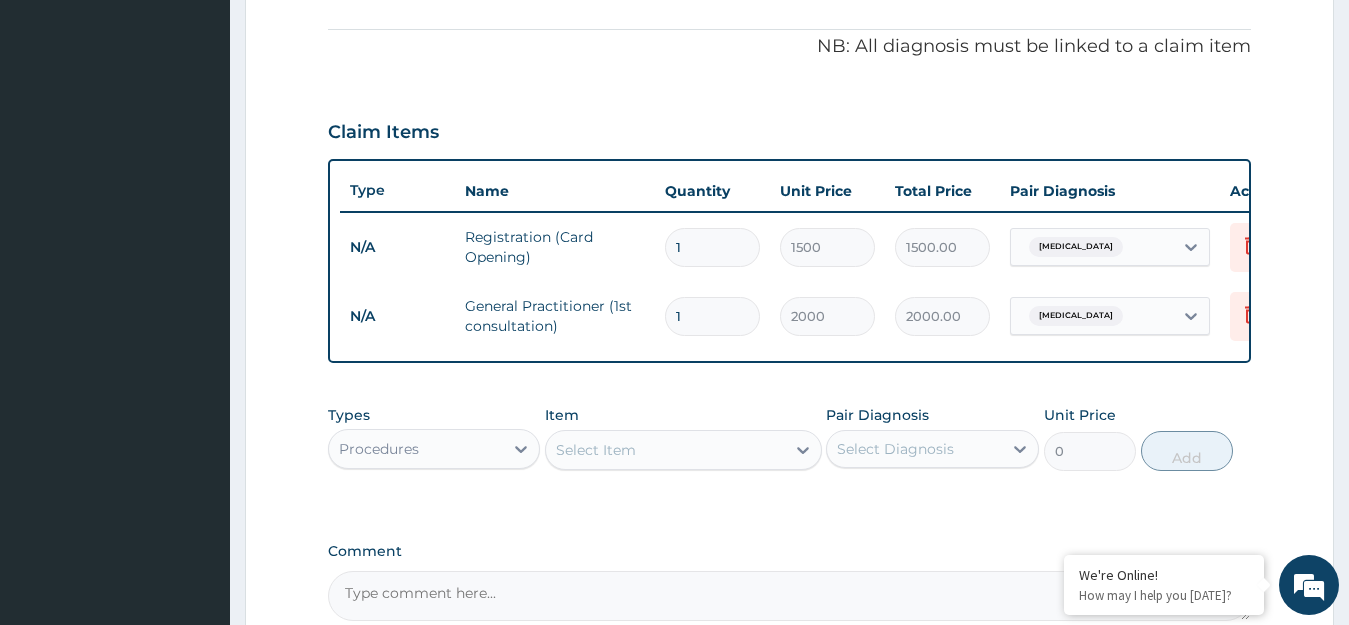 scroll, scrollTop: 539, scrollLeft: 0, axis: vertical 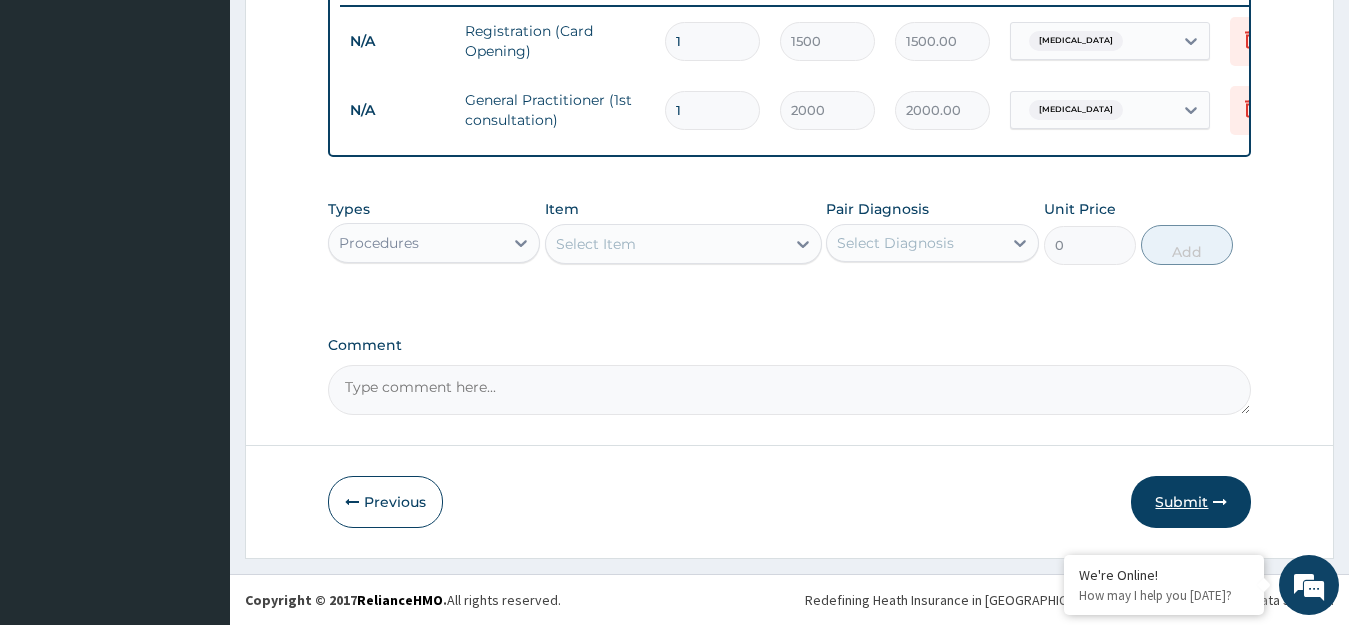 click on "Submit" at bounding box center [1191, 502] 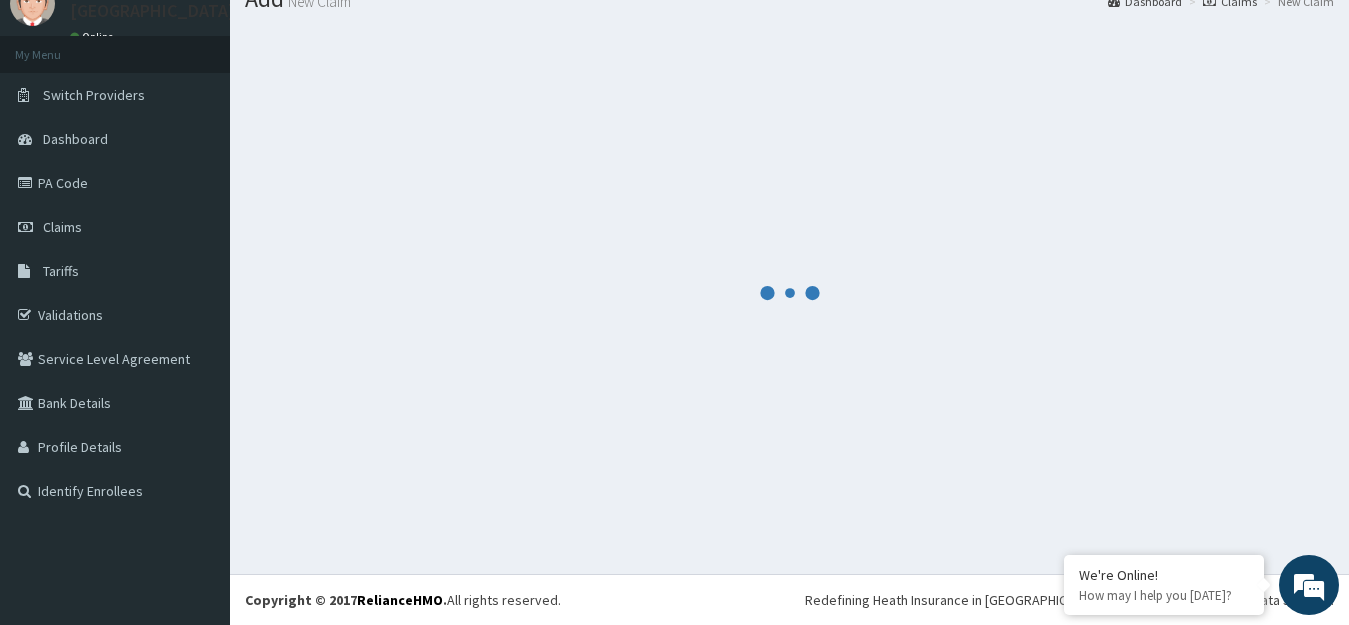scroll, scrollTop: 79, scrollLeft: 0, axis: vertical 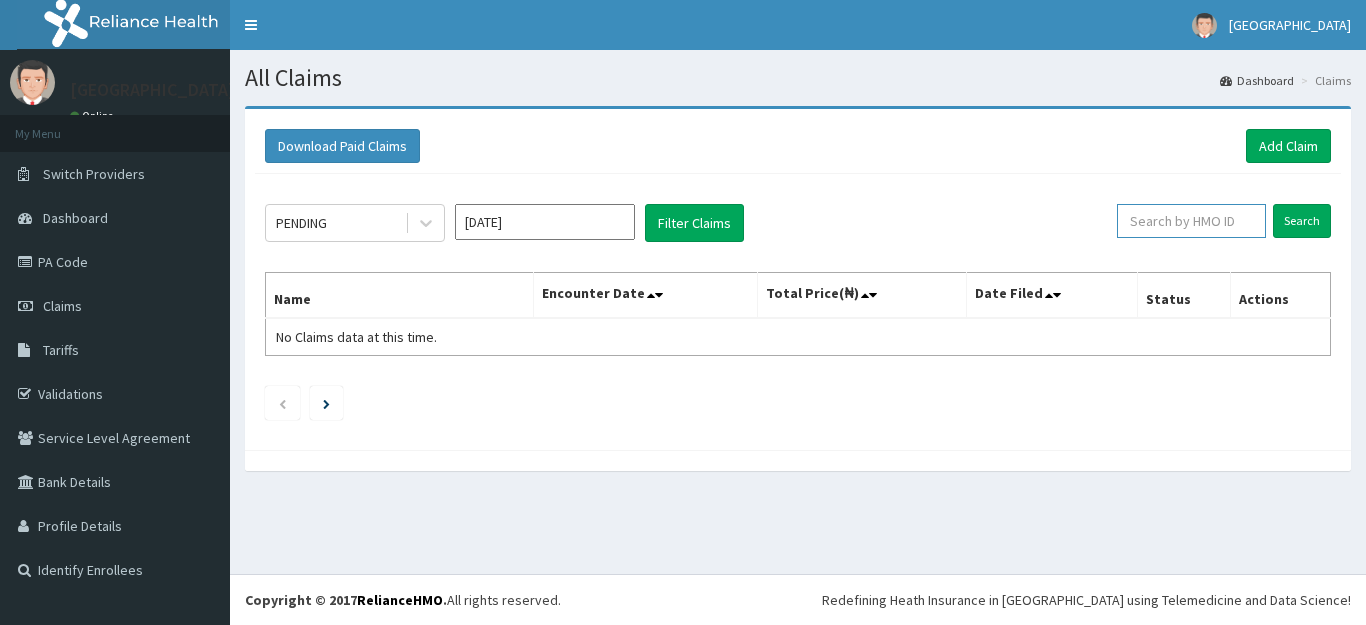 paste on "IOL/10008/C" 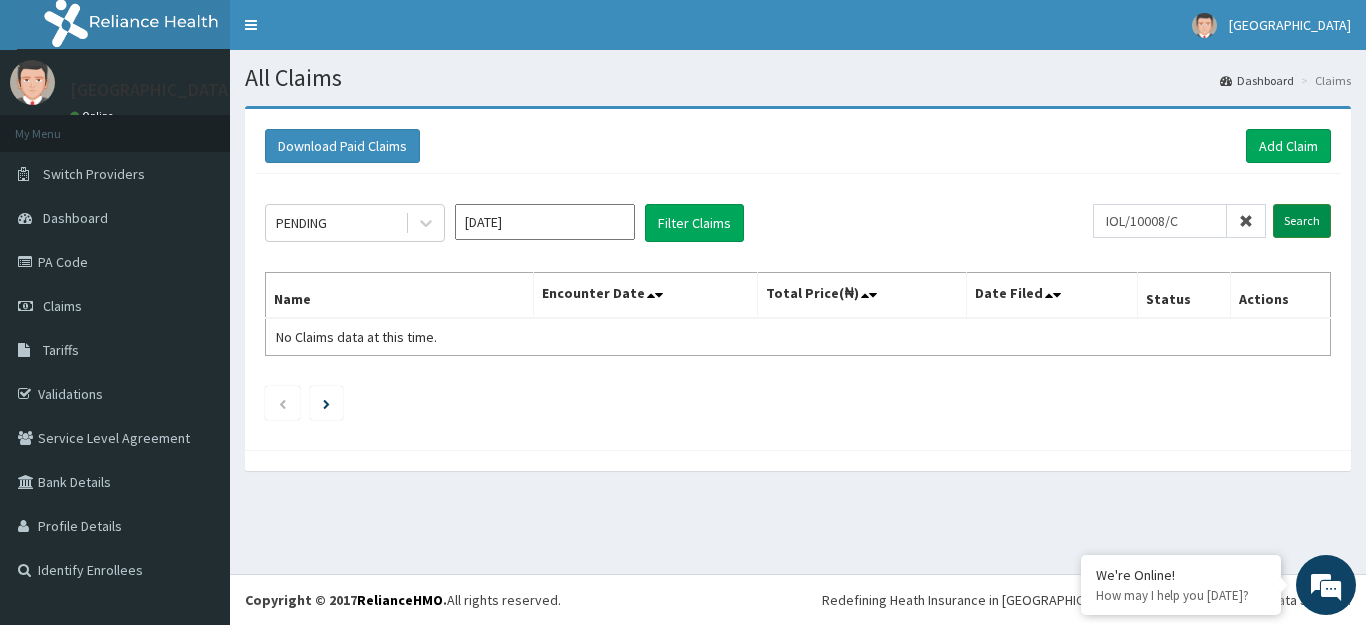 click on "Search" at bounding box center [1302, 221] 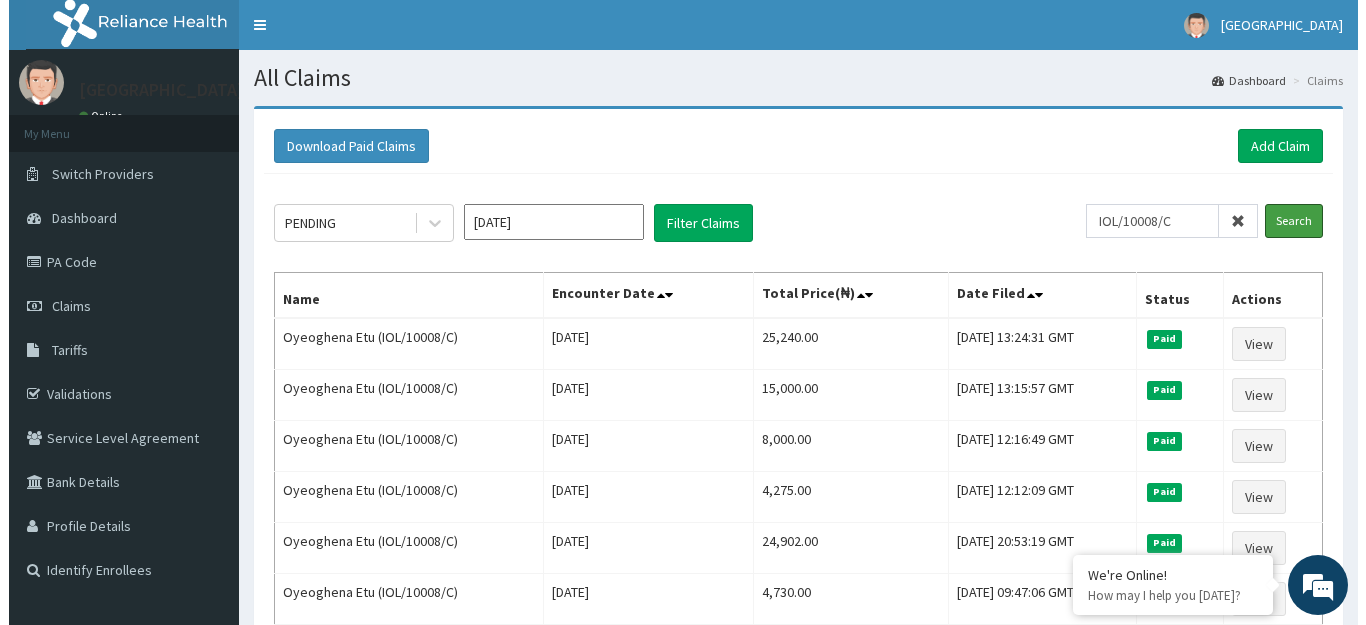 scroll, scrollTop: 0, scrollLeft: 0, axis: both 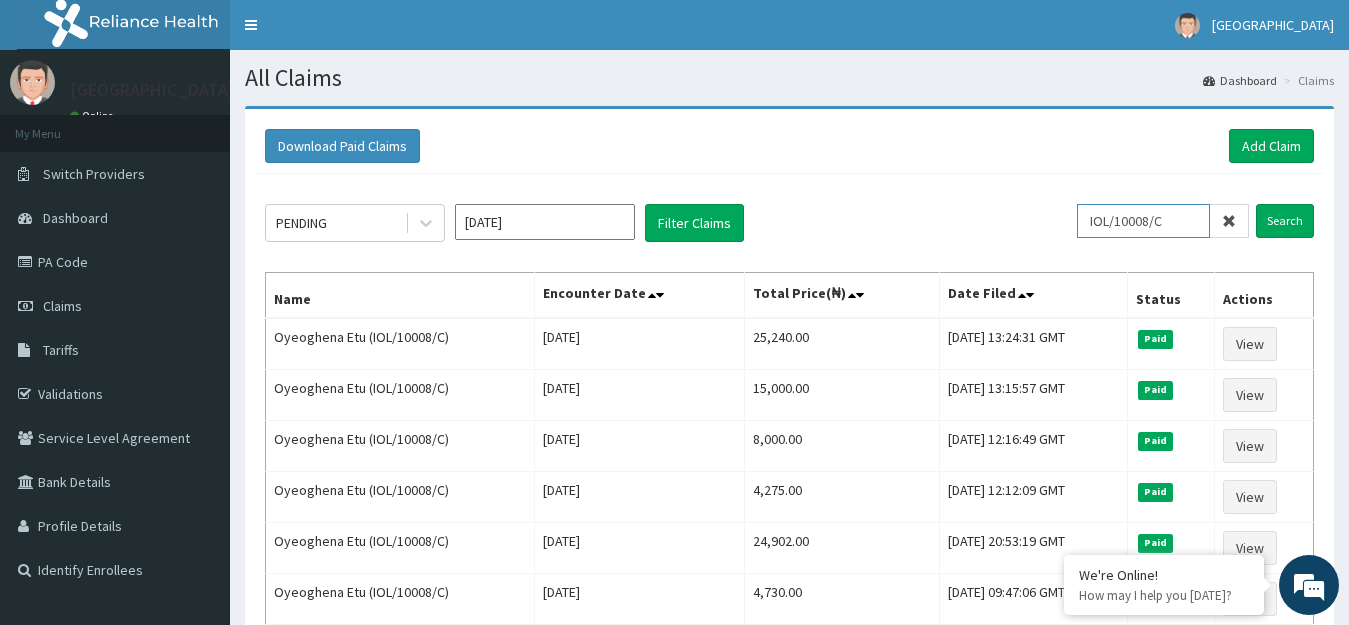 drag, startPoint x: 1181, startPoint y: 223, endPoint x: 1095, endPoint y: 220, distance: 86.05231 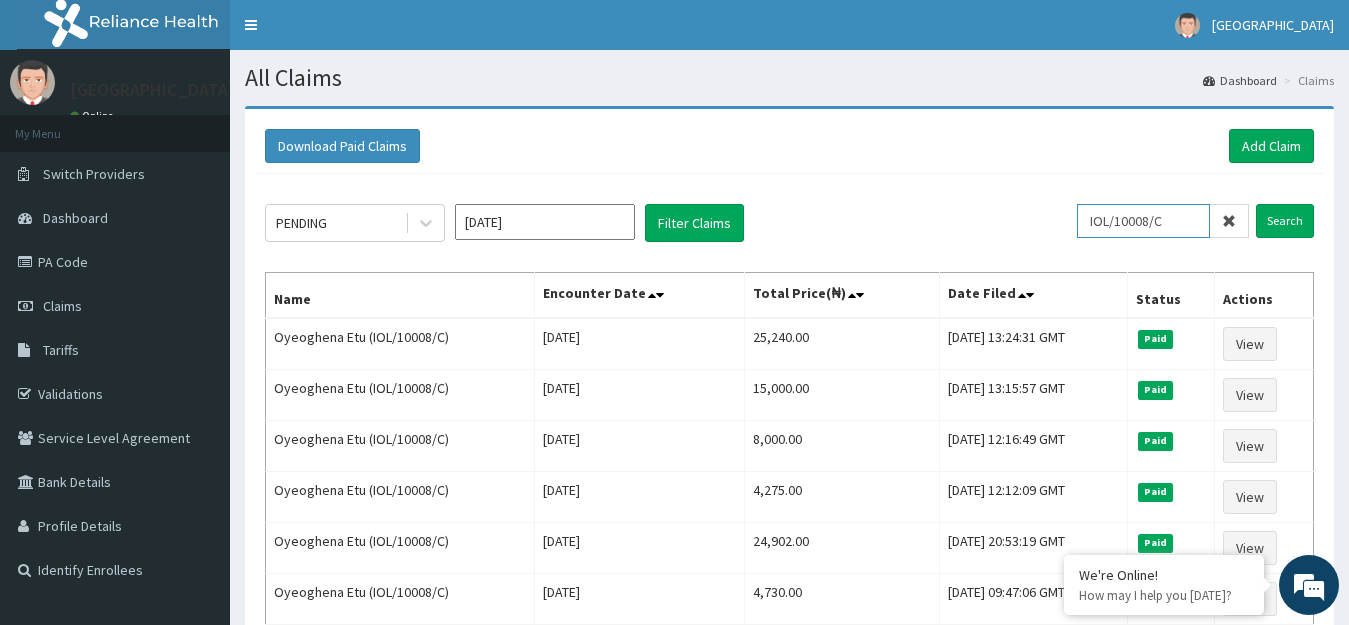 paste on "FCC/15271/A" 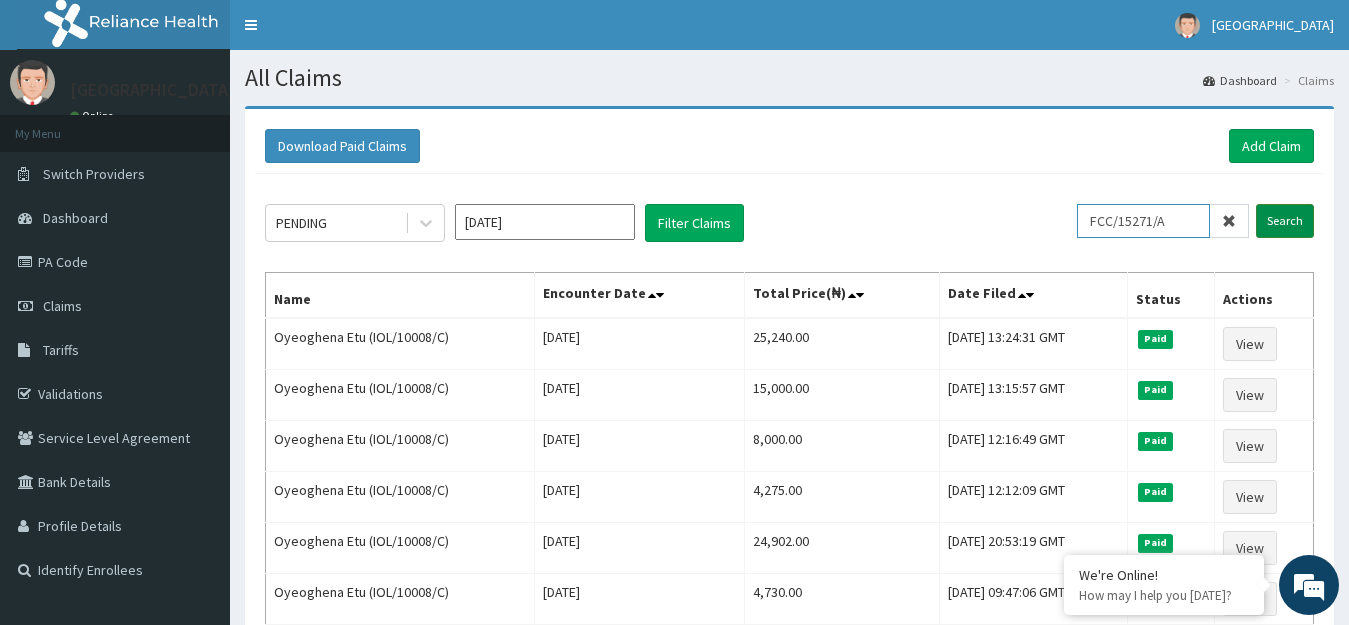 type on "FCC/15271/A" 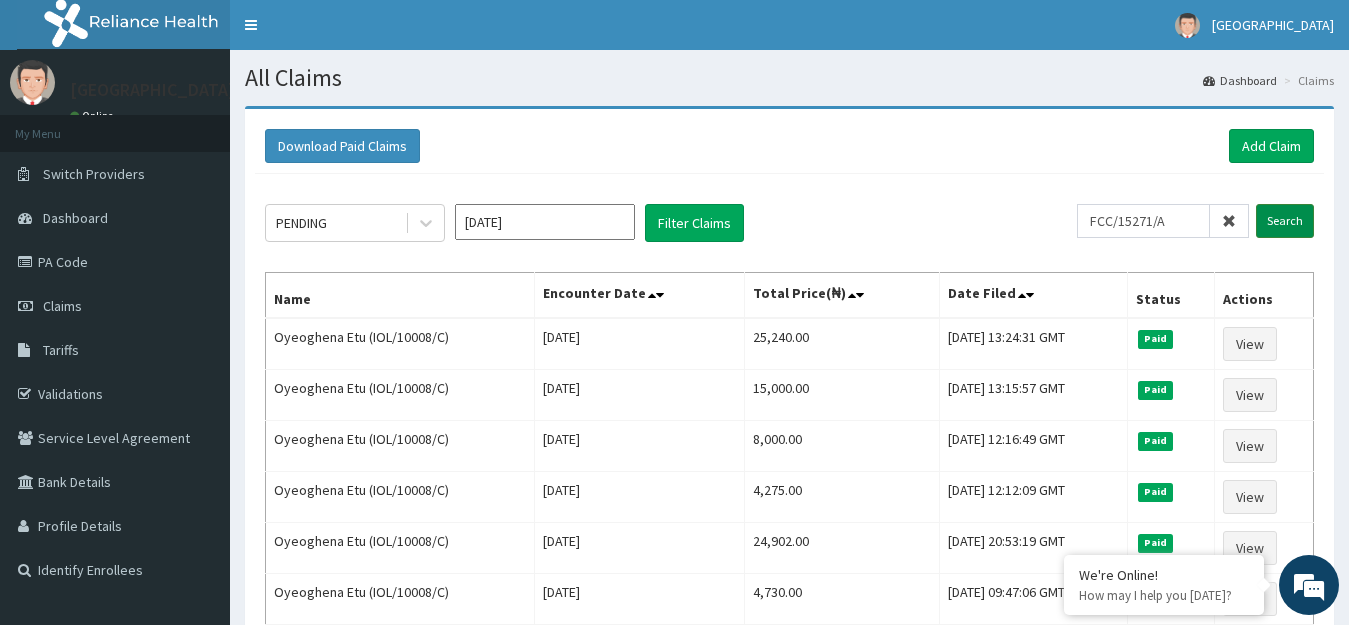 click on "Search" at bounding box center [1285, 221] 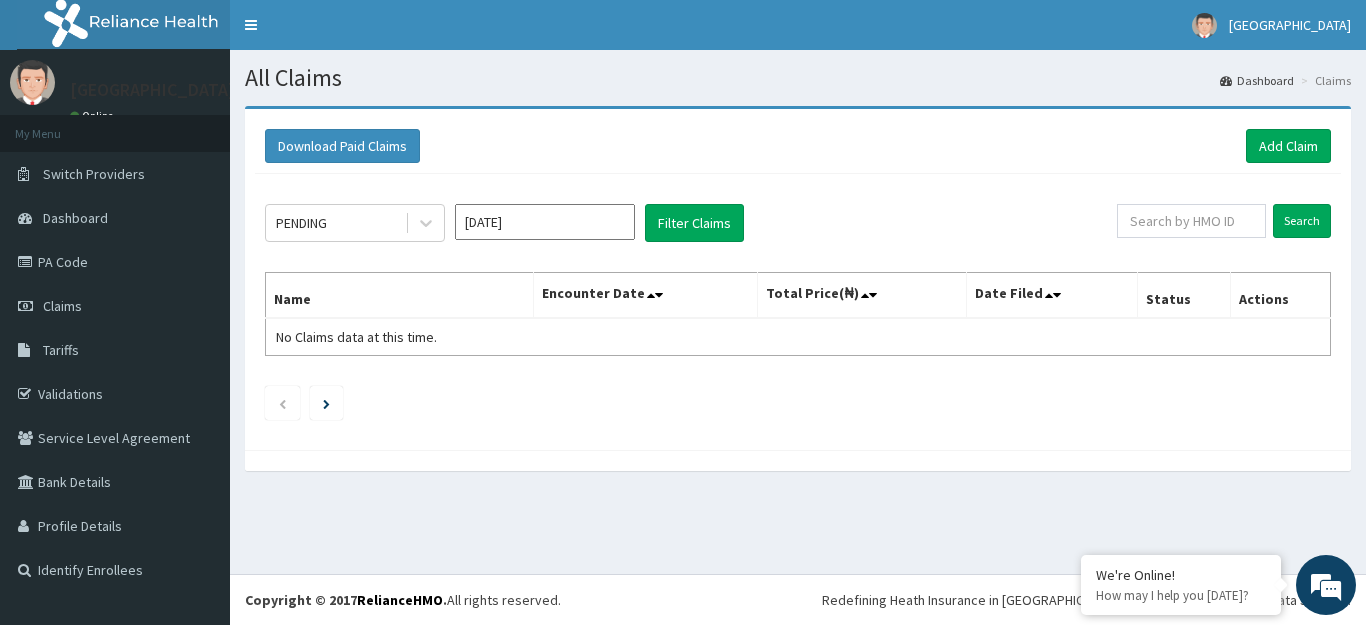scroll, scrollTop: 0, scrollLeft: 0, axis: both 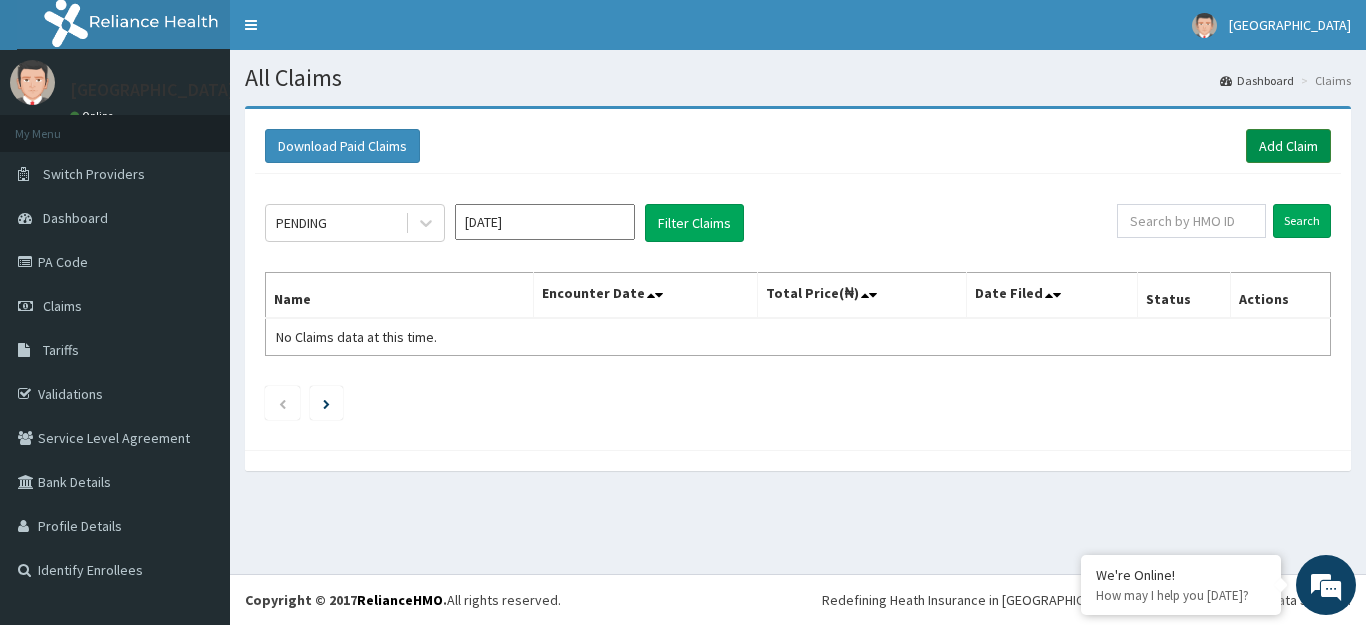 click on "Add Claim" at bounding box center (1288, 146) 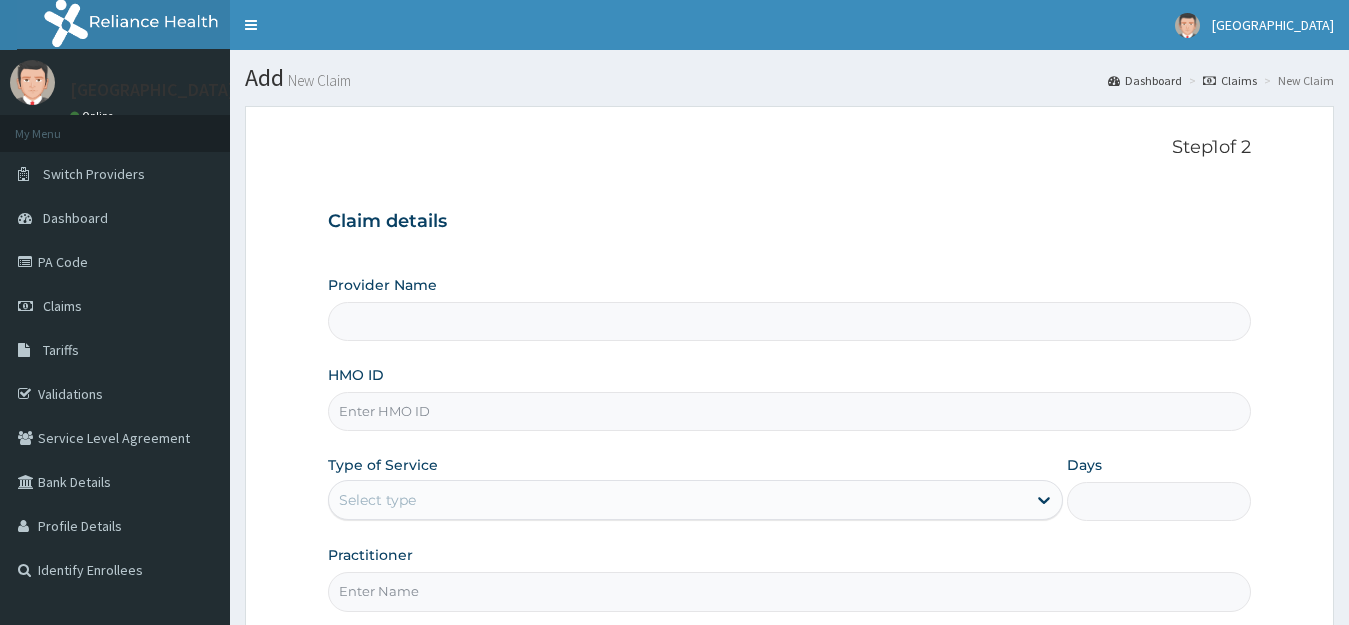 scroll, scrollTop: 0, scrollLeft: 0, axis: both 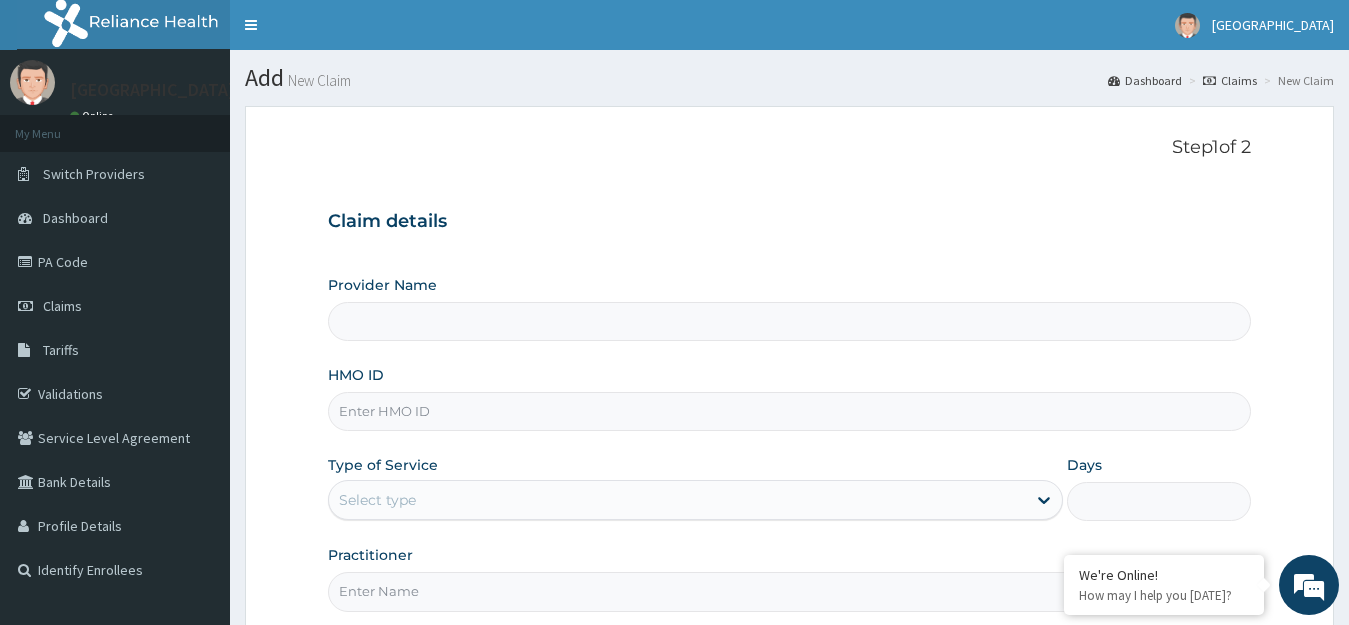 type on "Princess Medical Center (Classic Wing)" 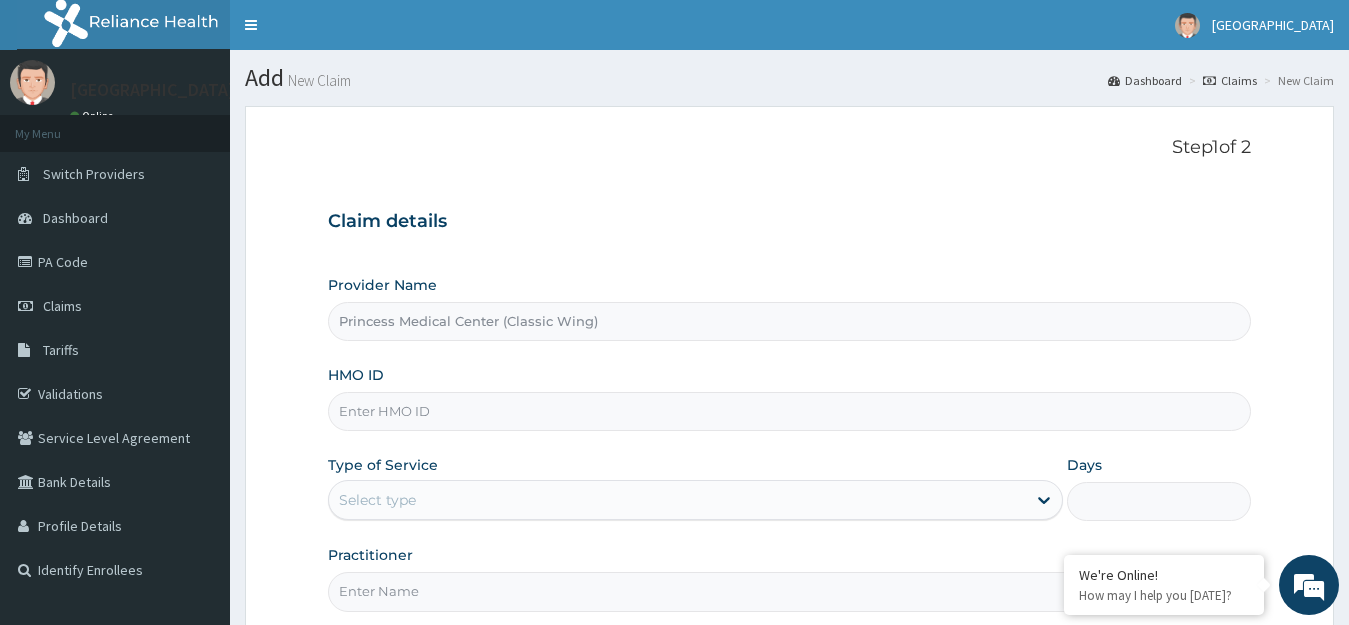 paste on "NBC/11250/F" 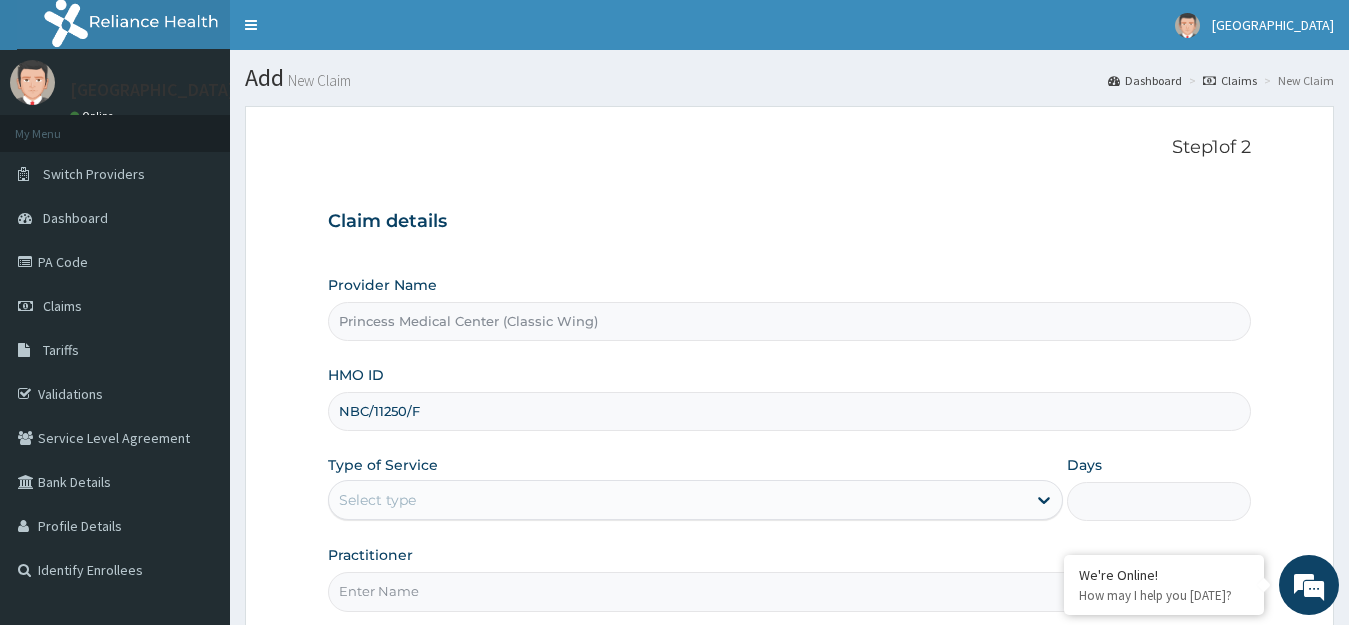 scroll, scrollTop: 0, scrollLeft: 0, axis: both 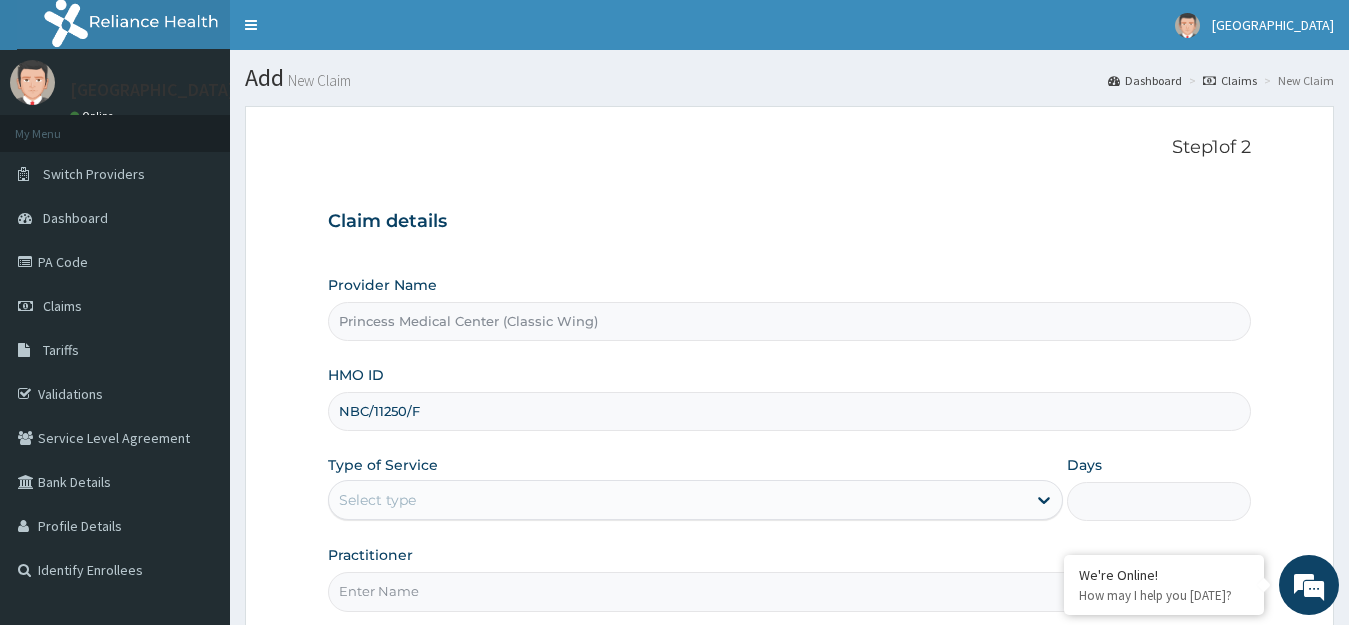 paste on "ANZ/10001/B" 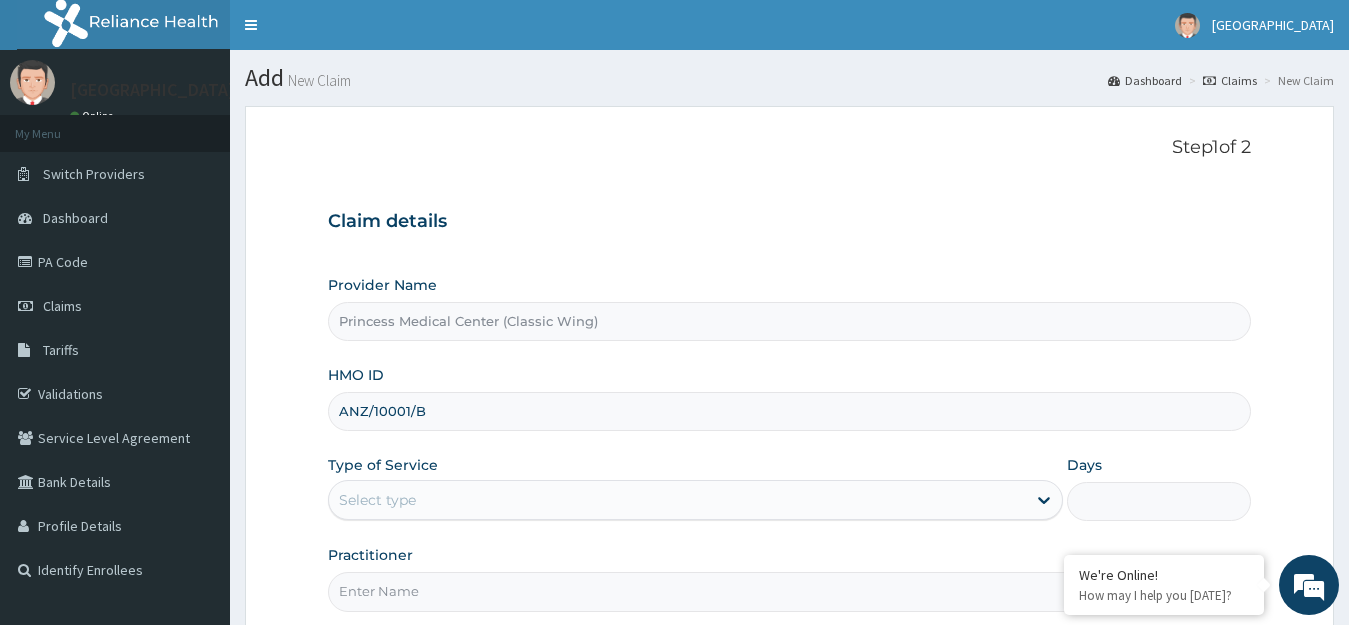 type on "ANZ/10001/B" 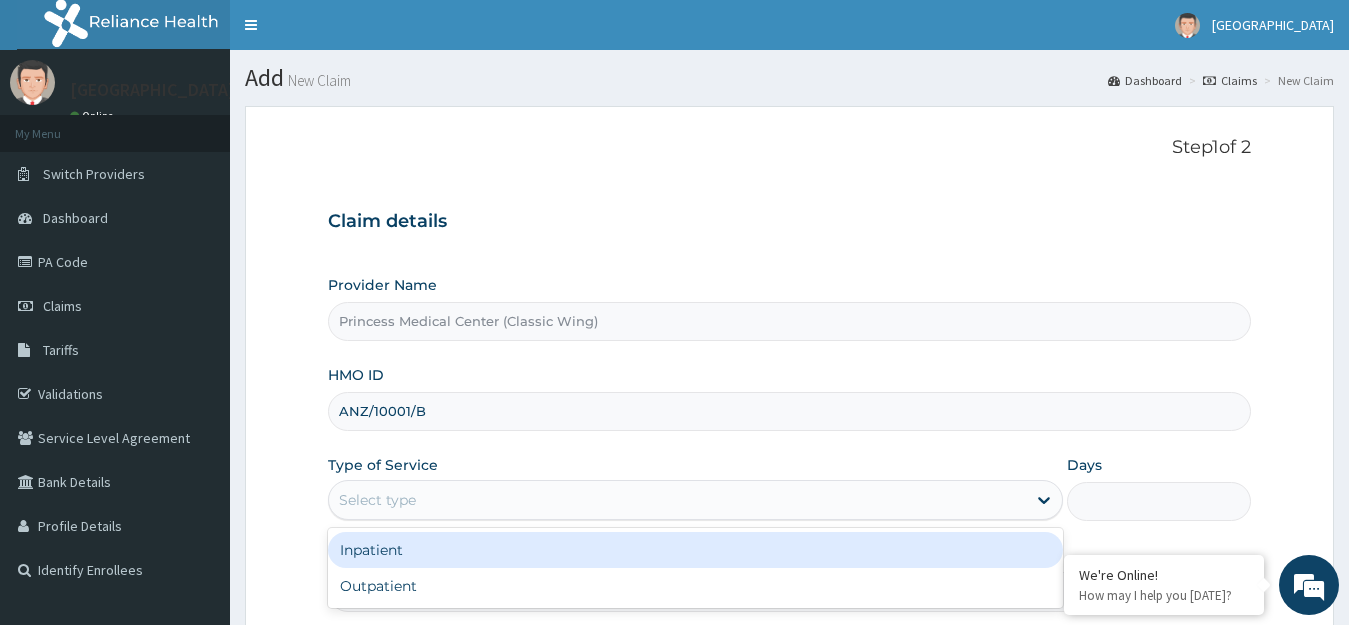 click on "Select type" at bounding box center (678, 500) 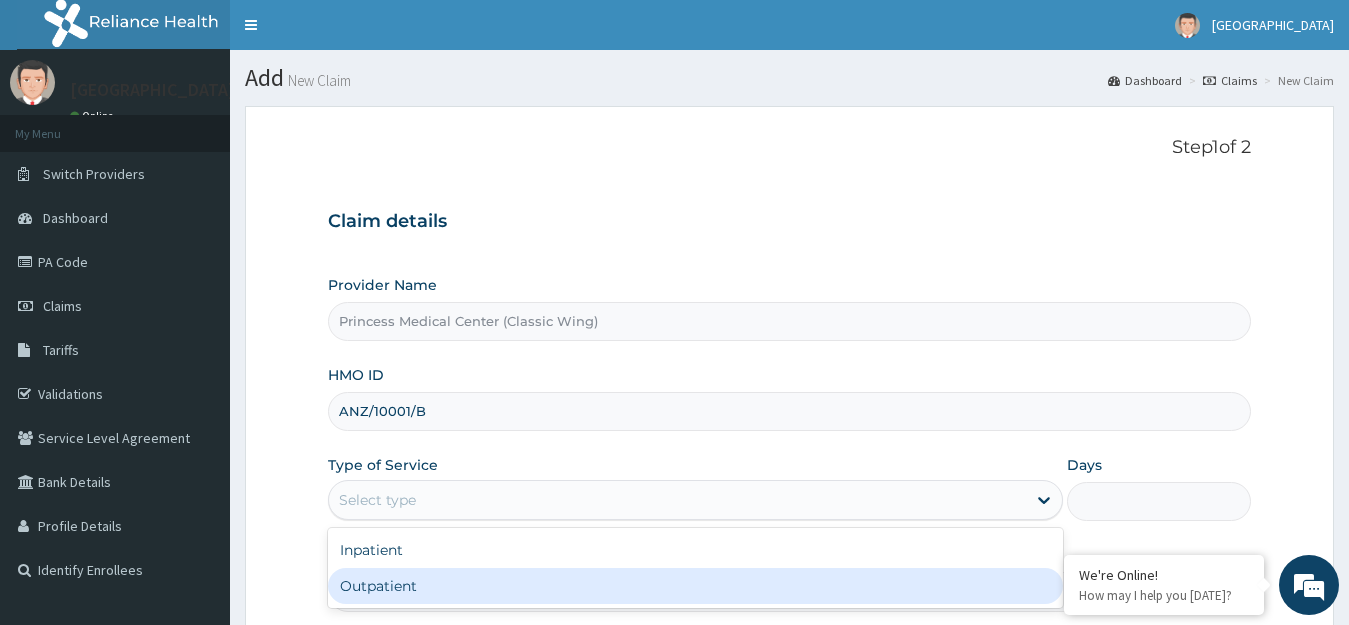 click on "Outpatient" at bounding box center [696, 586] 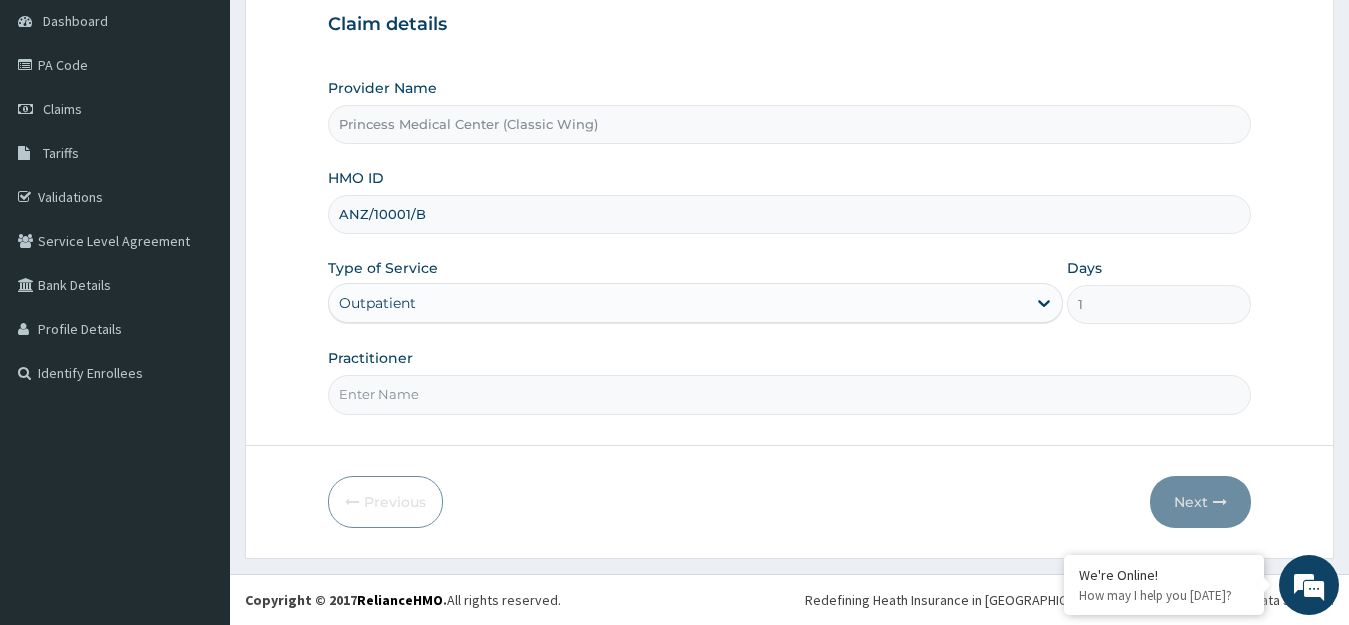 scroll, scrollTop: 97, scrollLeft: 0, axis: vertical 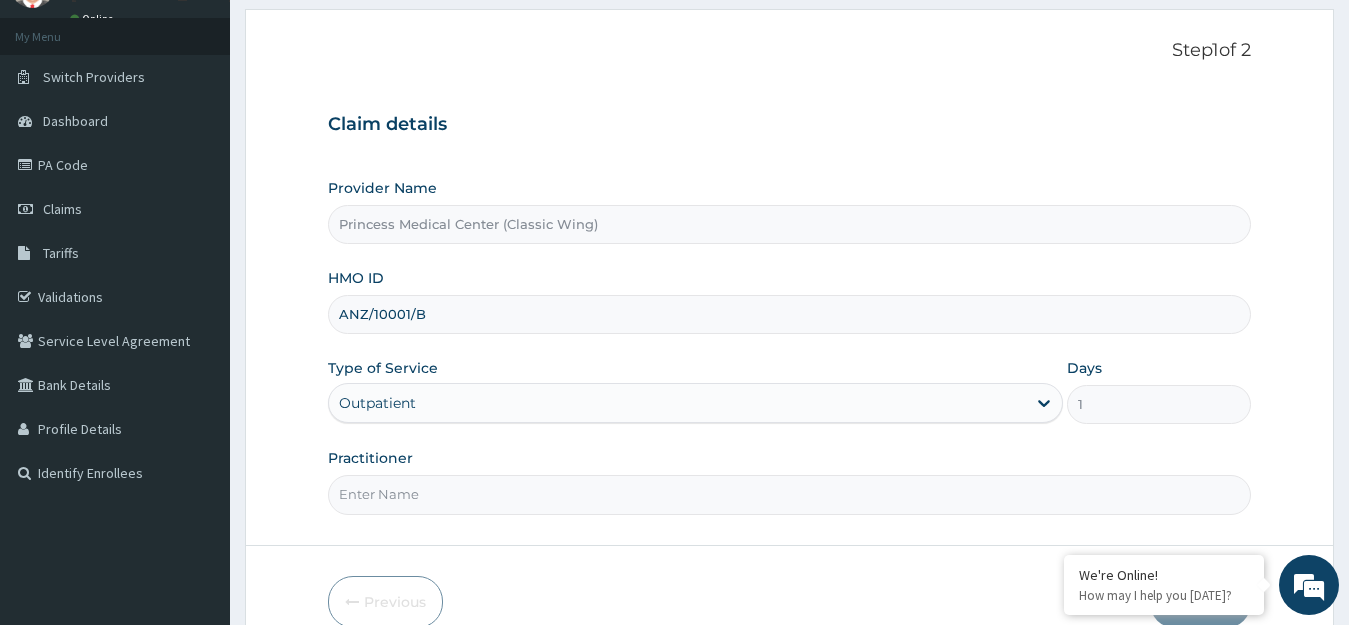 click on "Practitioner" at bounding box center (790, 494) 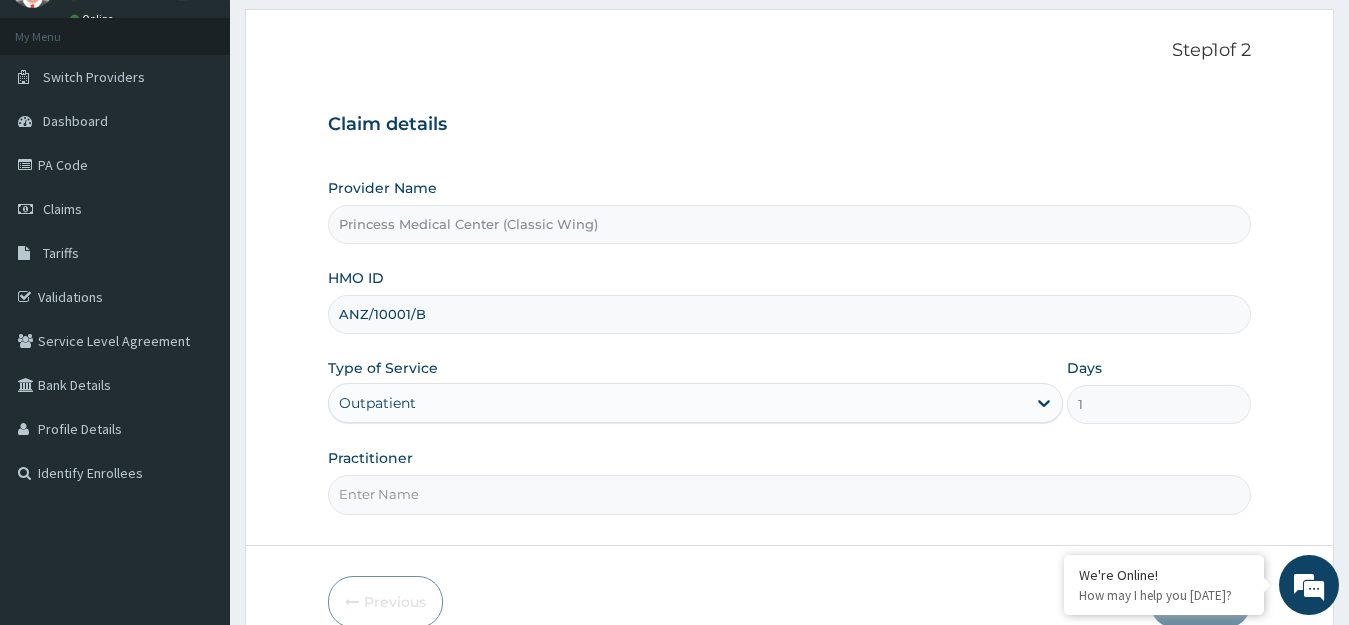 type on "Dr. EBIMOBOERE .S." 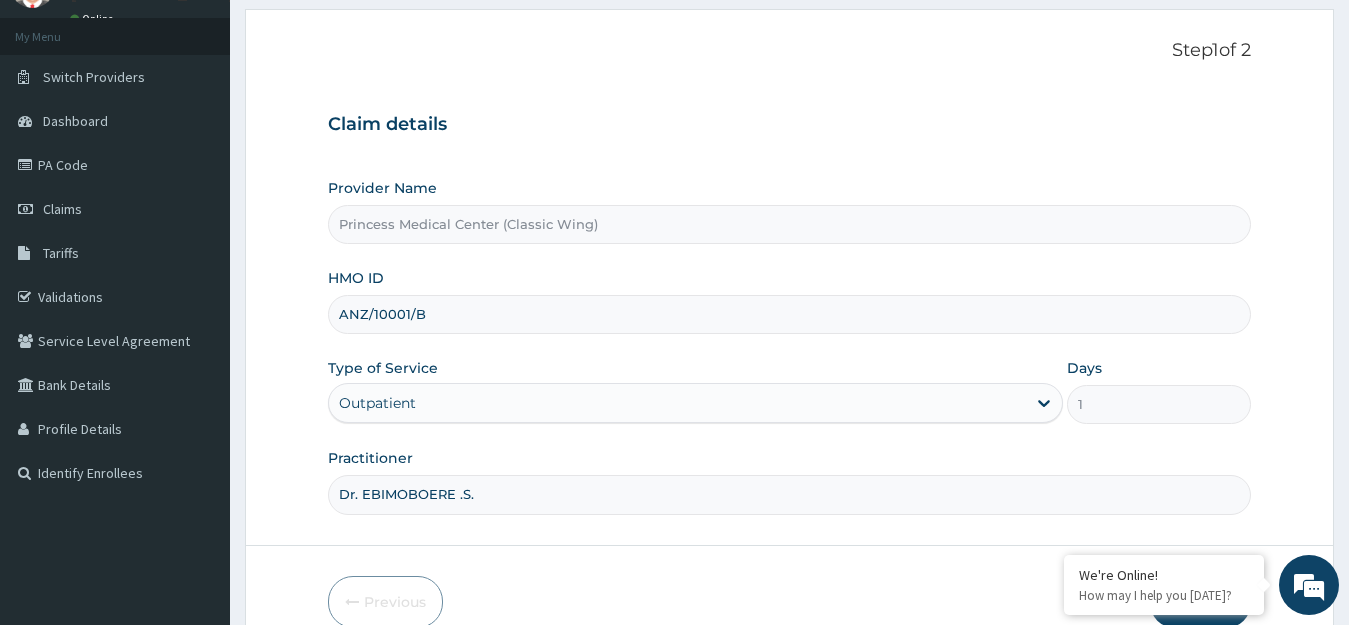 scroll, scrollTop: 197, scrollLeft: 0, axis: vertical 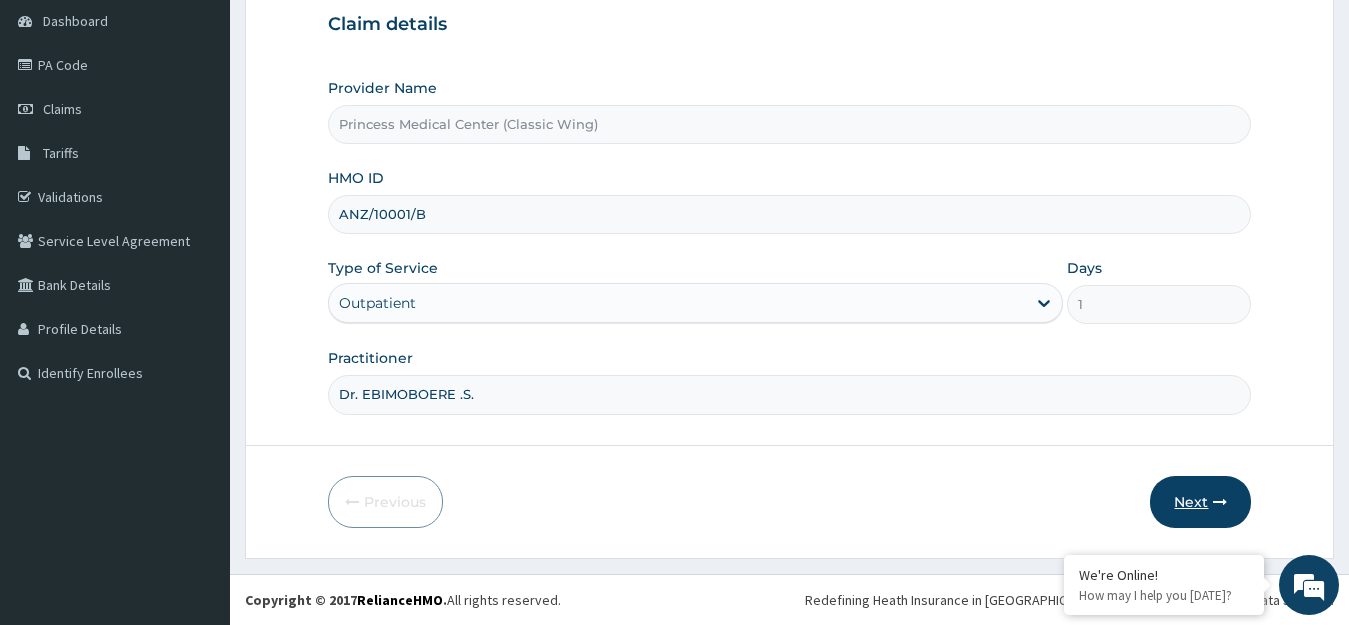click on "Next" at bounding box center (1200, 502) 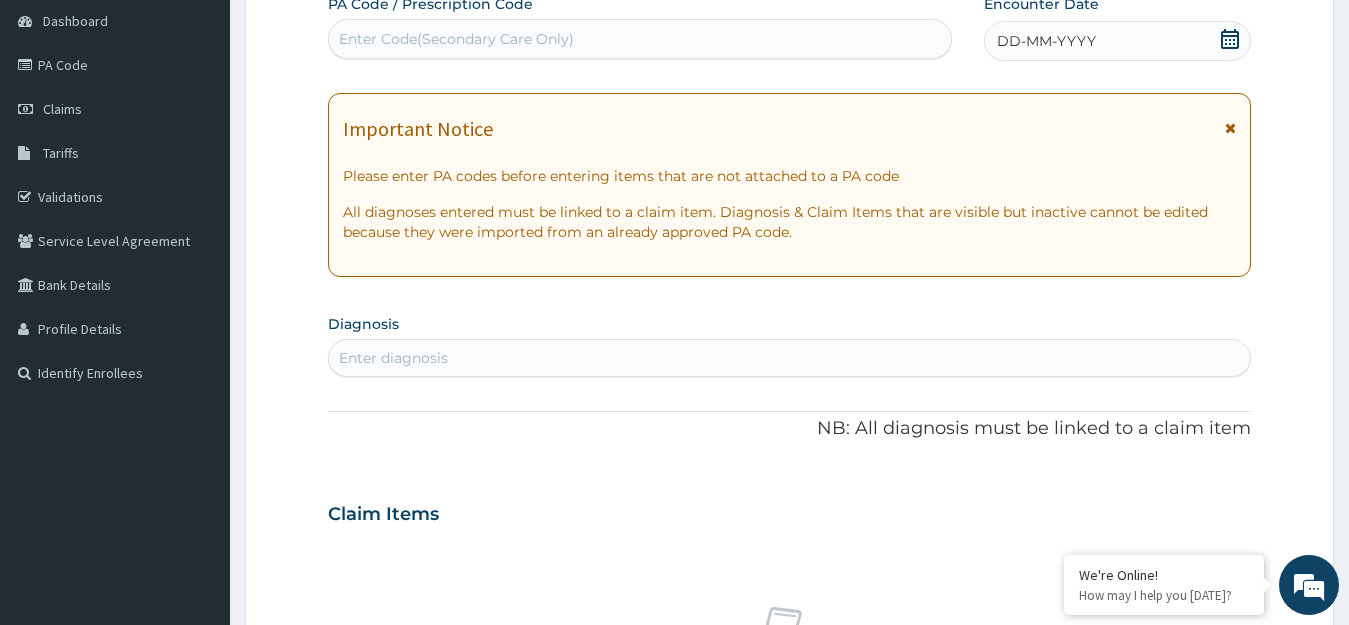 scroll, scrollTop: 33, scrollLeft: 0, axis: vertical 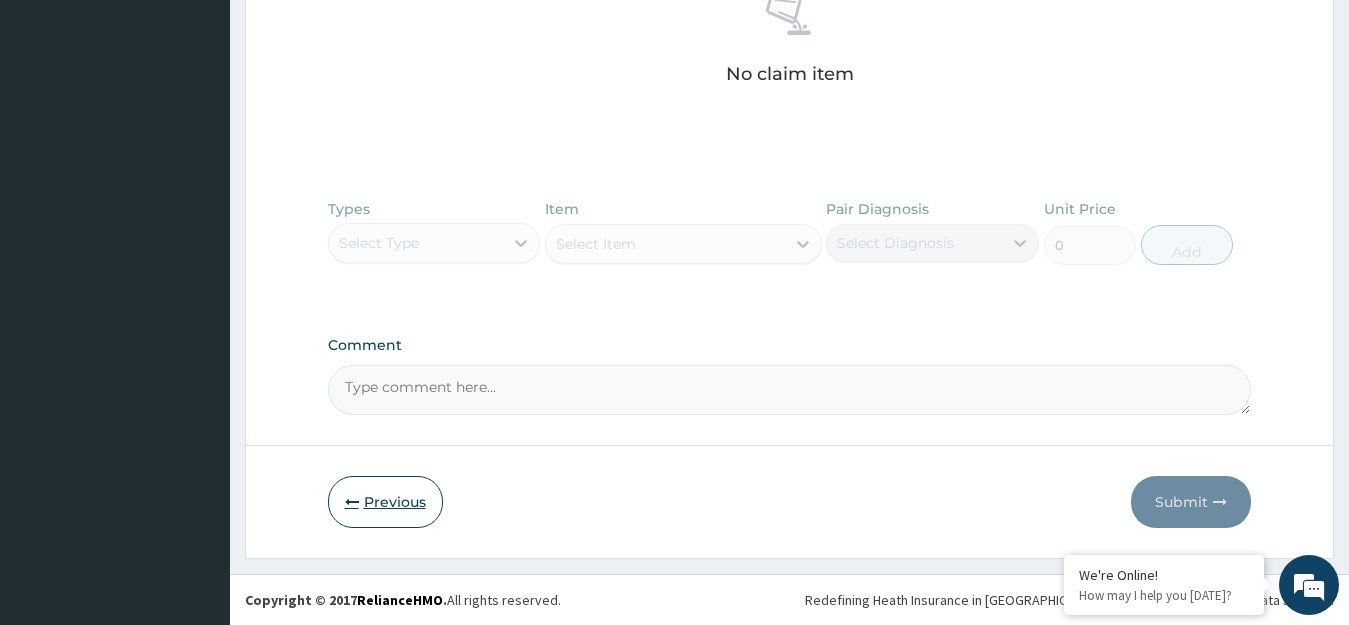 click on "Previous" at bounding box center (385, 502) 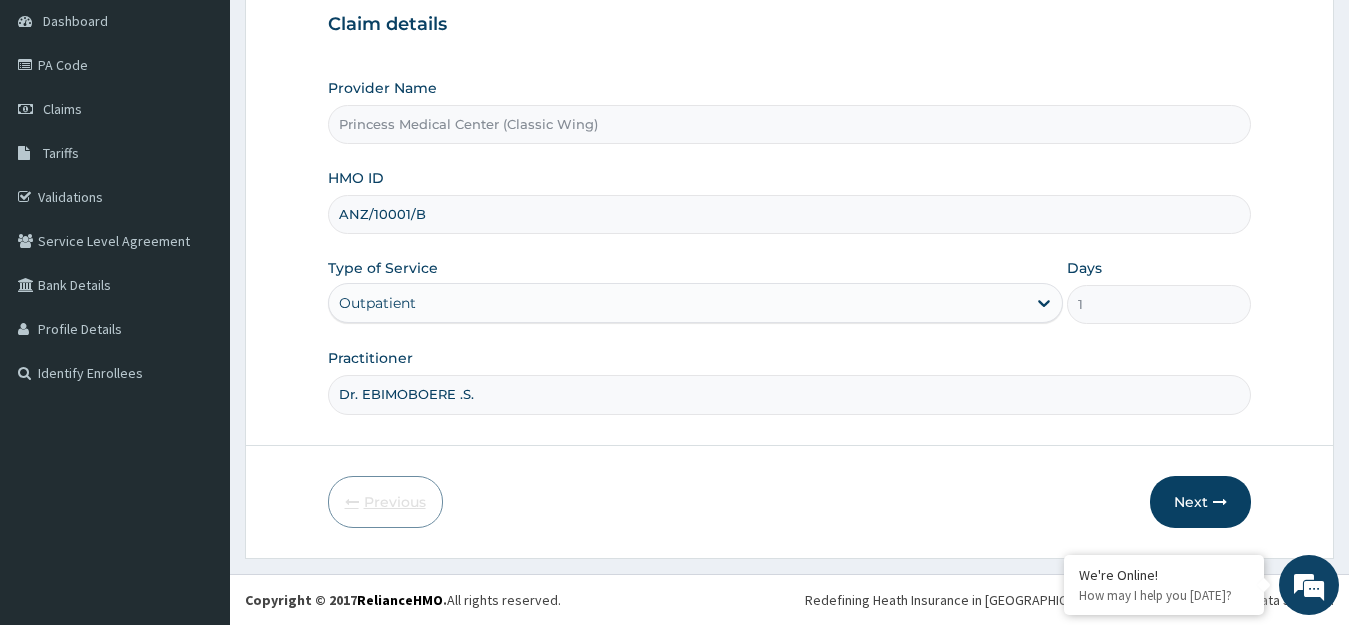 scroll, scrollTop: 197, scrollLeft: 0, axis: vertical 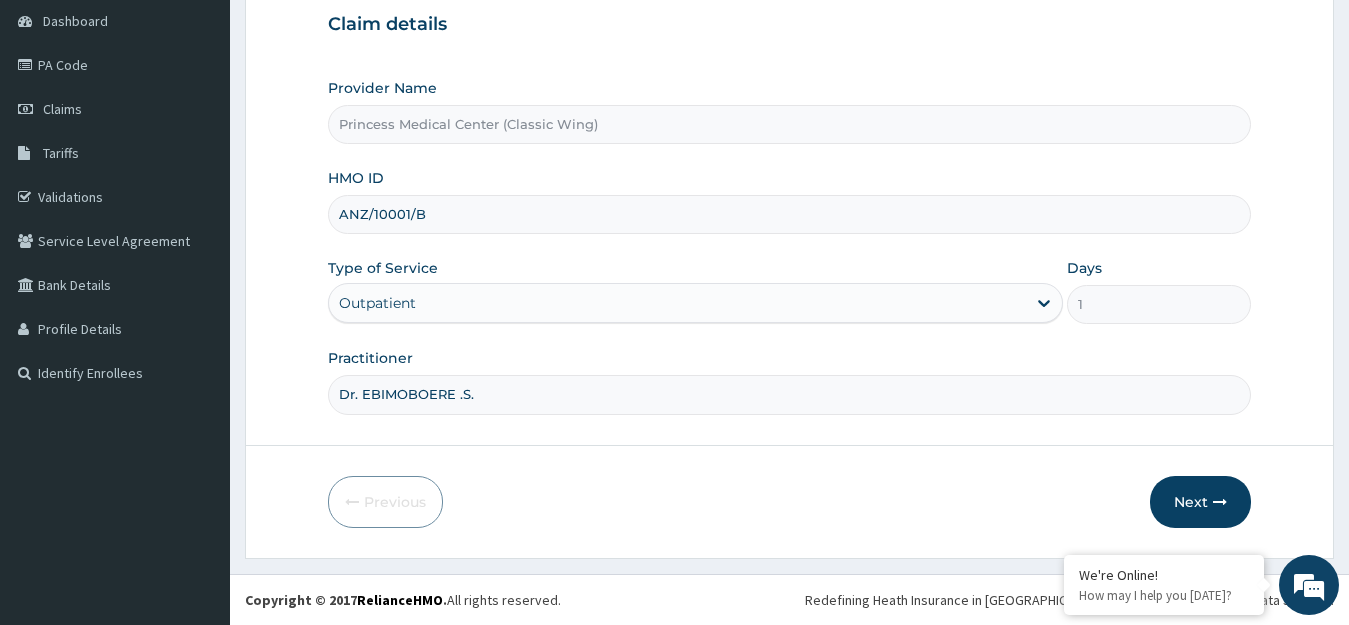 drag, startPoint x: 445, startPoint y: 214, endPoint x: 337, endPoint y: 214, distance: 108 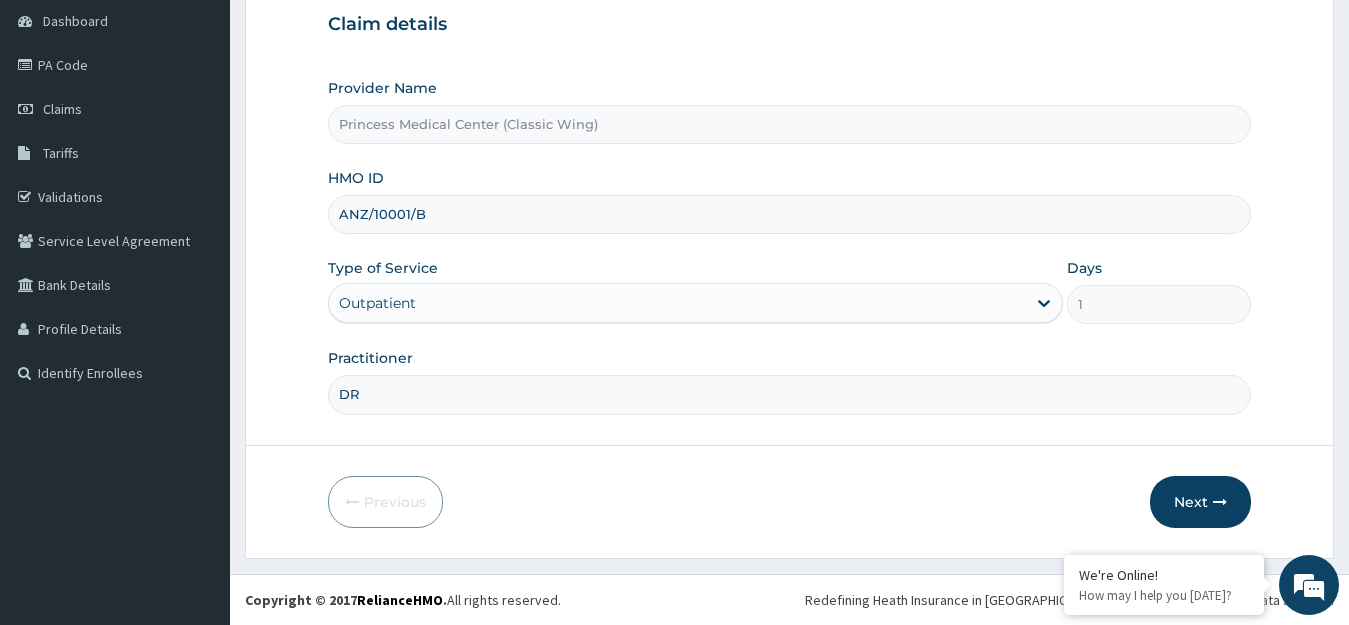 type on "DR CHIORLU.J" 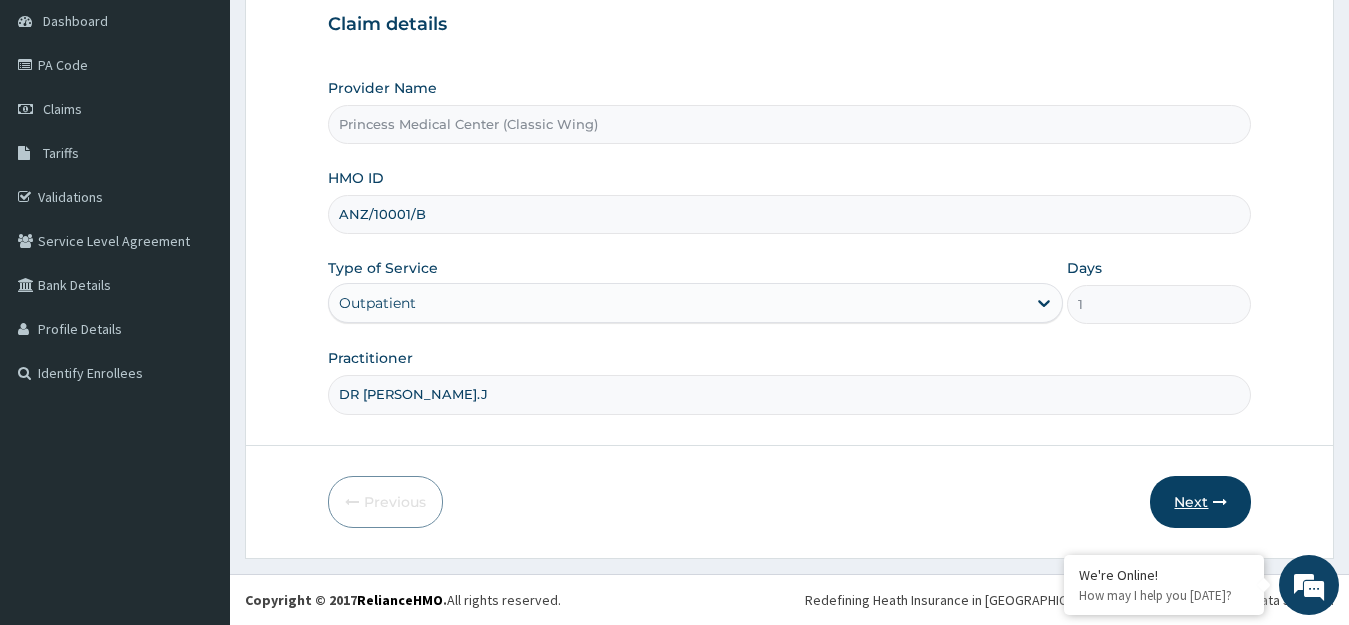 click on "Next" at bounding box center (1200, 502) 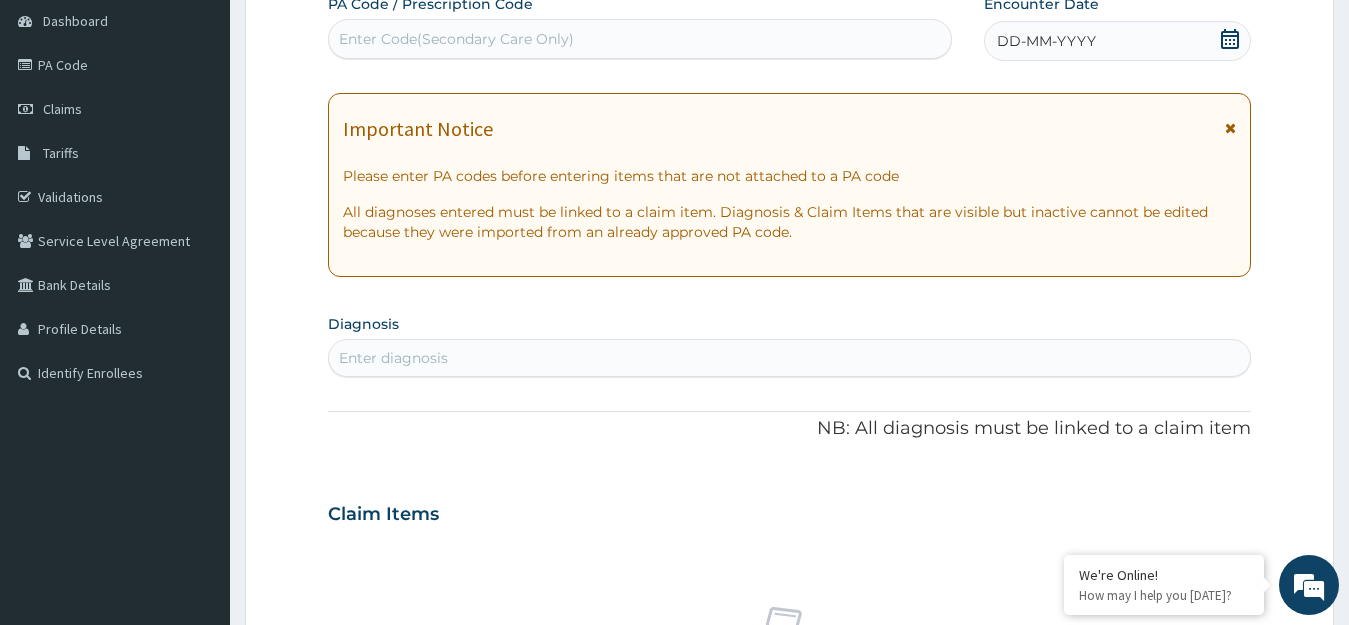 click 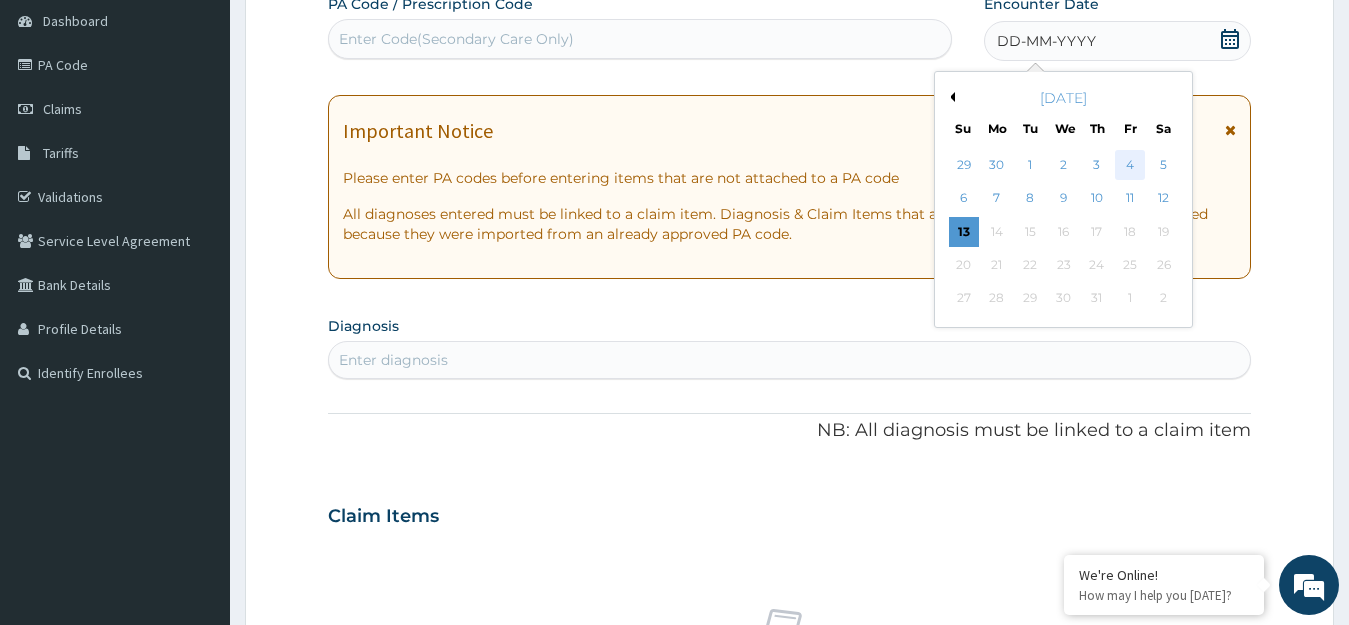 click on "4" at bounding box center (1130, 165) 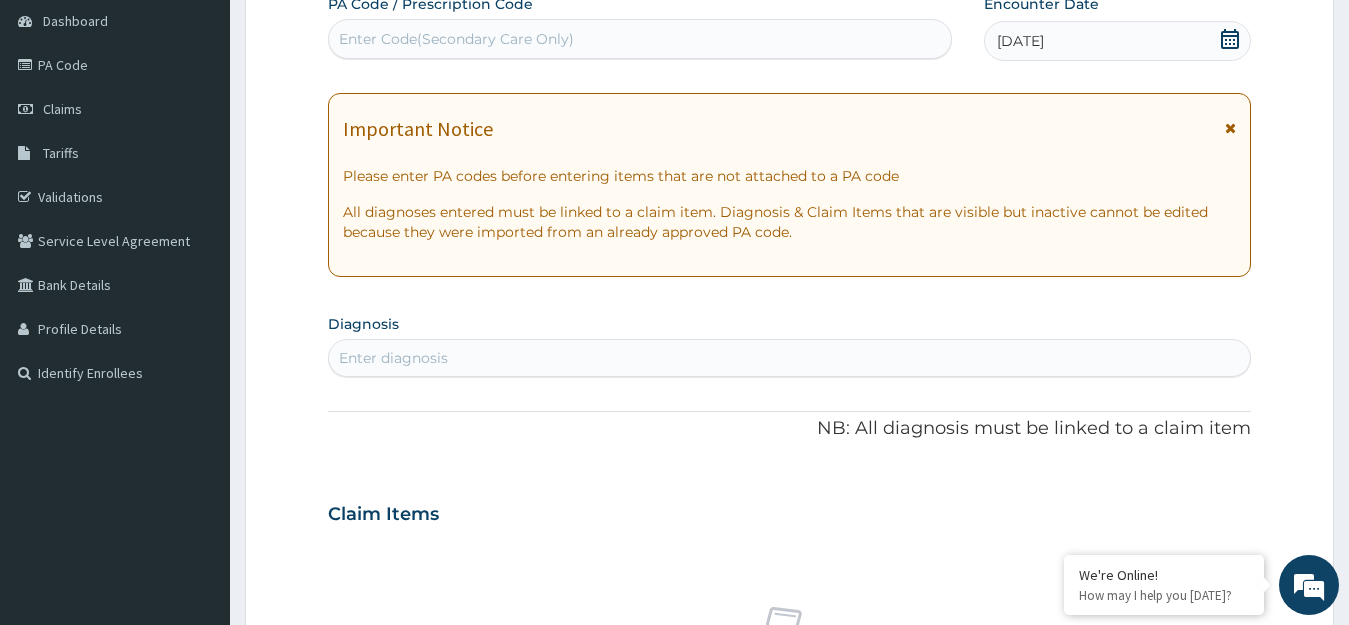 drag, startPoint x: 467, startPoint y: 319, endPoint x: 469, endPoint y: 340, distance: 21.095022 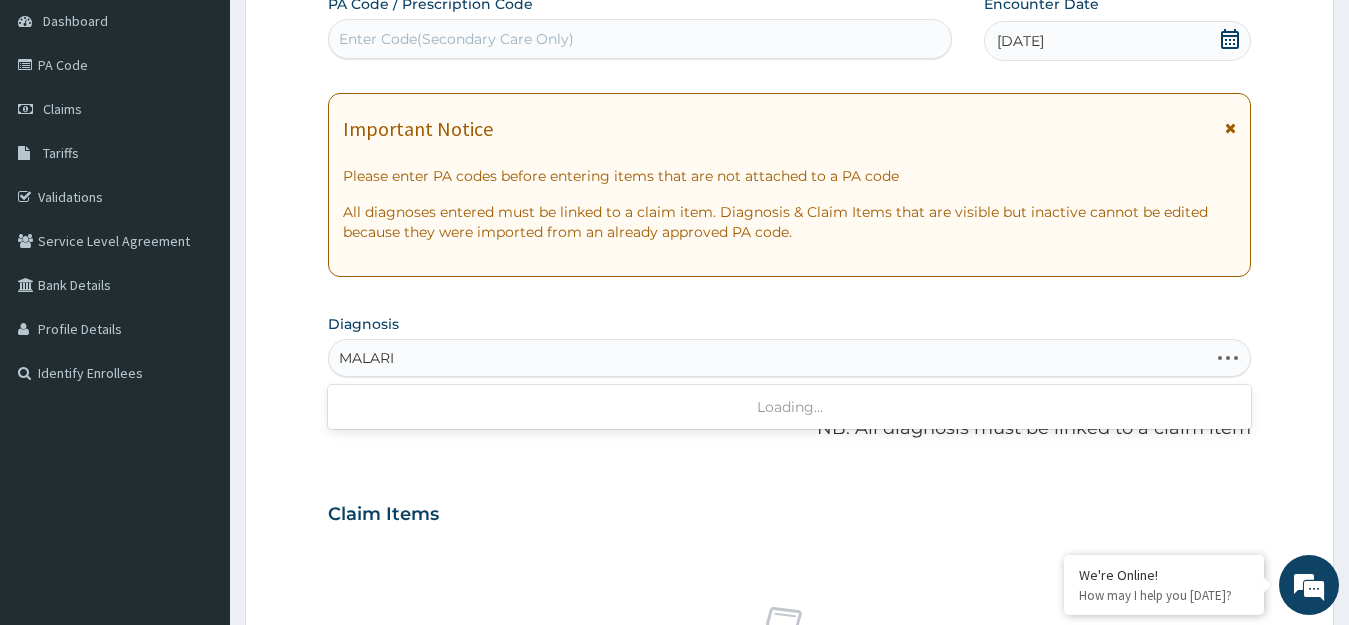 type on "MALARIA" 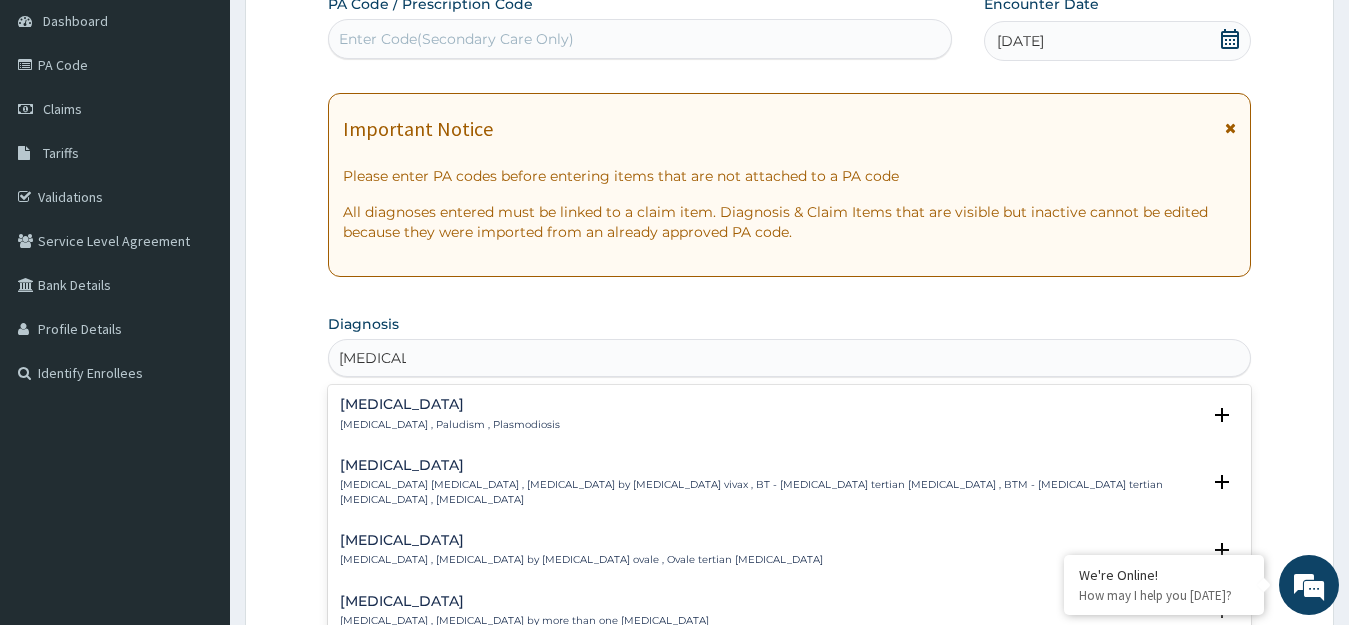 click on "Malaria" at bounding box center [450, 404] 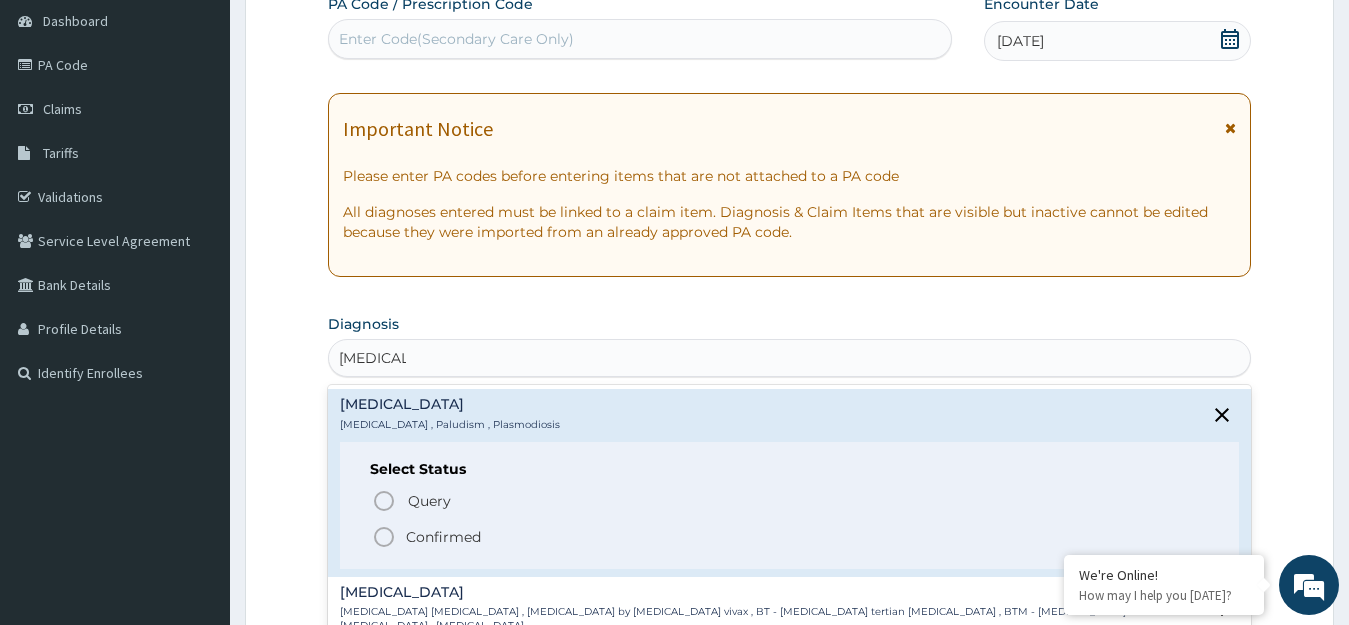click 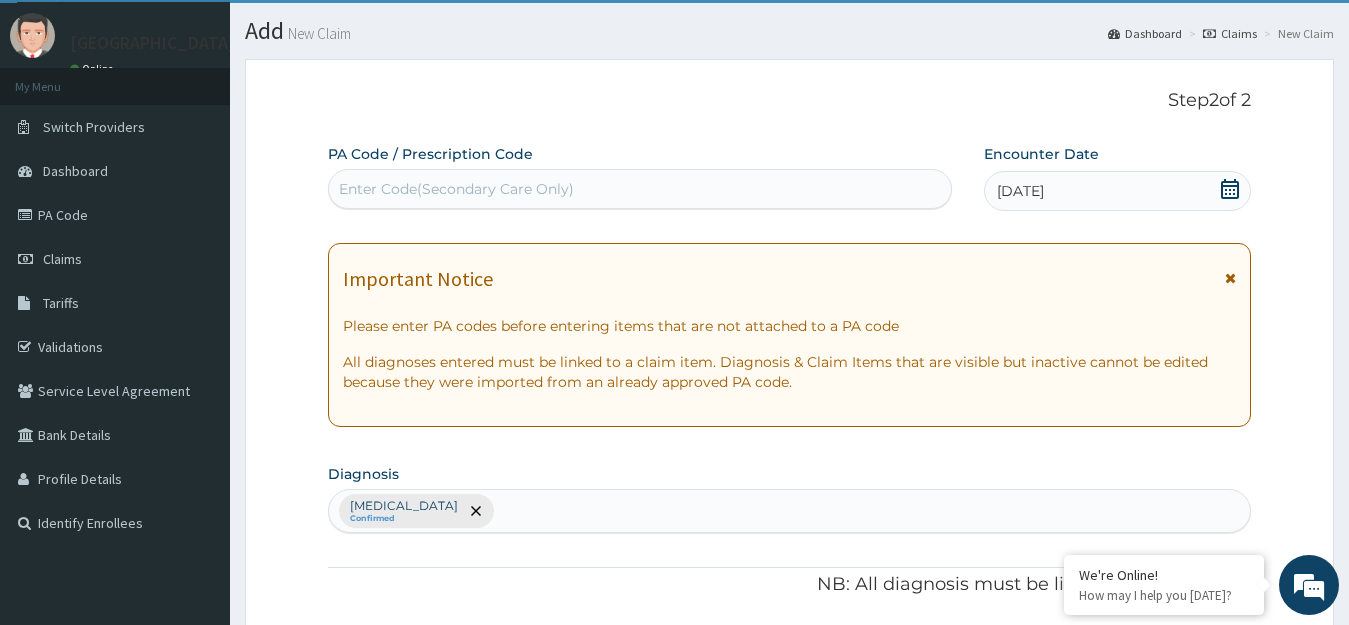 scroll, scrollTop: 0, scrollLeft: 0, axis: both 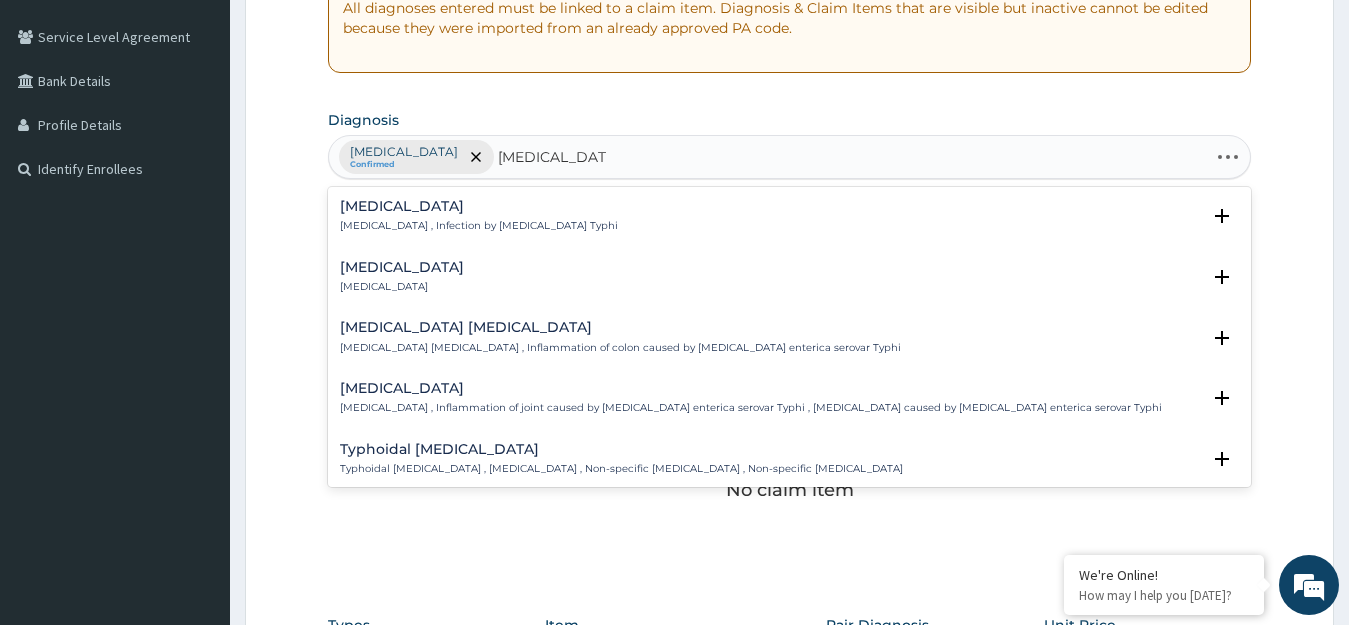 type on "TYPHOID FEVER" 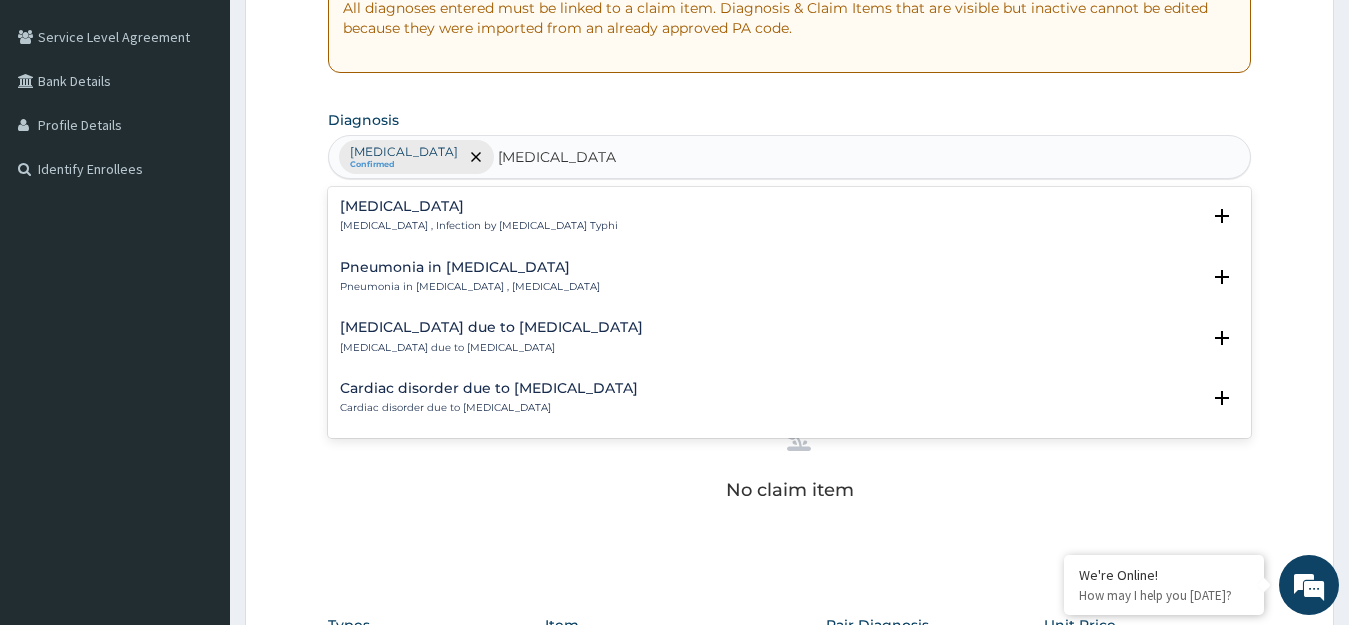 click on "Typhoid fever" at bounding box center (479, 206) 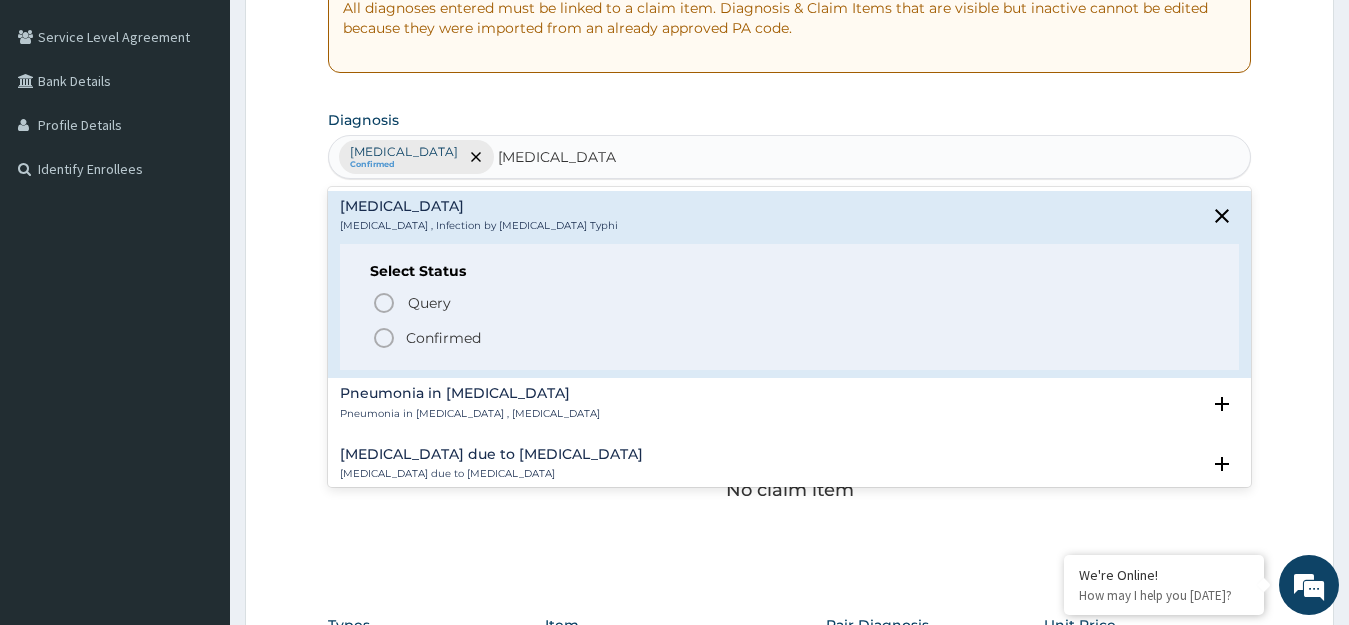 click 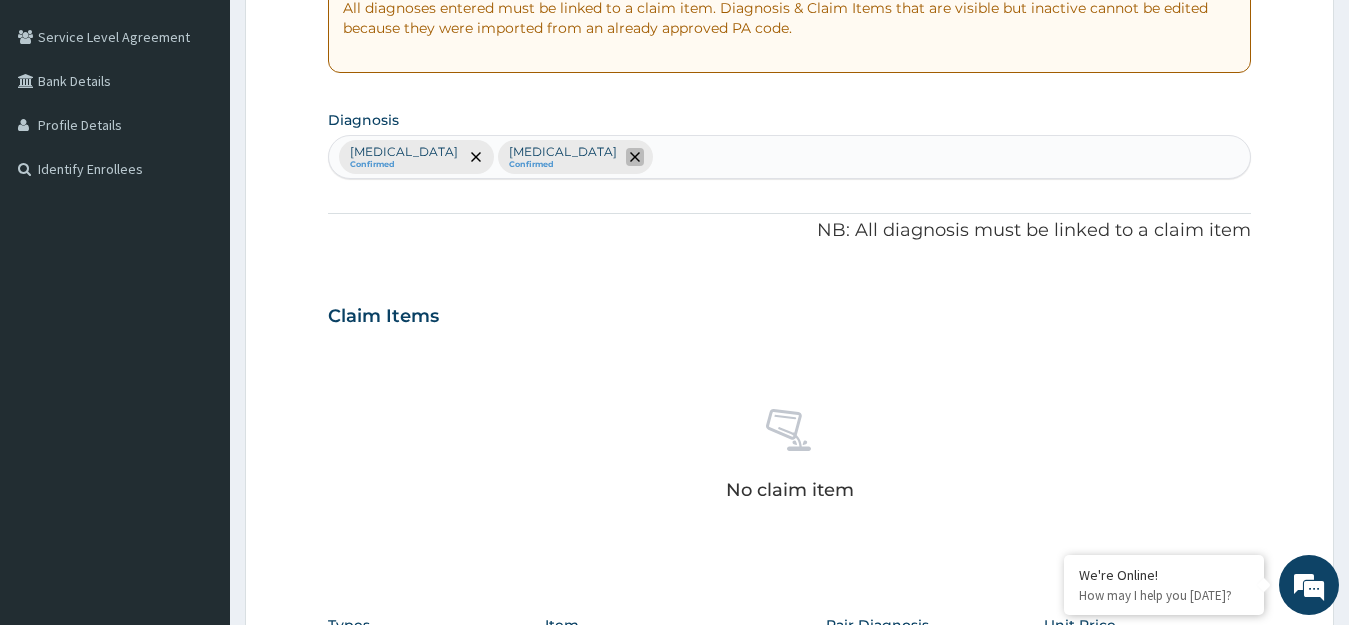 click 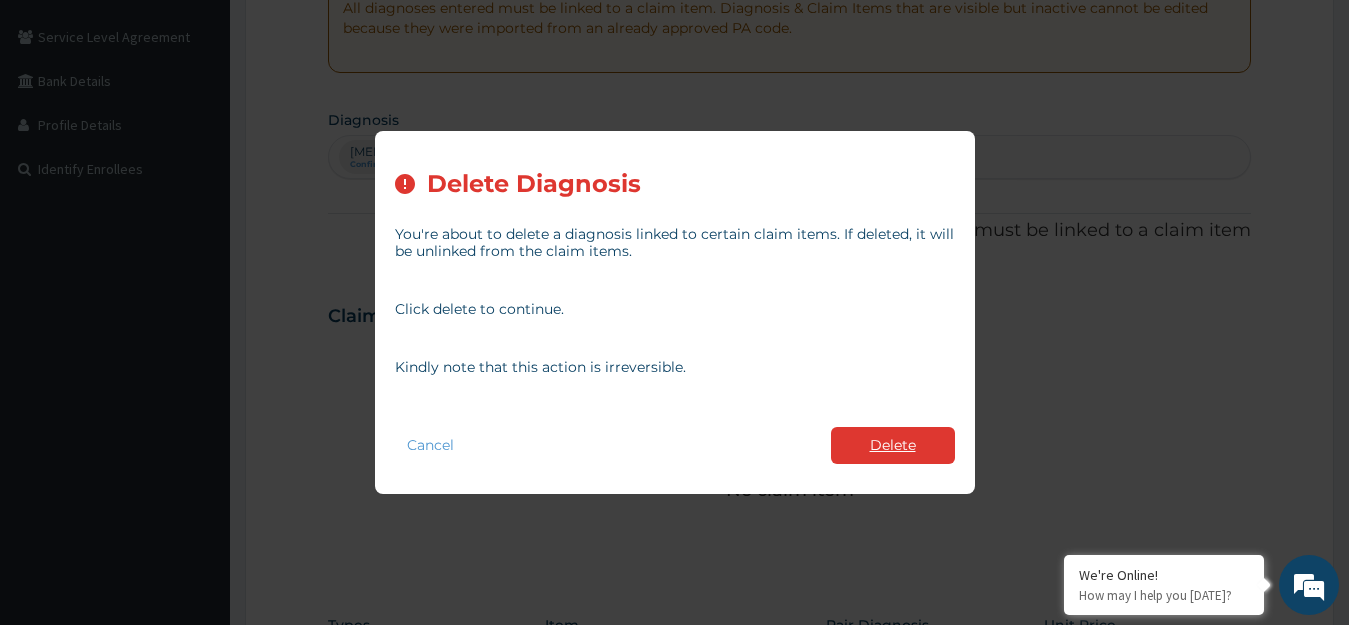 click on "Delete" at bounding box center [893, 445] 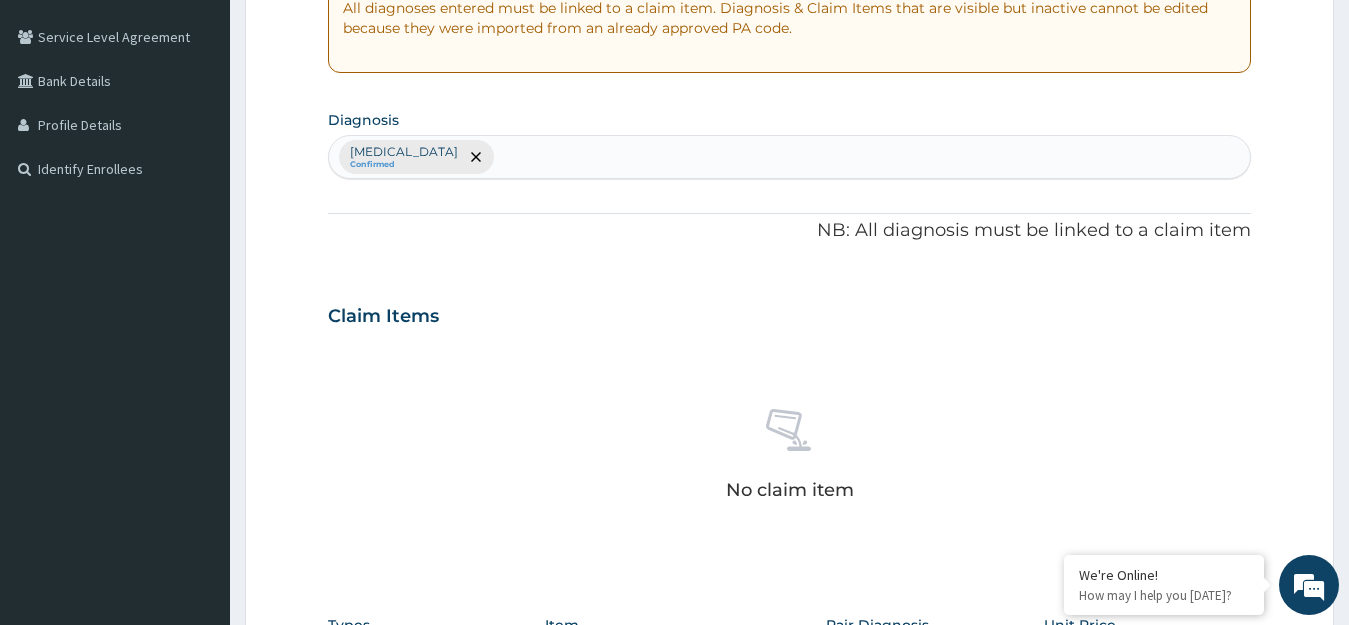 click on "Malaria Confirmed" at bounding box center (790, 157) 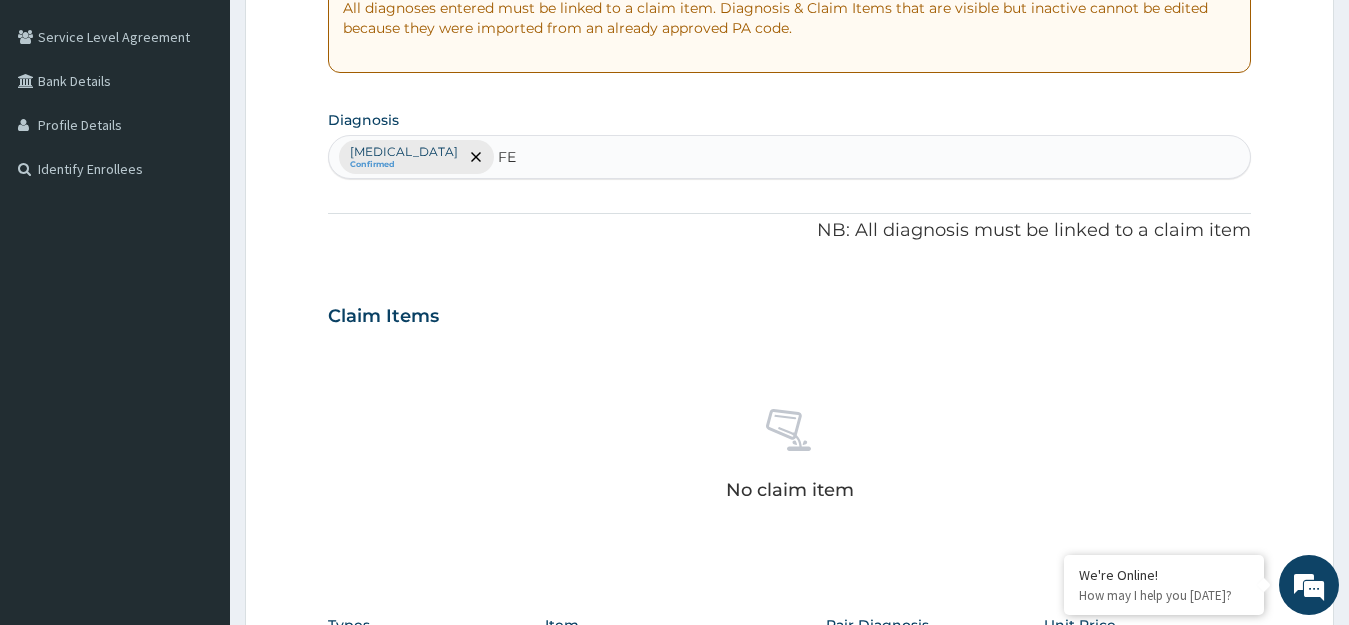 type on "F" 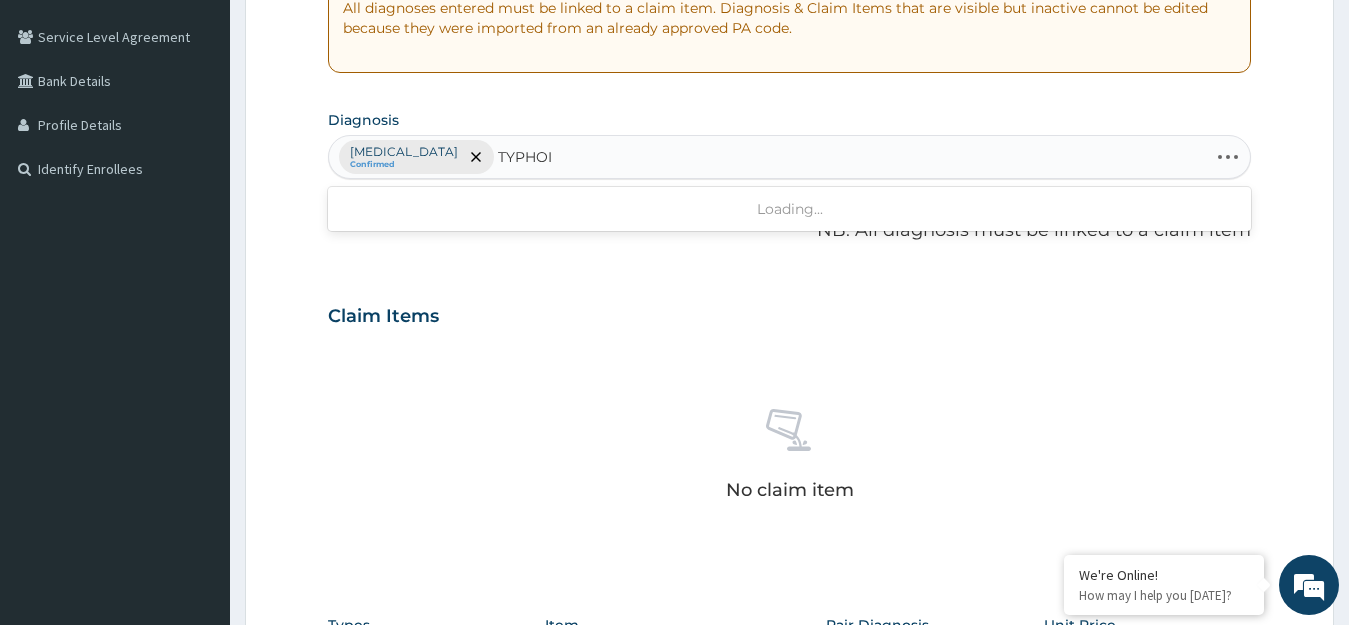 type on "TYPHOID" 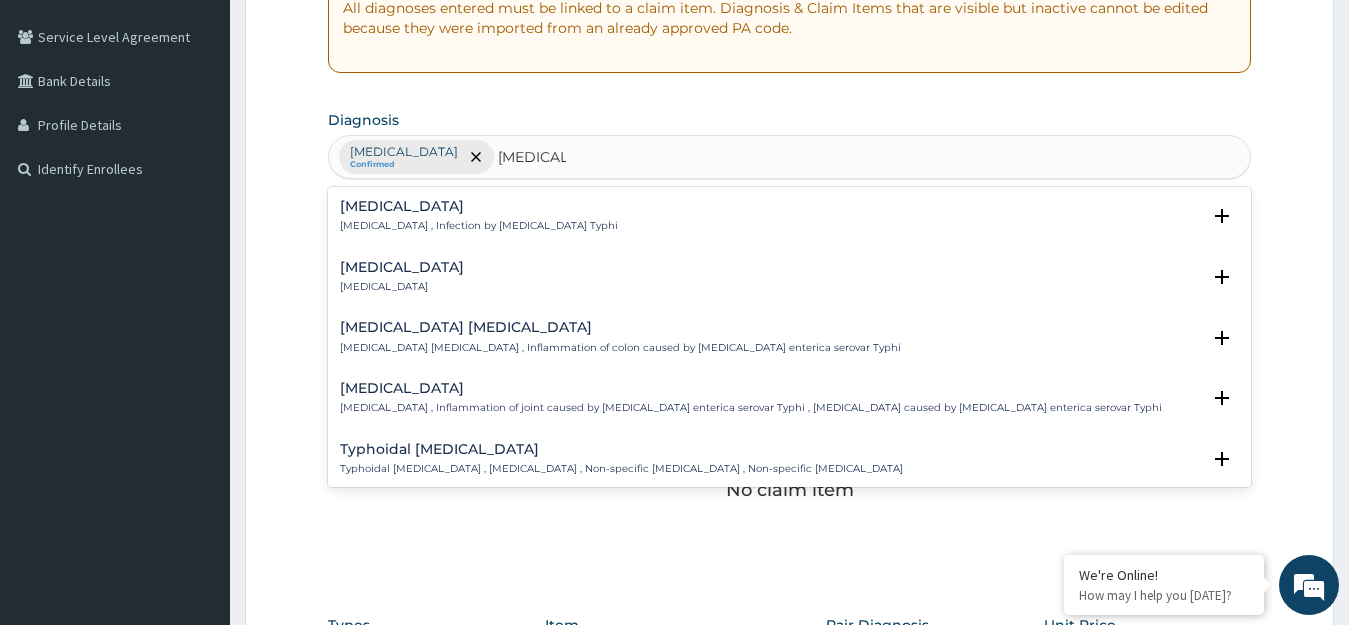click on "Typhoid fever Typhoid fever , Infection by Salmonella Typhi" at bounding box center (479, 216) 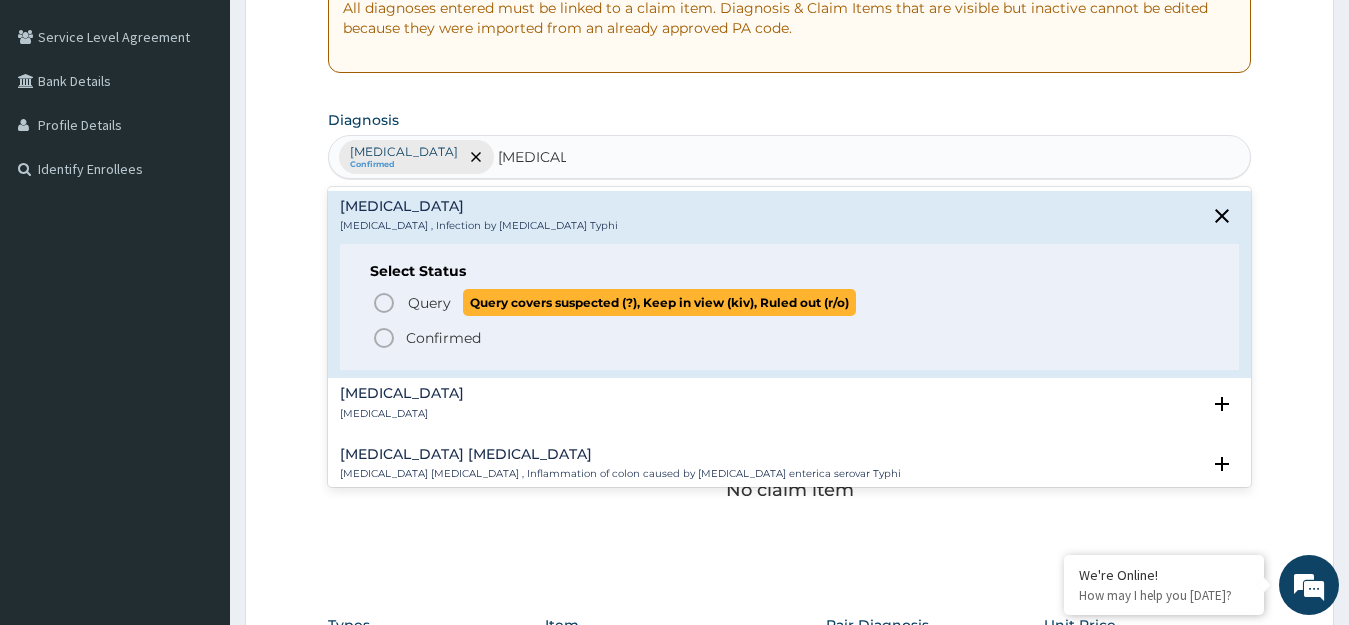 click 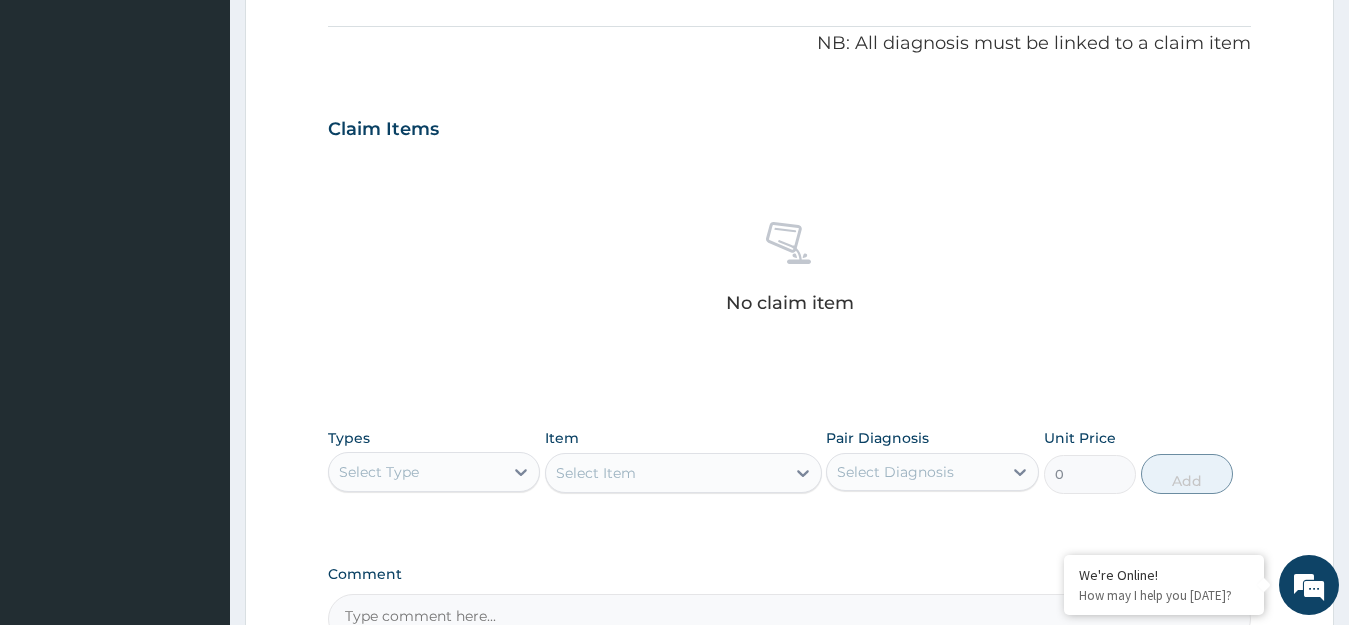 scroll, scrollTop: 735, scrollLeft: 0, axis: vertical 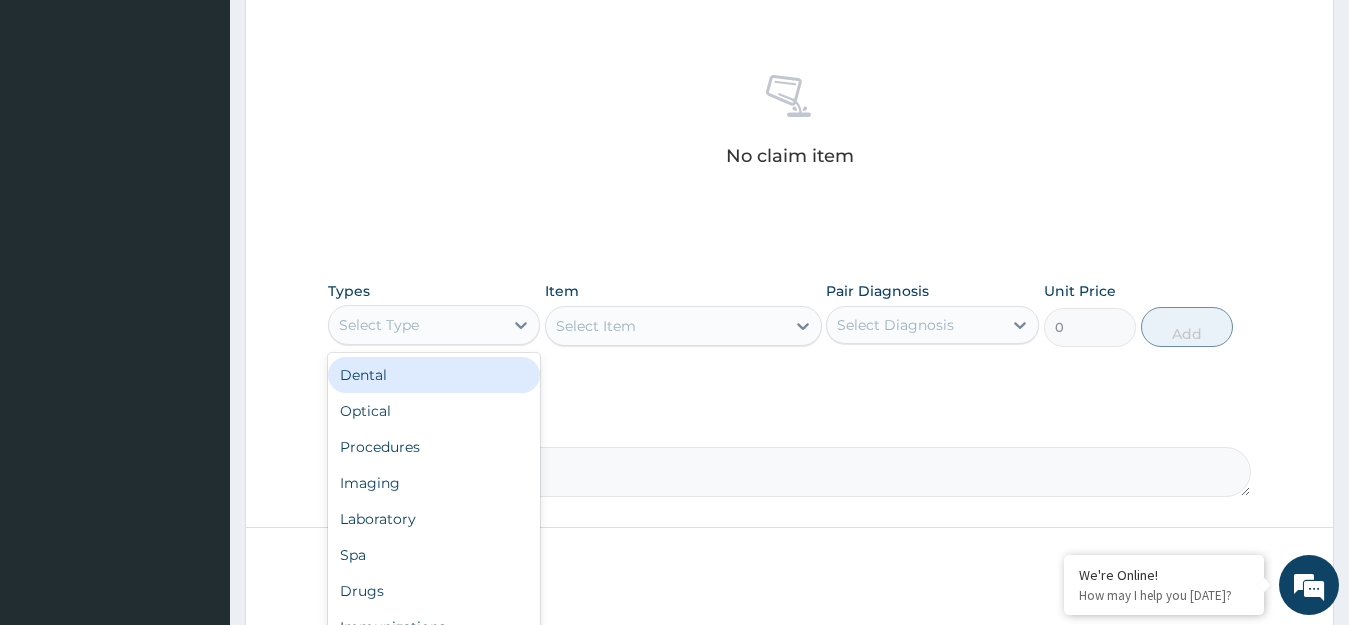 click on "Select Type" at bounding box center (416, 325) 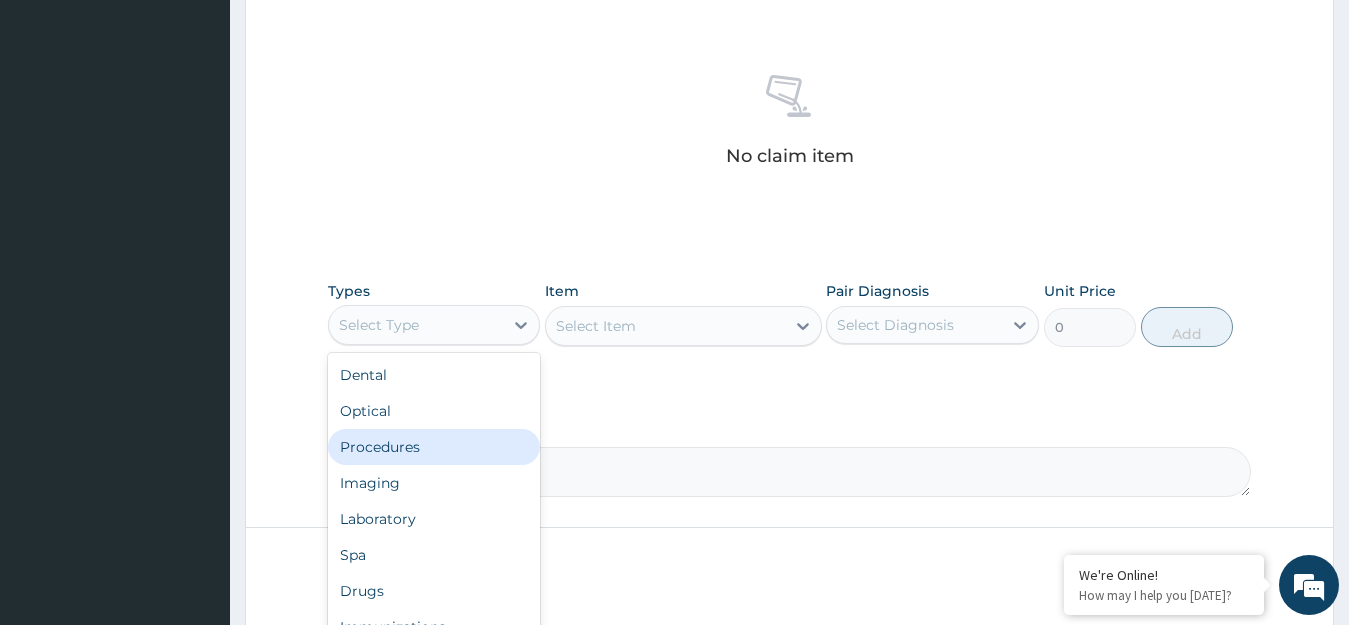 click on "Procedures" at bounding box center (434, 447) 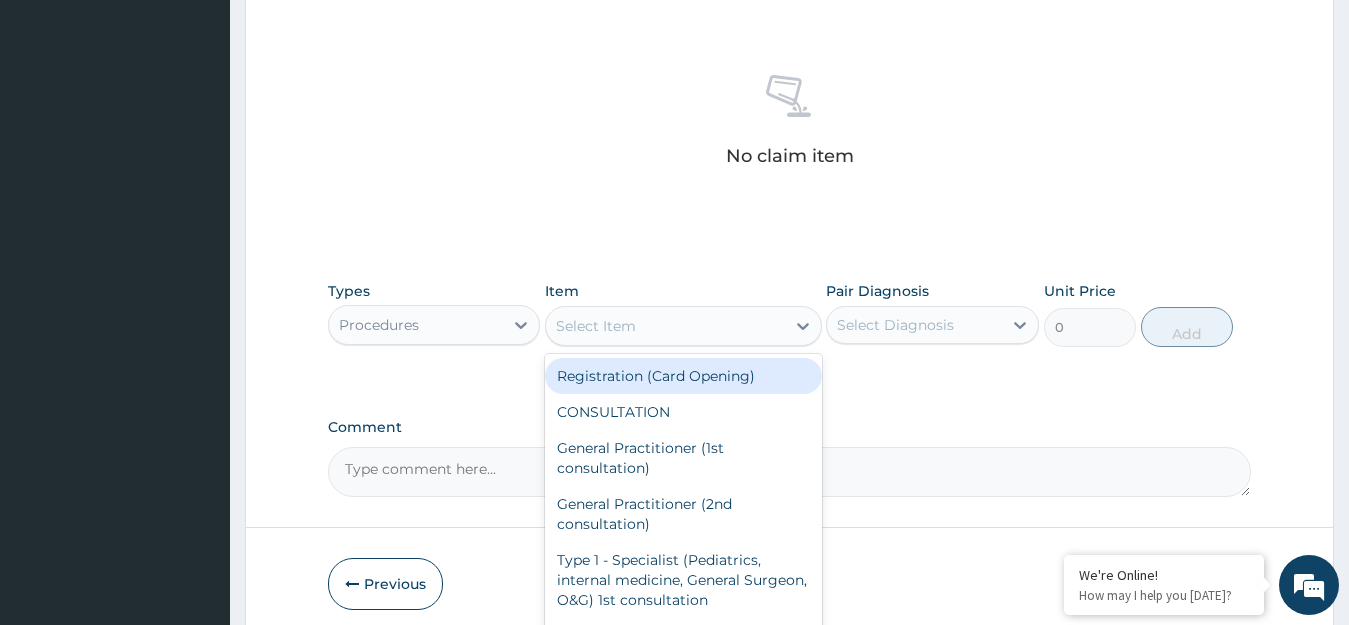click on "Select Item" at bounding box center [596, 326] 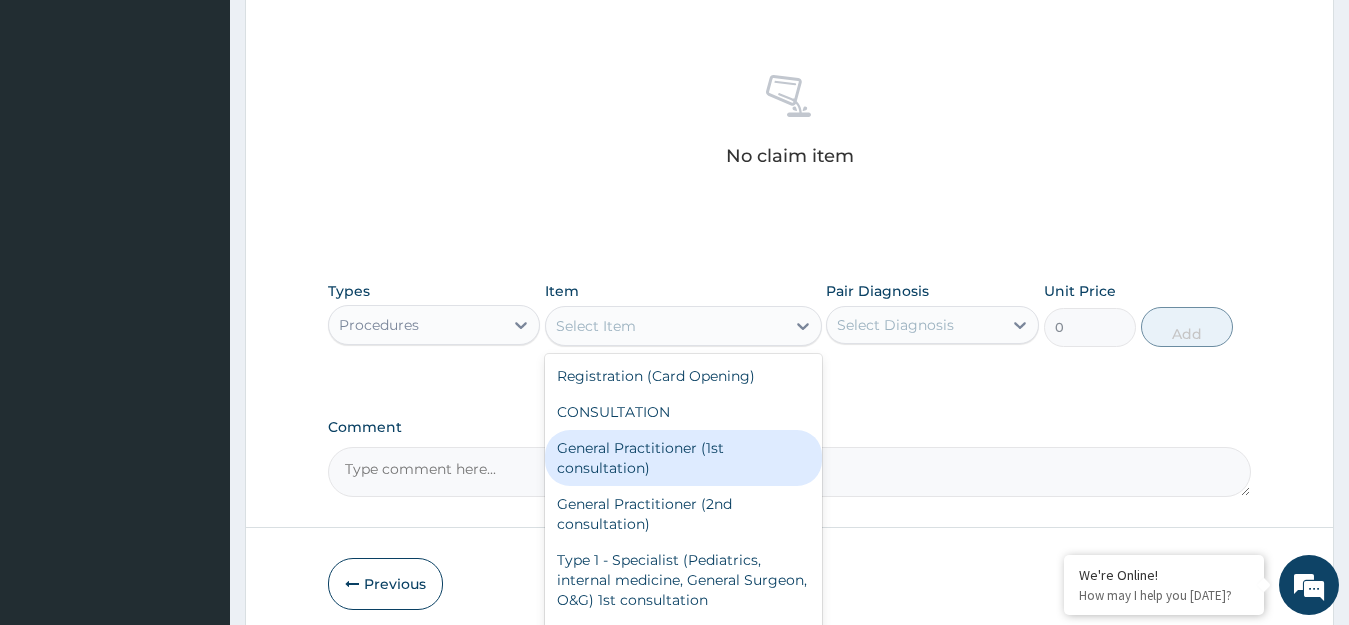 click on "General Practitioner (1st consultation)" at bounding box center (683, 458) 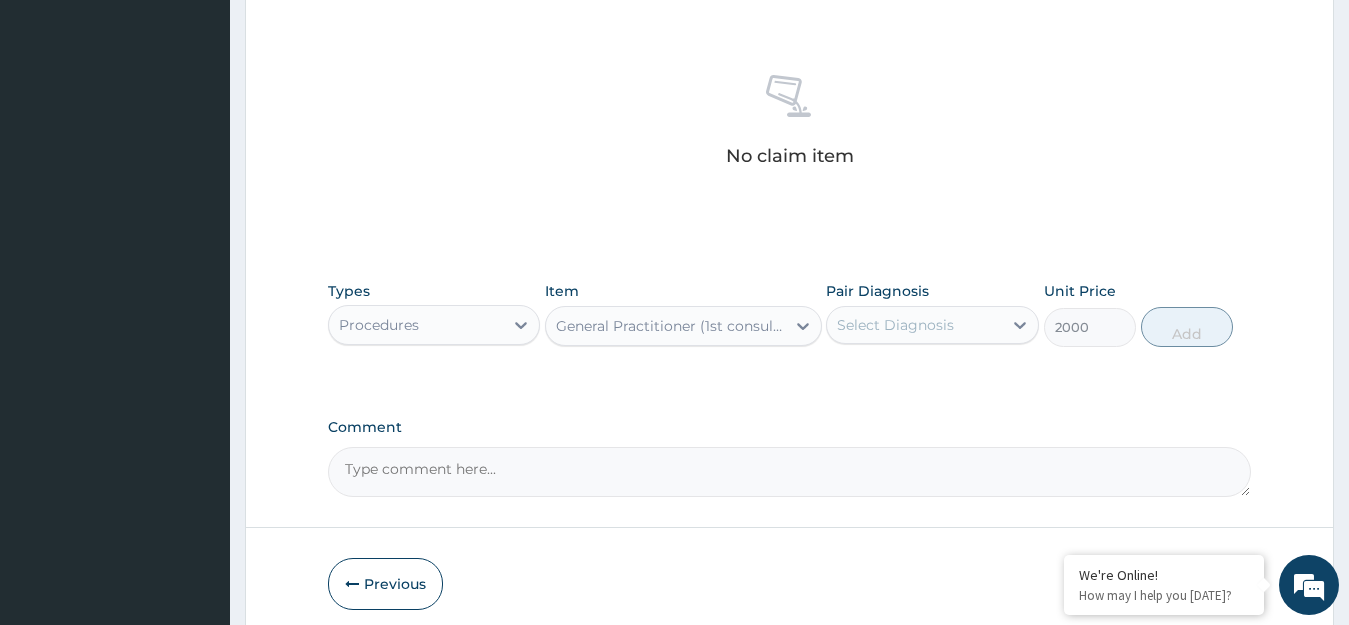 click on "Select Diagnosis" at bounding box center (895, 325) 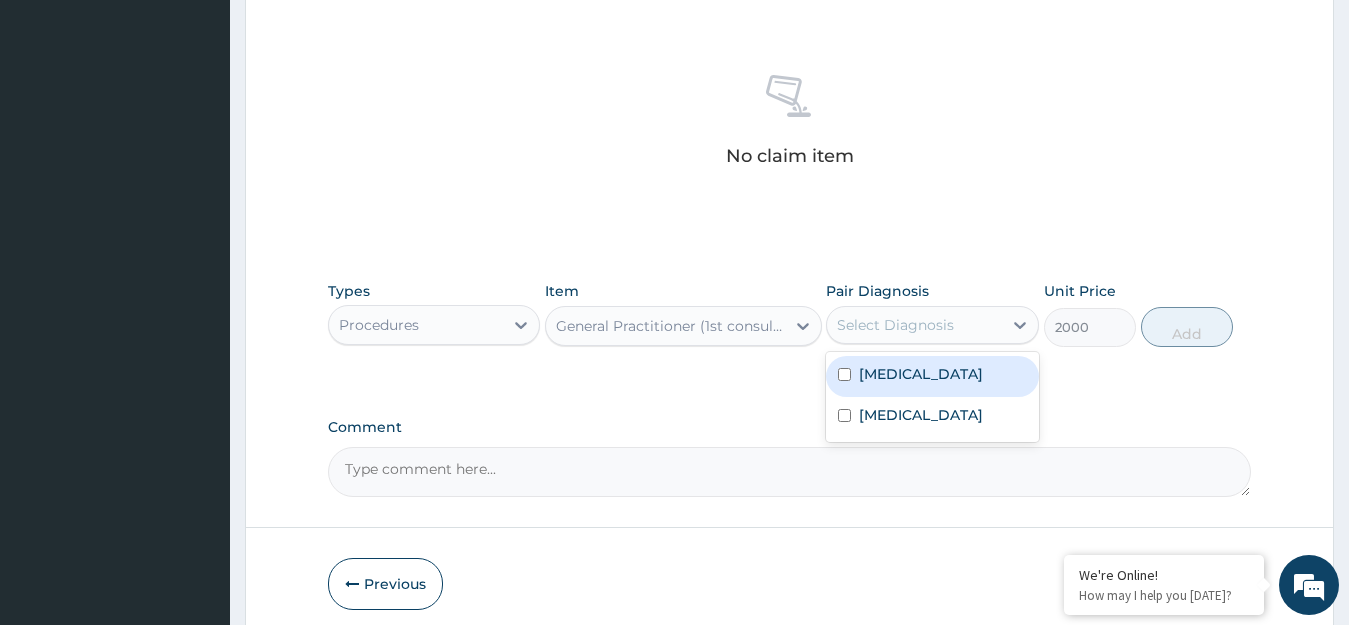 drag, startPoint x: 878, startPoint y: 386, endPoint x: 878, endPoint y: 415, distance: 29 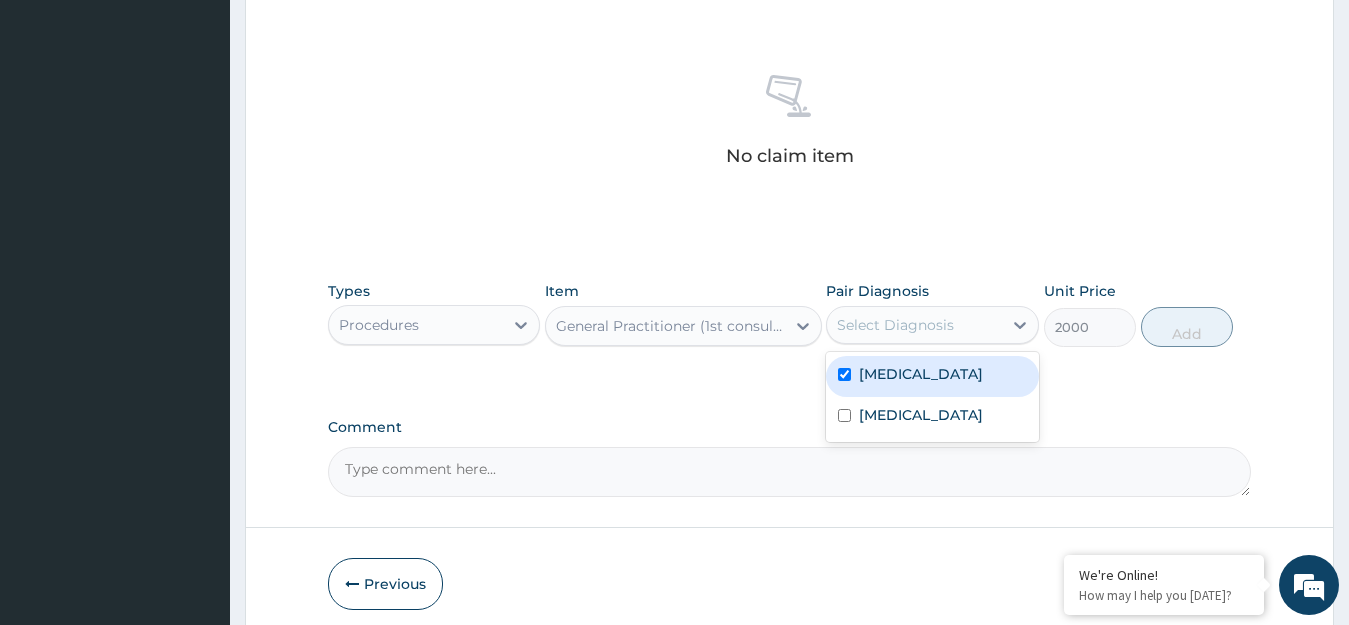 checkbox on "true" 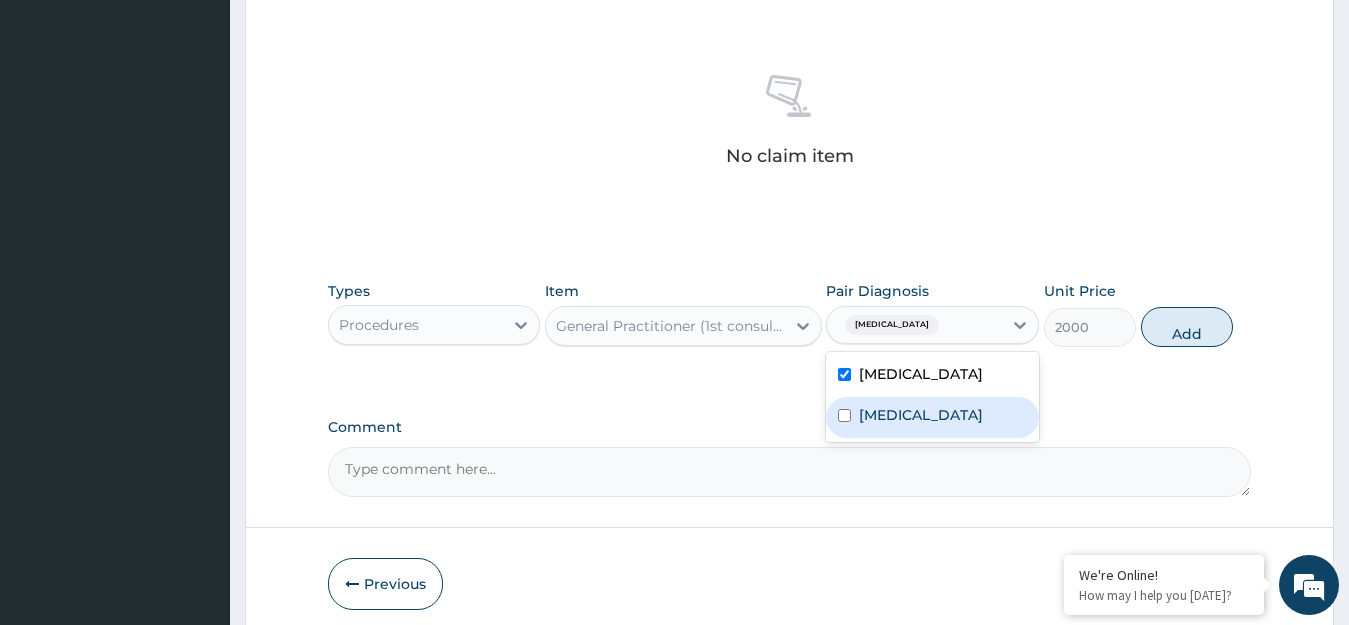 click on "[MEDICAL_DATA]" at bounding box center (932, 417) 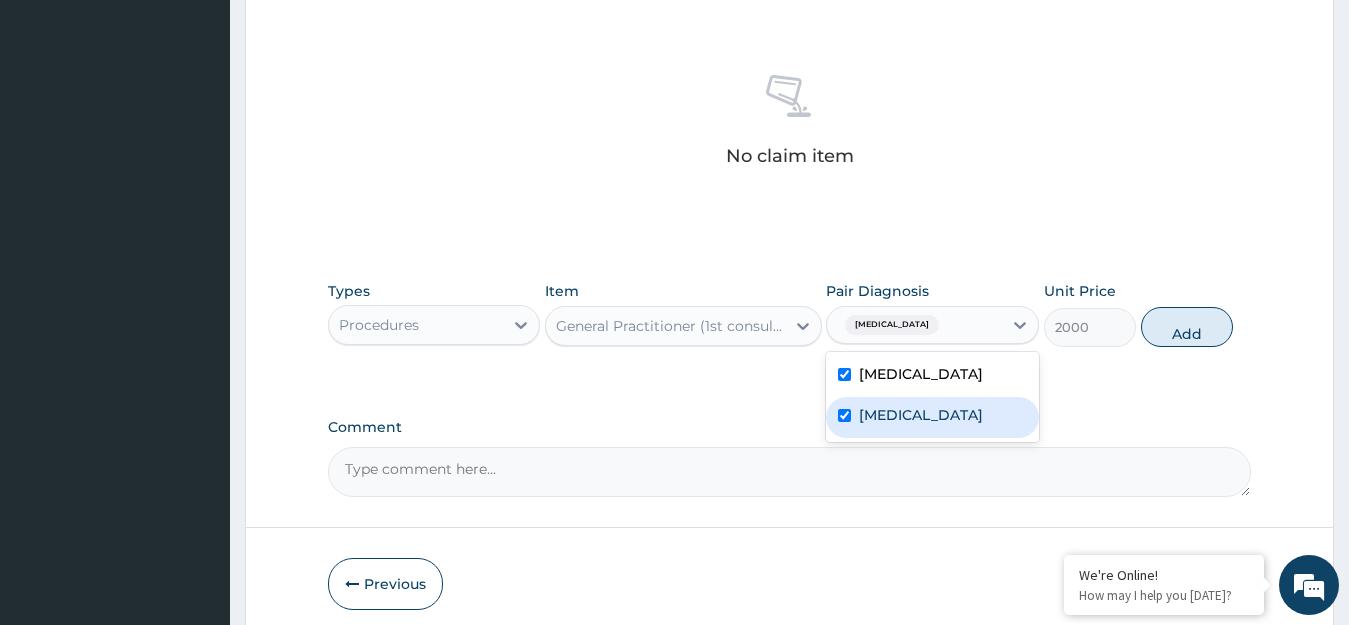 checkbox on "true" 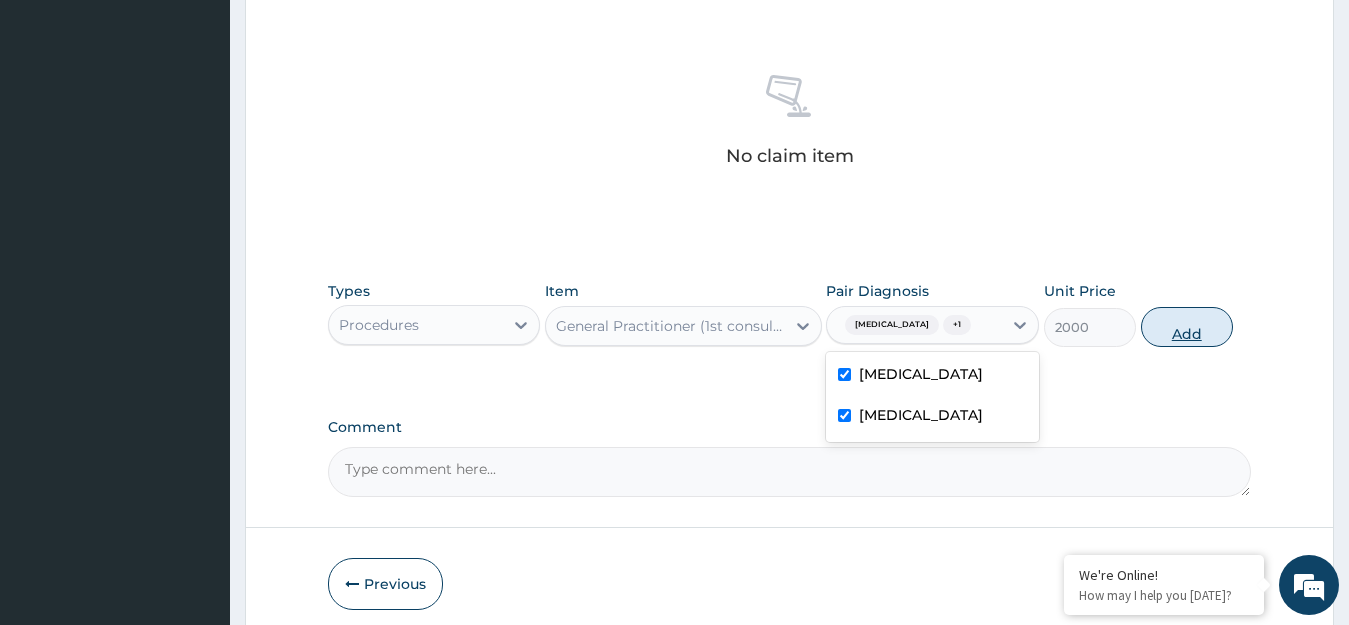click on "Add" at bounding box center (1187, 327) 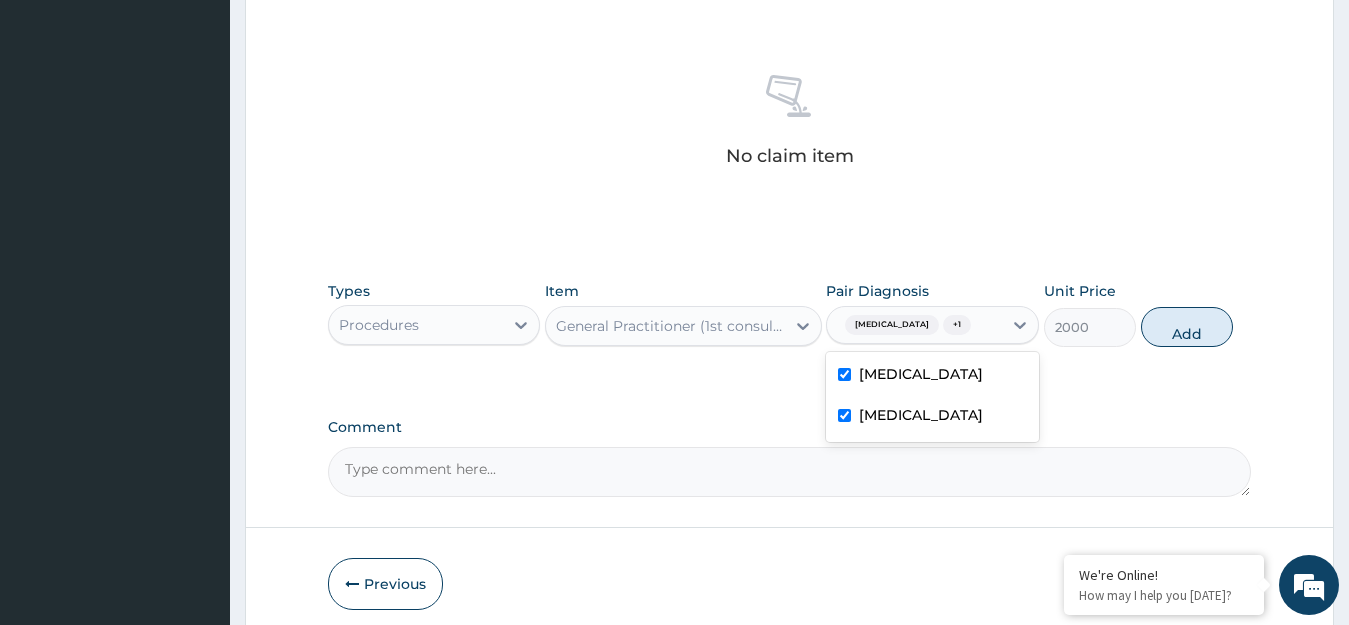 type on "0" 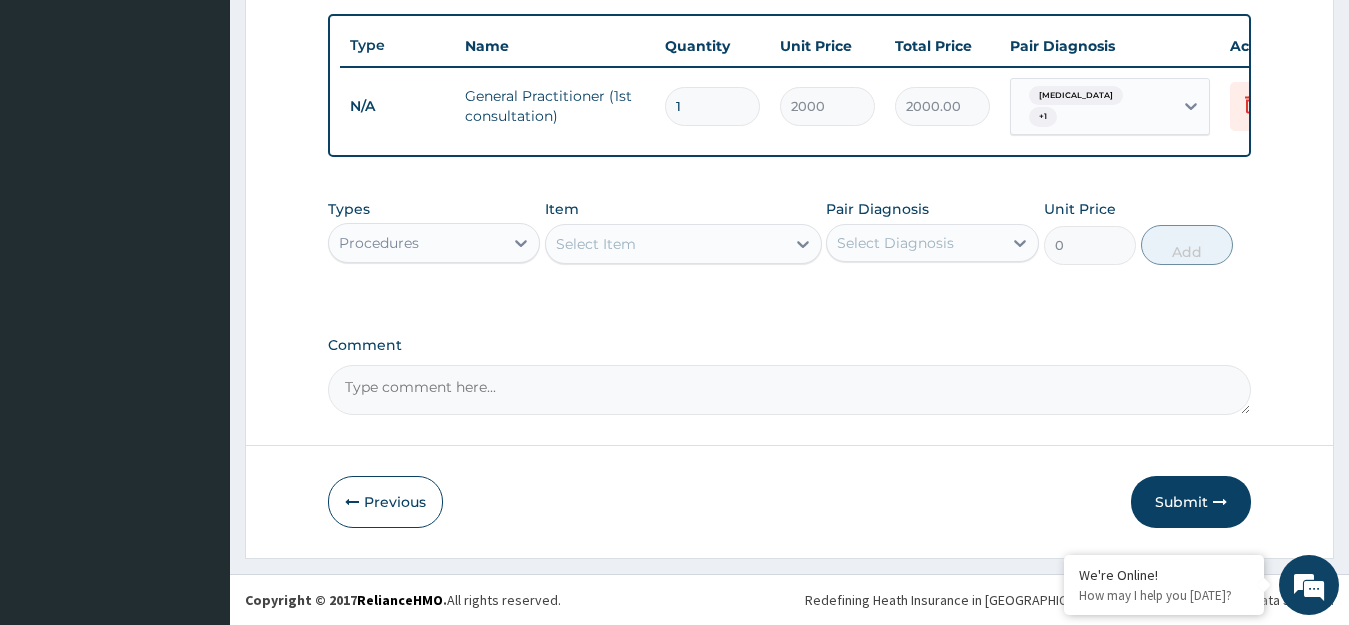 click on "Procedures" at bounding box center (416, 243) 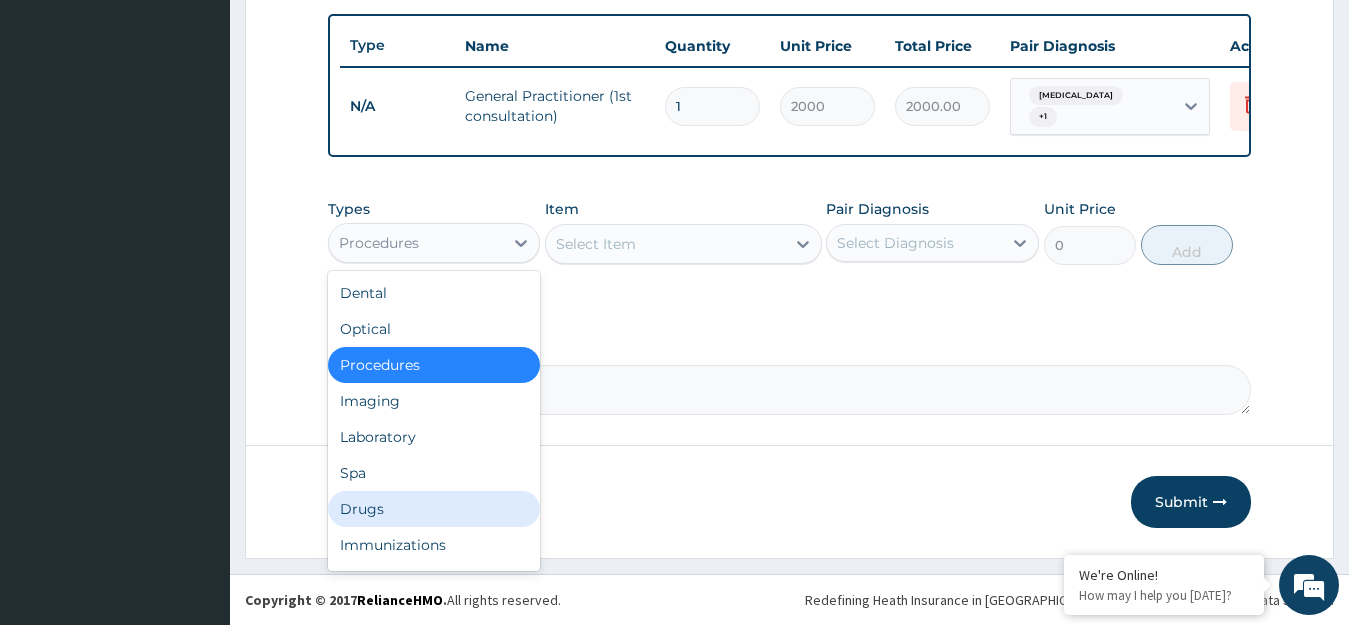 click on "Drugs" at bounding box center [434, 509] 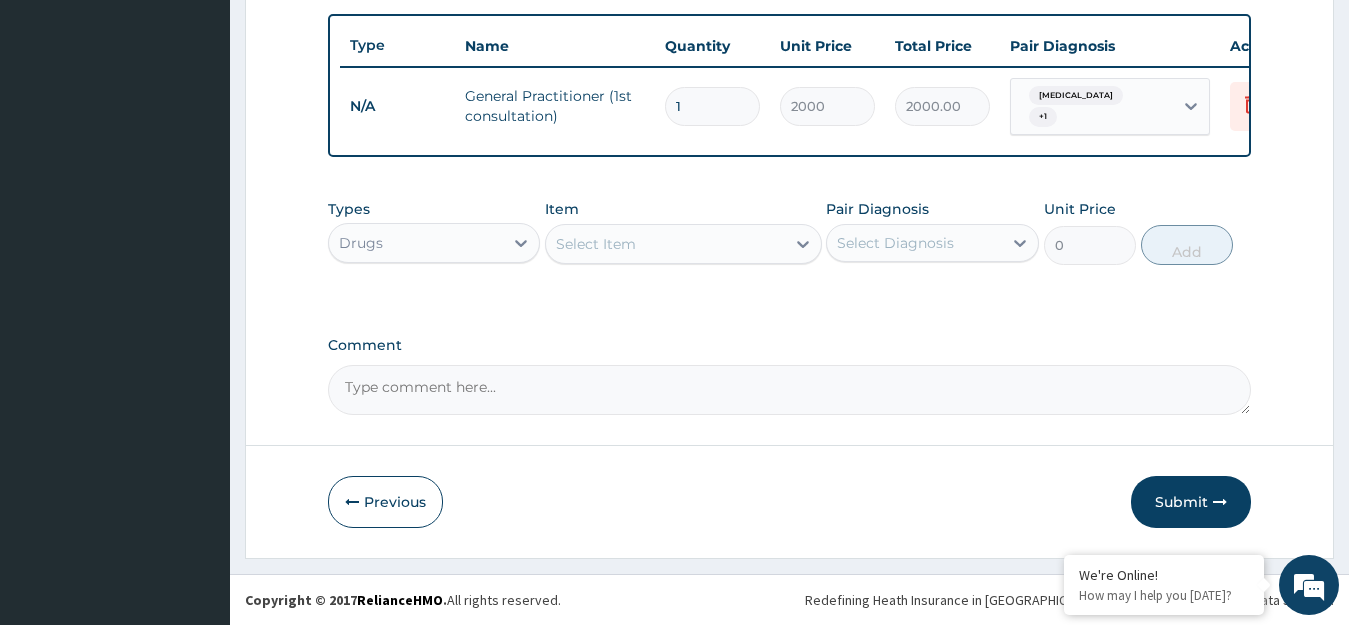 click on "Select Item" at bounding box center [665, 244] 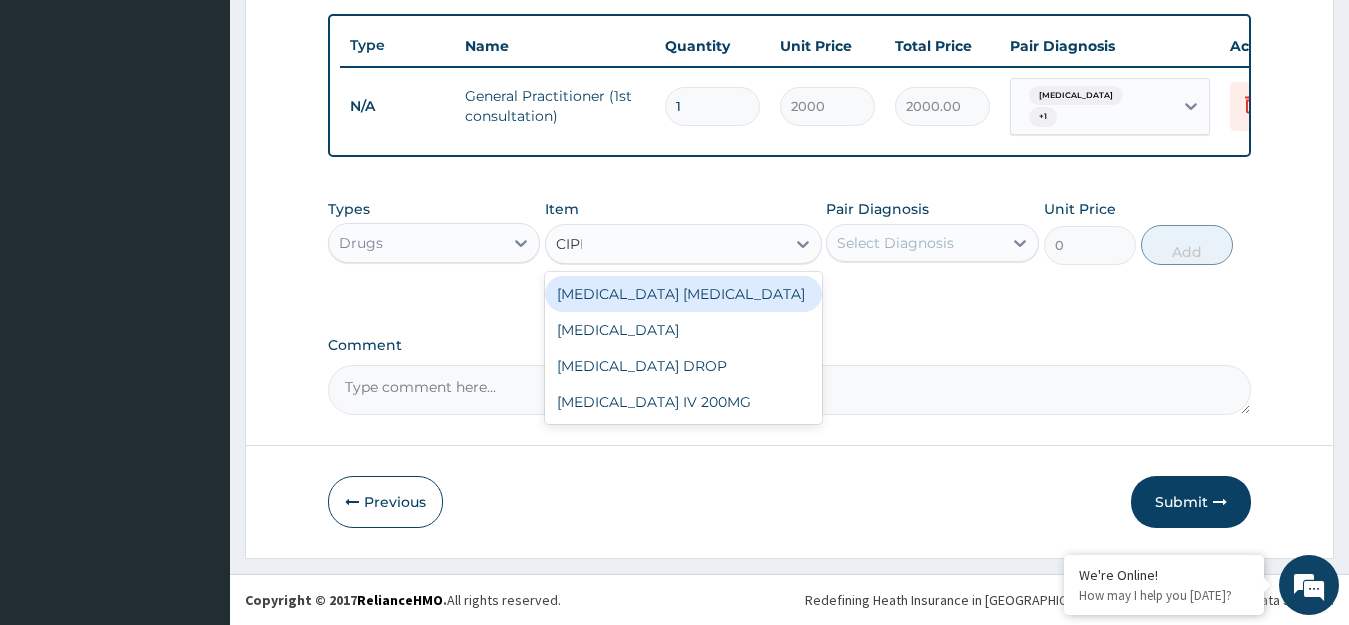 type on "CIPRO" 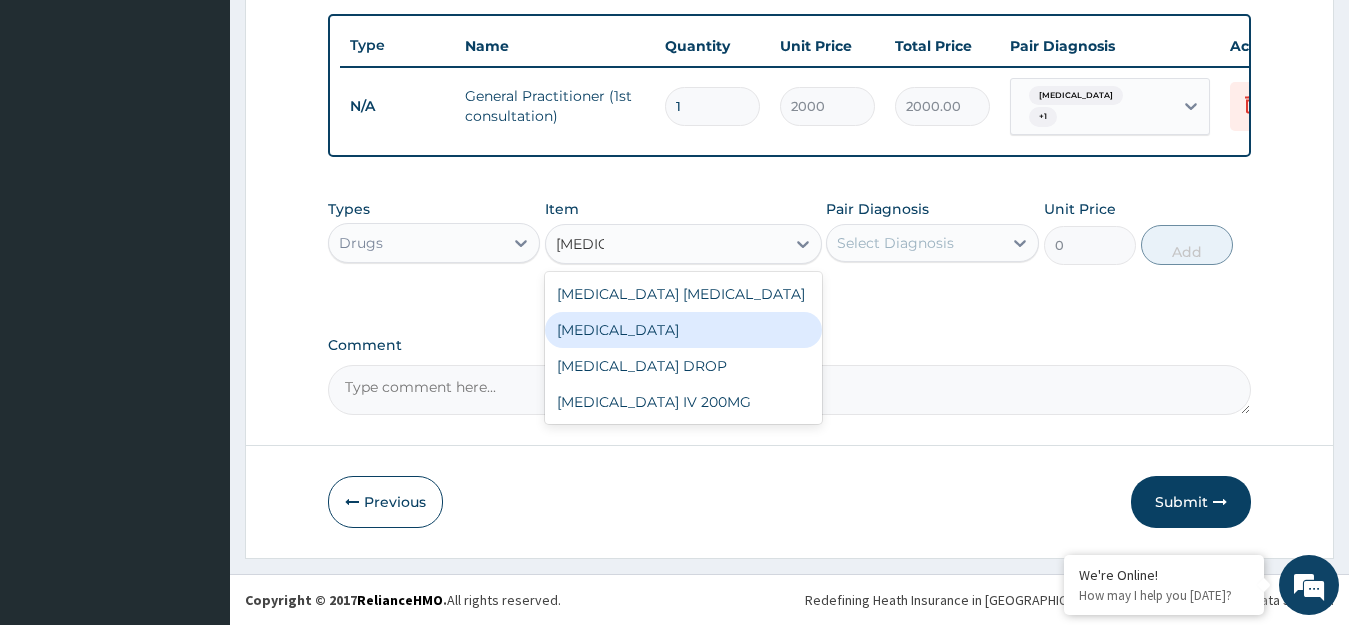 click on "[MEDICAL_DATA]" at bounding box center [683, 330] 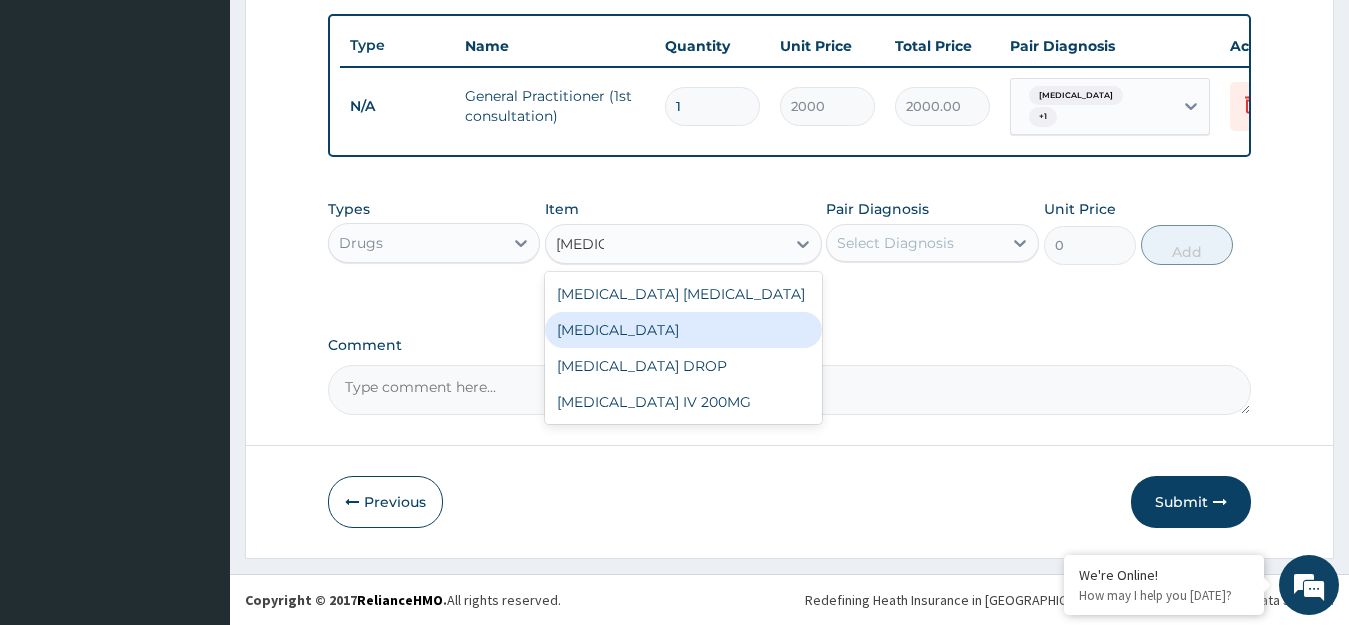type 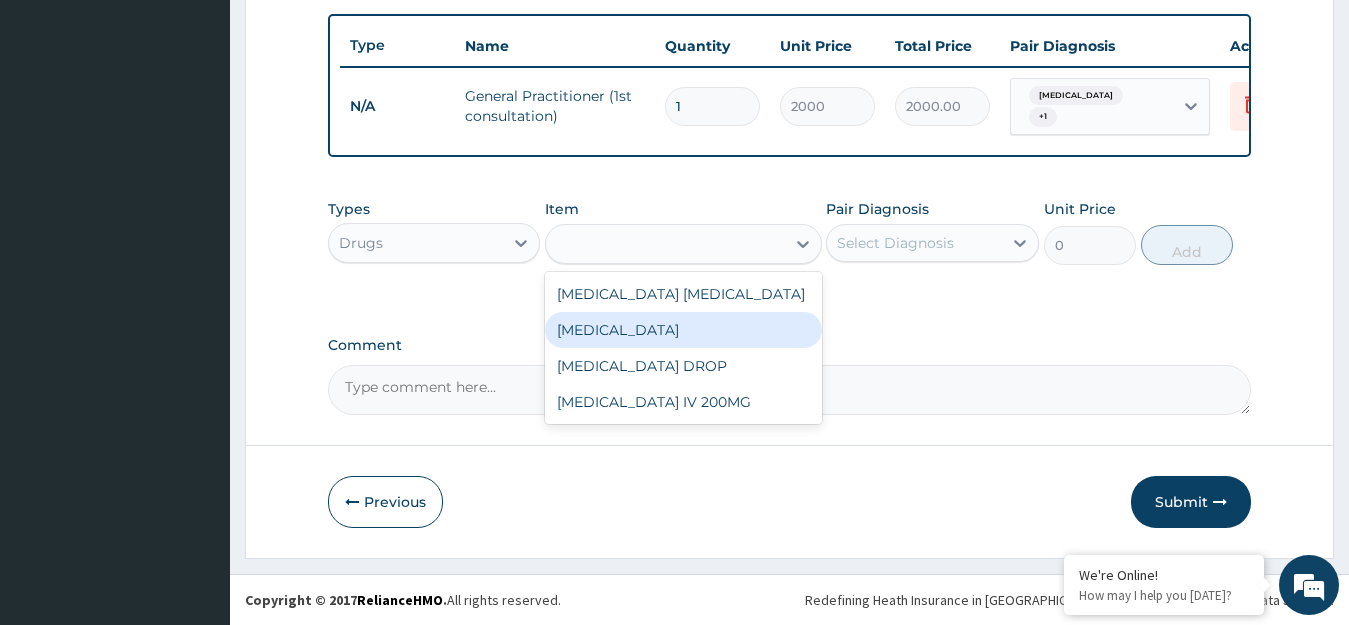 type on "90" 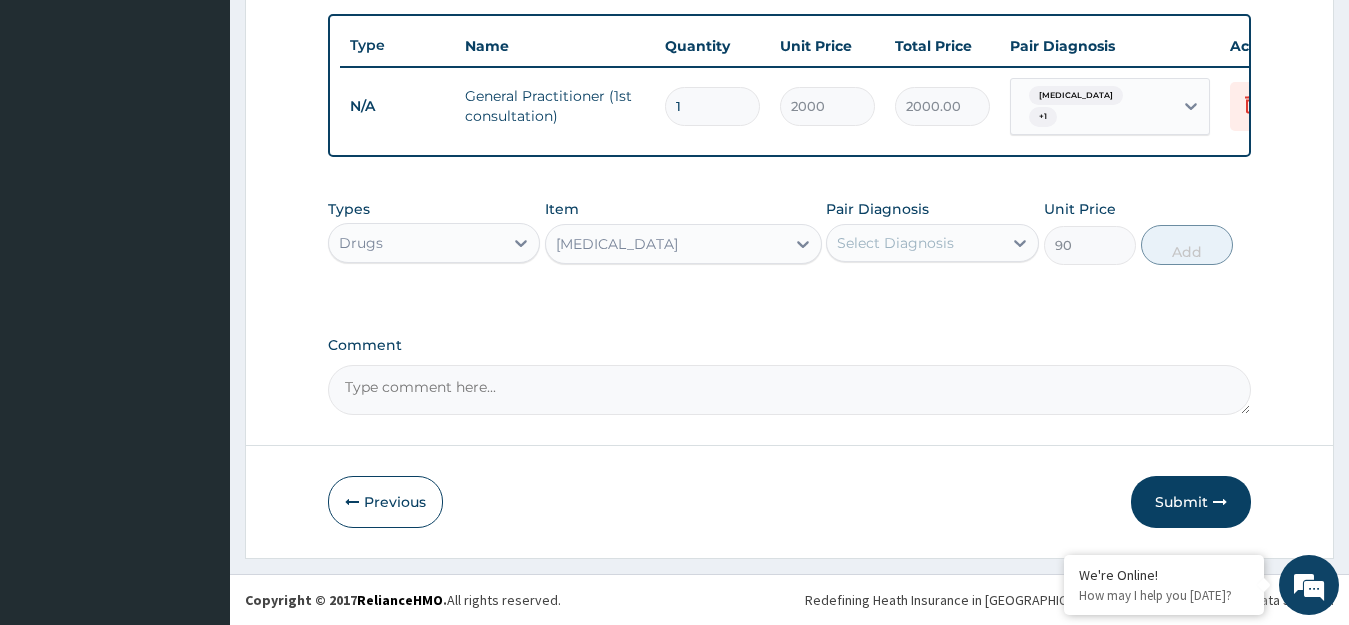 click on "Select Diagnosis" at bounding box center (895, 243) 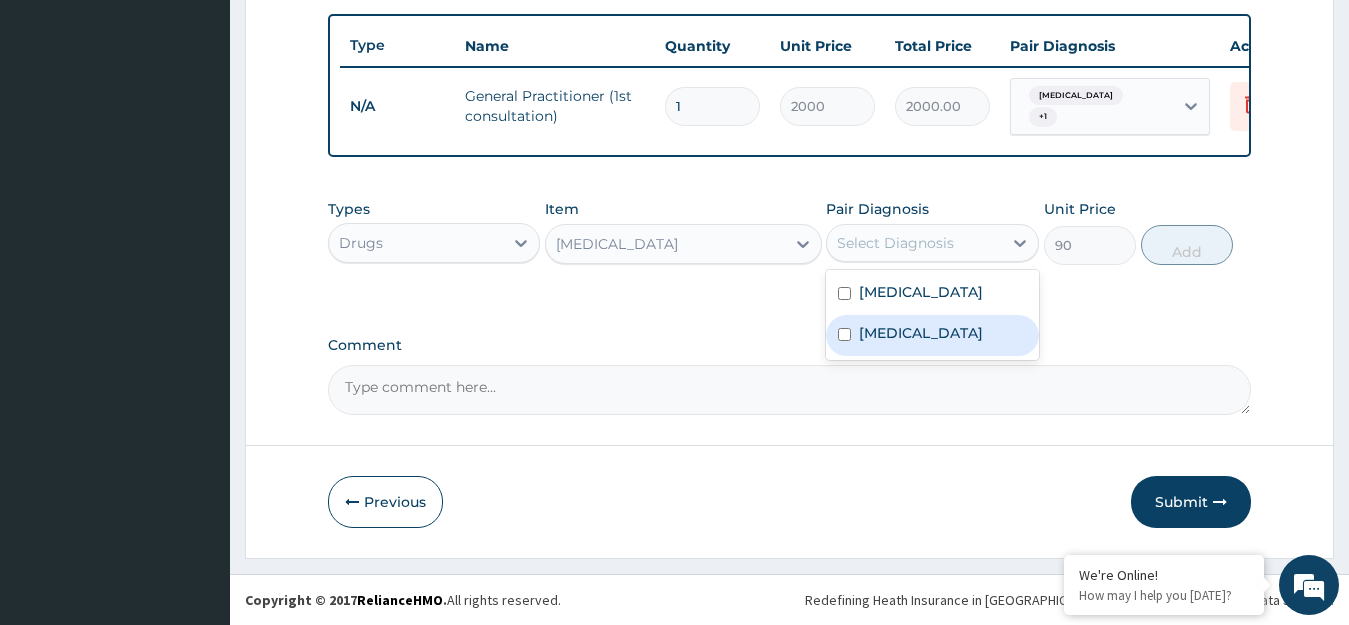 click on "[MEDICAL_DATA]" at bounding box center (921, 333) 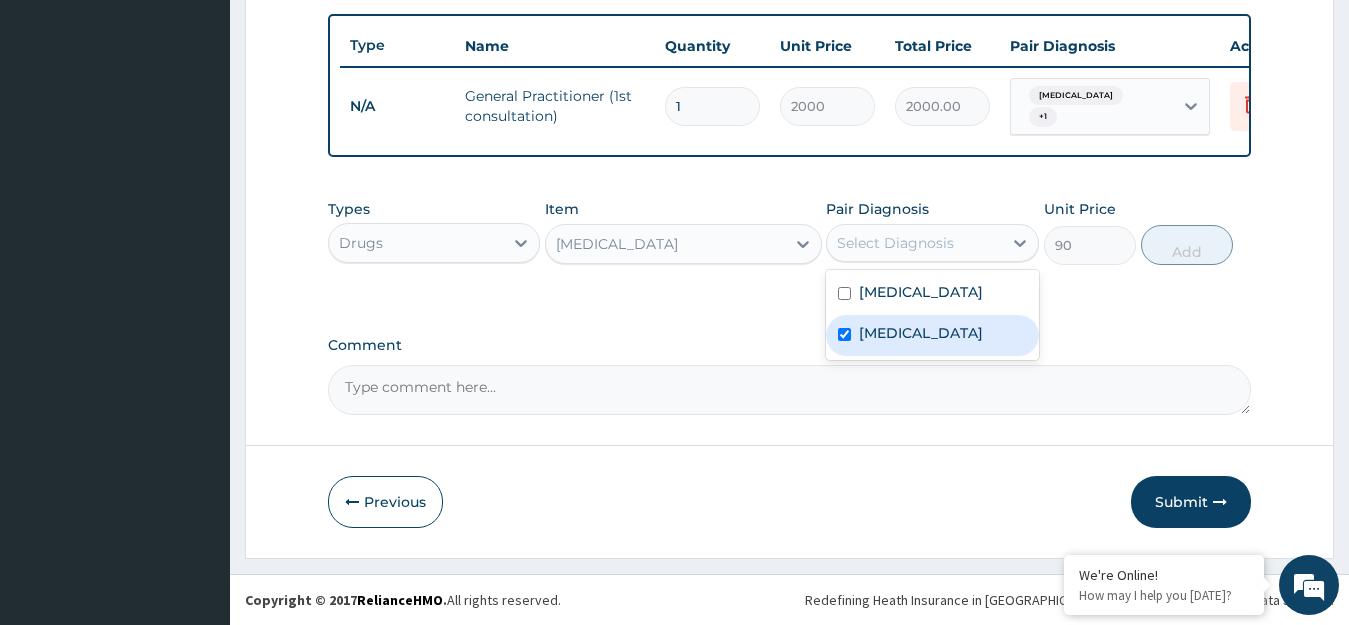 checkbox on "true" 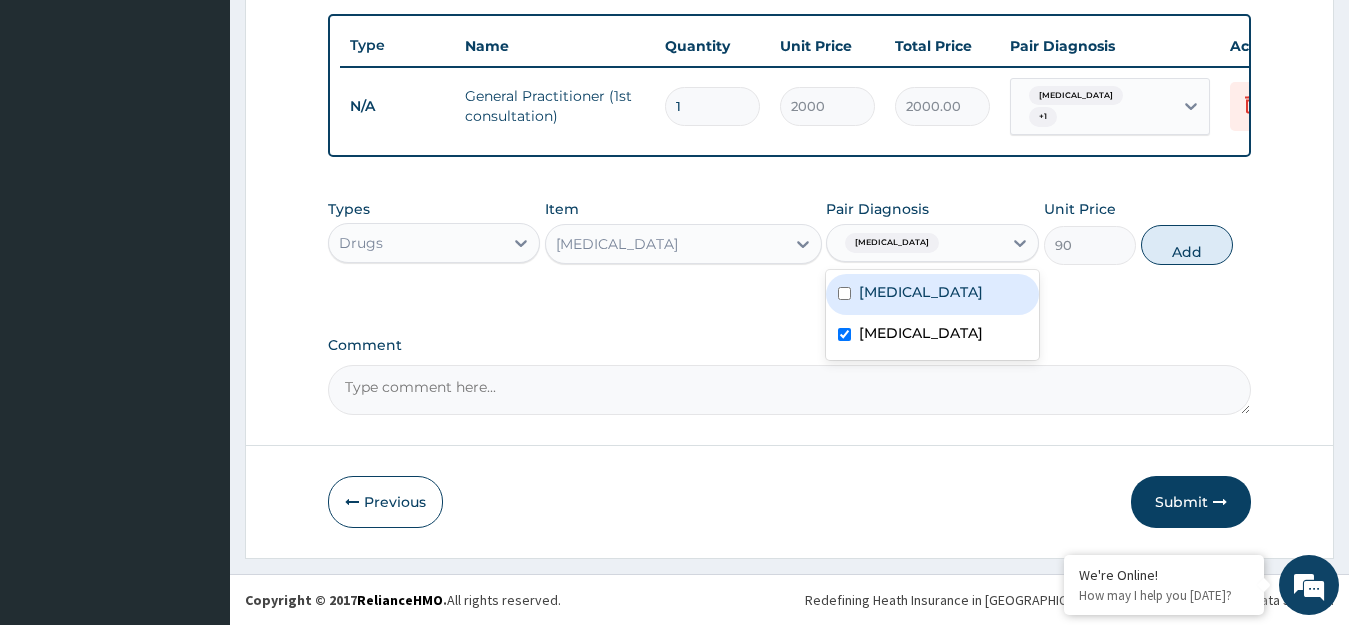 drag, startPoint x: 1180, startPoint y: 242, endPoint x: 862, endPoint y: 249, distance: 318.07703 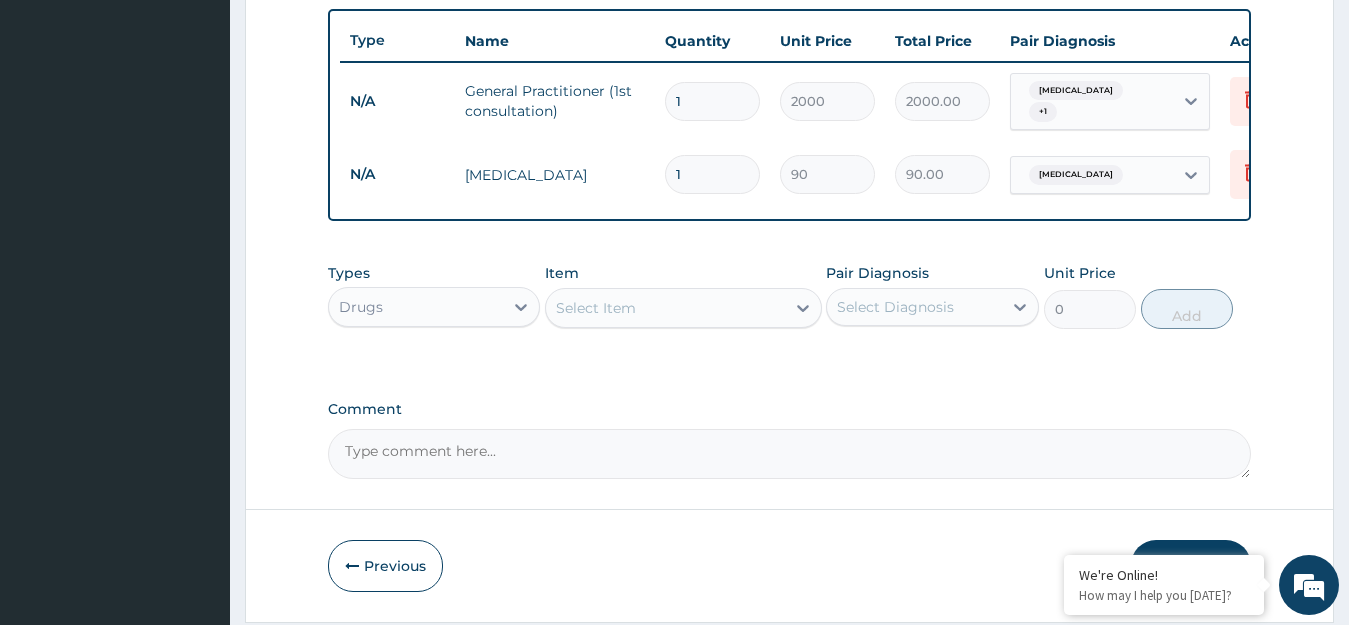 click on "Select Item" at bounding box center [596, 308] 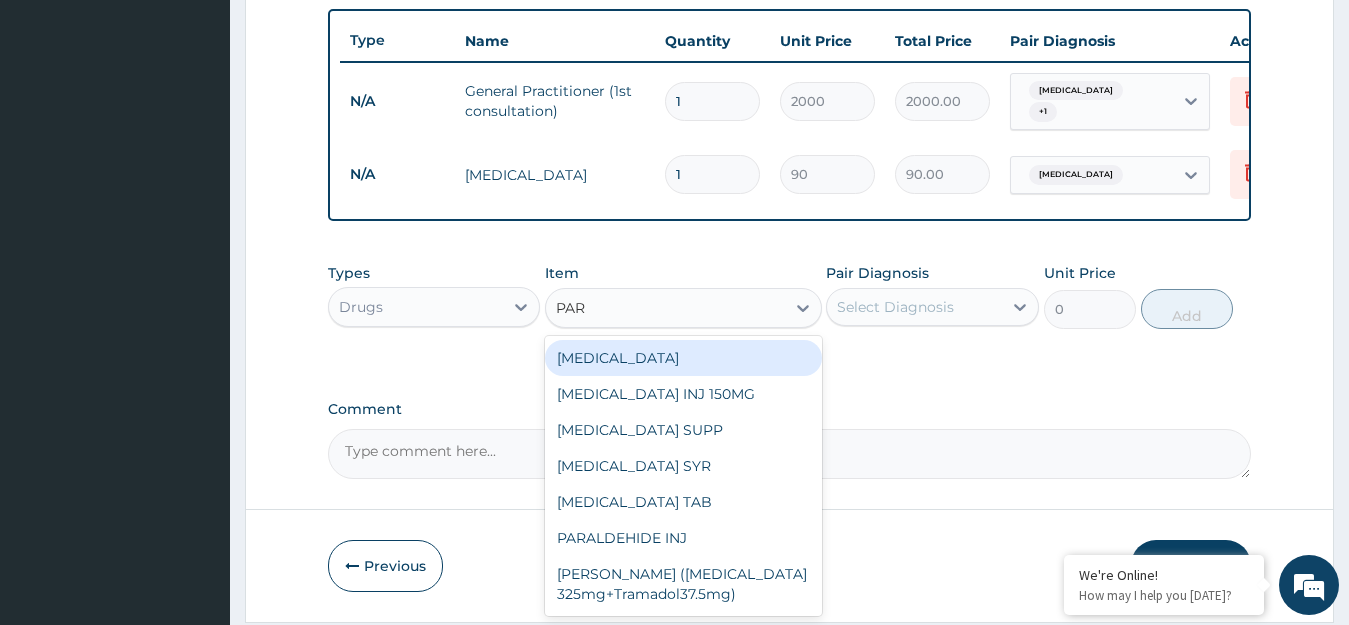type on "PARA" 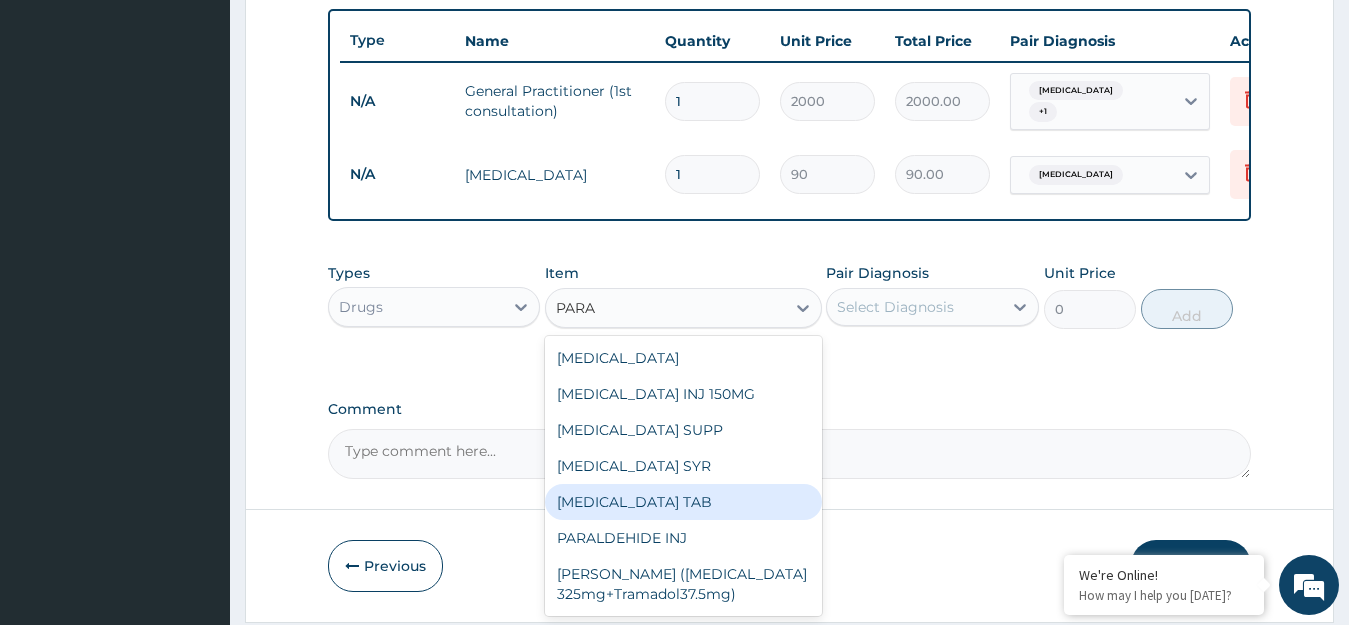 click on "[MEDICAL_DATA] TAB" at bounding box center (683, 502) 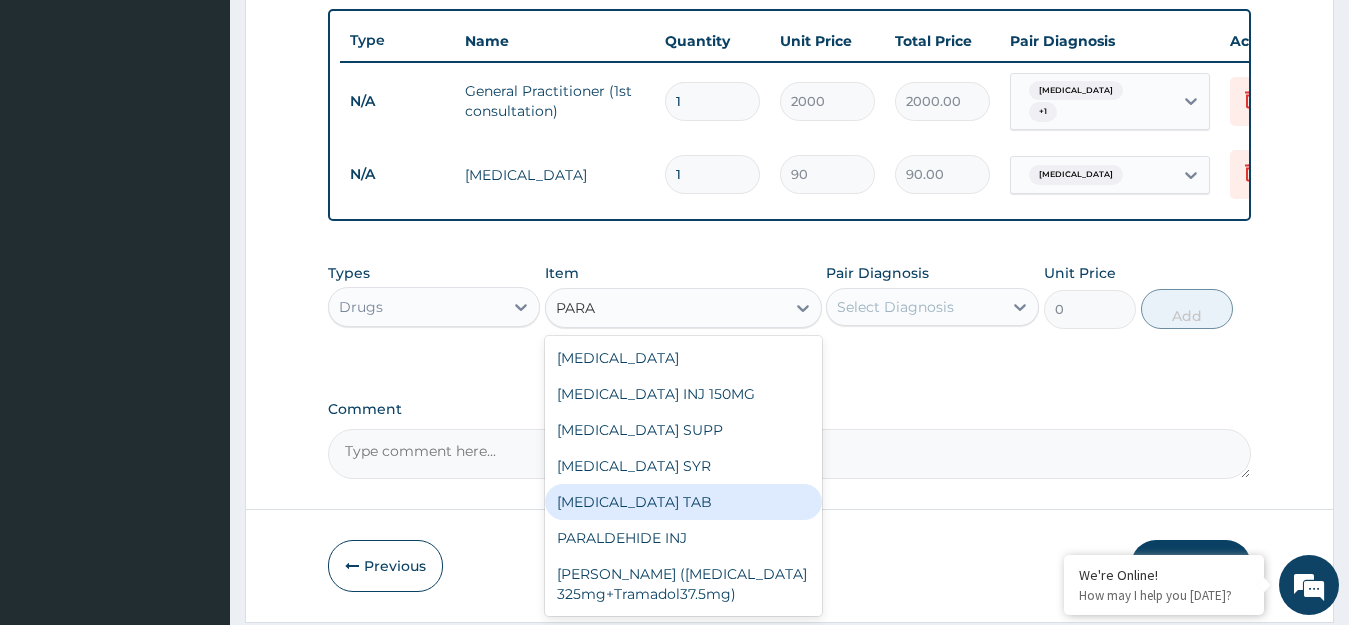 type 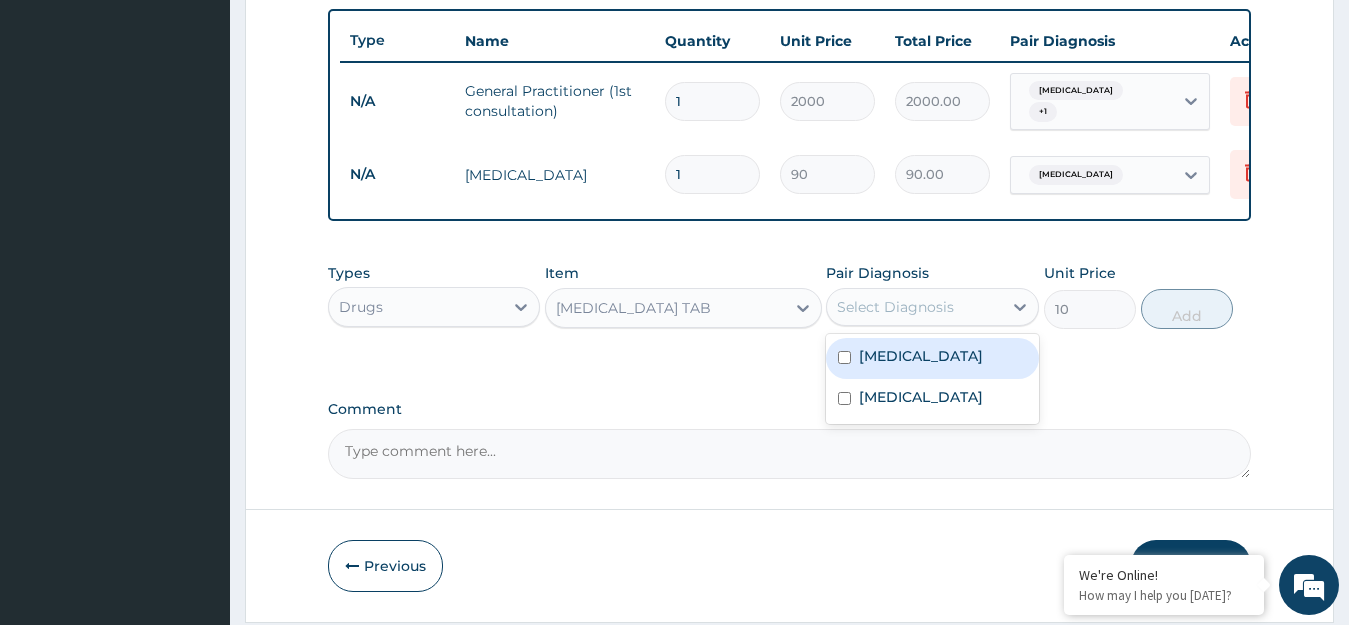 click on "Select Diagnosis" at bounding box center (914, 307) 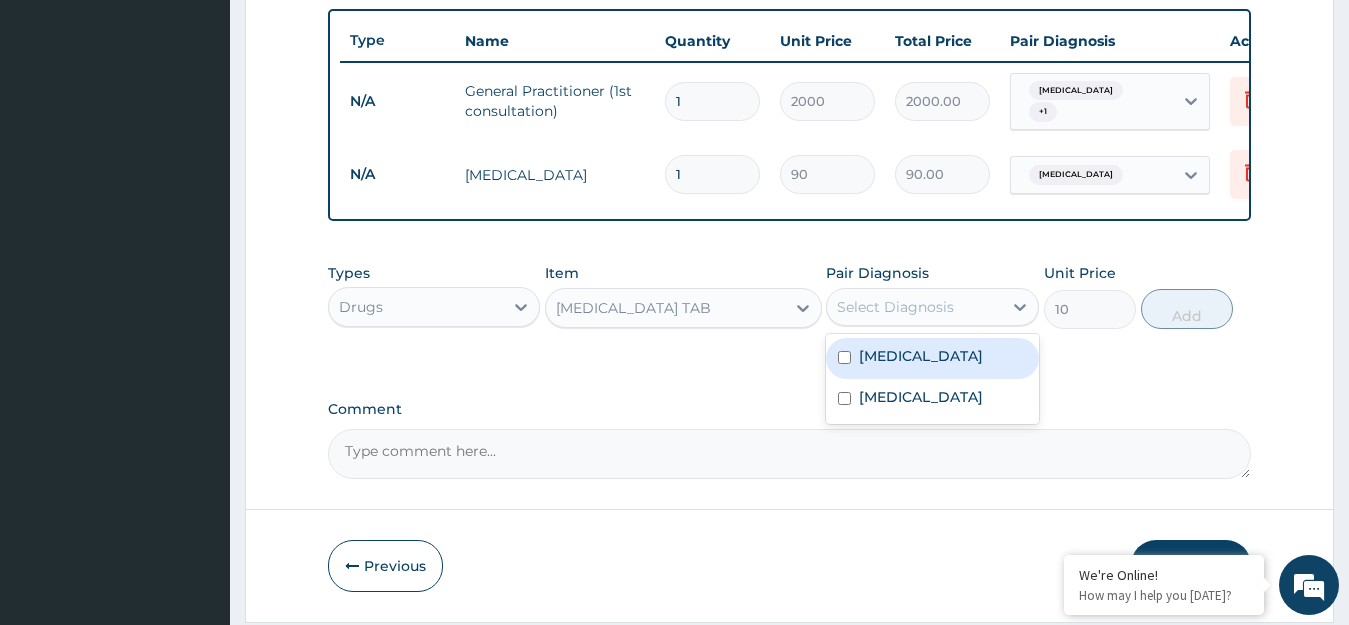 click on "[MEDICAL_DATA]" at bounding box center (921, 356) 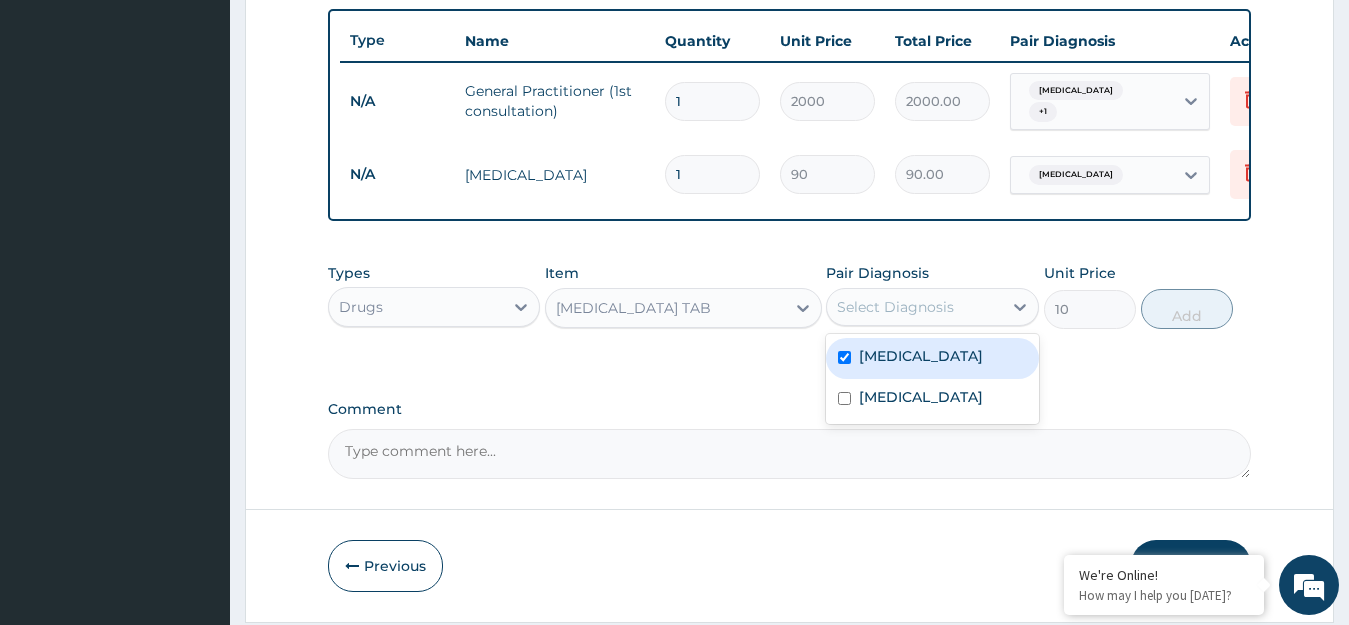 checkbox on "true" 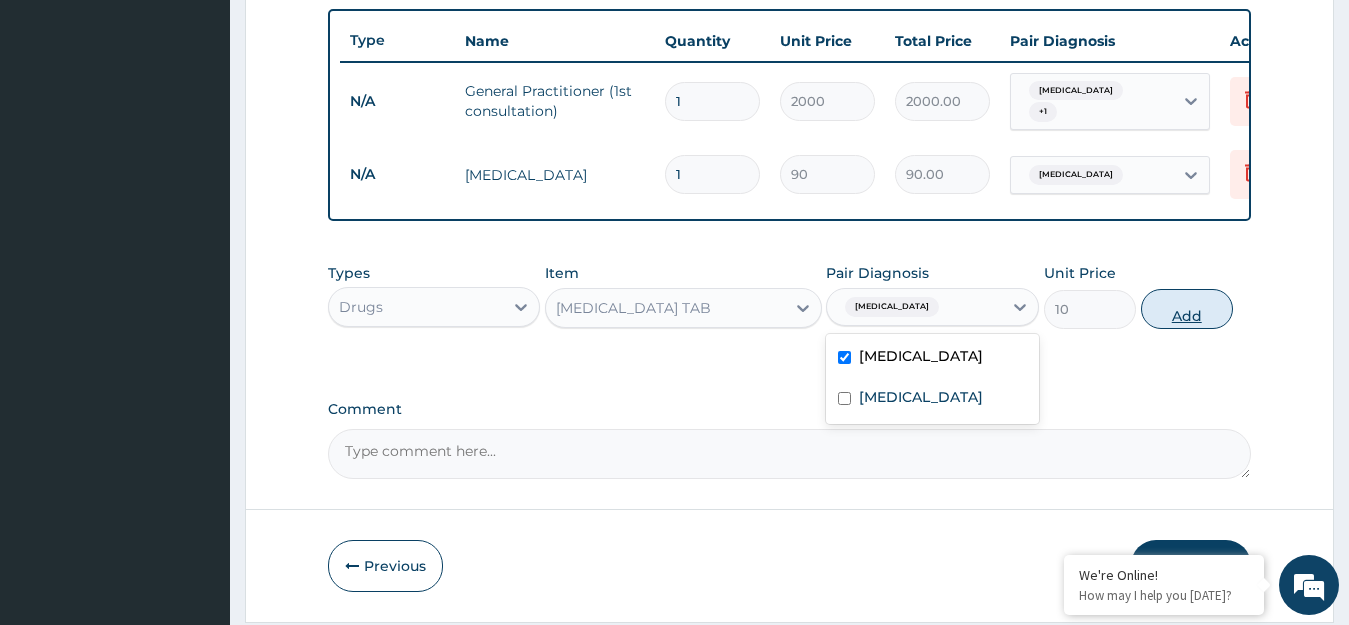 click on "Add" at bounding box center [1187, 309] 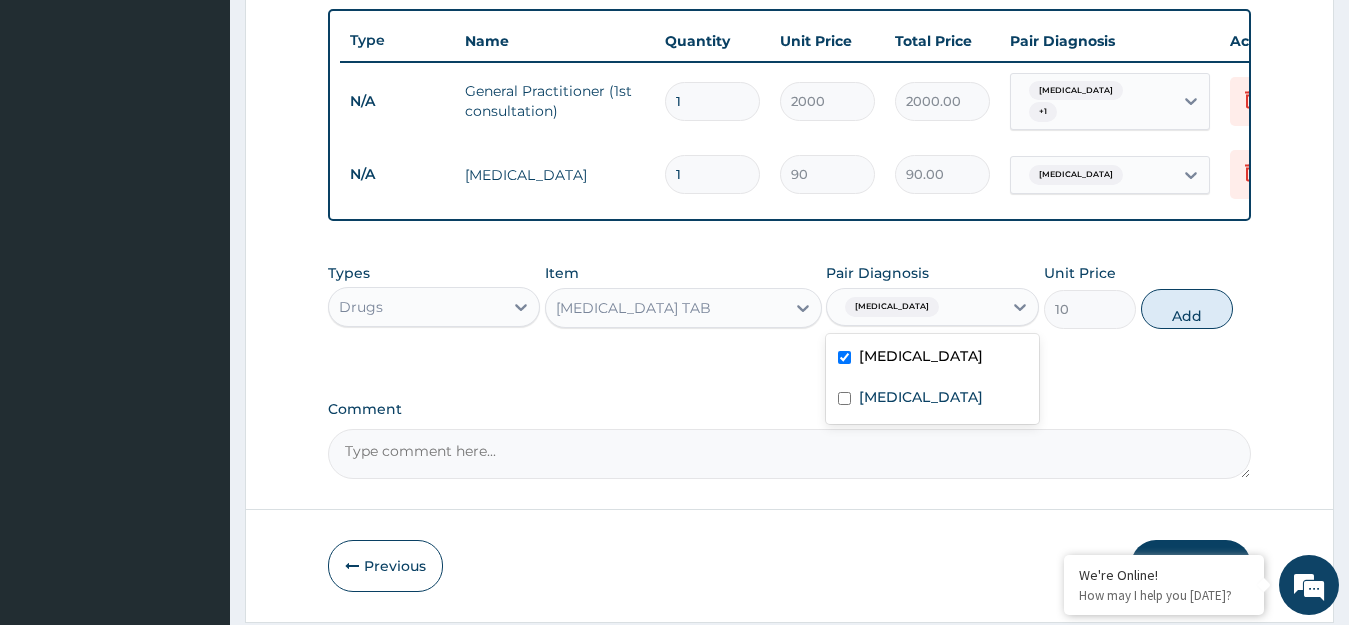 type on "0" 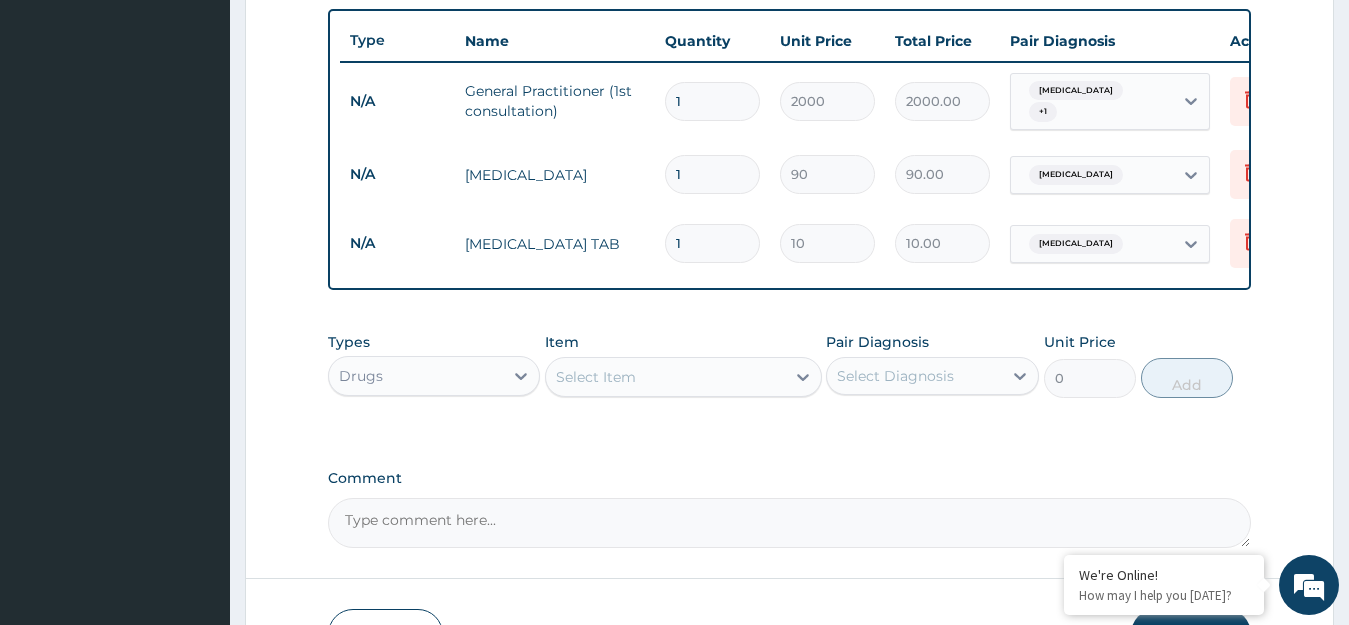 click on "Select Item" at bounding box center (665, 377) 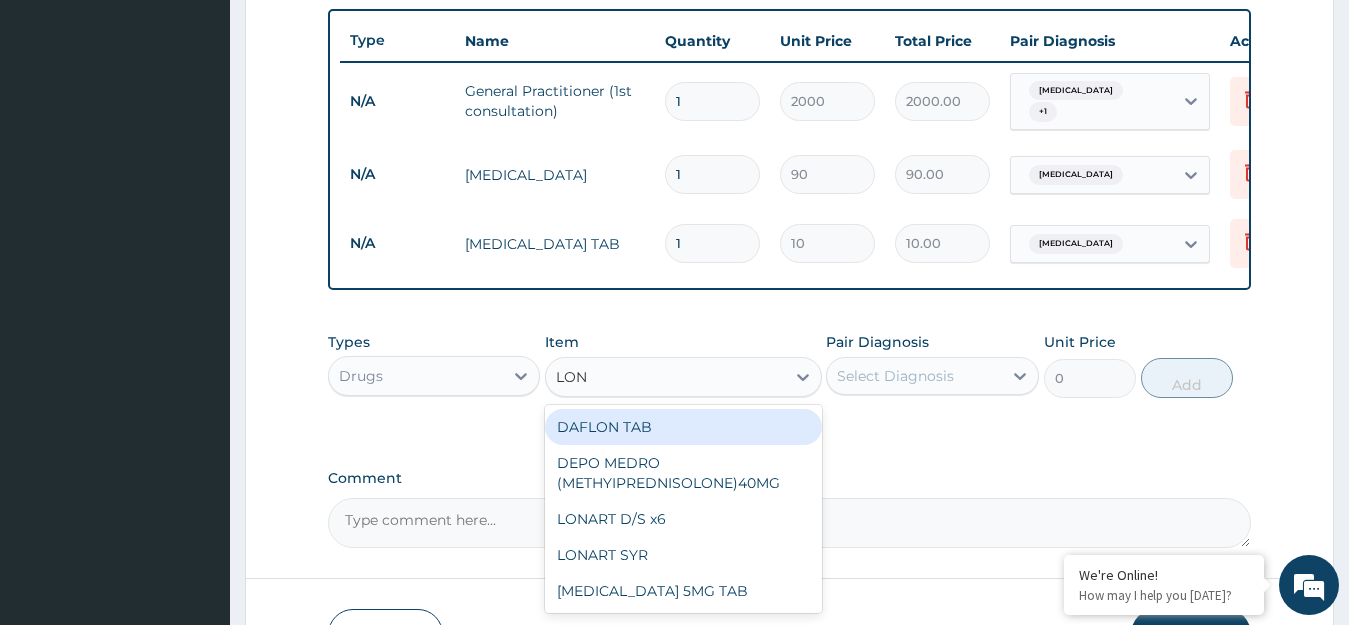 type on "LONA" 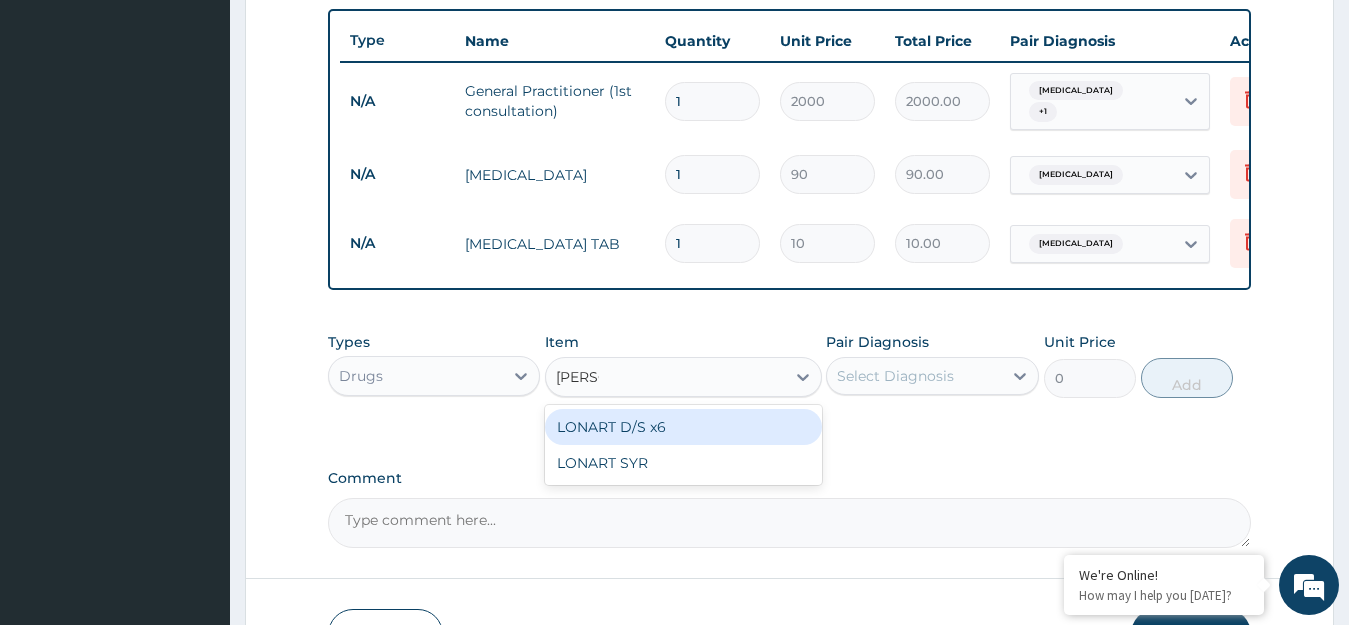 click on "LONART D/S x6" at bounding box center [683, 427] 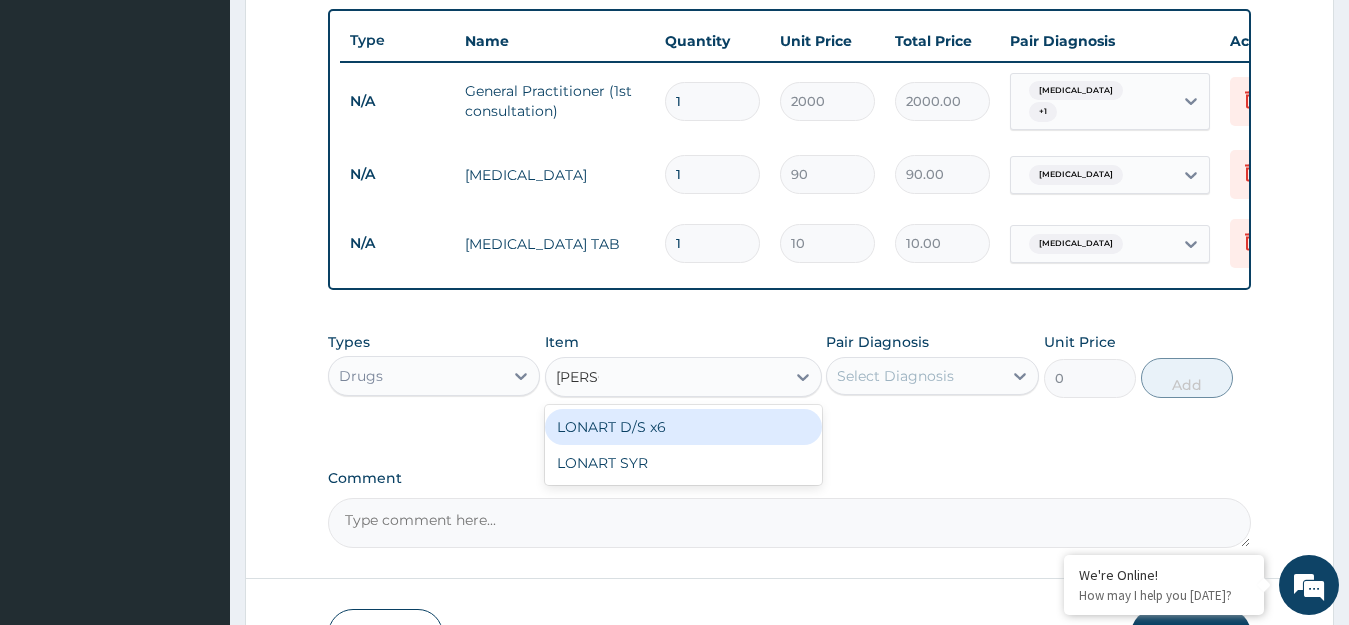 type 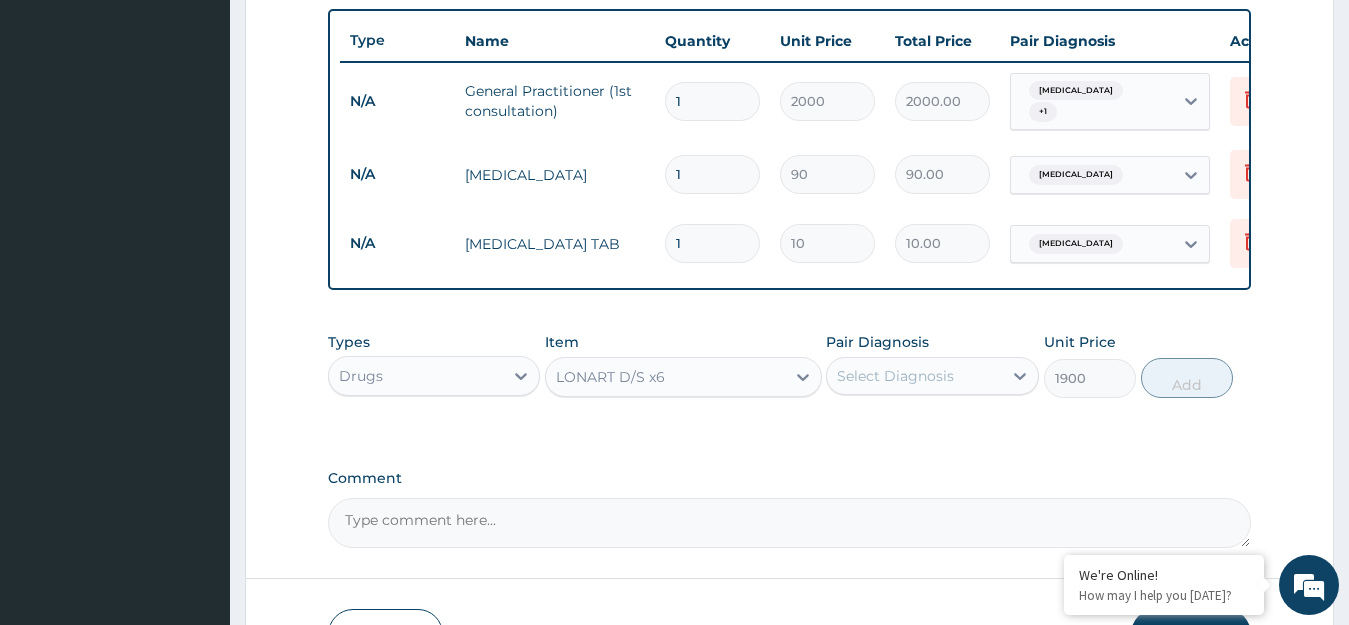 click on "Select Diagnosis" at bounding box center [895, 376] 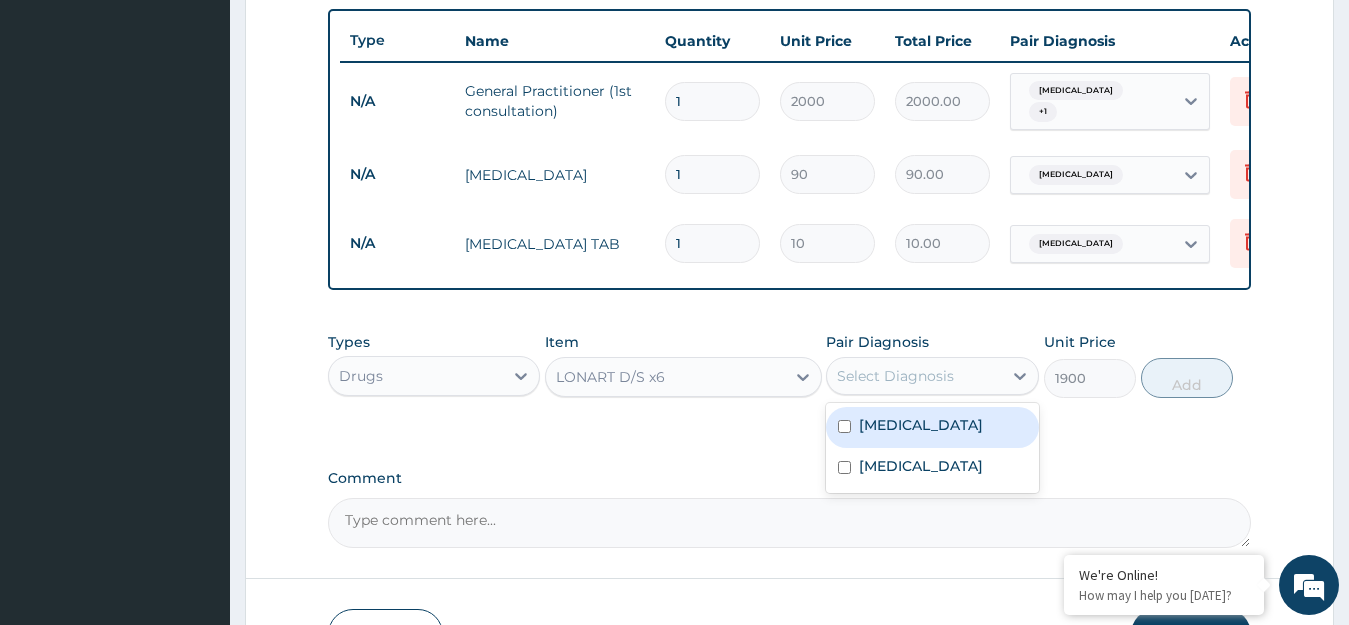 click on "[MEDICAL_DATA]" at bounding box center (921, 425) 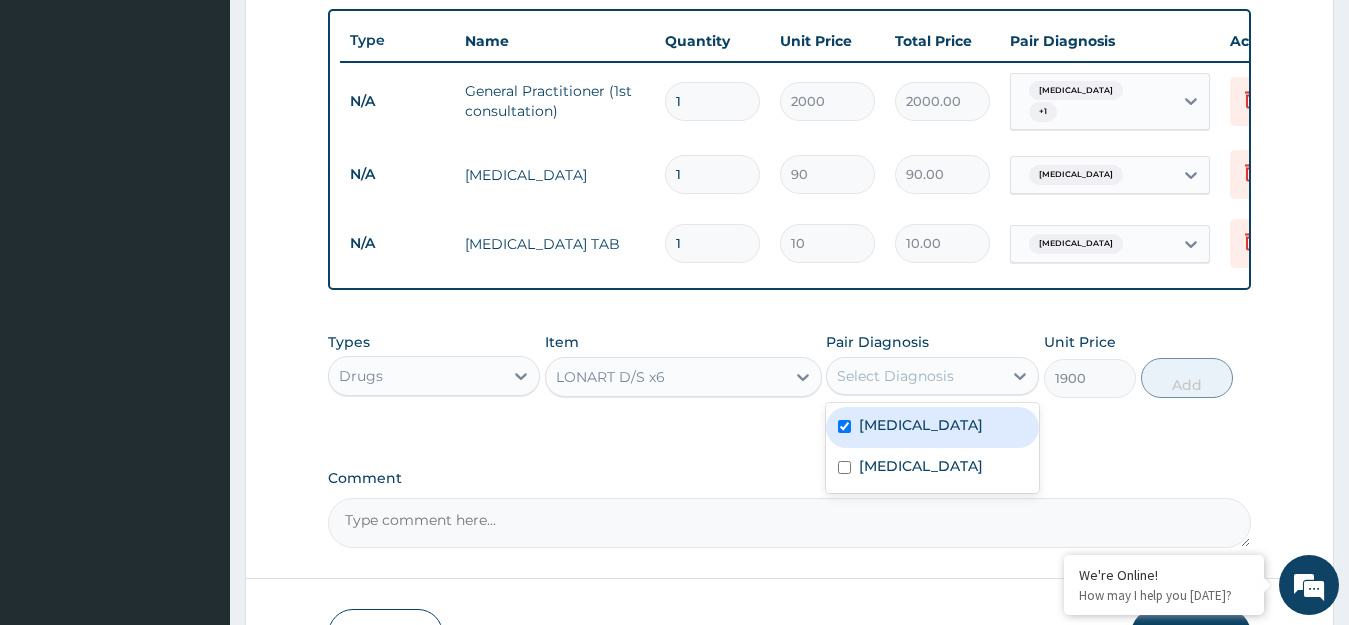 checkbox on "true" 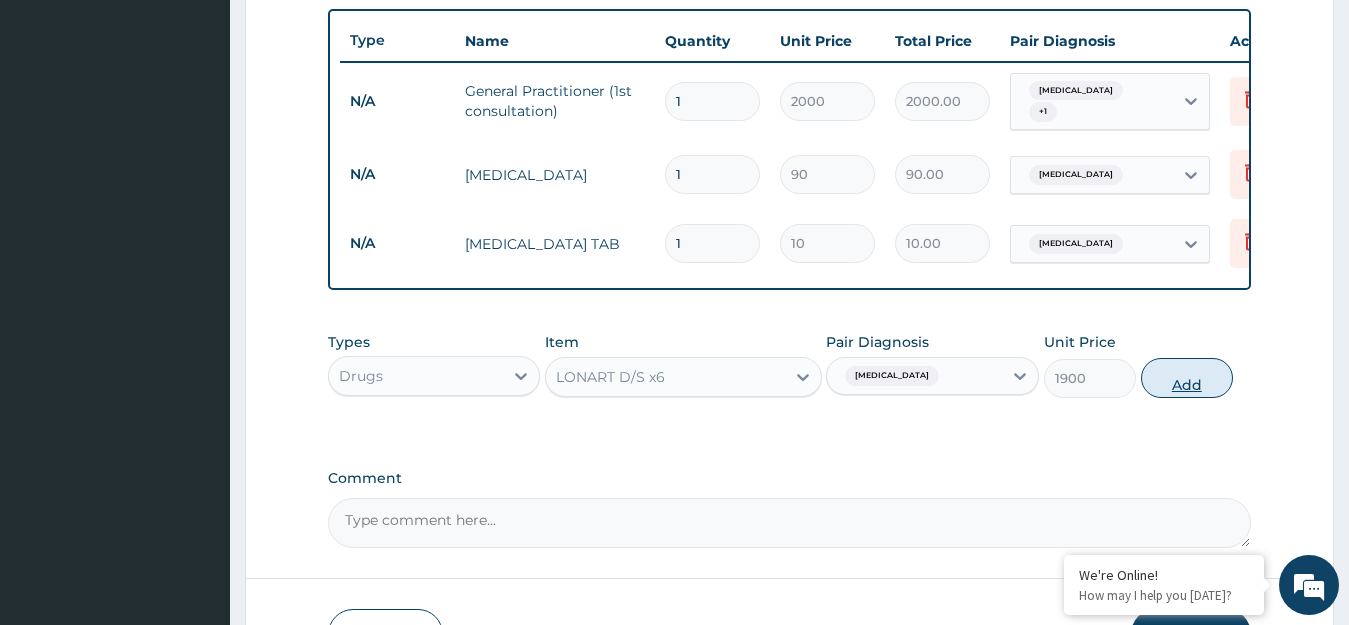 click on "Add" at bounding box center [1187, 378] 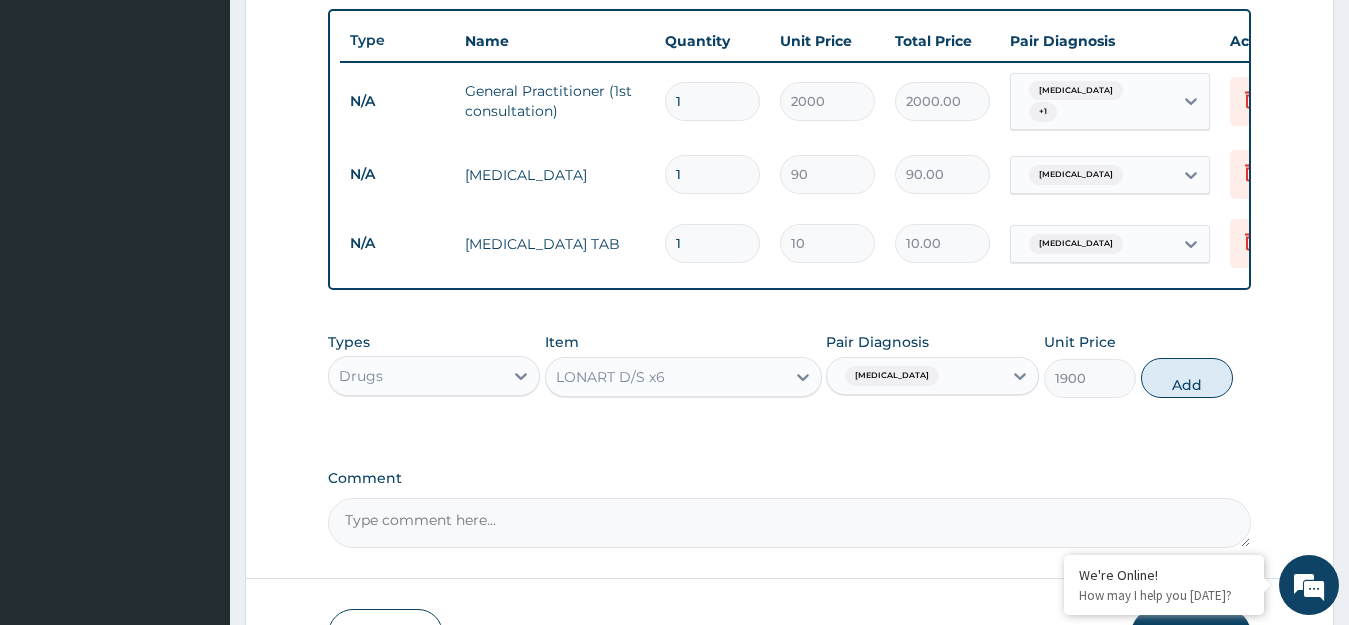 type on "0" 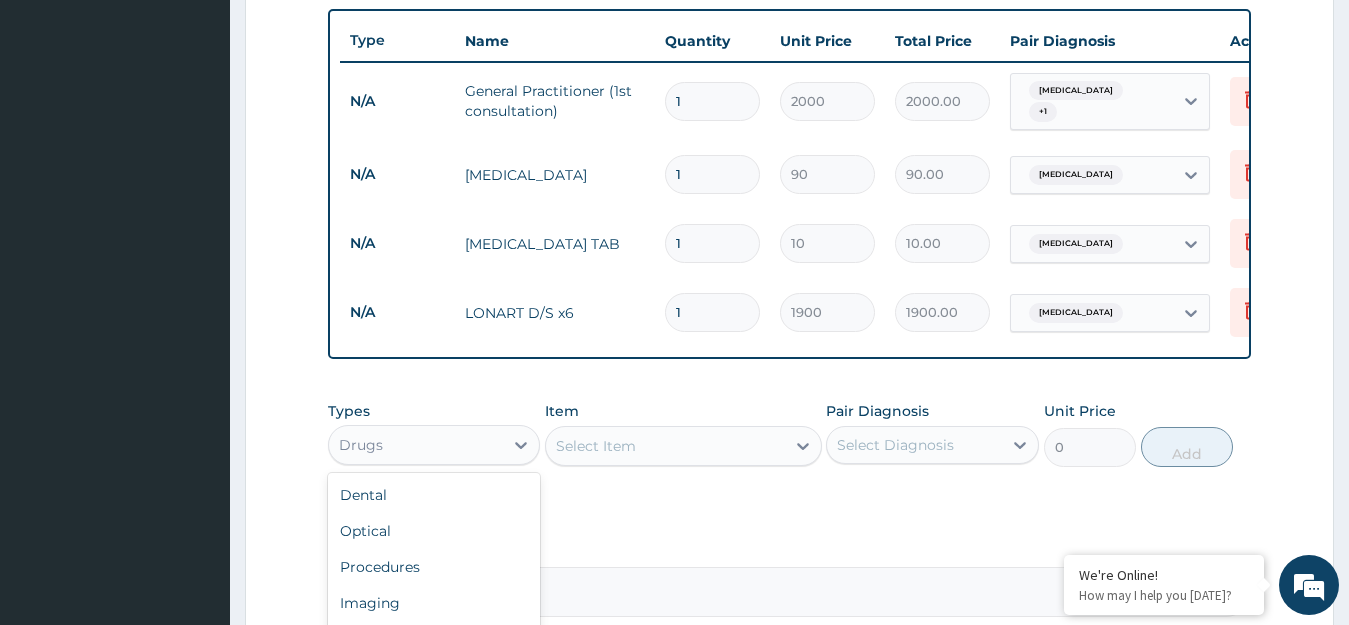 click on "Drugs" at bounding box center [416, 445] 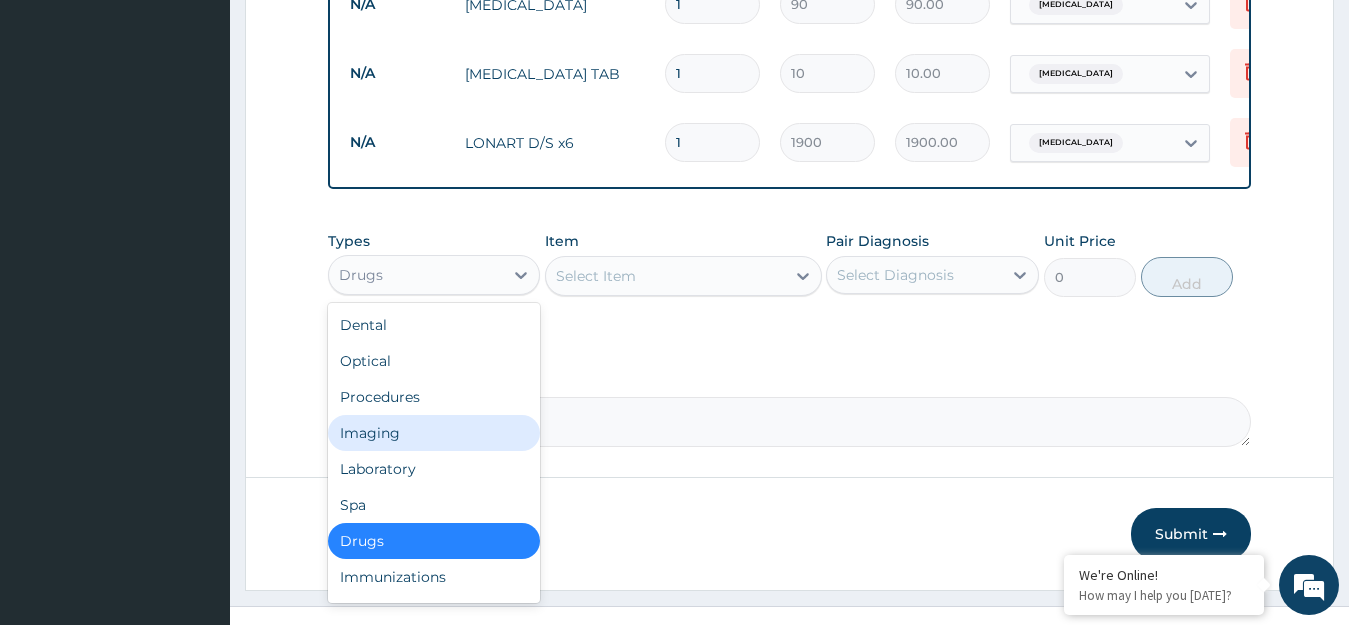 scroll, scrollTop: 946, scrollLeft: 0, axis: vertical 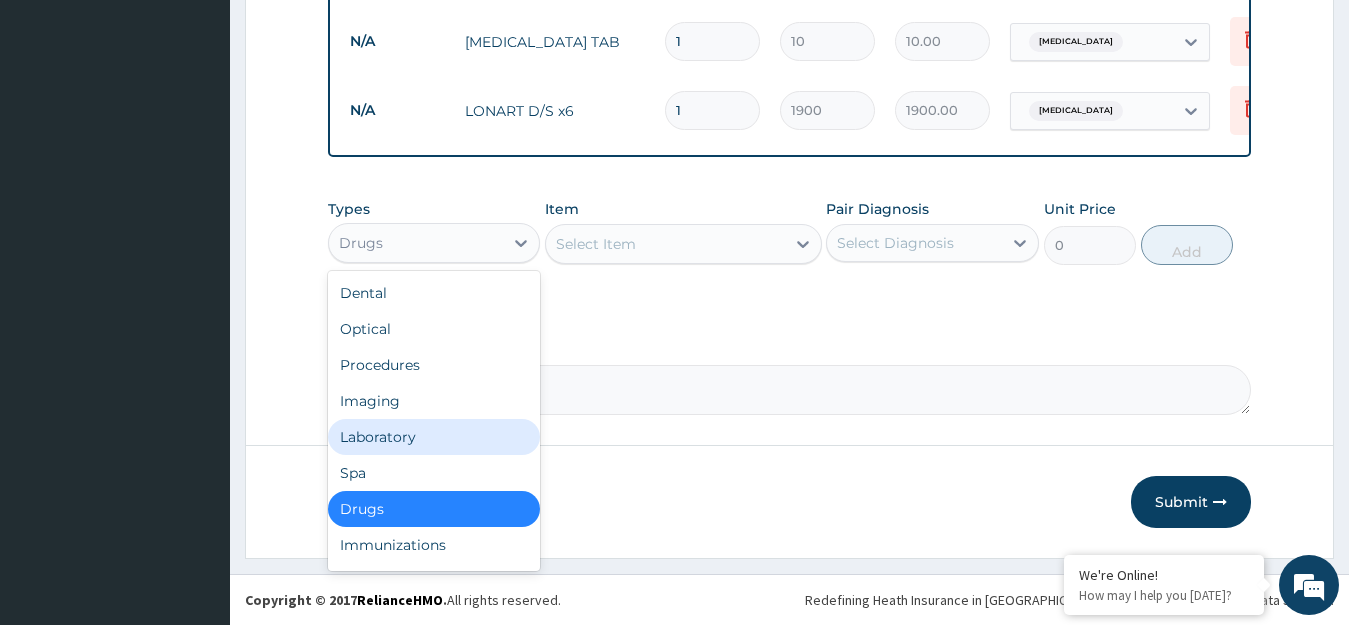 click on "Laboratory" at bounding box center (434, 437) 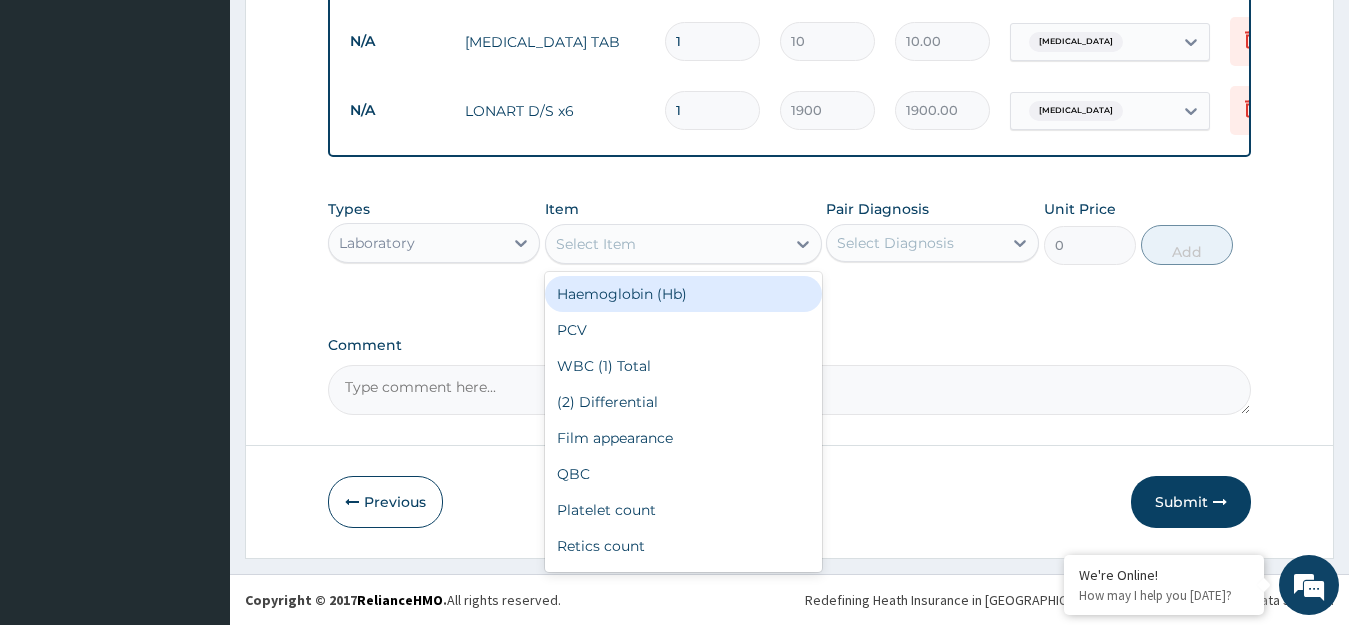 click on "Select Item" at bounding box center [596, 244] 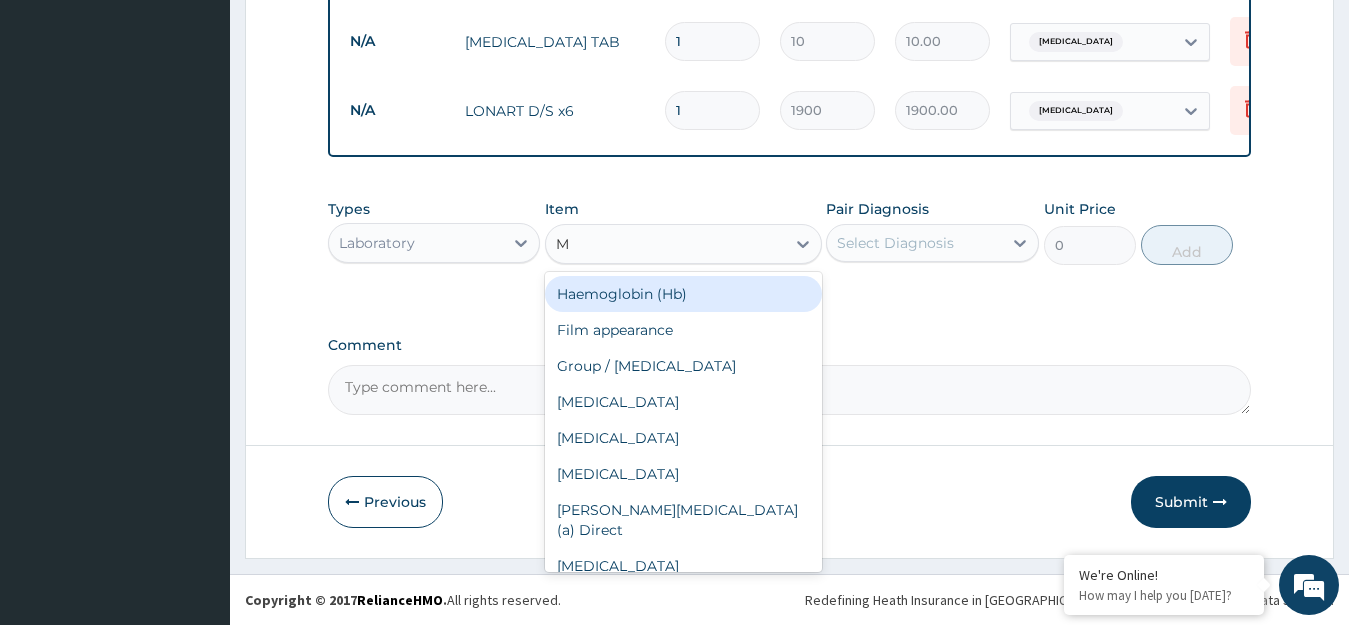 type on "MP" 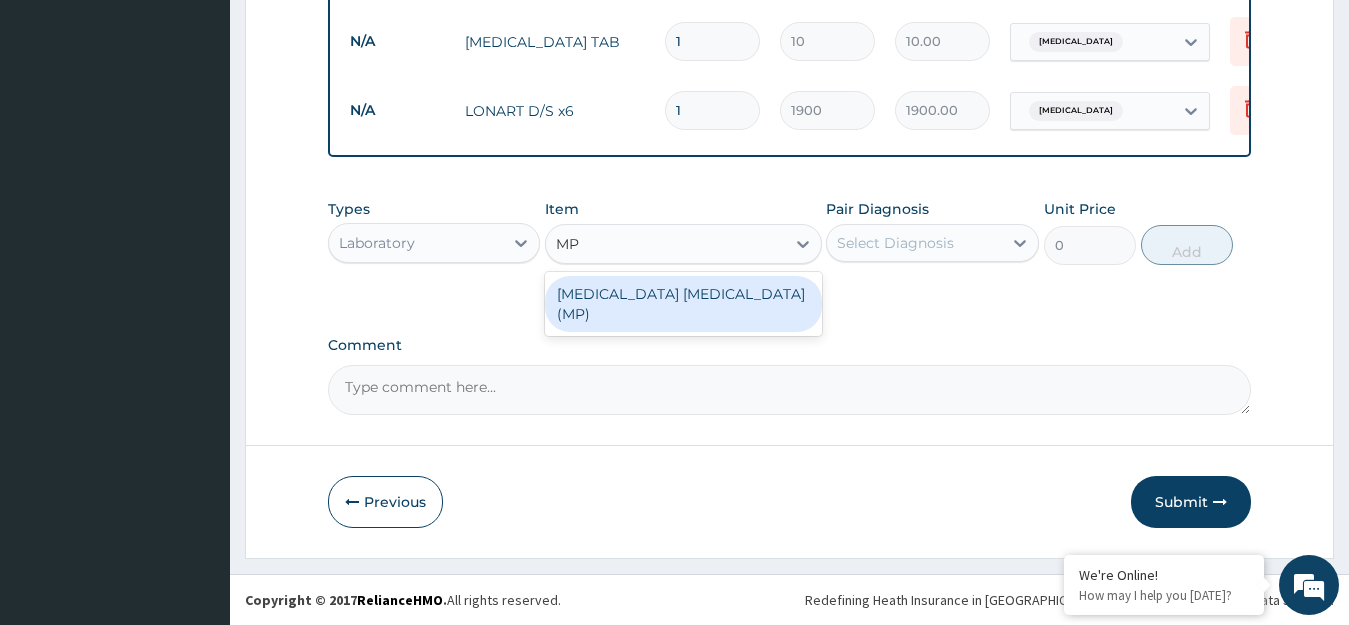 click on "[MEDICAL_DATA] [MEDICAL_DATA] (MP)" at bounding box center [683, 304] 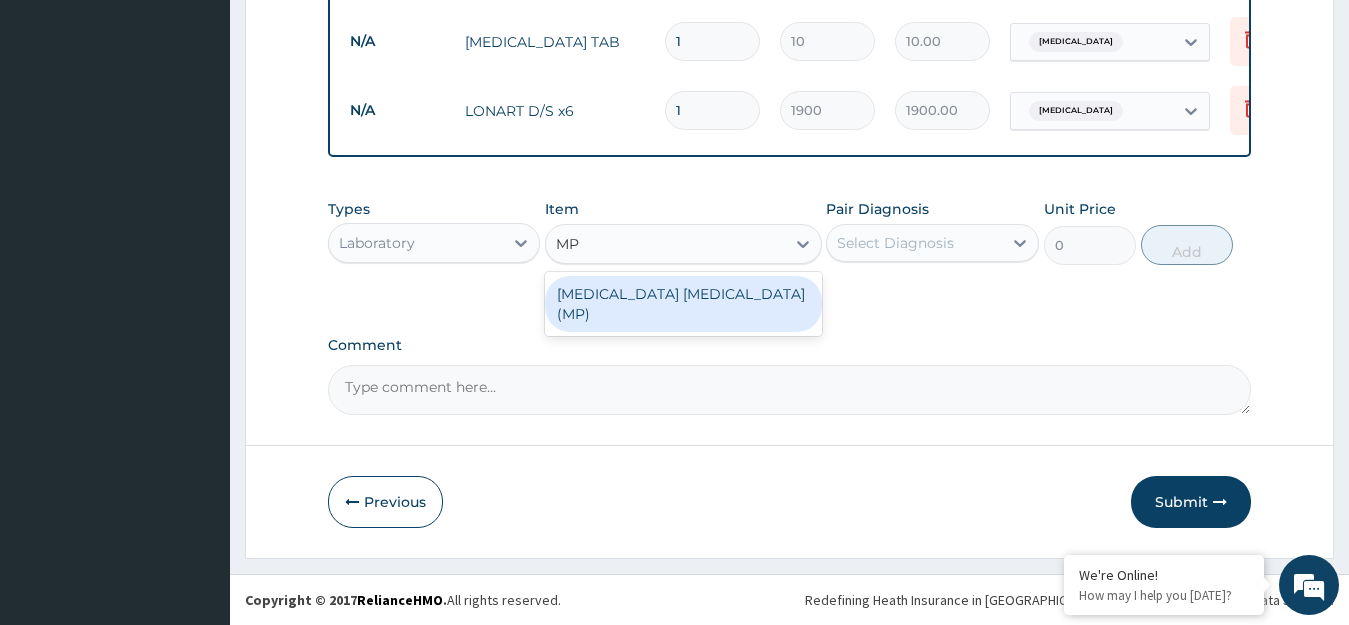 type 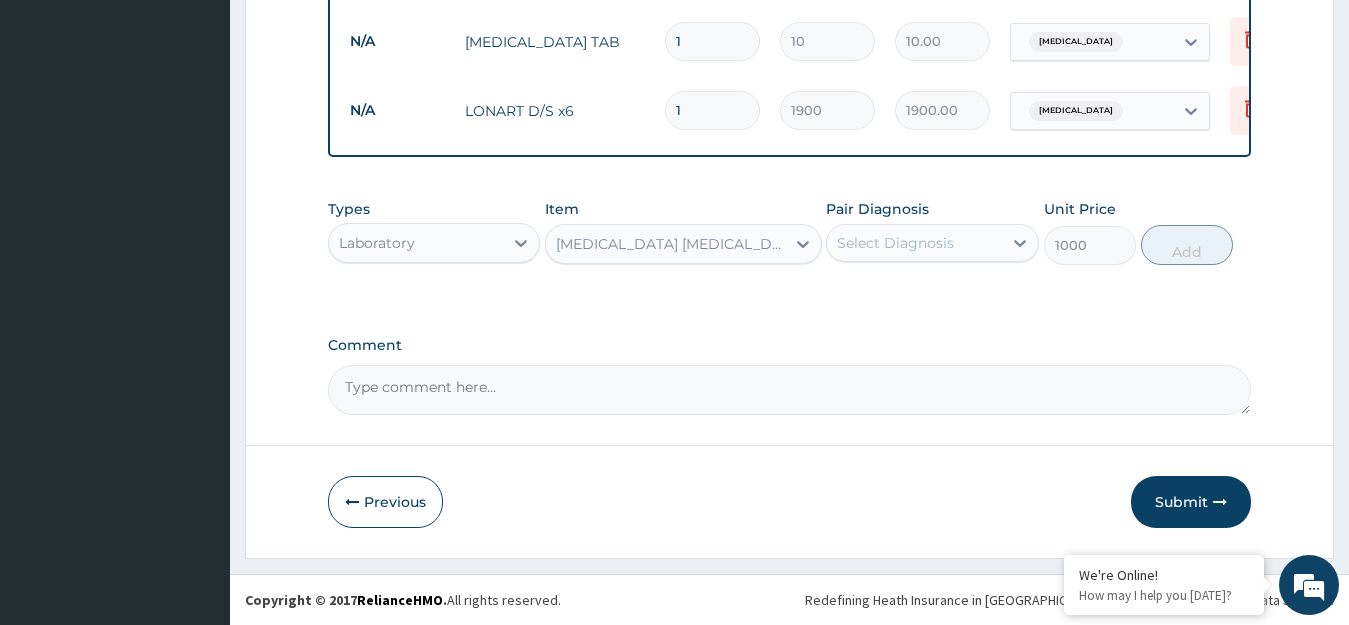 click on "Select Diagnosis" at bounding box center [914, 243] 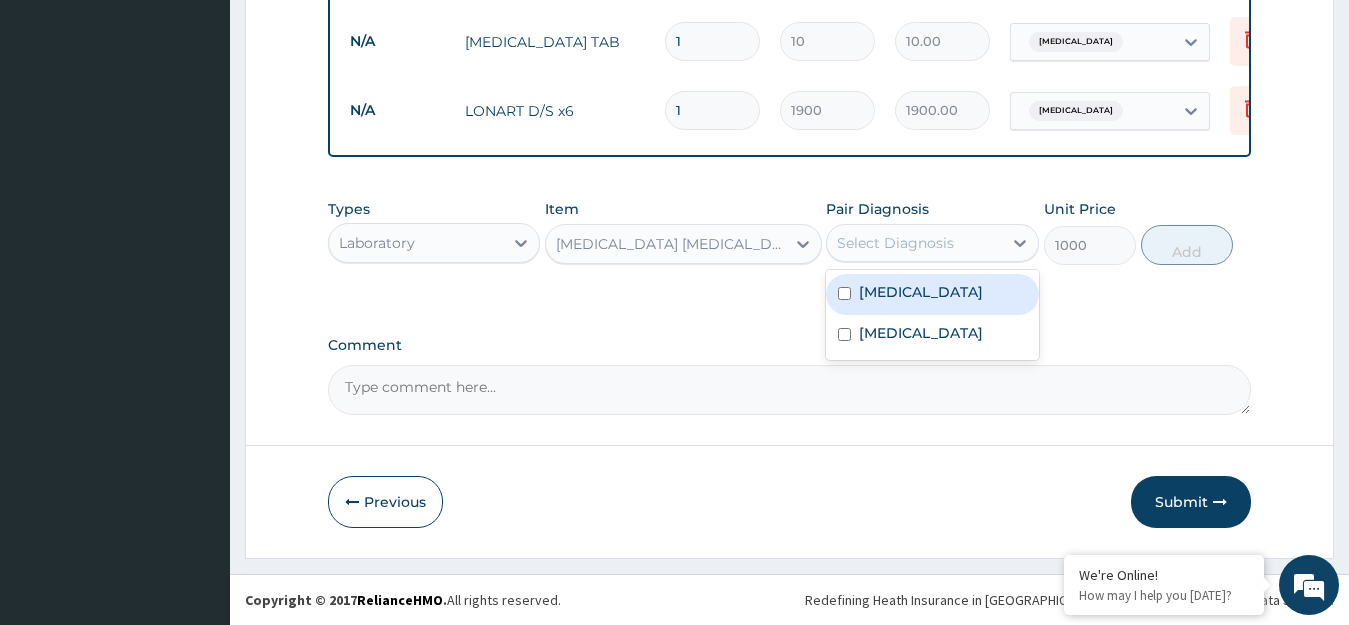 click on "[MEDICAL_DATA]" at bounding box center (921, 292) 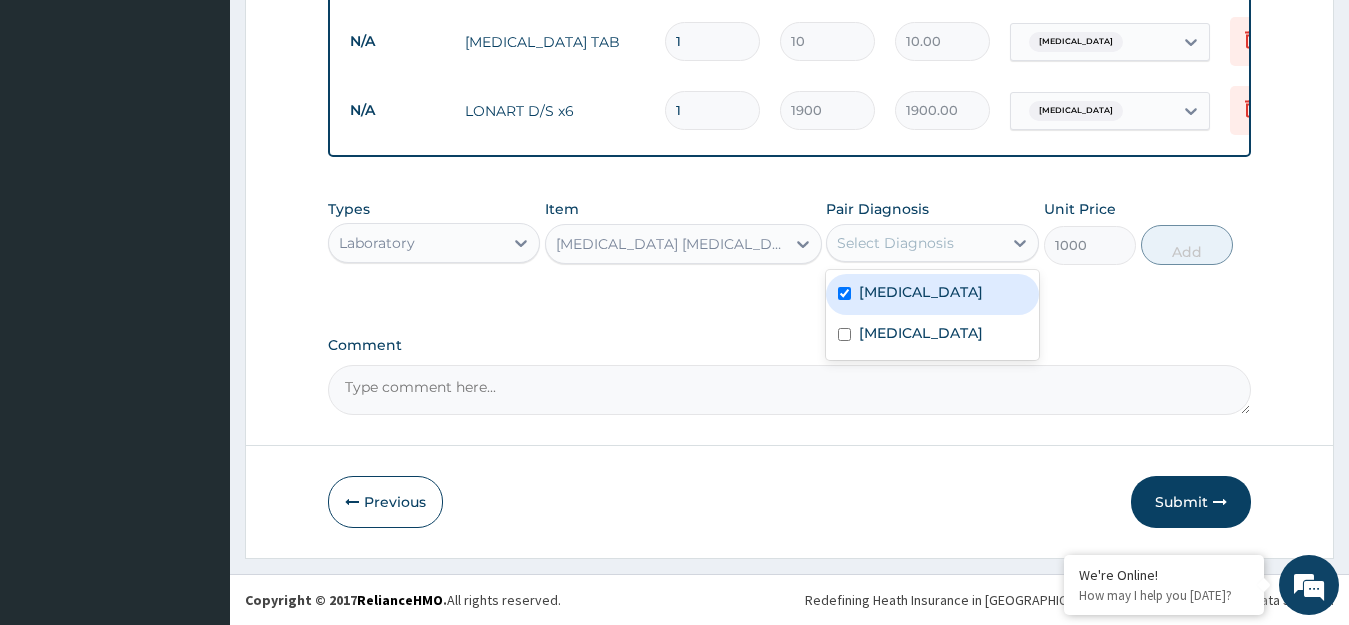checkbox on "true" 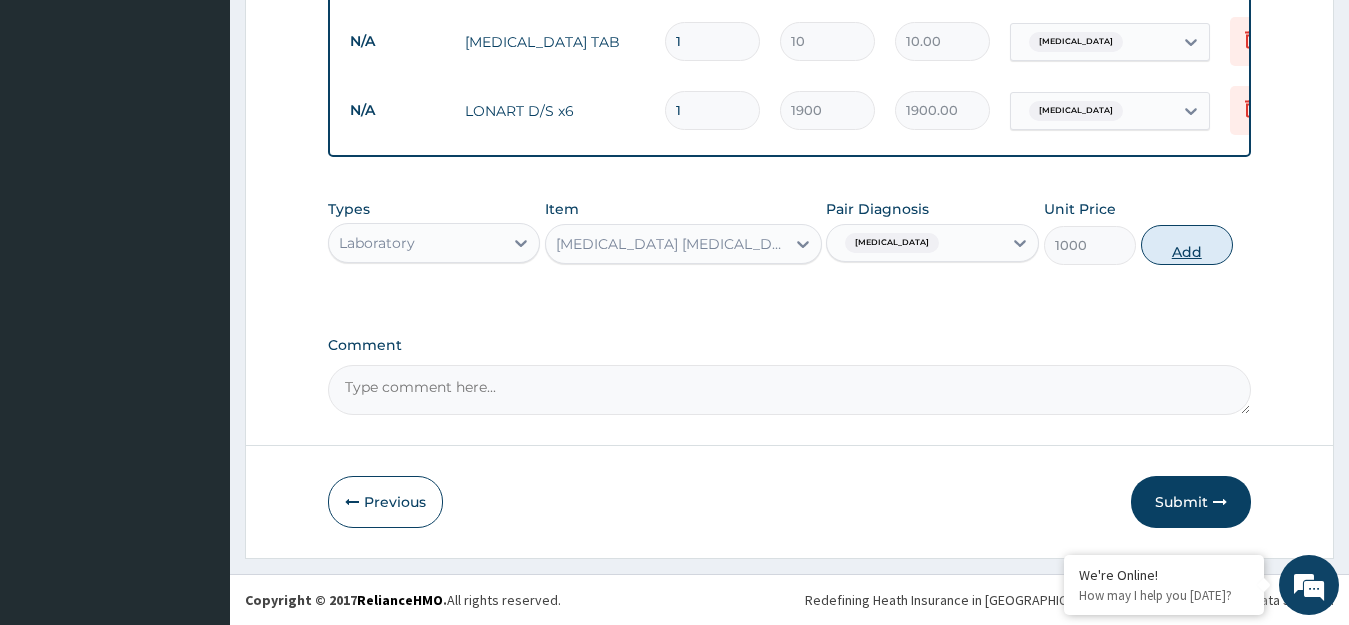 click on "Add" at bounding box center [1187, 245] 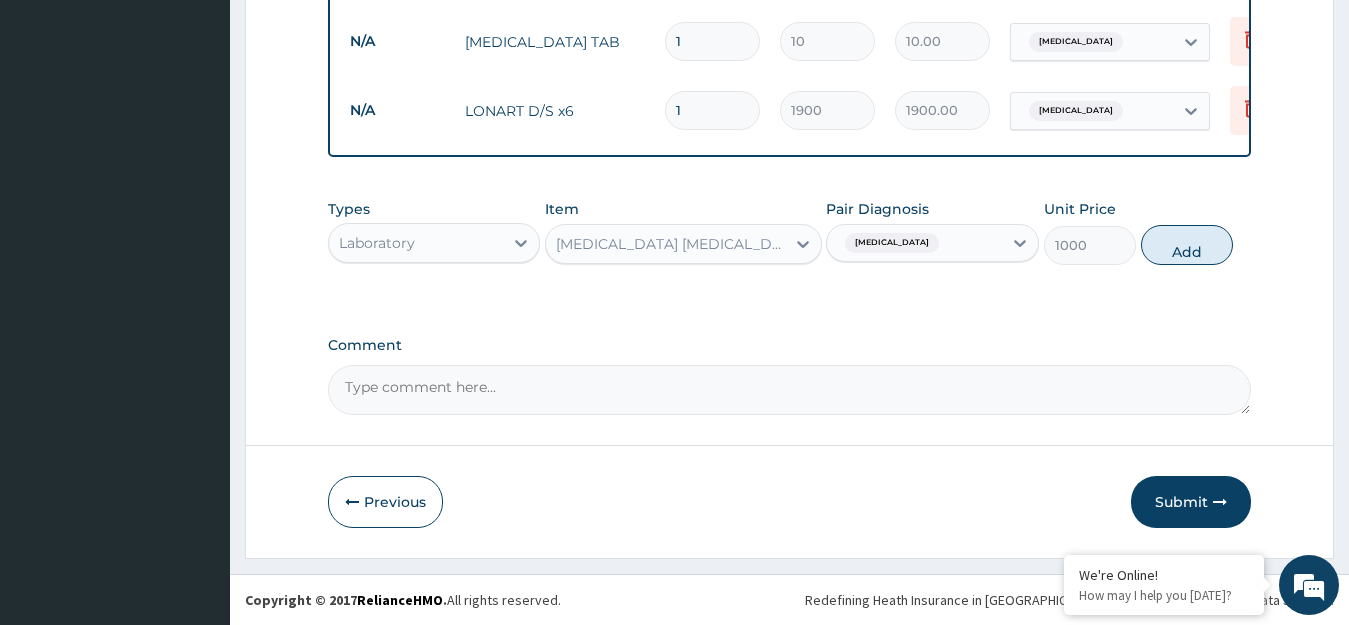 type on "0" 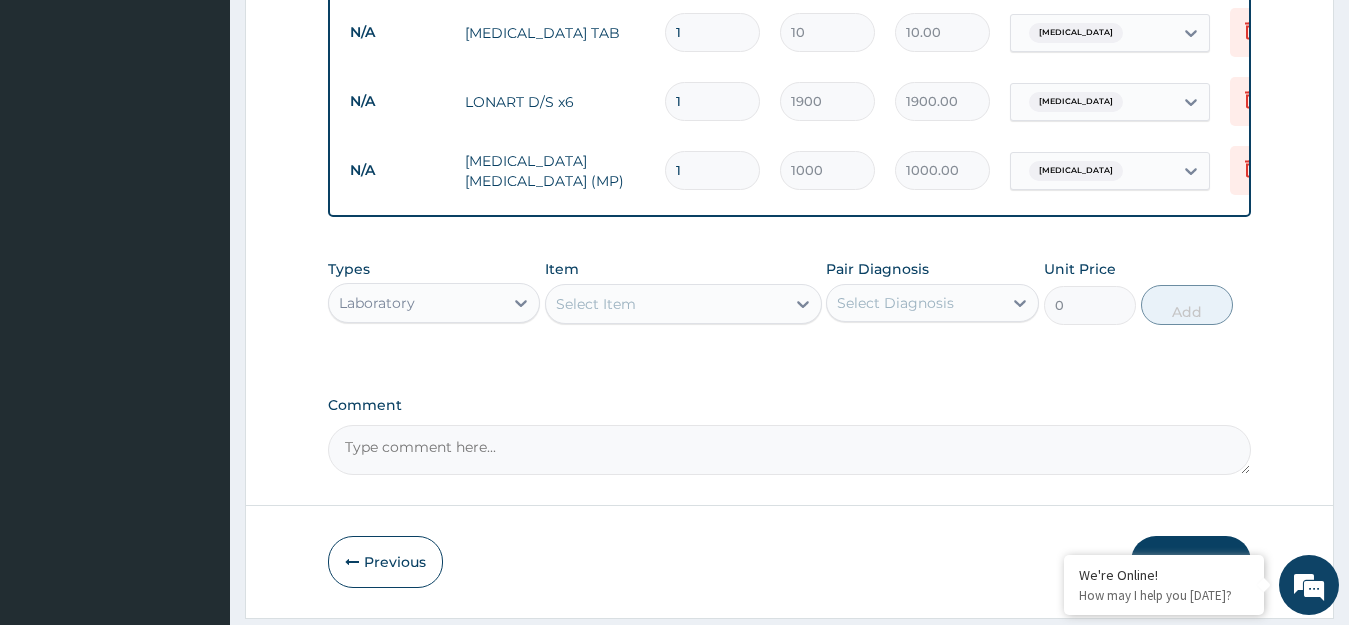 click on "Select Item" at bounding box center (665, 304) 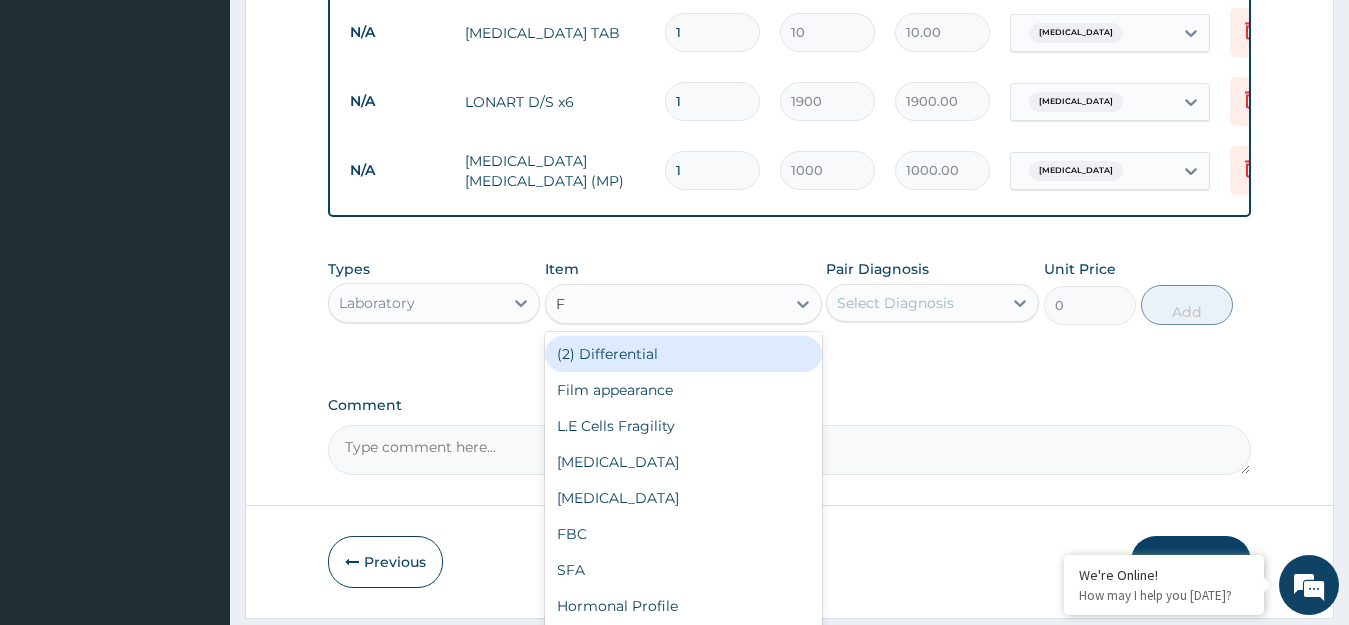 type on "FB" 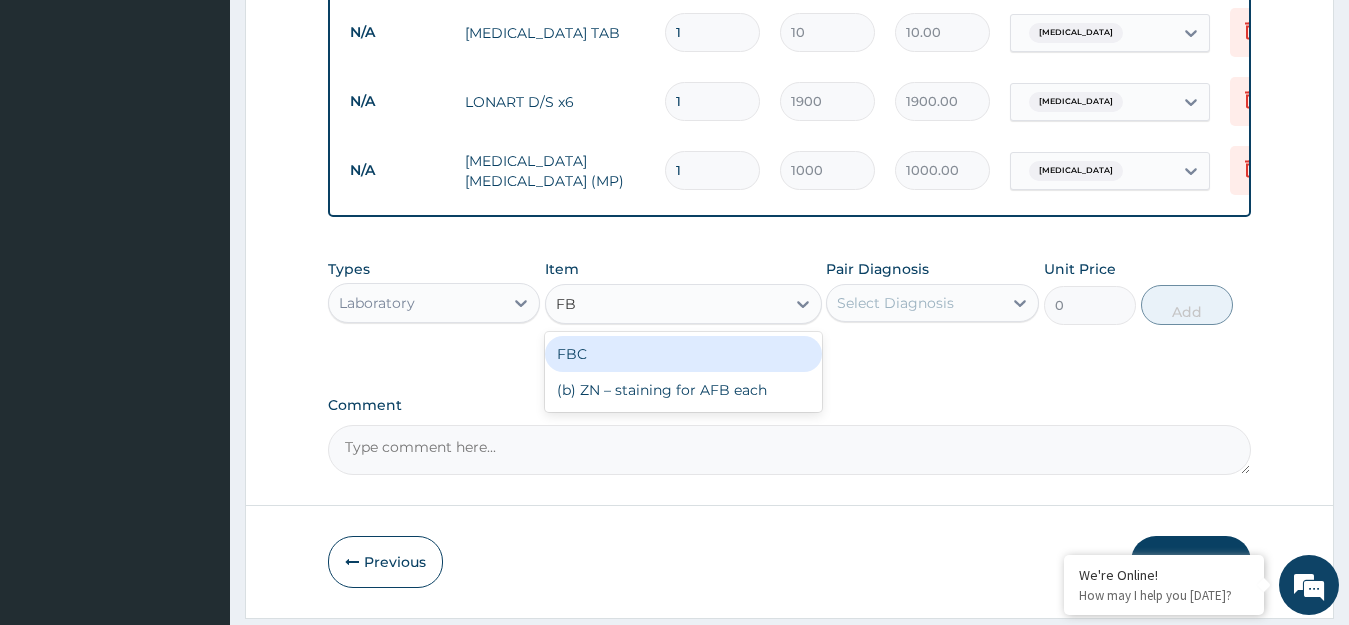 click on "FBC" at bounding box center (683, 354) 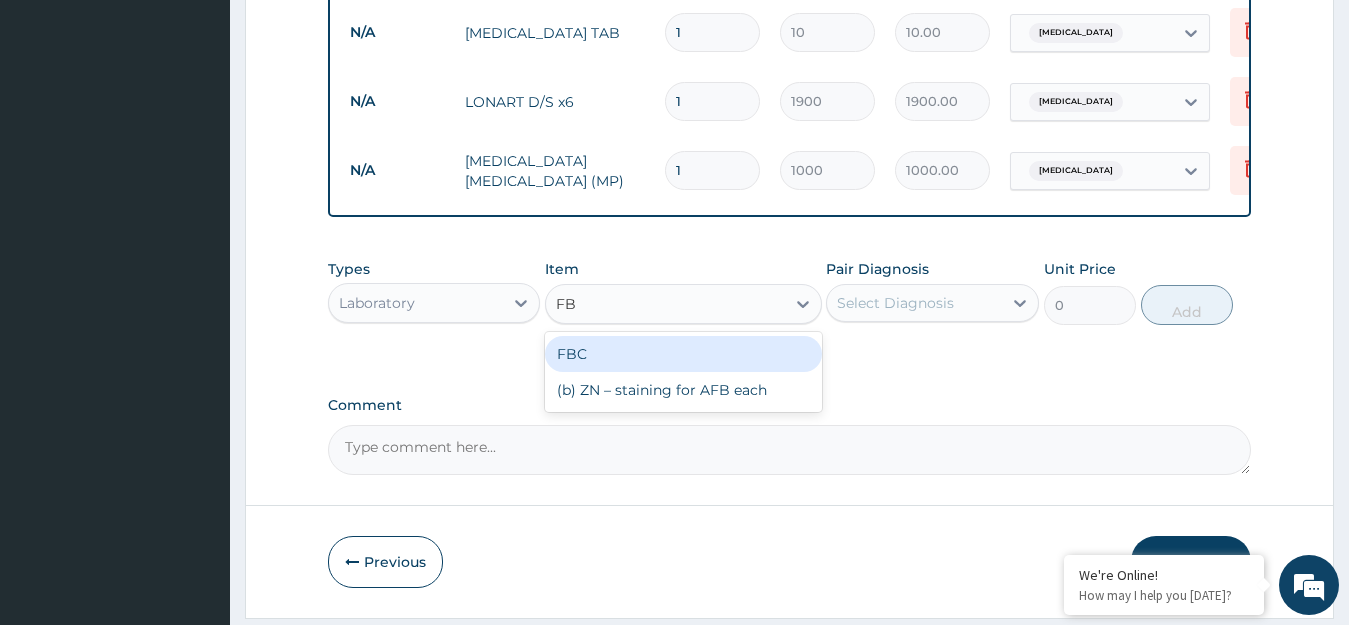 type 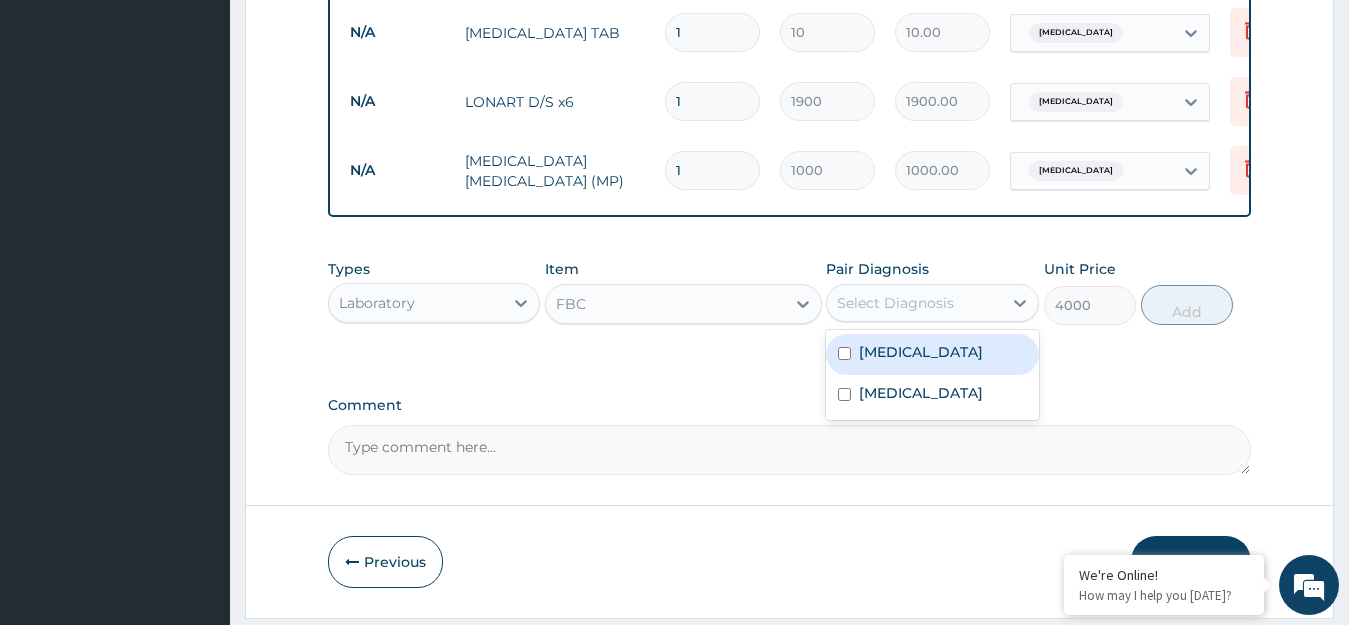 drag, startPoint x: 848, startPoint y: 306, endPoint x: 889, endPoint y: 347, distance: 57.982758 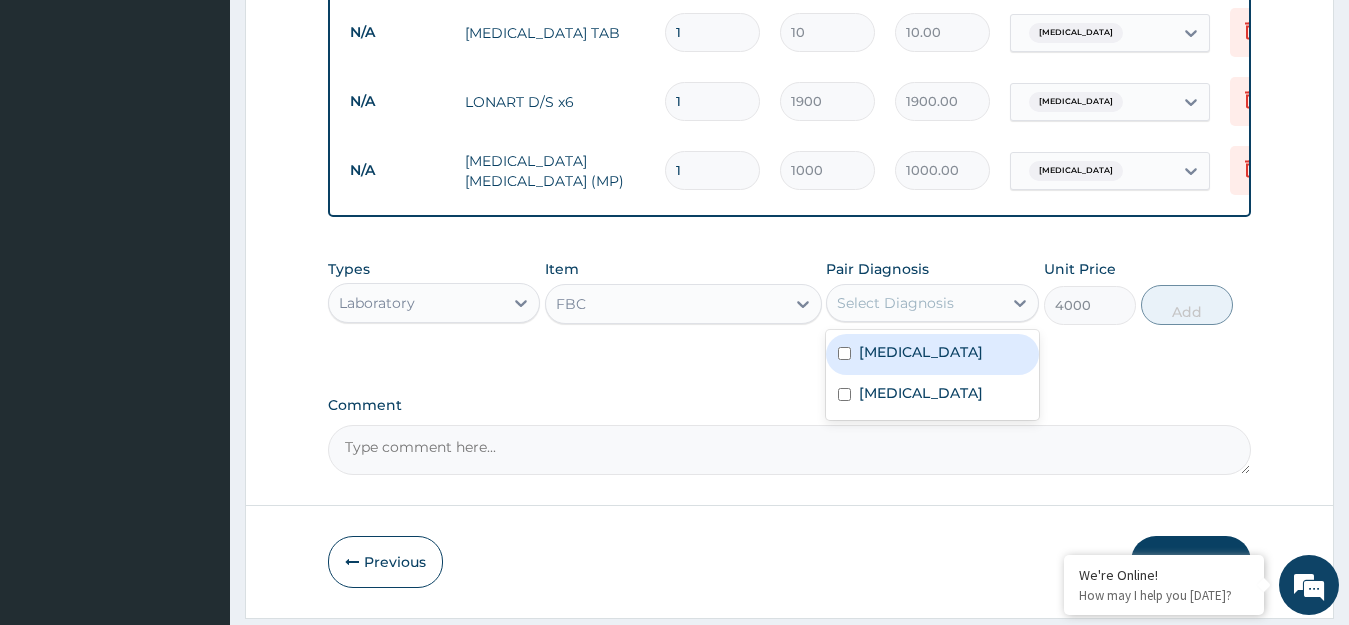 click on "Select Diagnosis" at bounding box center [895, 303] 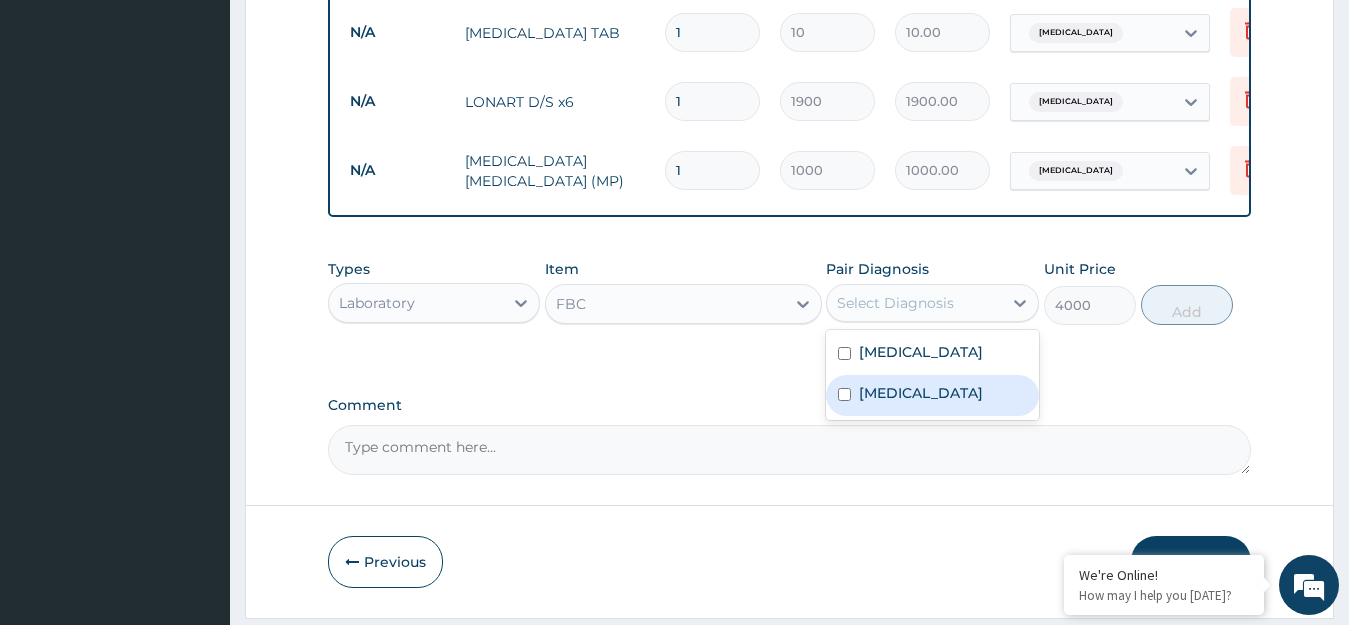 drag, startPoint x: 906, startPoint y: 413, endPoint x: 1026, endPoint y: 380, distance: 124.45481 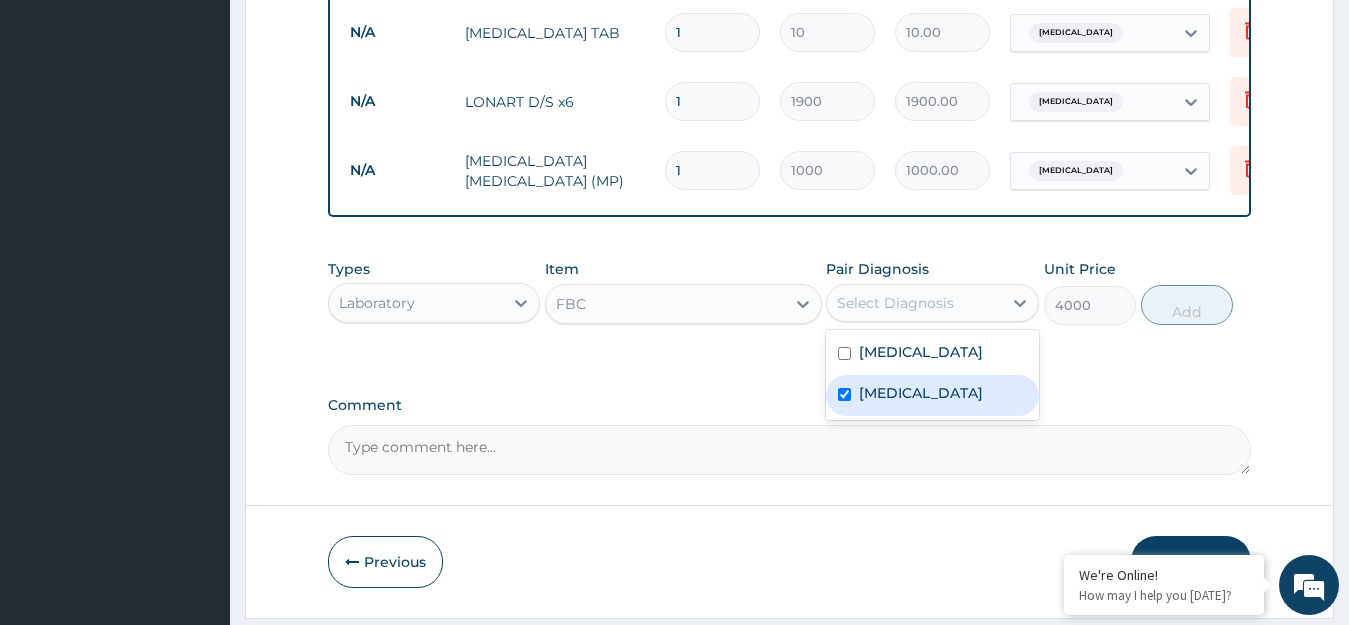 checkbox on "true" 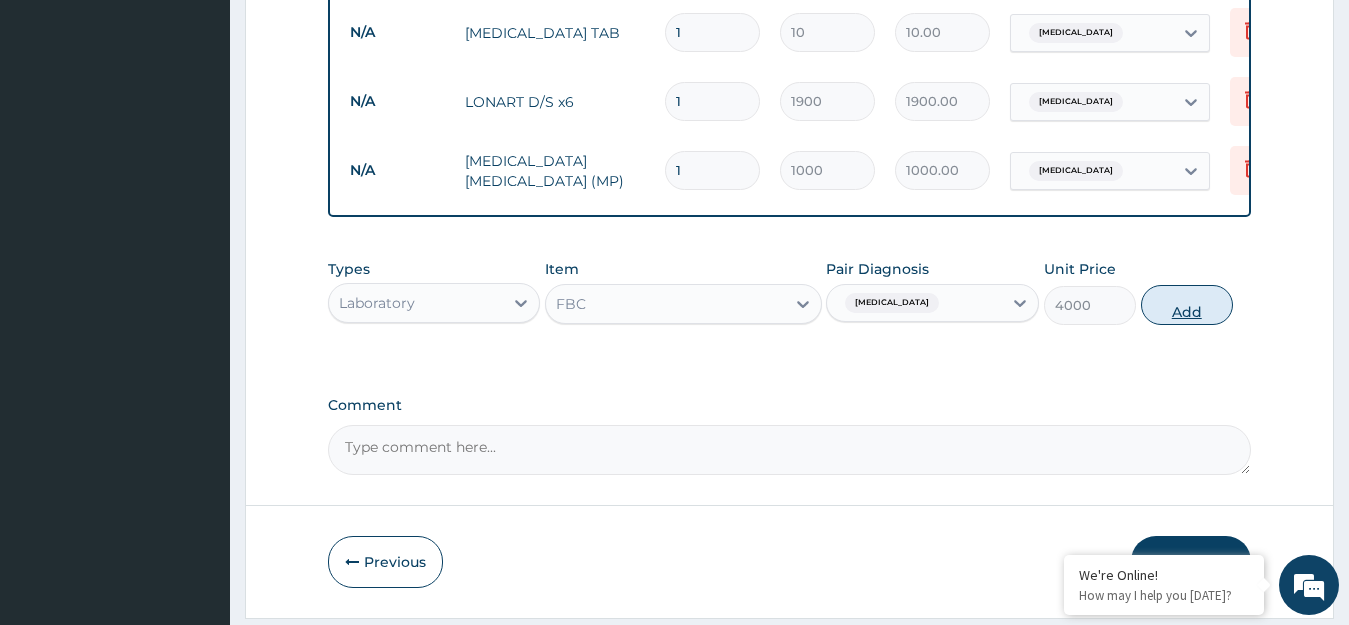 click on "Add" at bounding box center (1187, 305) 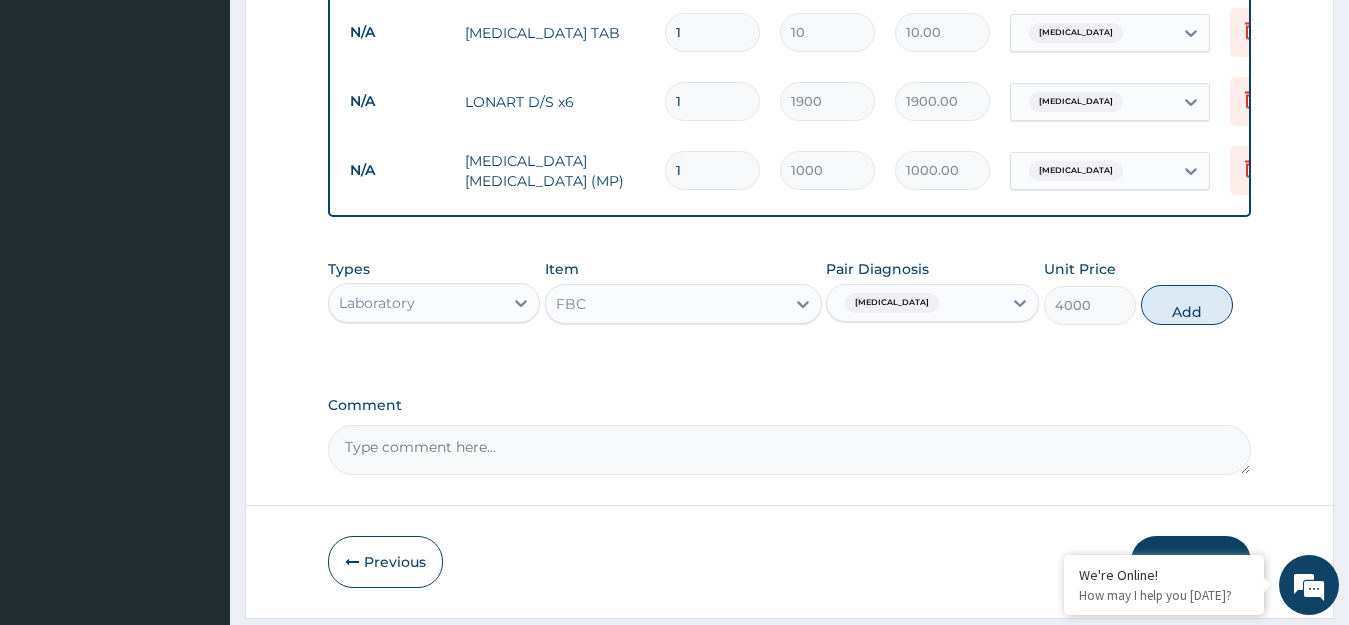 type on "0" 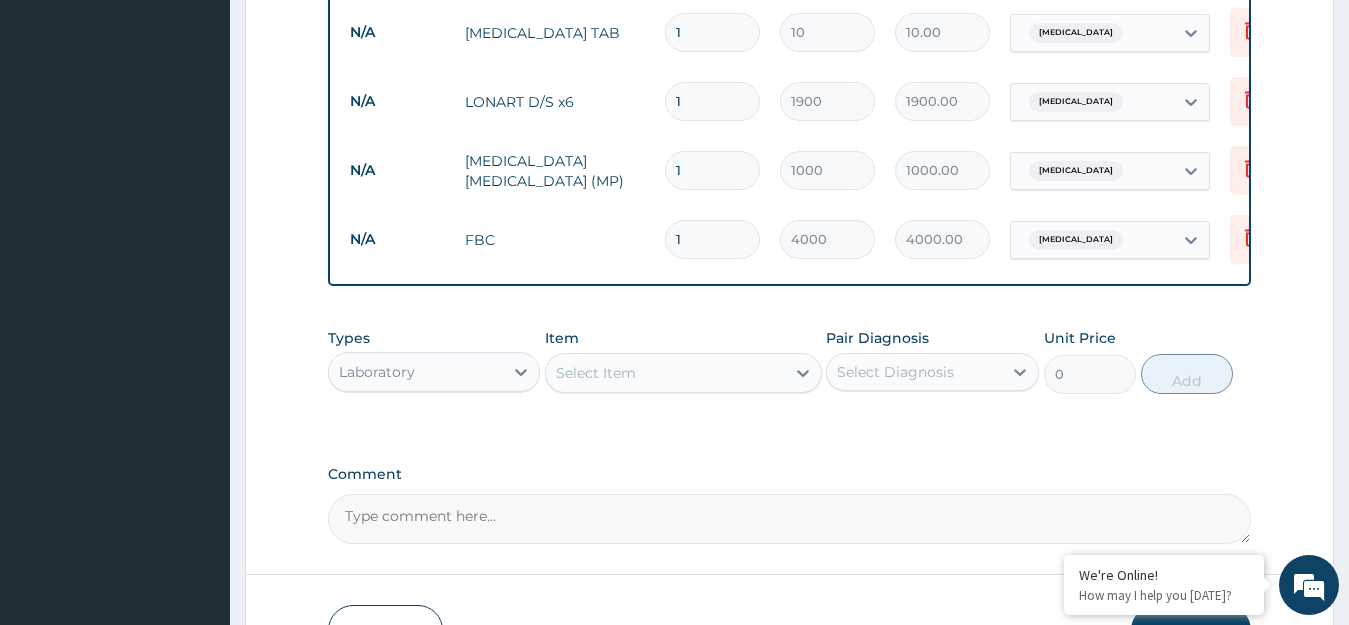 scroll, scrollTop: 399, scrollLeft: 0, axis: vertical 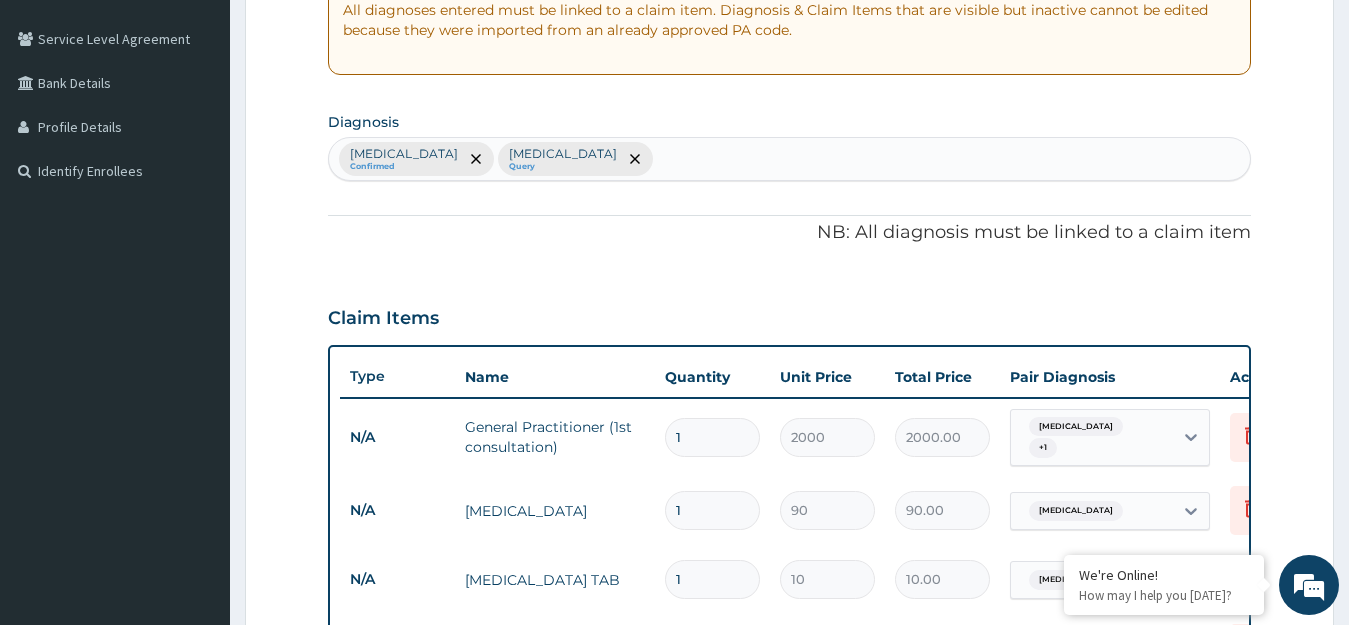 click on "Malaria Confirmed Typhoid fever Query" at bounding box center (790, 159) 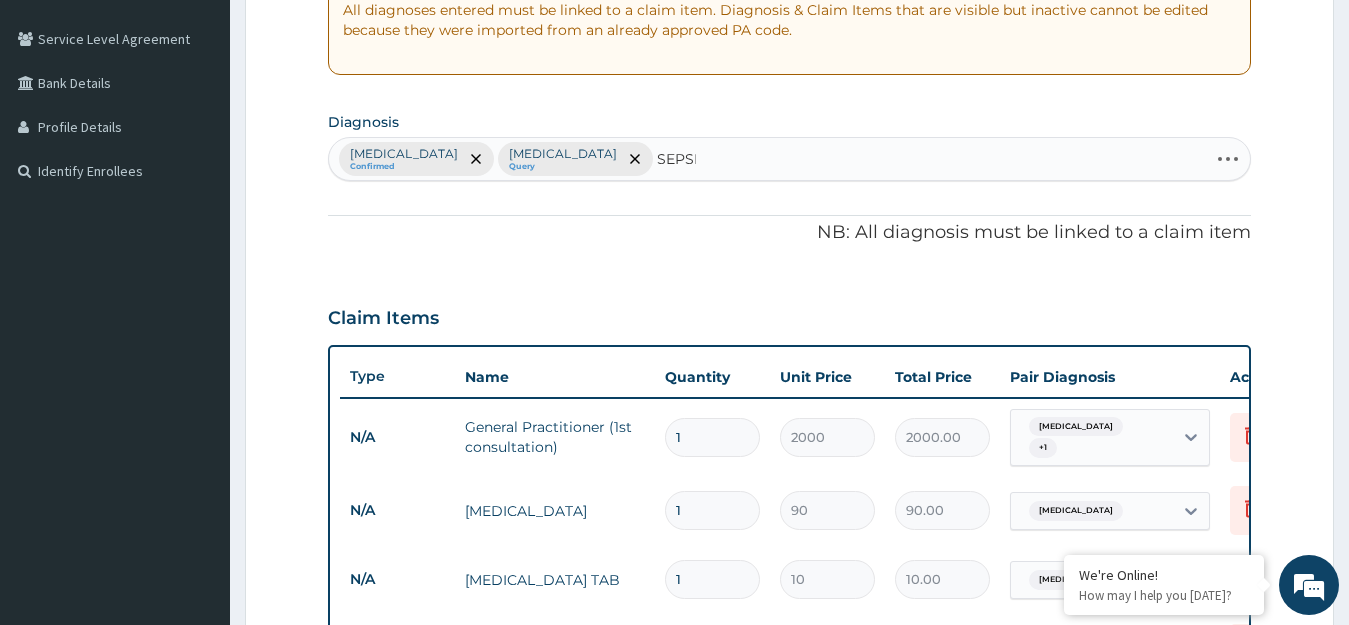 type on "SEPSIS" 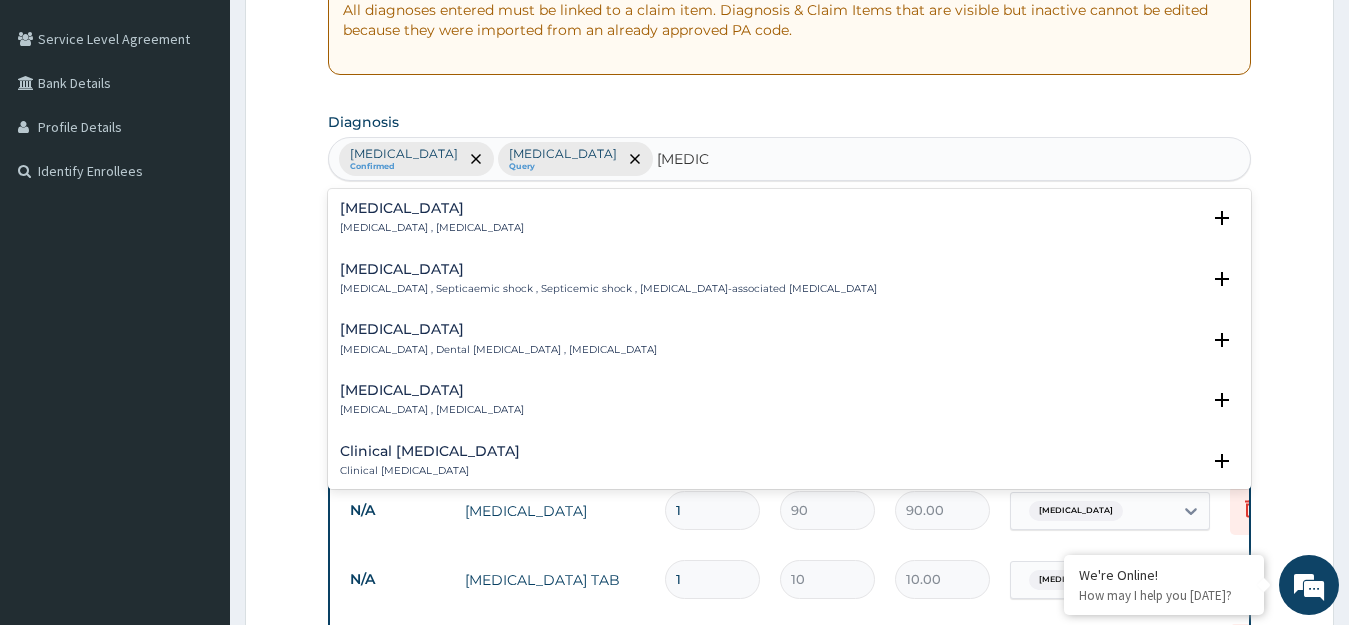 click on "Sepsis Systemic infection , Sepsis" at bounding box center [432, 218] 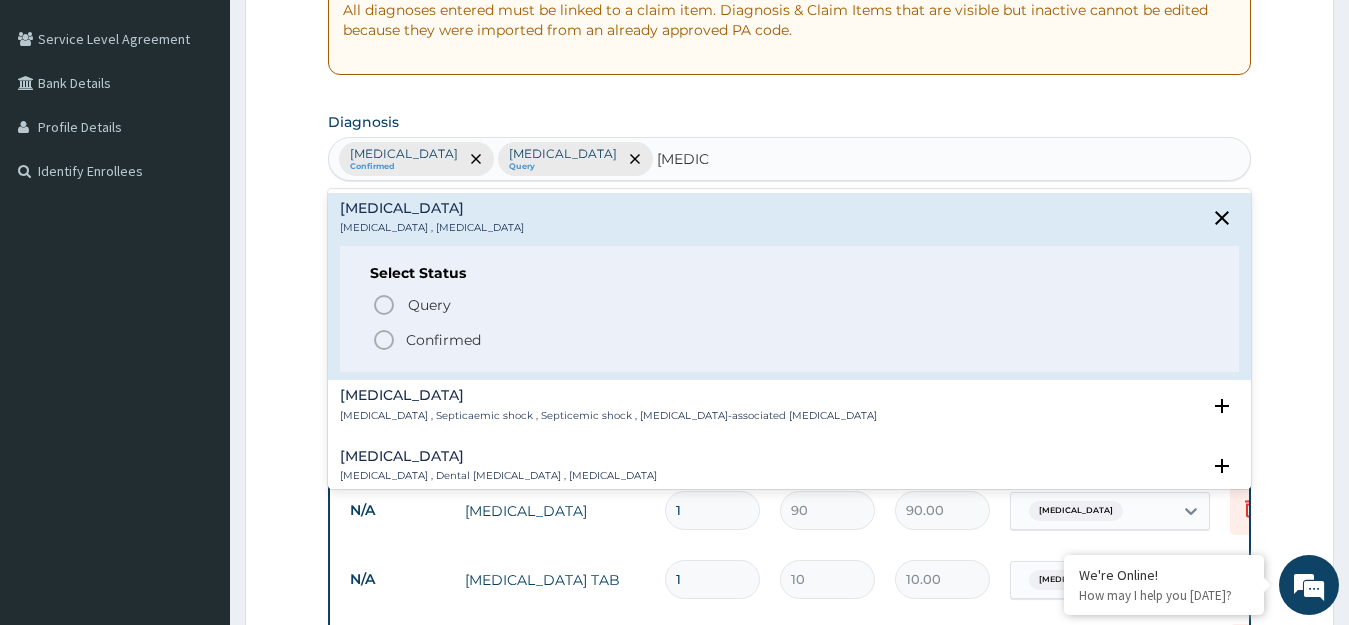 click 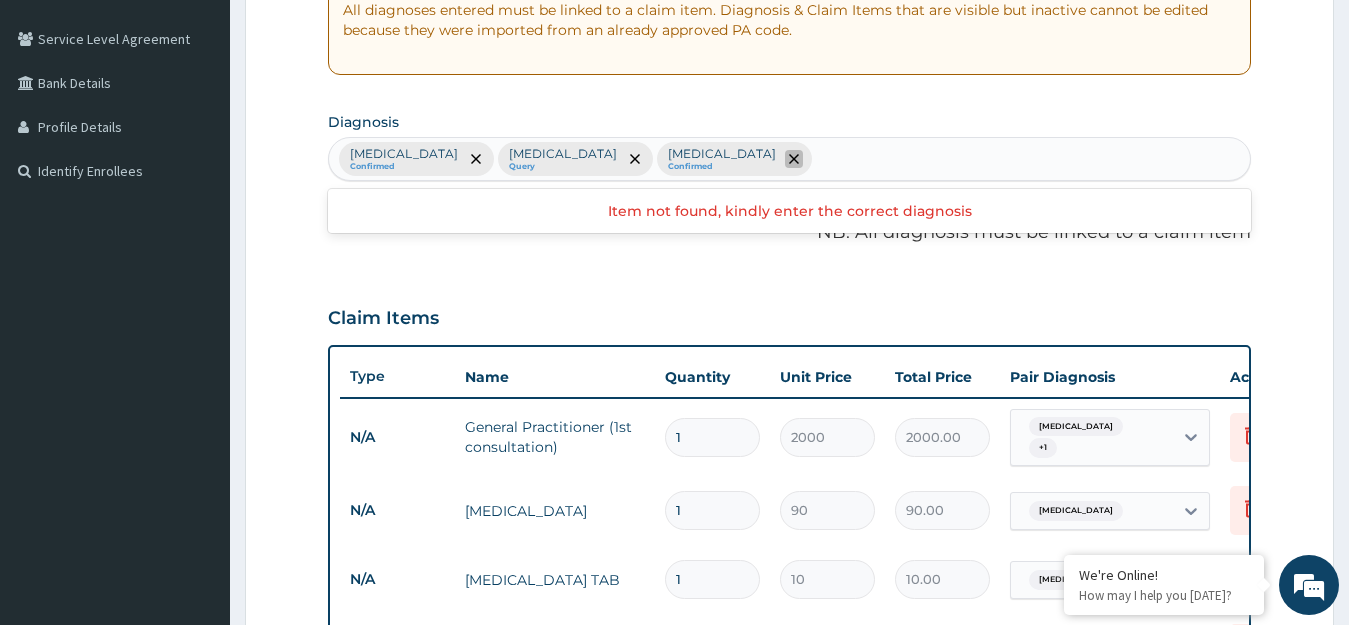 click 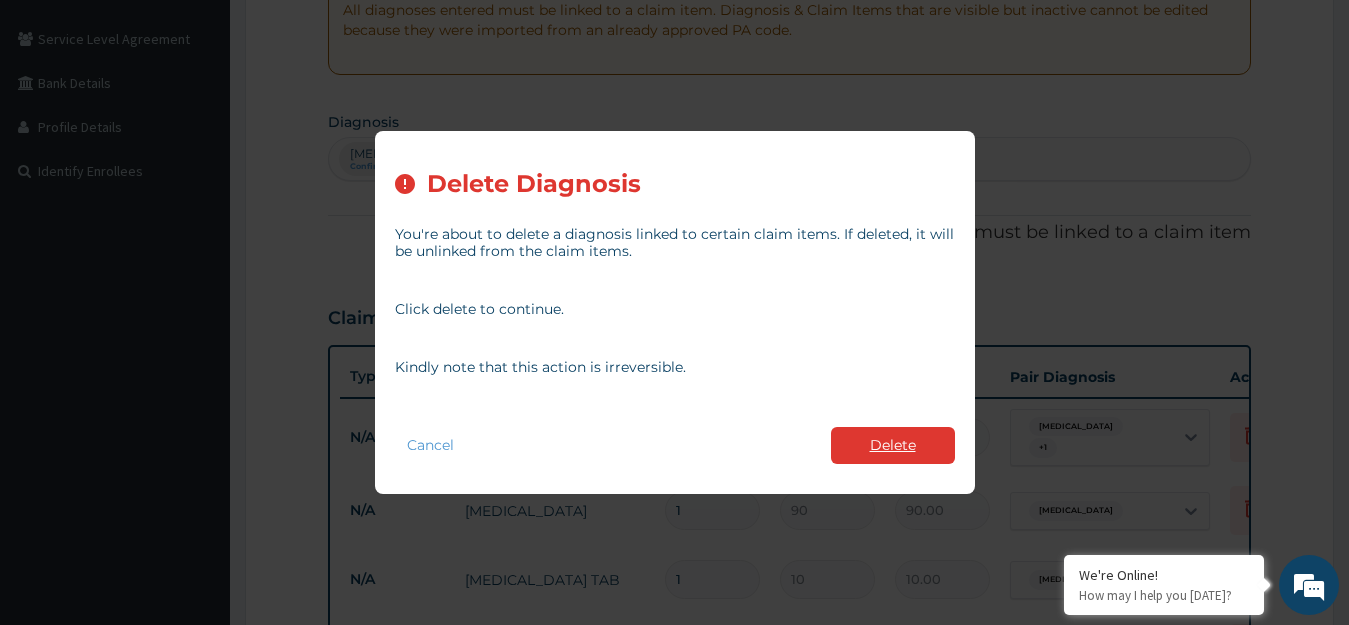 click on "Delete" at bounding box center (893, 445) 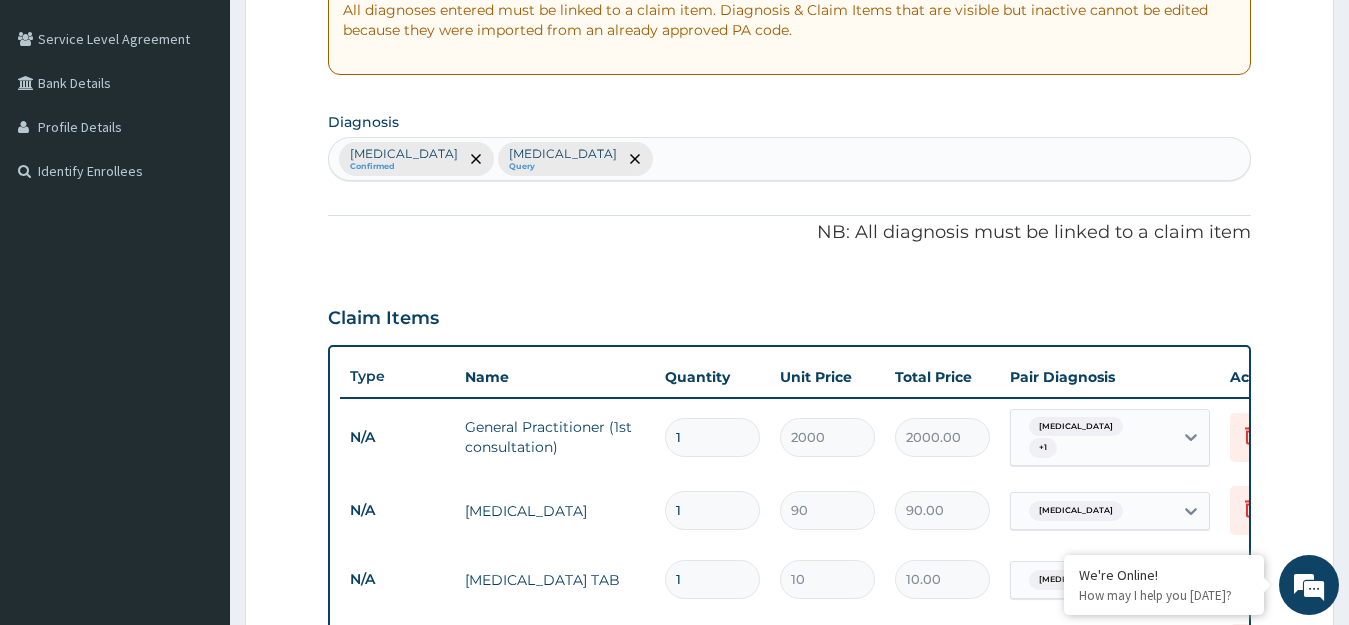click on "Malaria Confirmed Typhoid fever Query" at bounding box center (790, 159) 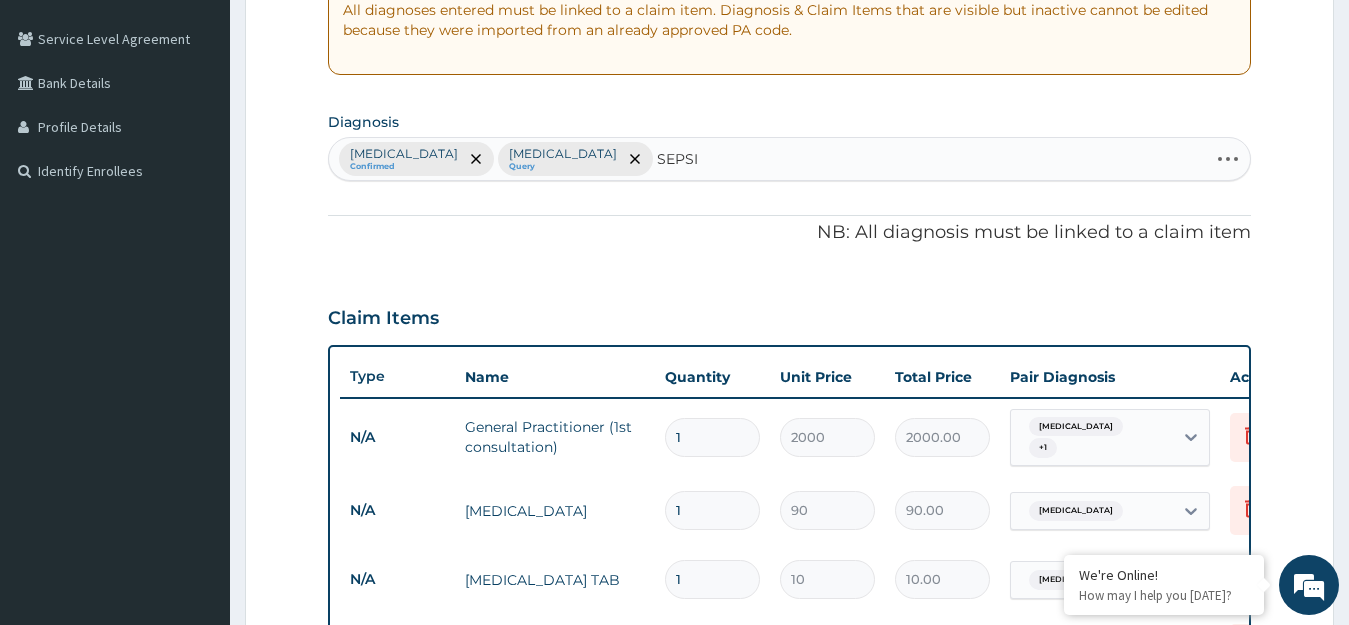 type on "SEPSIS" 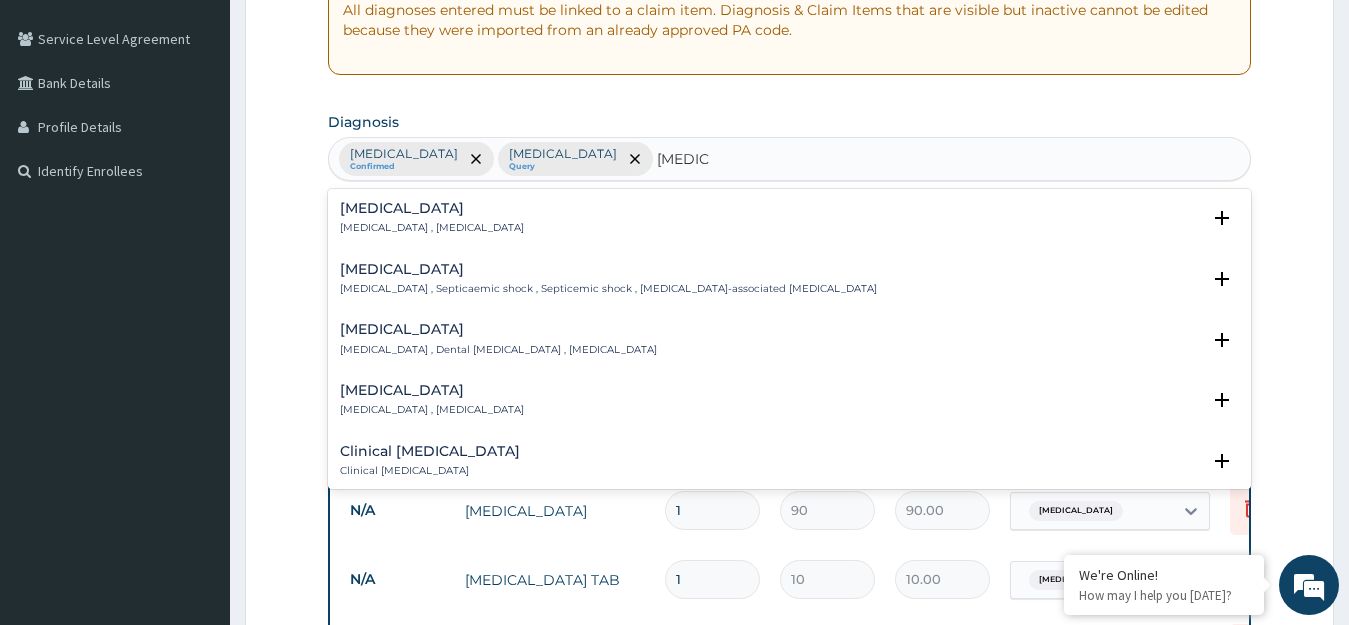 click on "Sepsis Systemic infection , Sepsis" at bounding box center [432, 218] 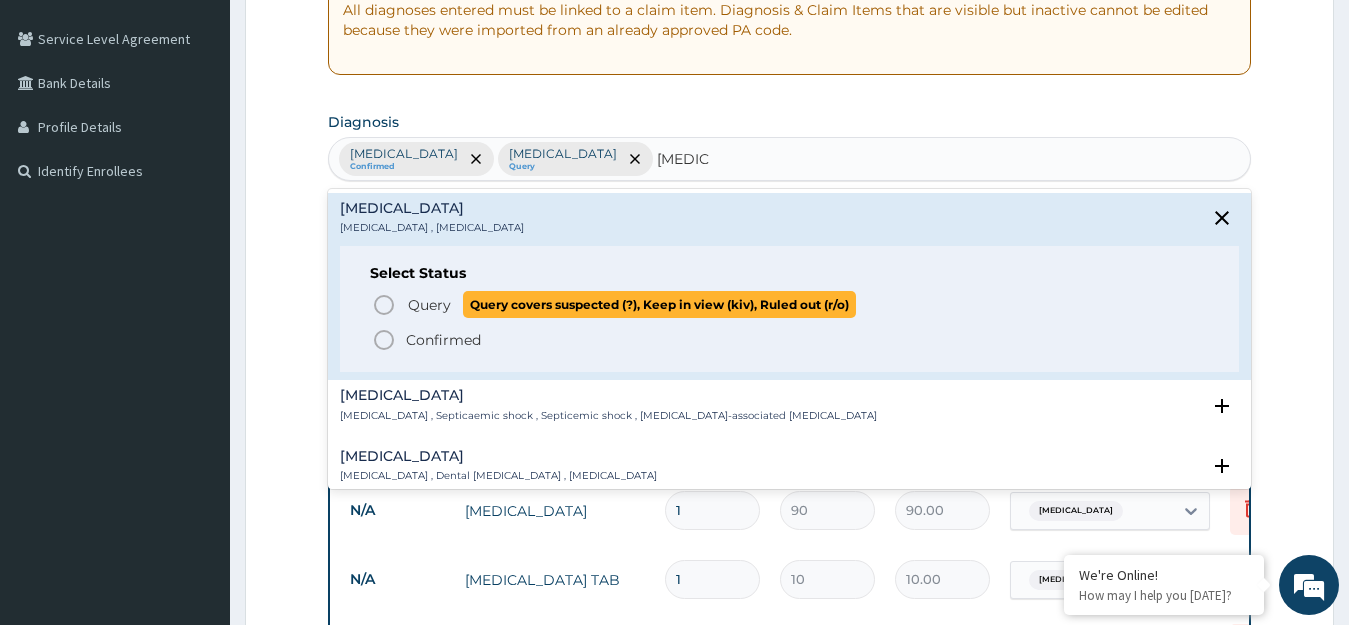 click 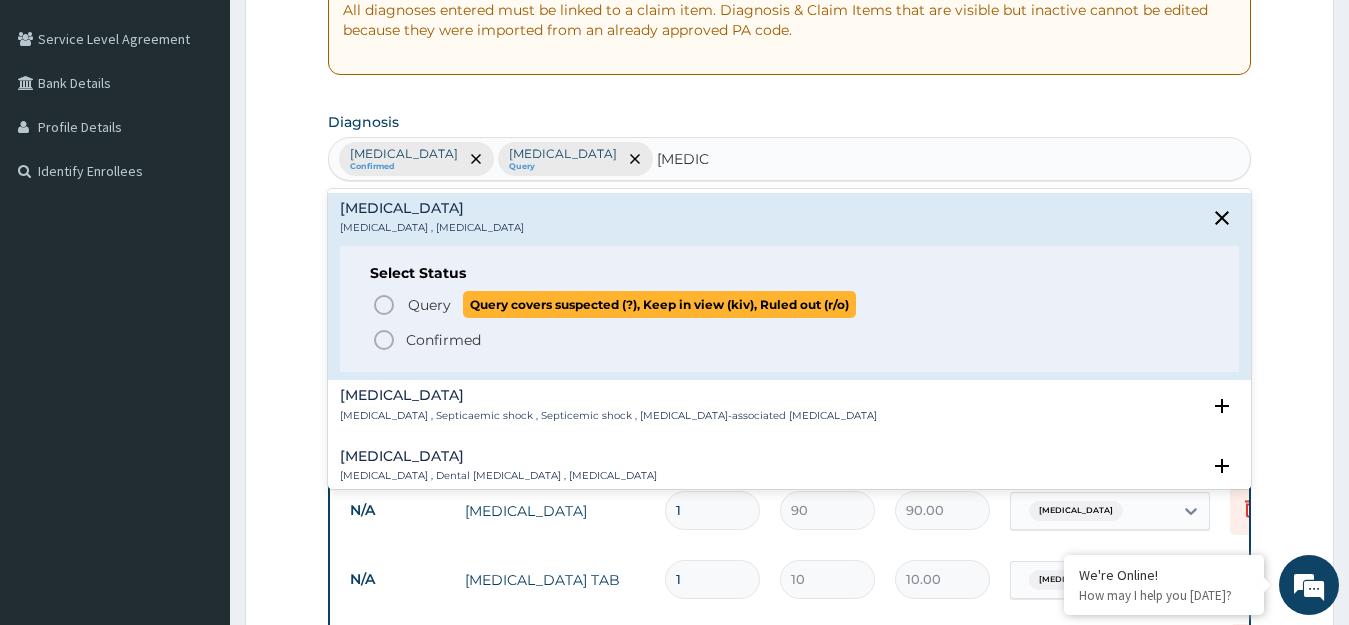 type 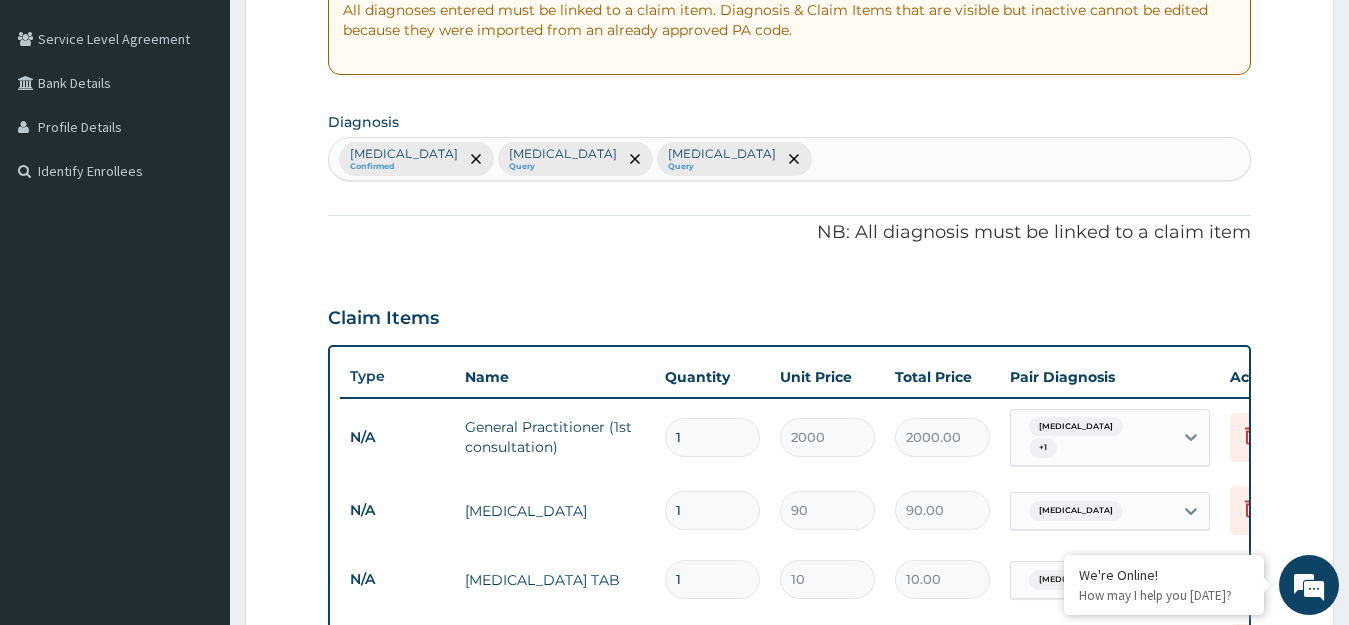 scroll, scrollTop: 946, scrollLeft: 0, axis: vertical 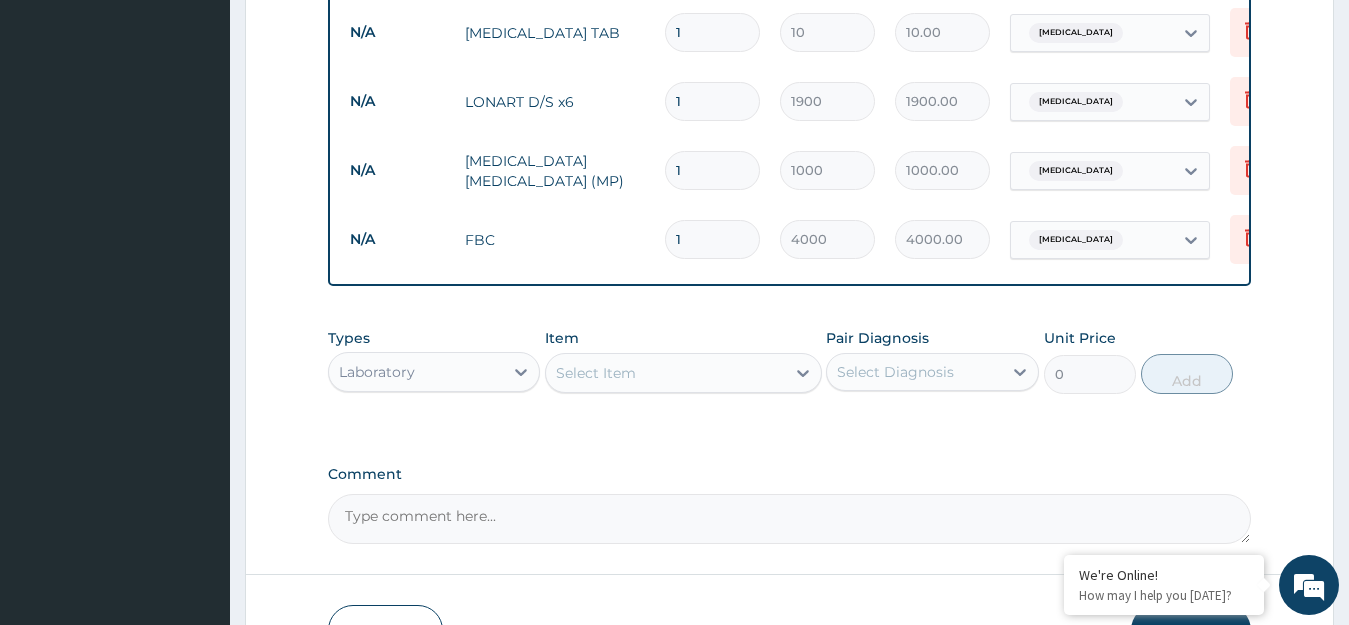 click on "[MEDICAL_DATA]" at bounding box center [1076, 240] 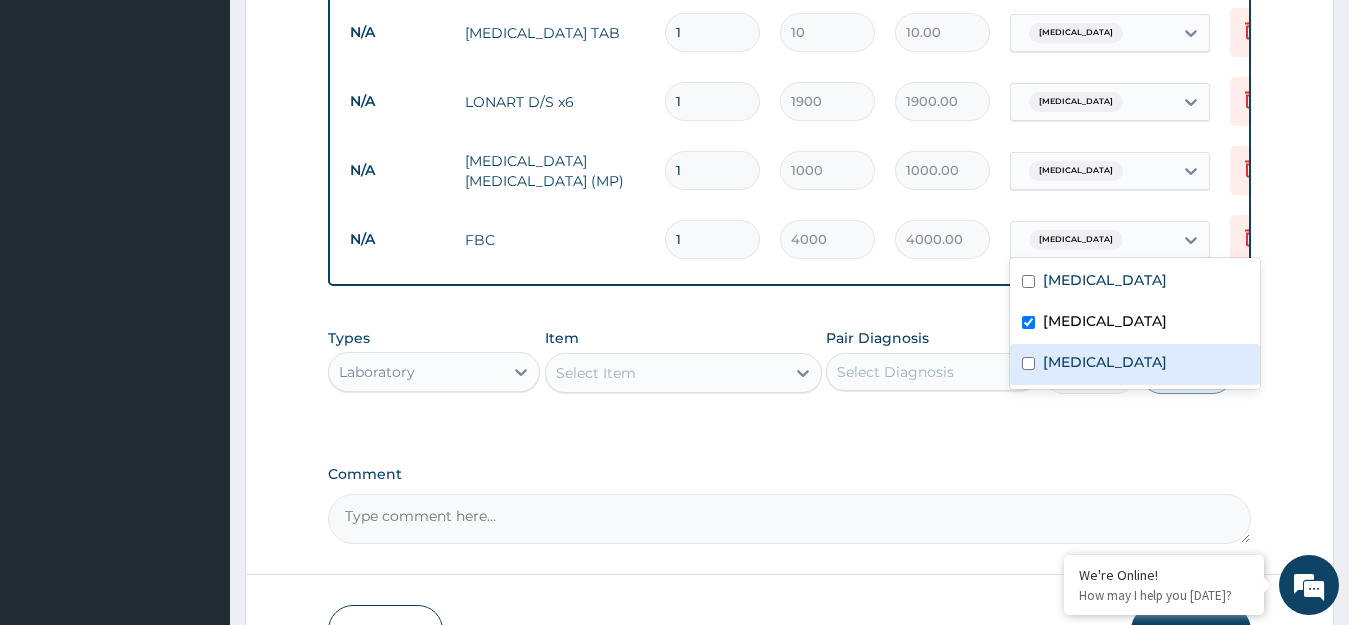 click at bounding box center [1028, 363] 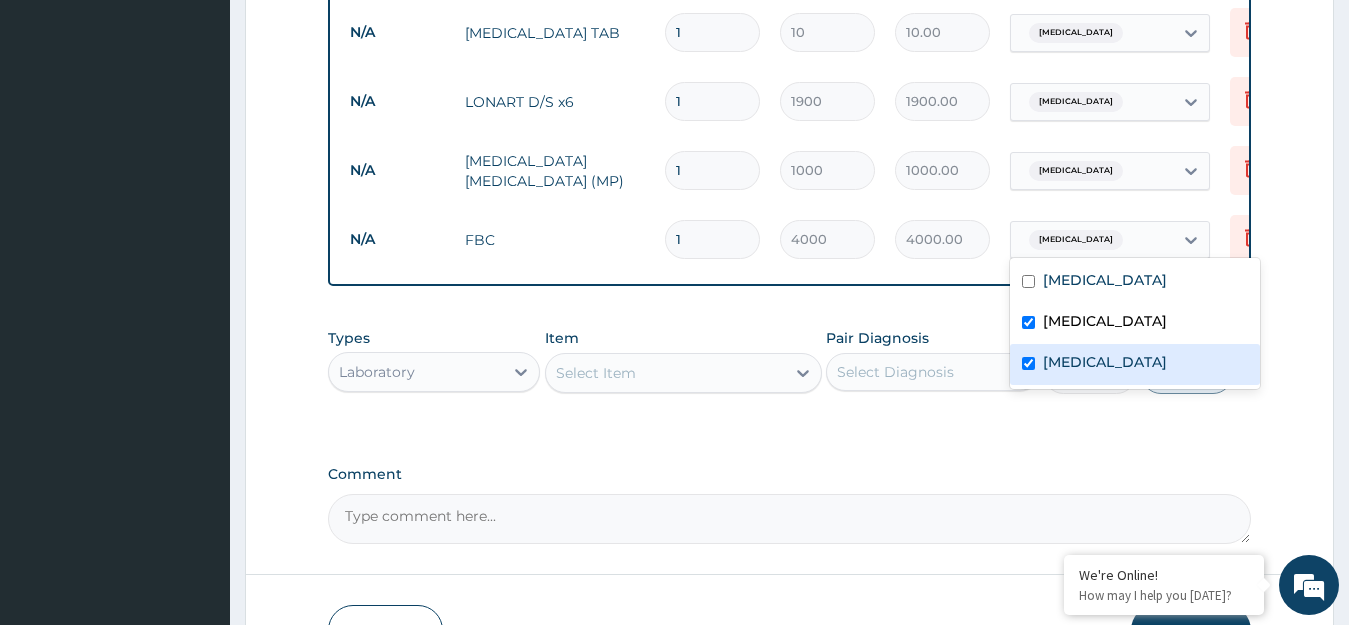 checkbox on "true" 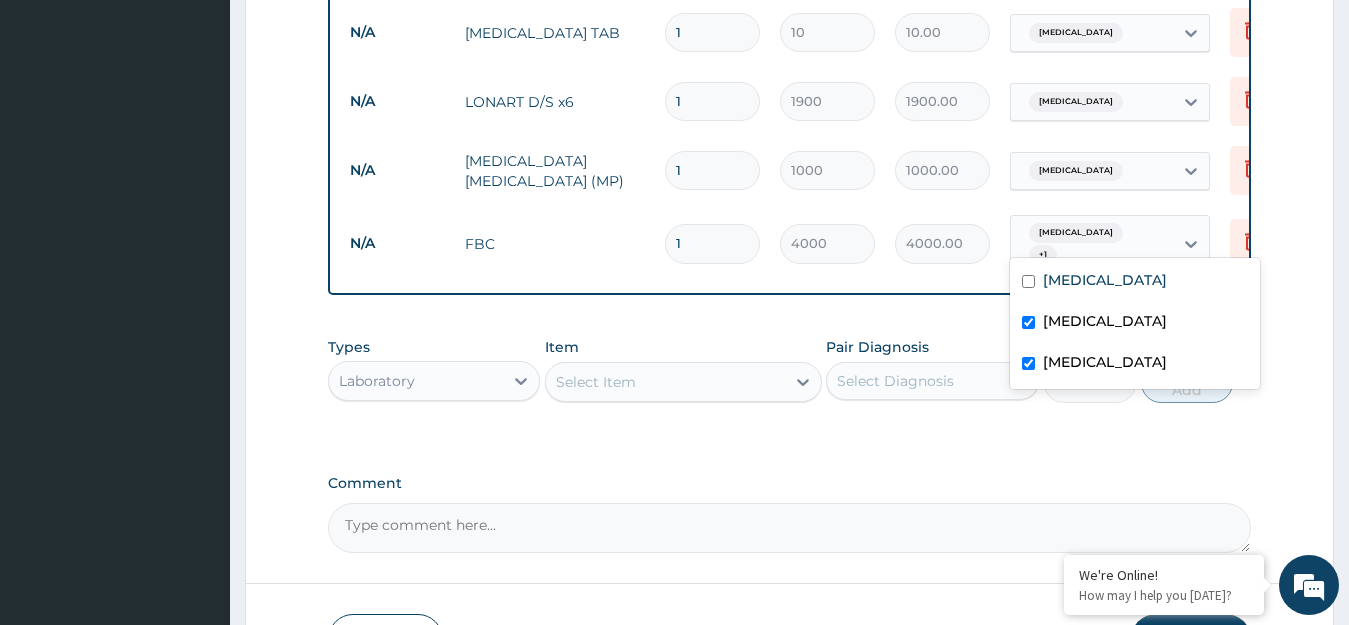 click at bounding box center [1028, 322] 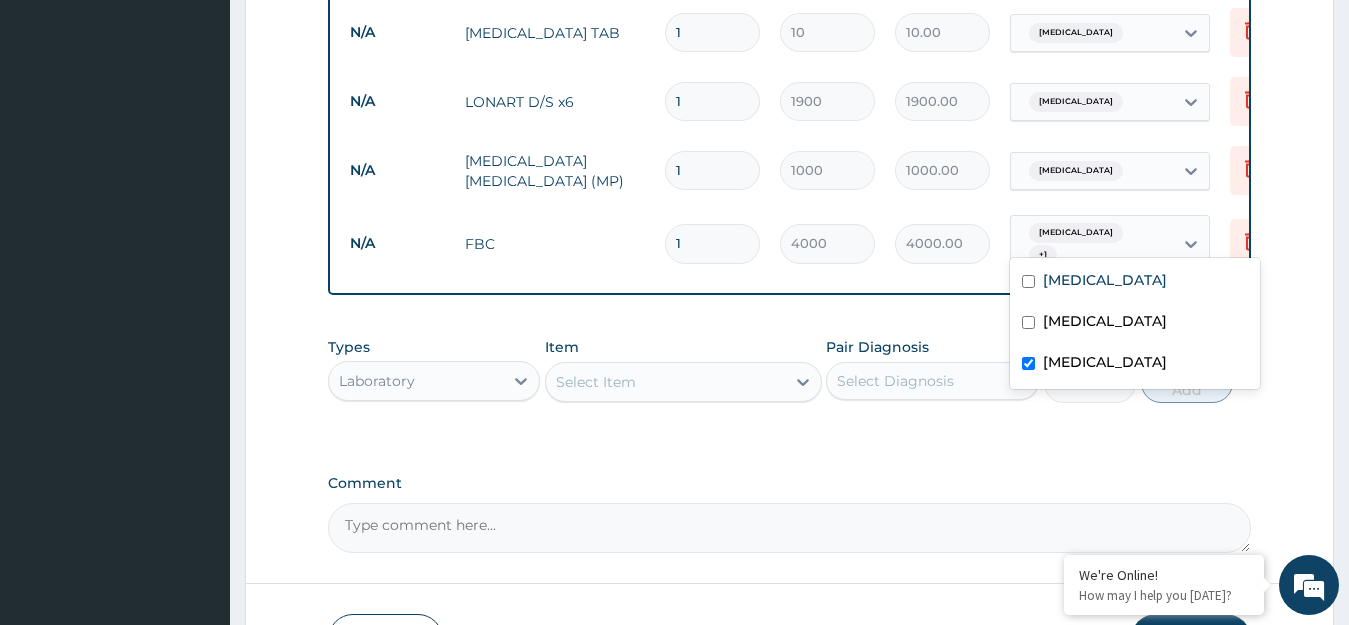 checkbox on "false" 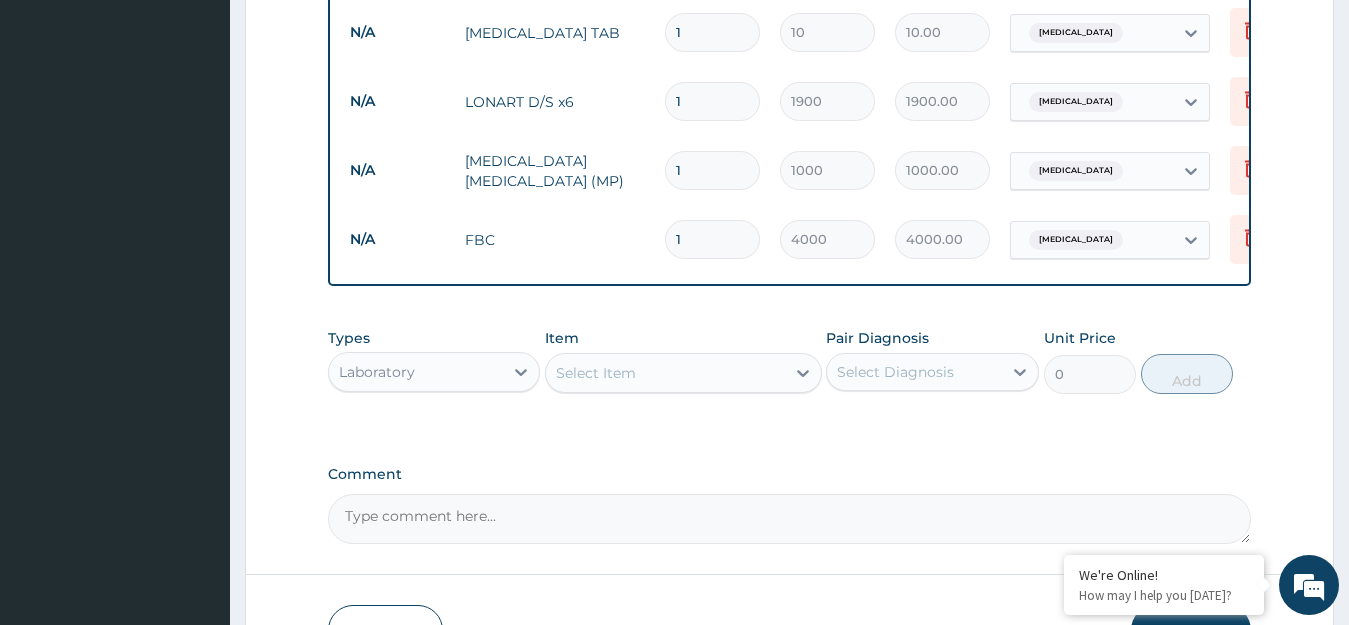 click on "PA Code / Prescription Code Enter Code(Secondary Care Only) Encounter Date 04-07-2025 Important Notice Please enter PA codes before entering items that are not attached to a PA code   All diagnoses entered must be linked to a claim item. Diagnosis & Claim Items that are visible but inactive cannot be edited because they were imported from an already approved PA code. Diagnosis Malaria Confirmed Typhoid fever Query Sepsis Query NB: All diagnosis must be linked to a claim item Claim Items Type Name Quantity Unit Price Total Price Pair Diagnosis Actions N/A General Practitioner (1st consultation) 1 2000 2000.00 Malaria  + 1 Delete N/A CIPROFLOXACIN  1 90 90.00 Typhoid fever Delete N/A PARACETAMOL TAB 1 10 10.00 Malaria Delete N/A LONART D/S x6 1 1900 1900.00 Malaria Delete N/A Malaria Parasite (MP)   1 1000 1000.00 Malaria Delete N/A FBC 1 4000 4000.00 Sepsis Delete Types Laboratory Item Select Item Pair Diagnosis Select Diagnosis Unit Price 0 Add Comment" at bounding box center [790, -106] 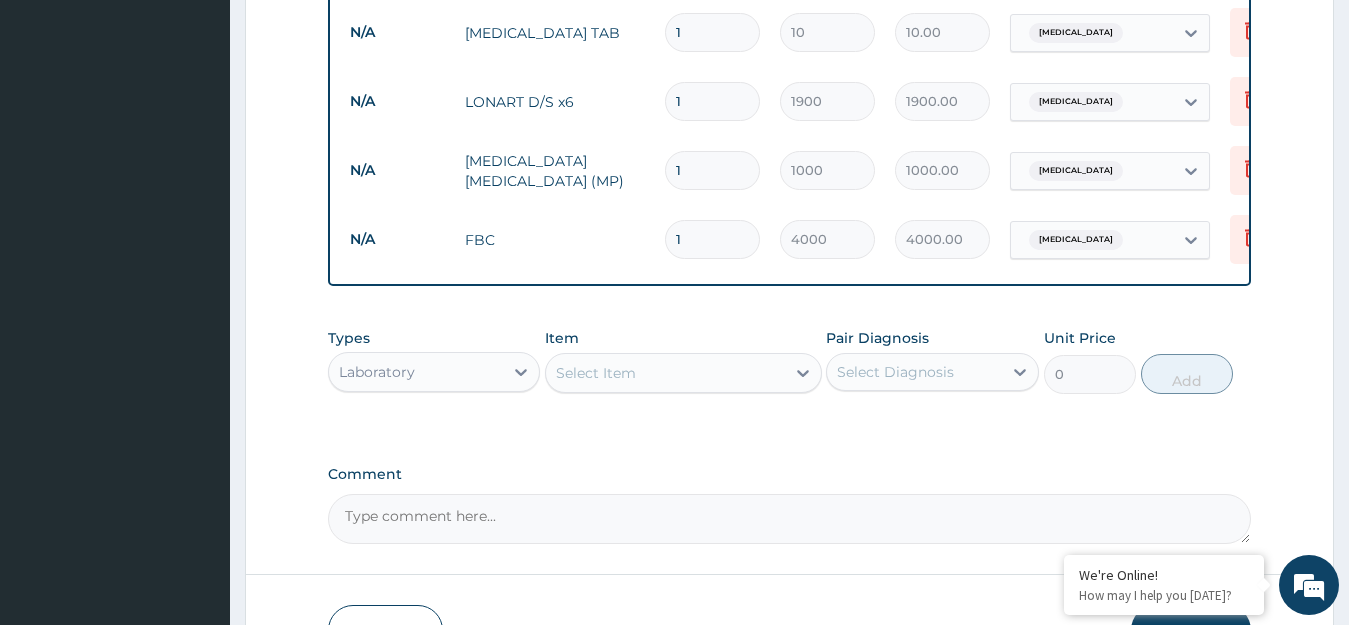 click on "1" at bounding box center [712, 32] 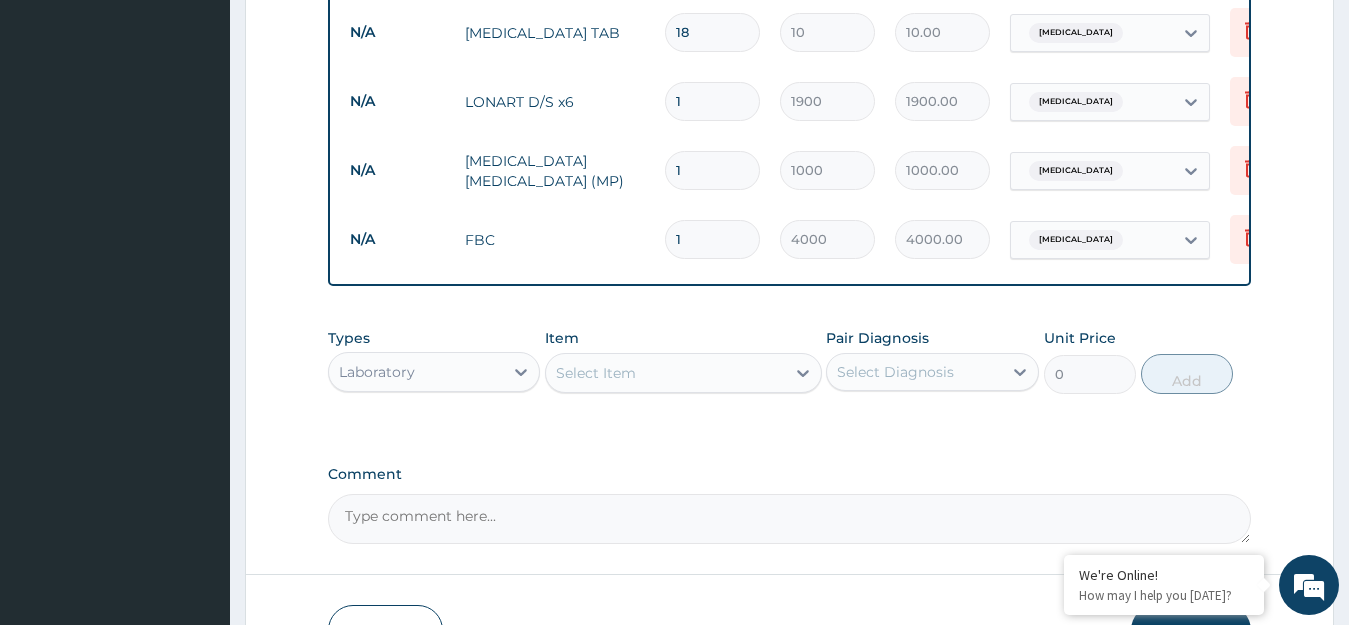 type on "180.00" 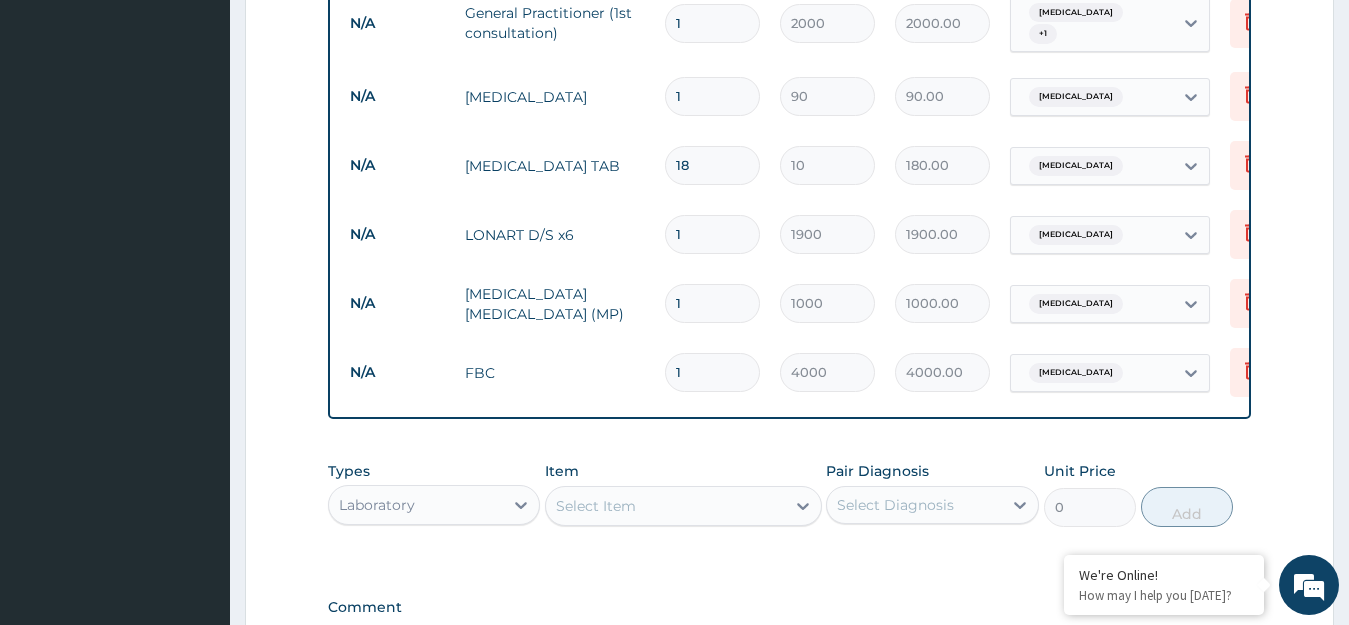 scroll, scrollTop: 732, scrollLeft: 0, axis: vertical 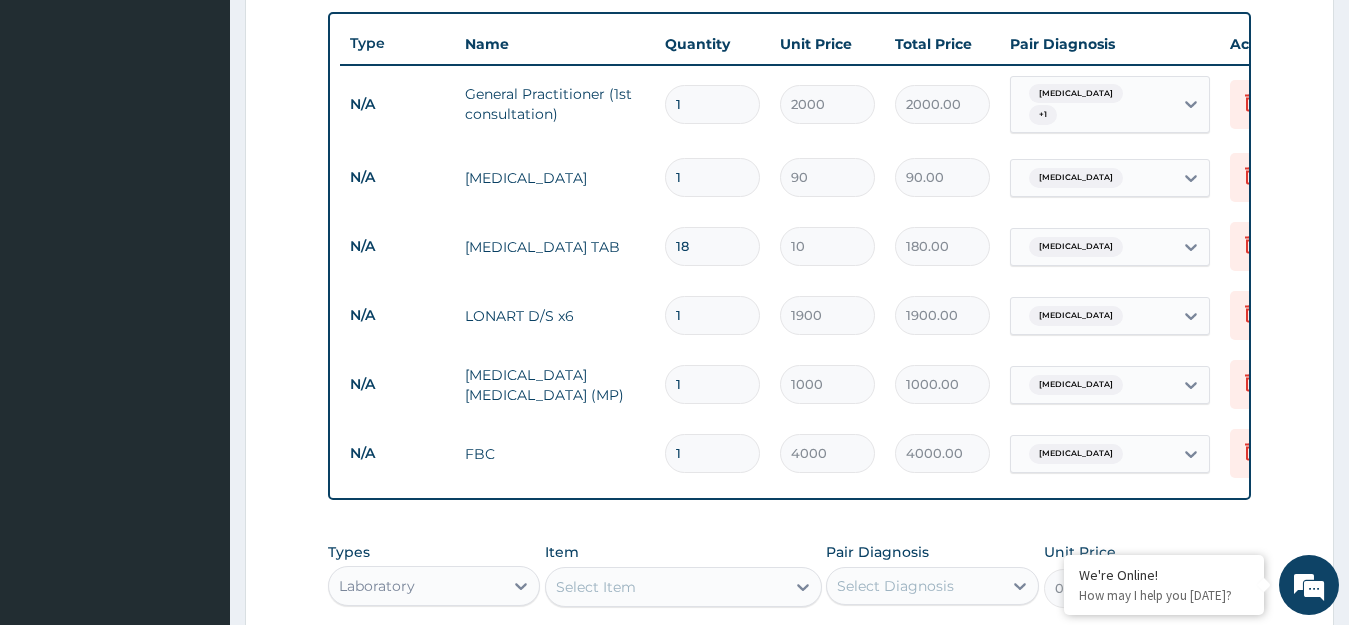 type on "18" 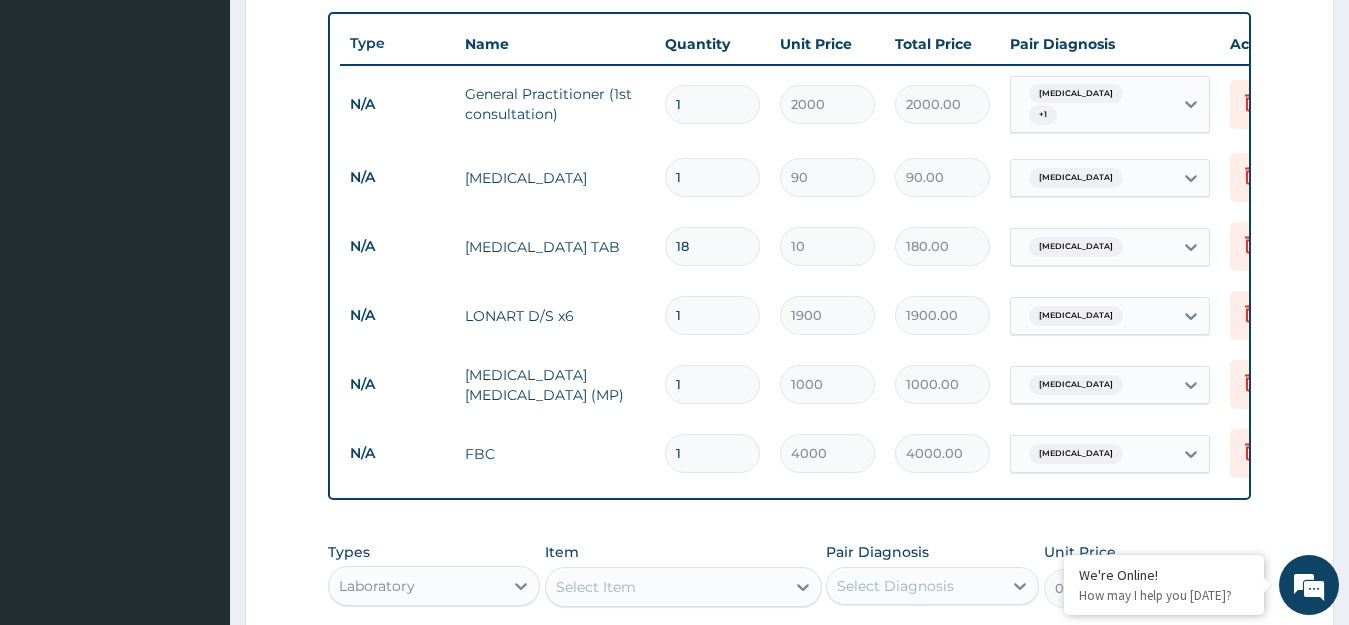 click on "1" at bounding box center (712, 104) 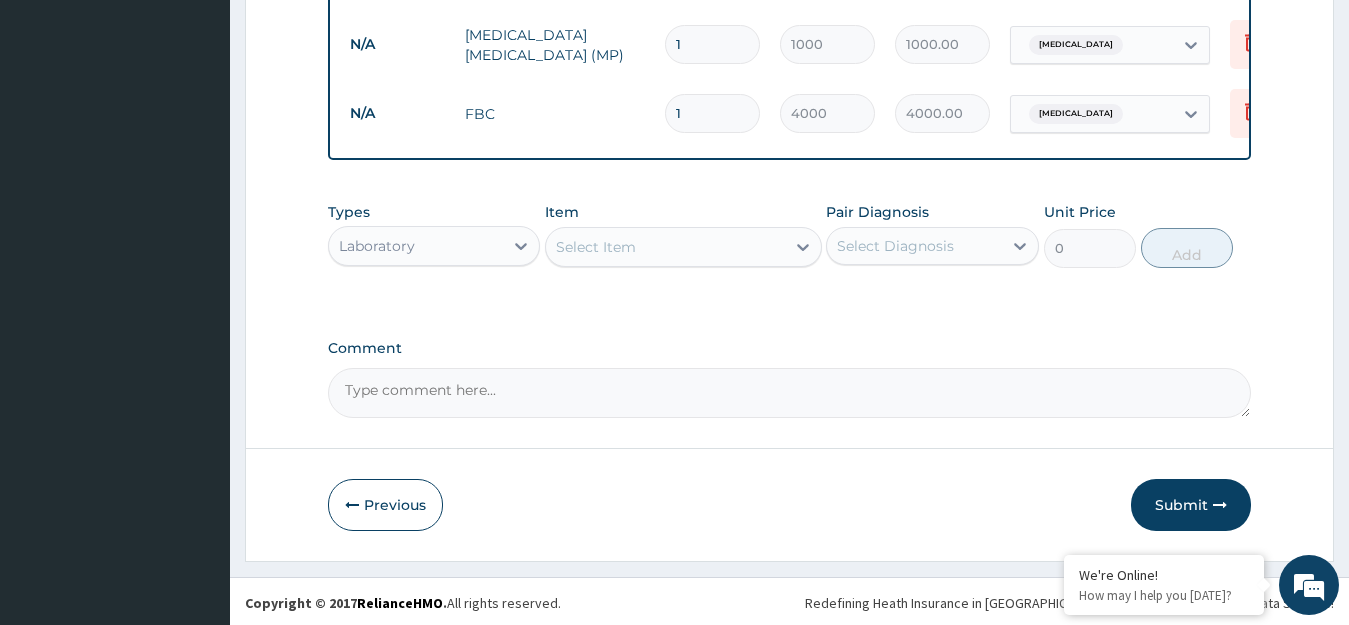 scroll, scrollTop: 1084, scrollLeft: 0, axis: vertical 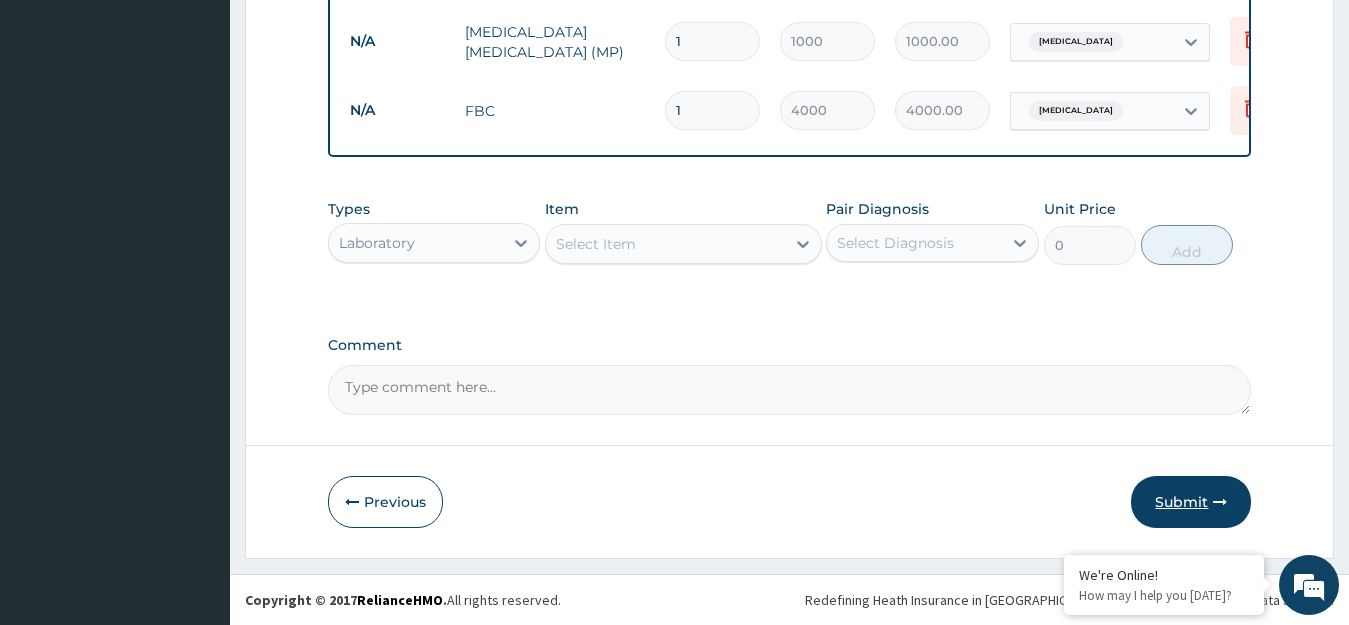 type on "10" 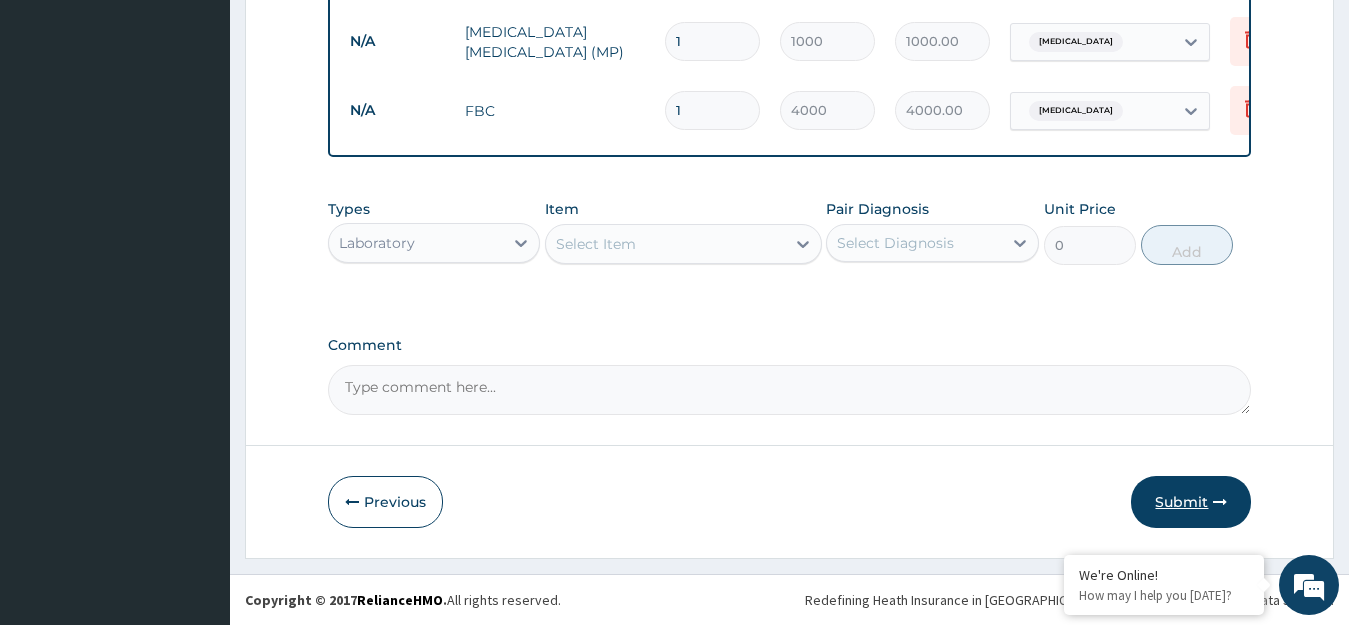 click on "Submit" at bounding box center [1191, 502] 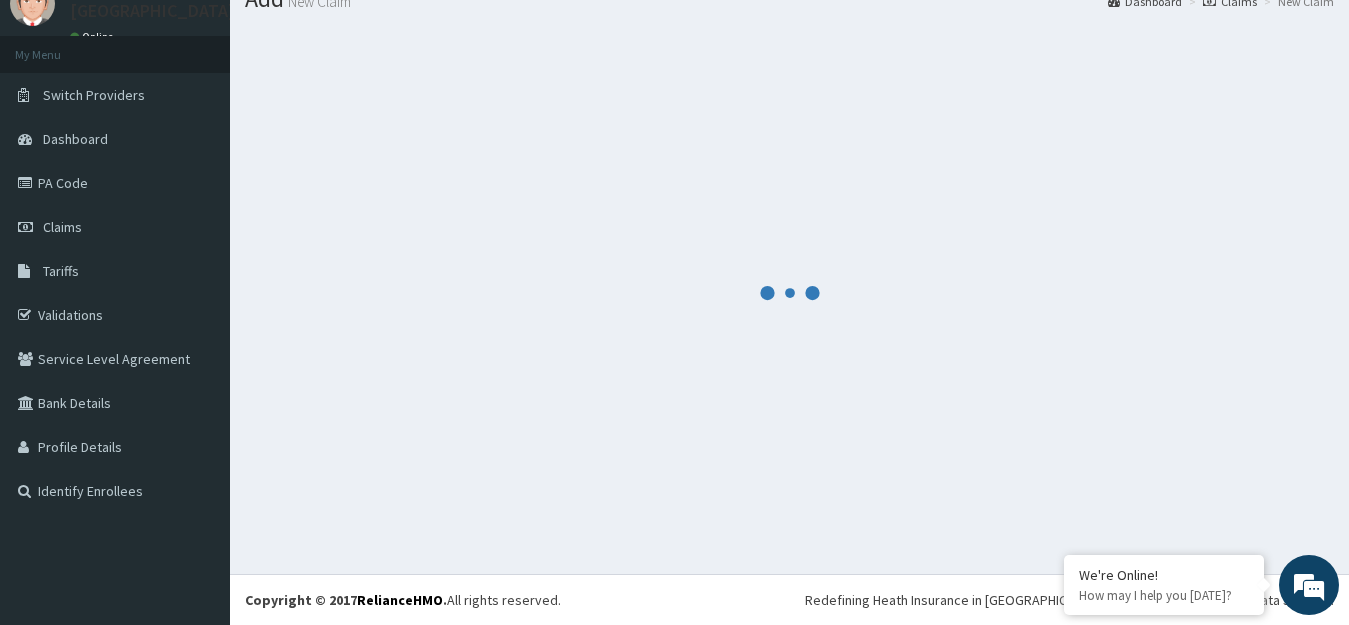 scroll, scrollTop: 79, scrollLeft: 0, axis: vertical 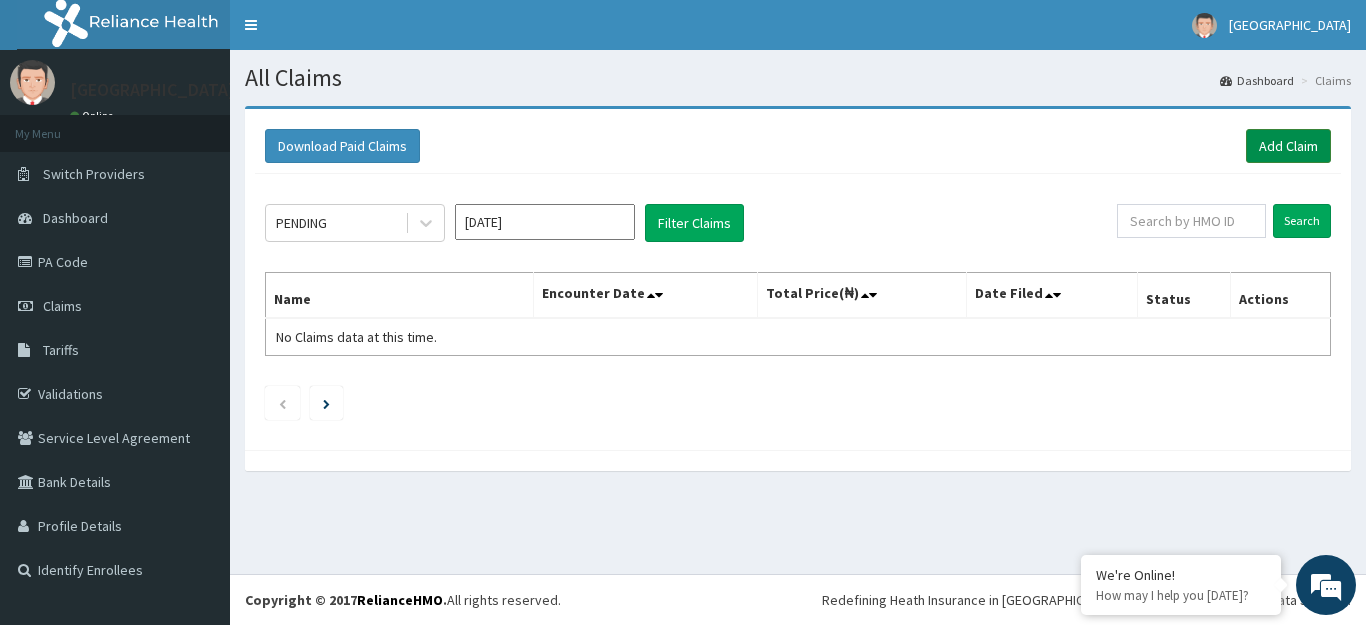 click on "Add Claim" at bounding box center (1288, 146) 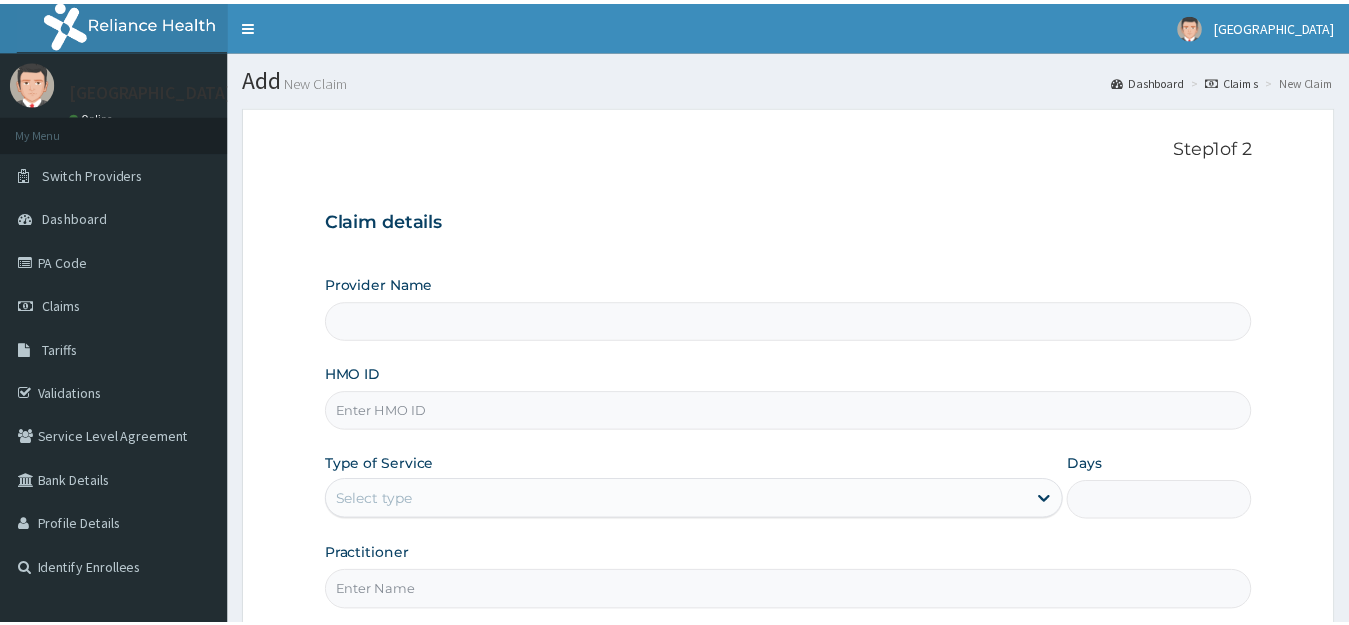 scroll, scrollTop: 0, scrollLeft: 0, axis: both 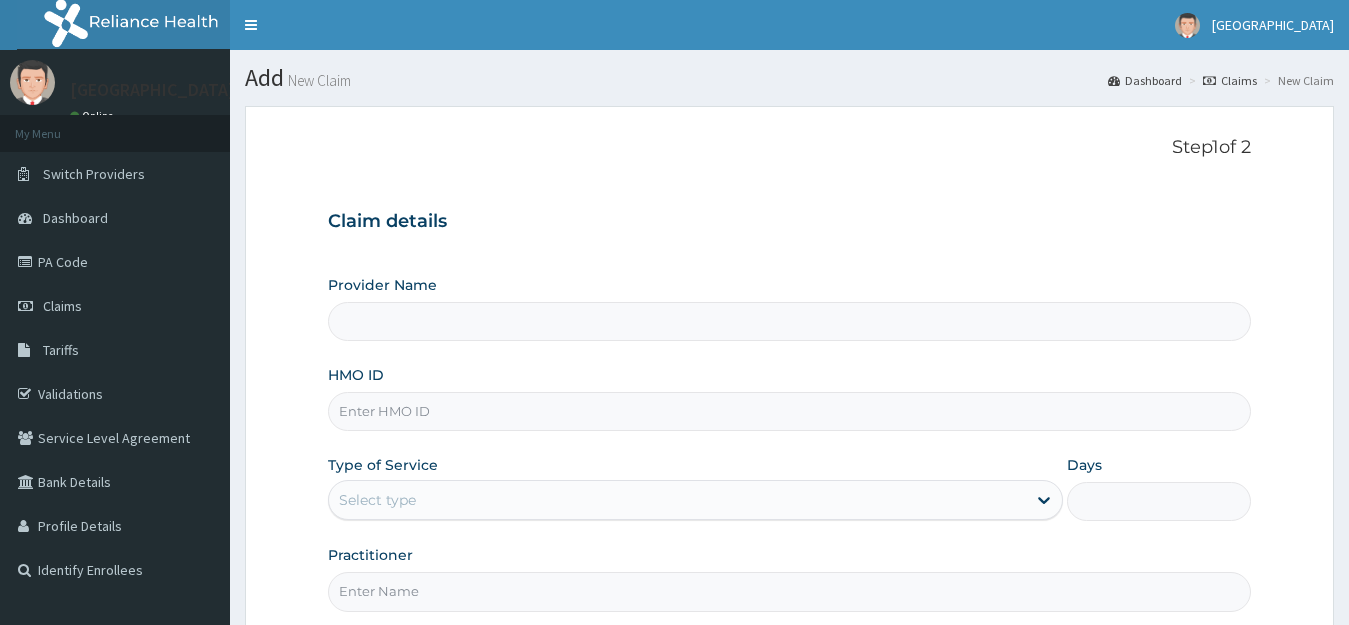 type on "Princess Medical Center (Classic Wing)" 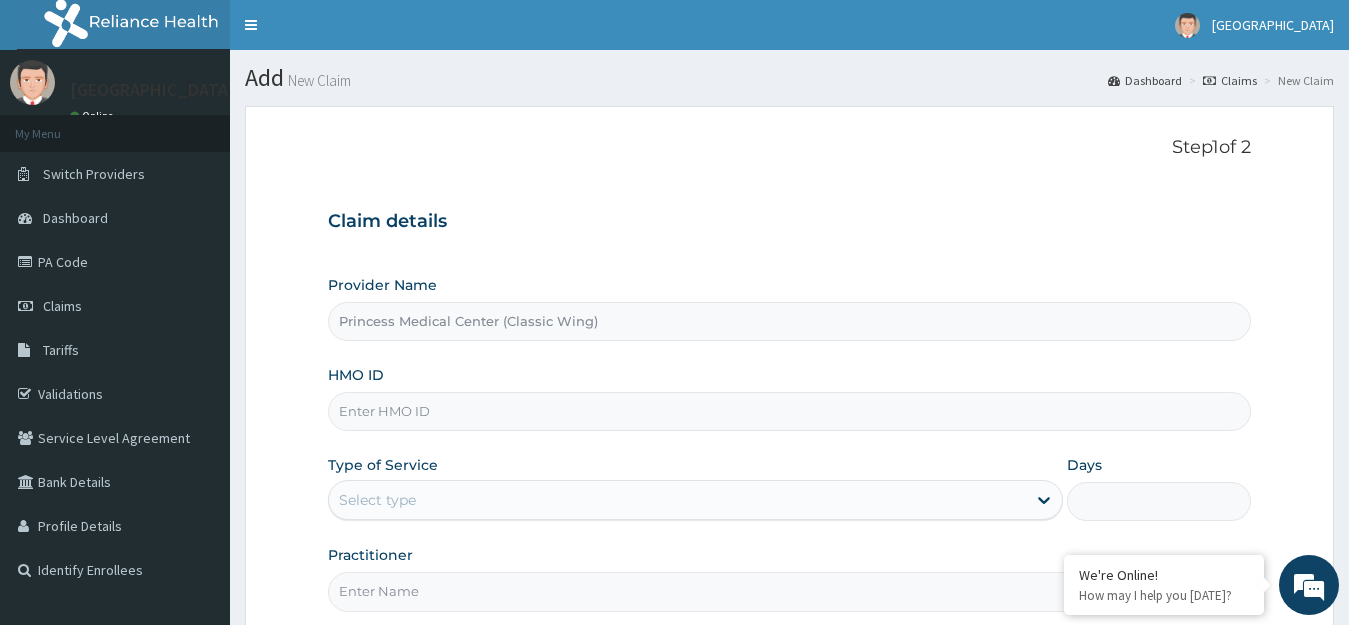 paste on "ANZ/10001/F" 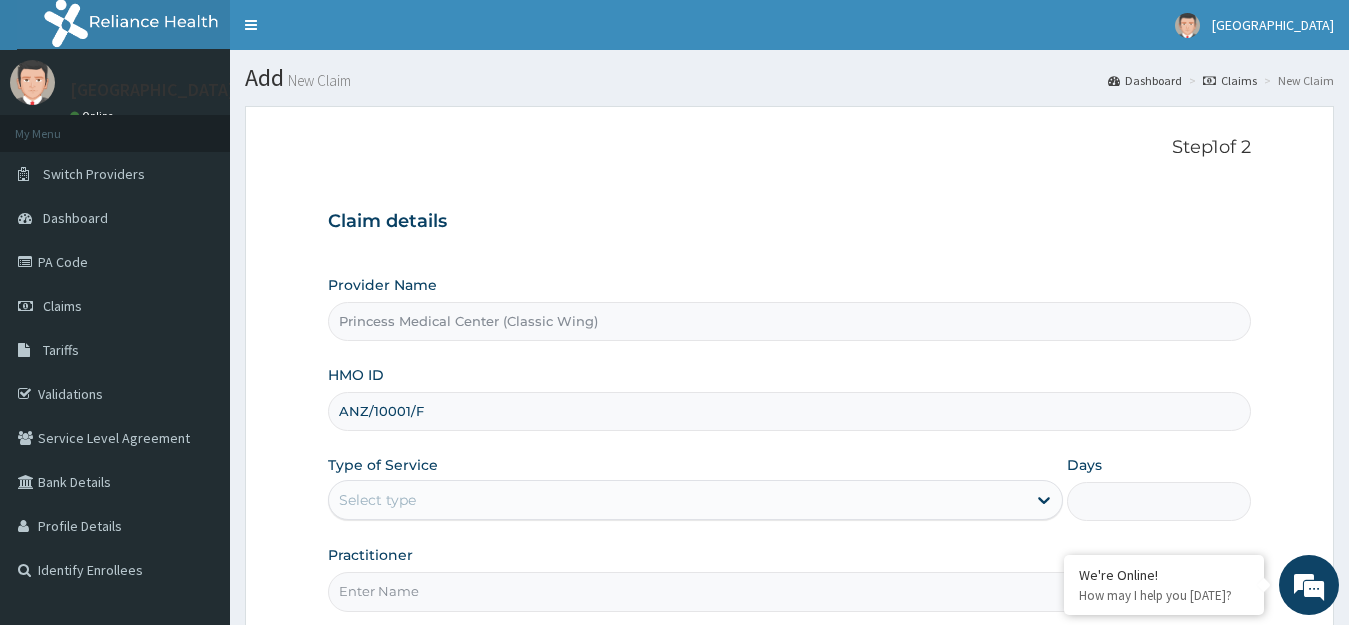 type on "ANZ/10001/F" 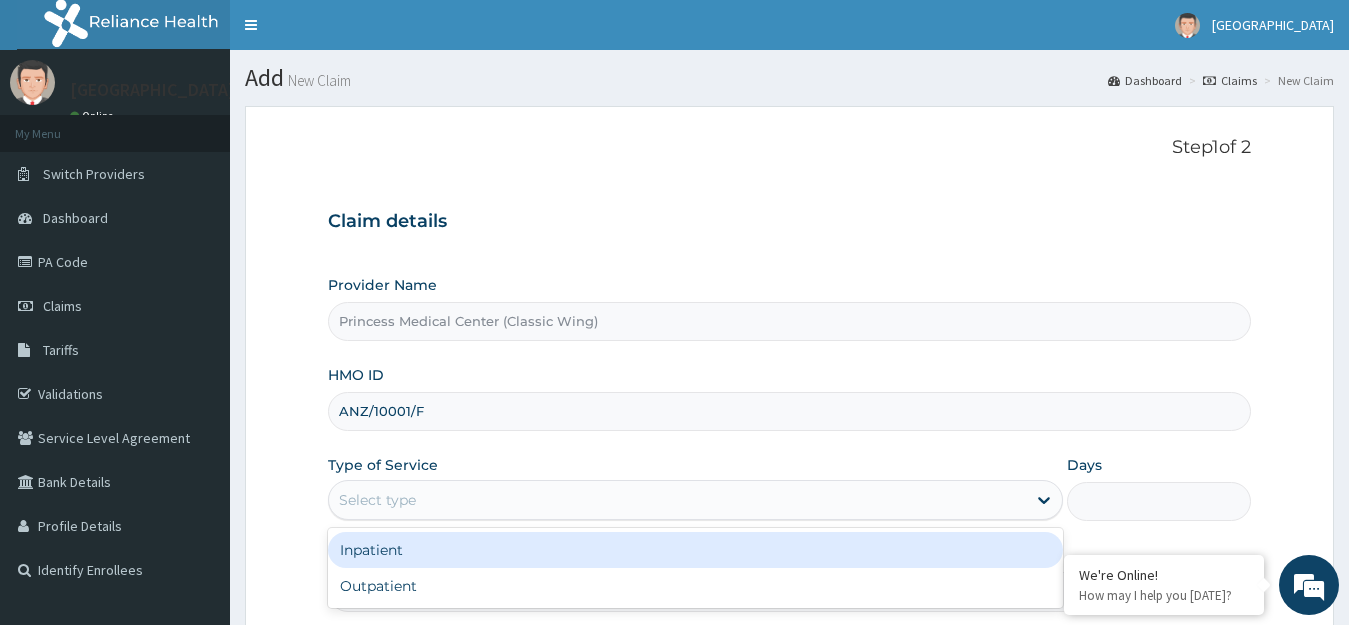 click on "Select type" at bounding box center (678, 500) 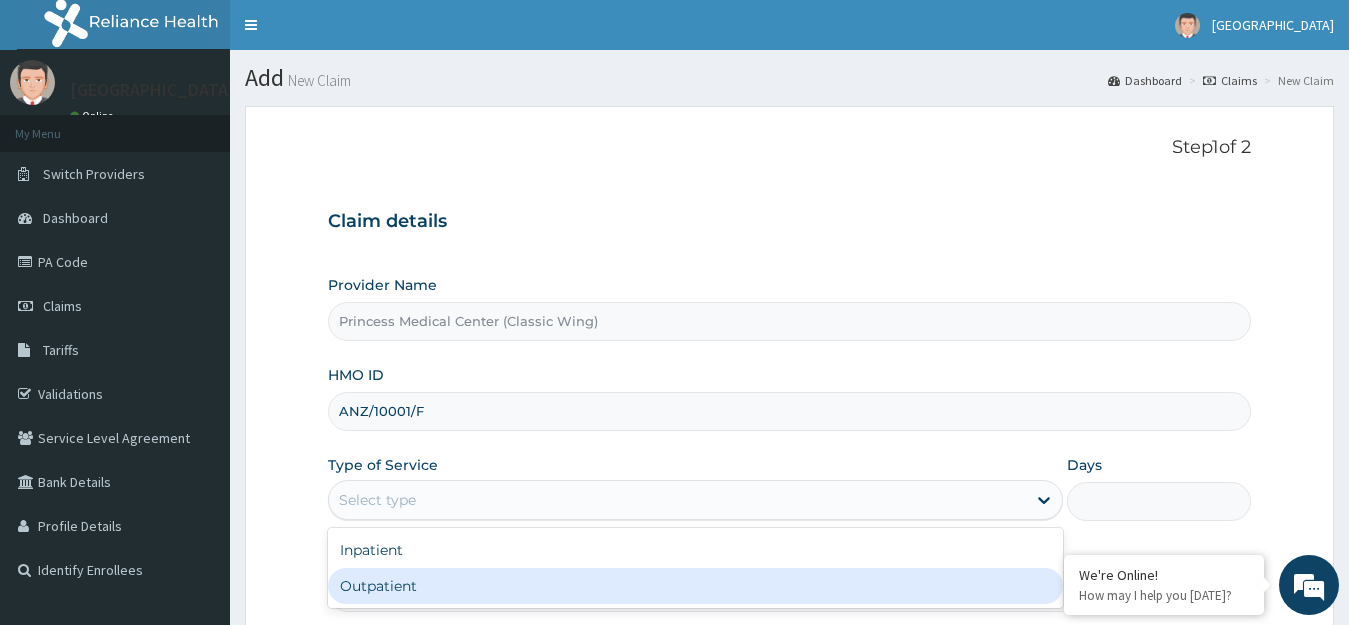 click on "Outpatient" at bounding box center [696, 586] 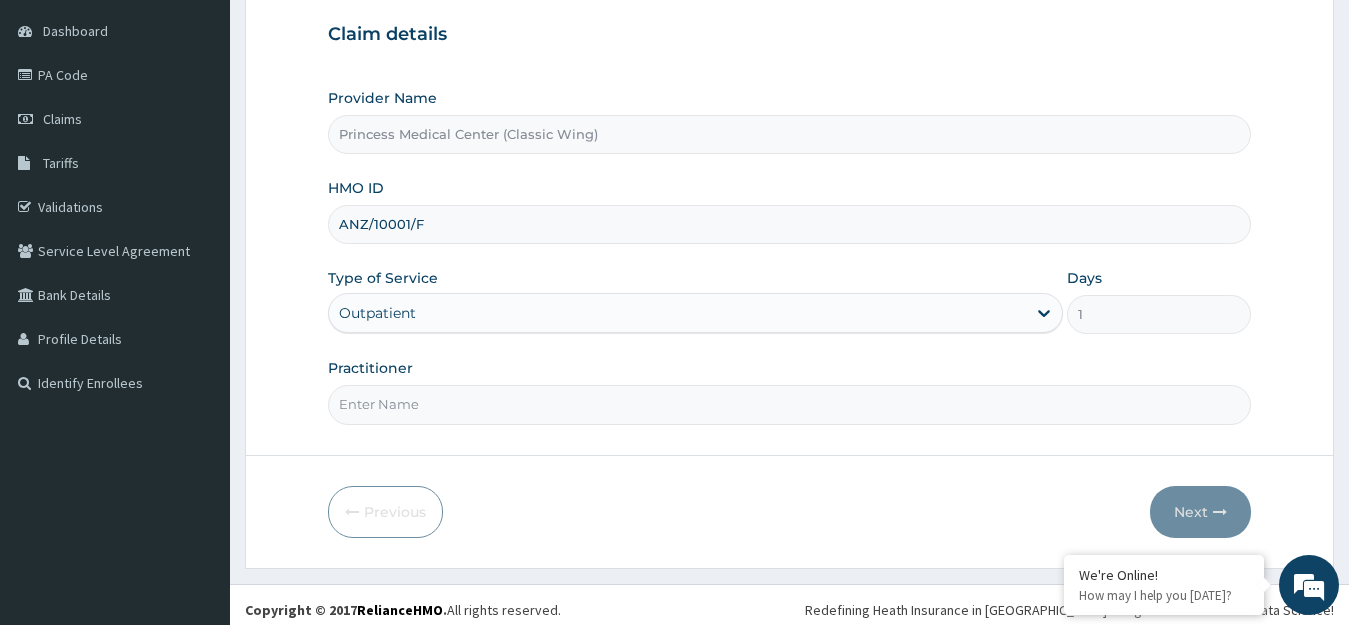 scroll, scrollTop: 197, scrollLeft: 0, axis: vertical 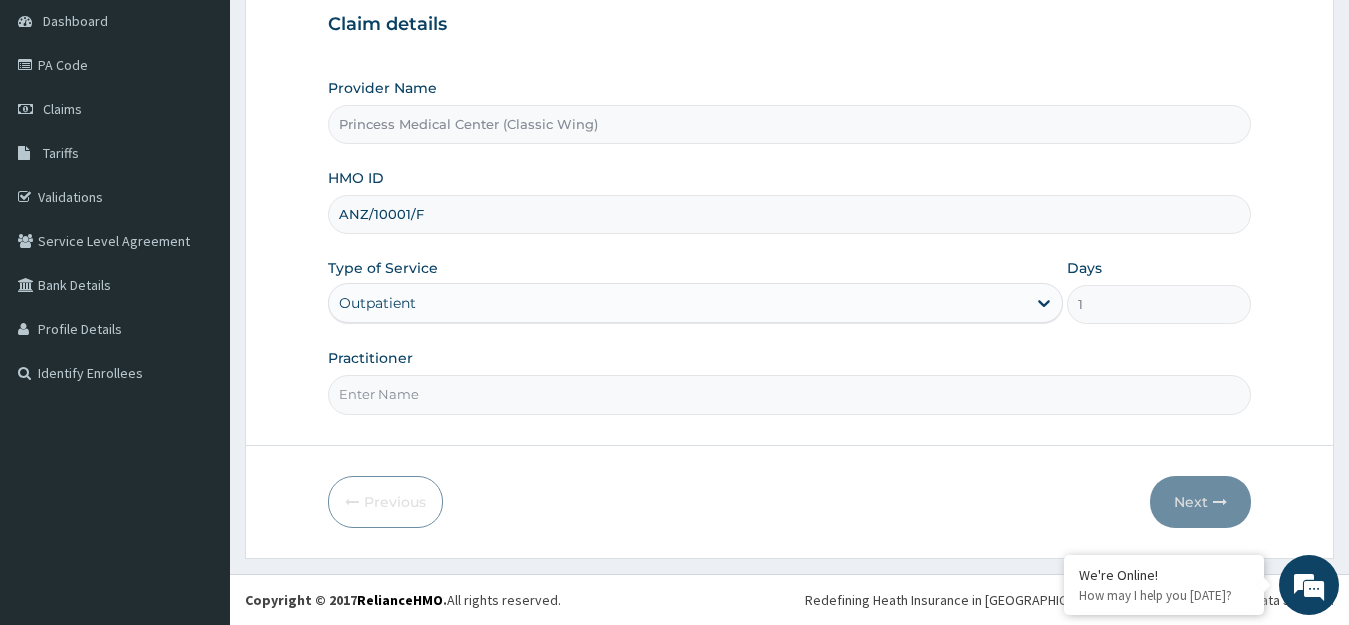 paste on "Dr. IGONIKON T" 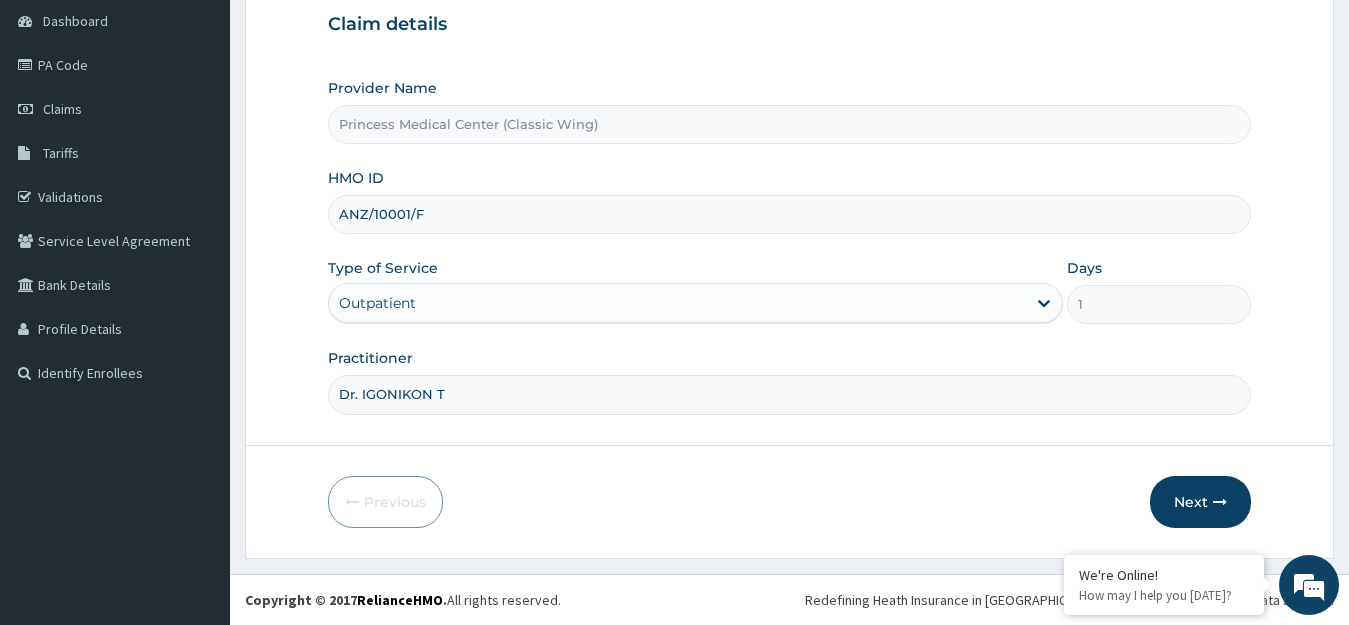 click on "Dr. IGONIKON T" at bounding box center [790, 394] 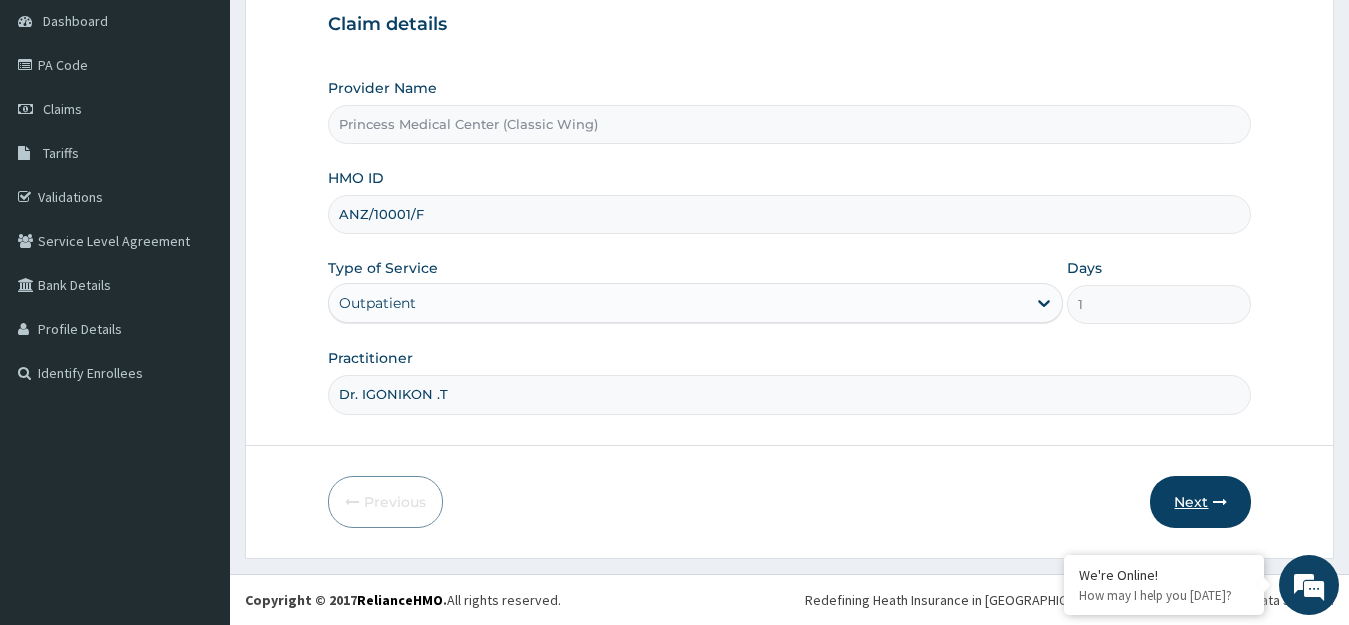type on "Dr. IGONIKON .T" 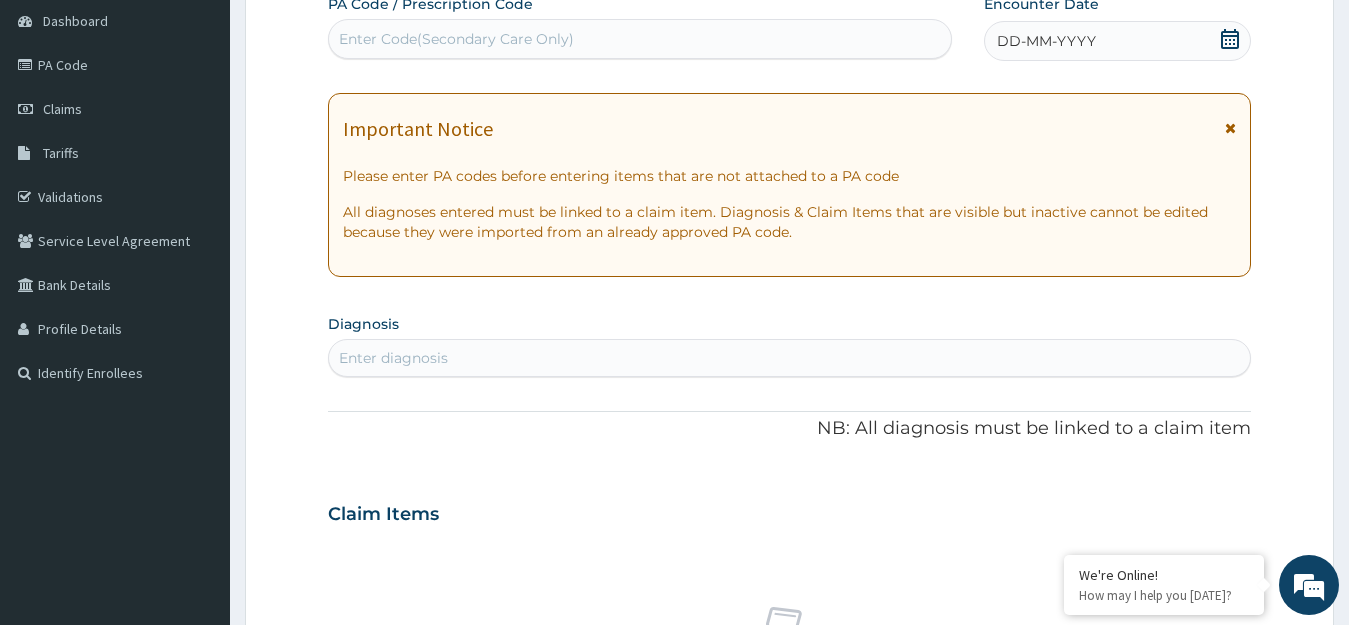 click on "Enter diagnosis" at bounding box center [790, 358] 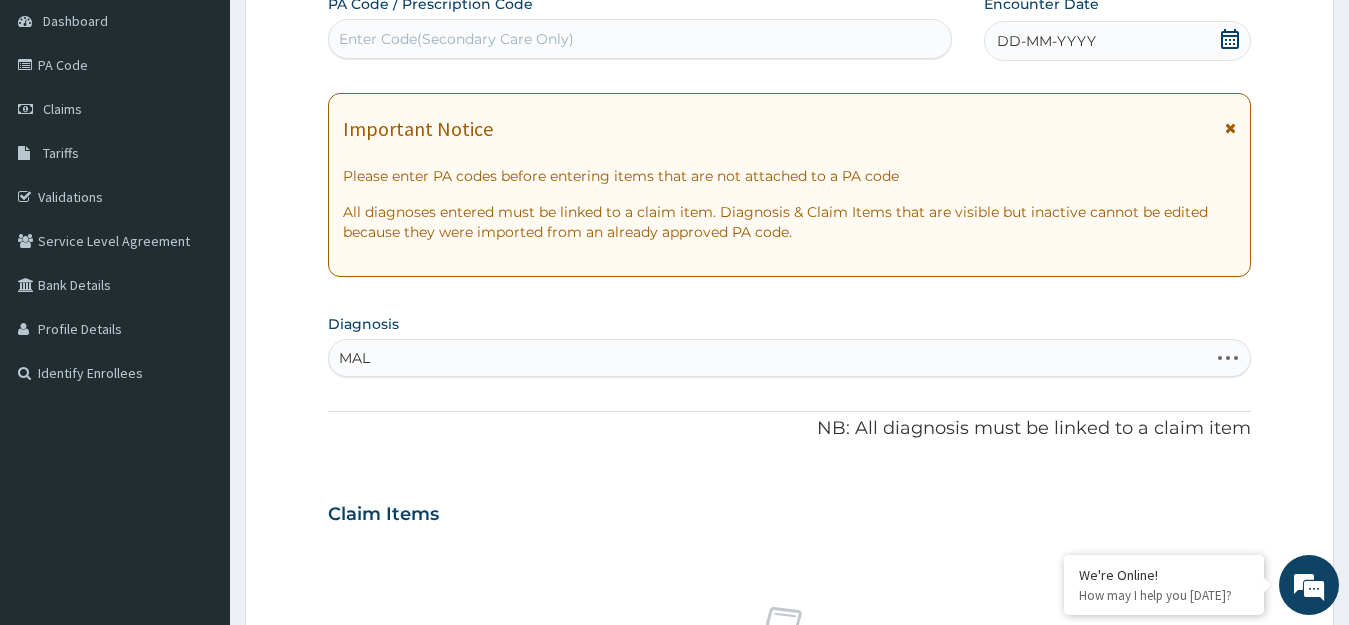 type on "MALA" 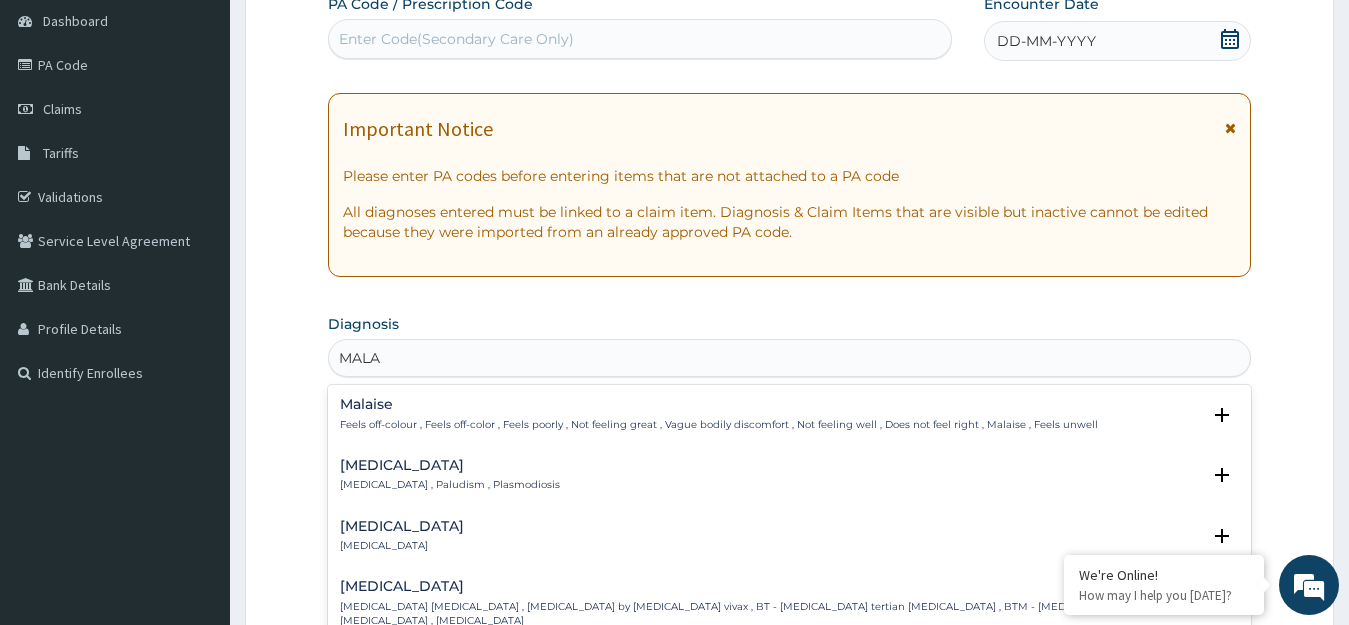 click on "Malaria Malaria , Paludism , Plasmodiosis" at bounding box center [450, 475] 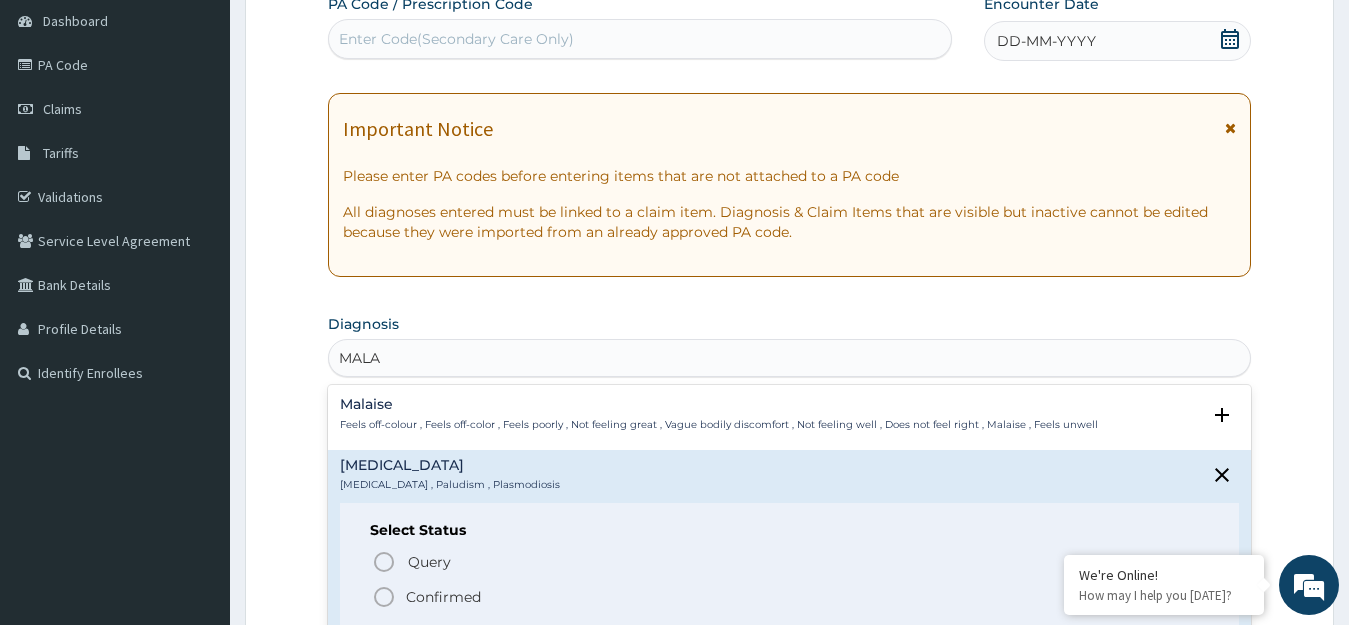 click 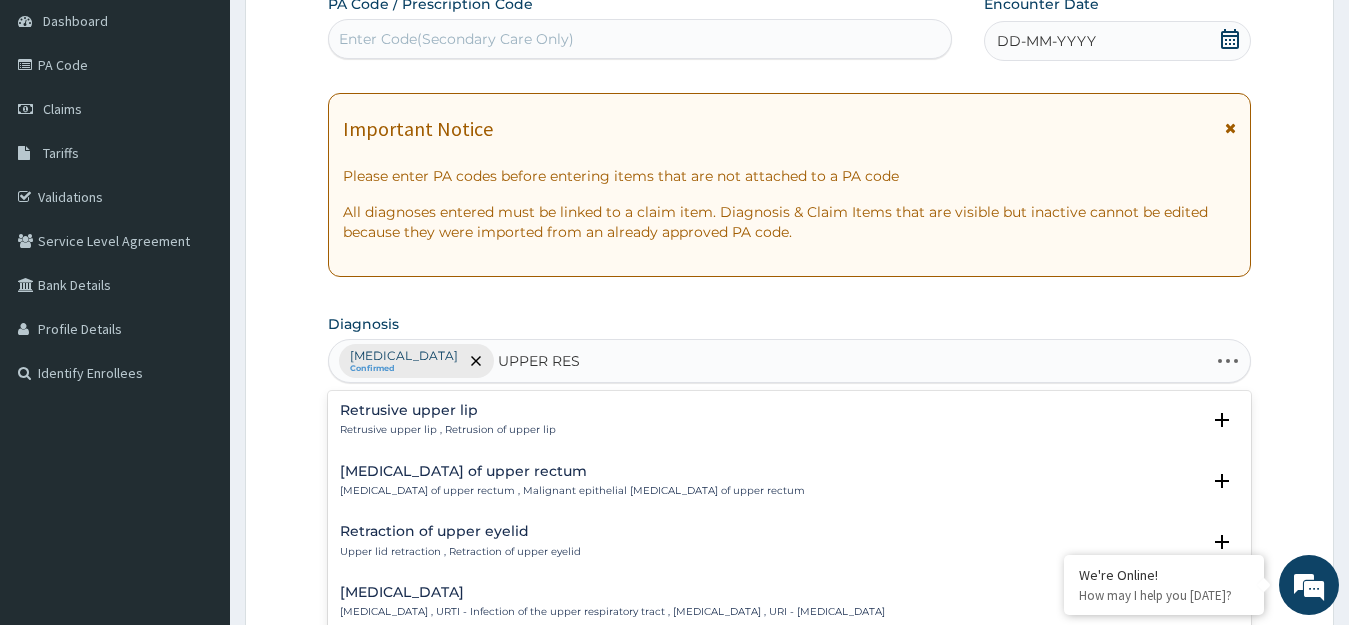 type on "UPPER RESP" 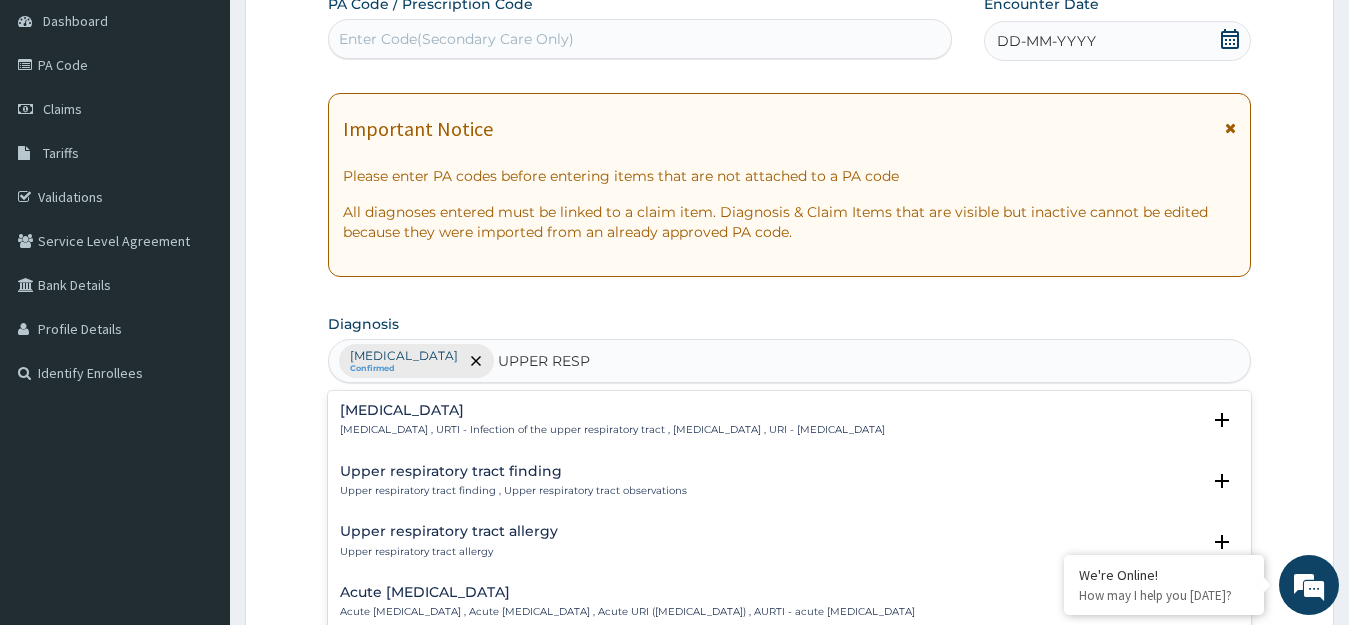 click on "Upper respiratory infection Upper respiratory infection , URTI - Infection of the upper respiratory tract , Upper respiratory tract infection , URI - Upper respiratory infection" at bounding box center [612, 420] 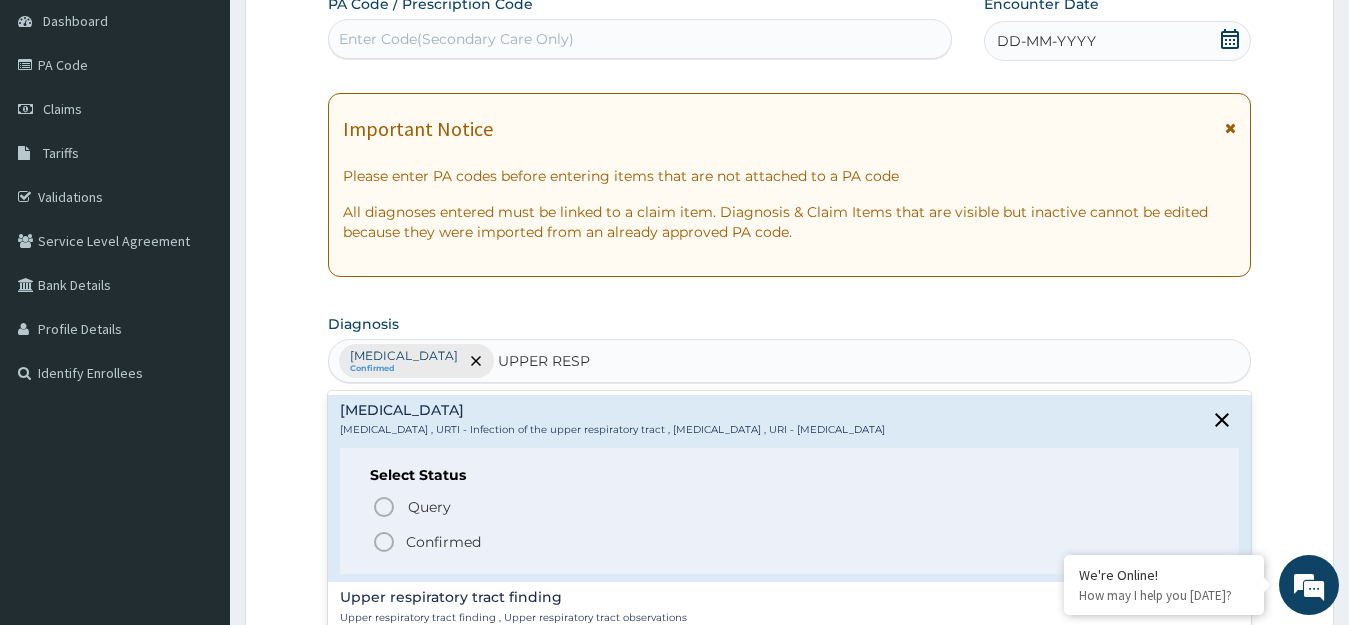 click 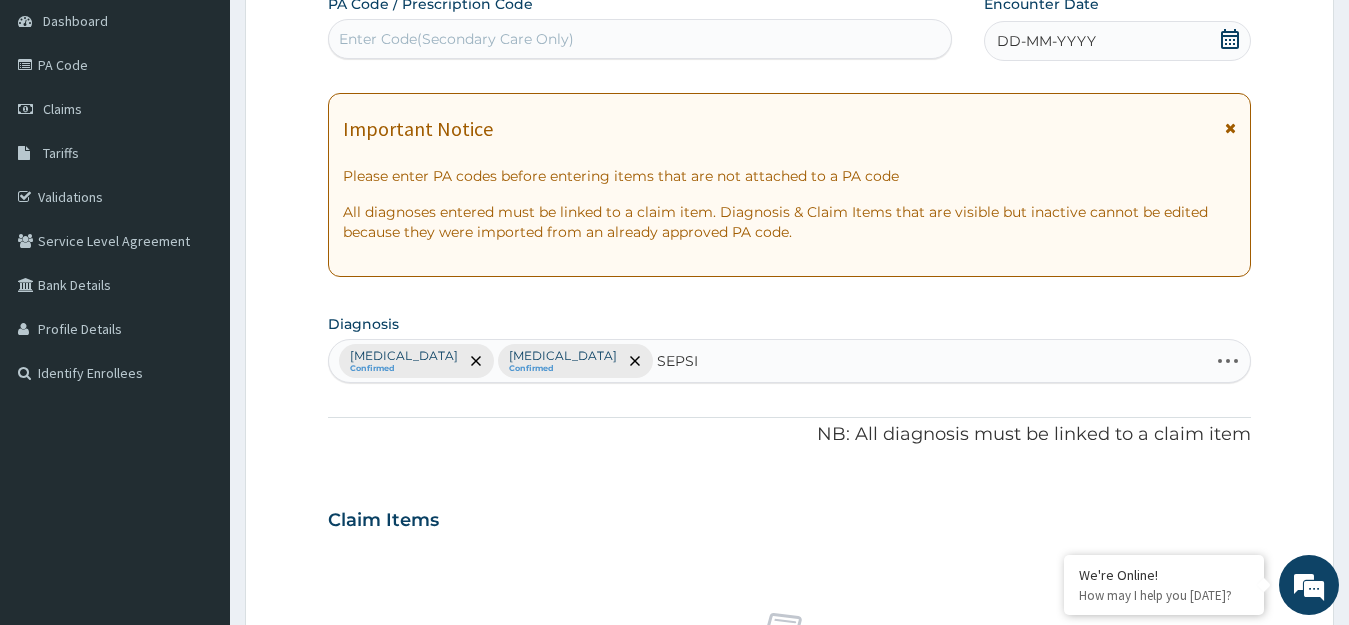 type on "SEPSIS" 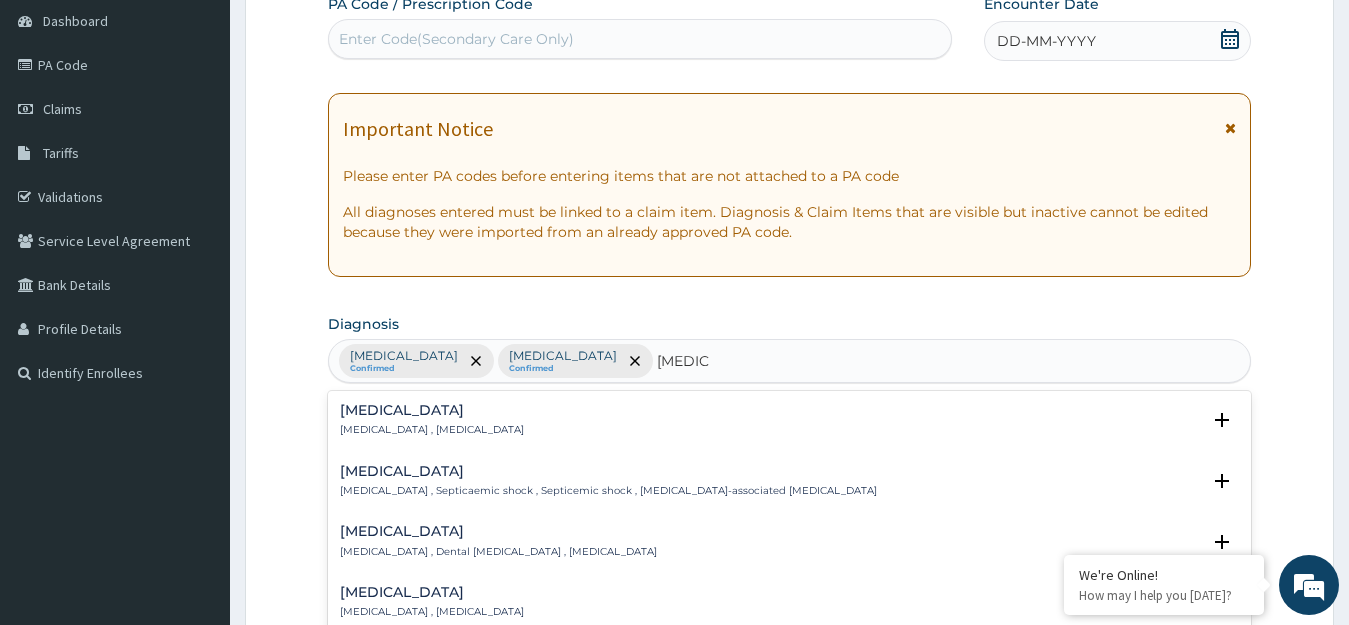 click on "Sepsis" at bounding box center [432, 410] 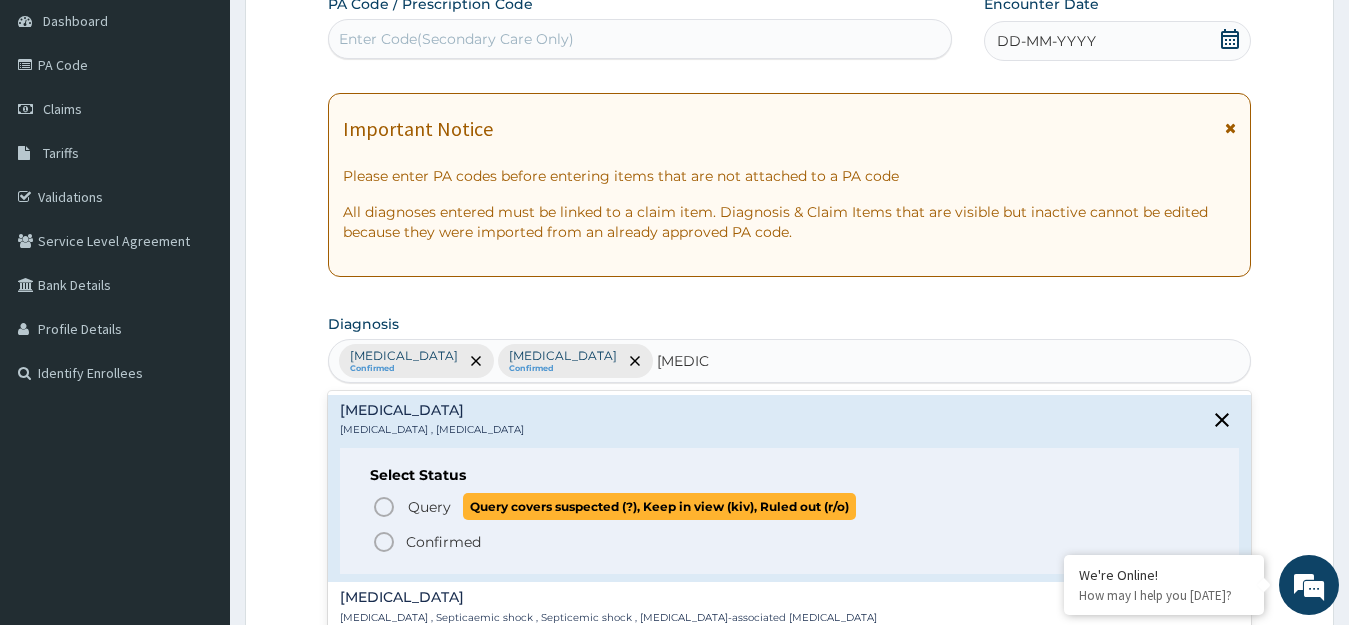click 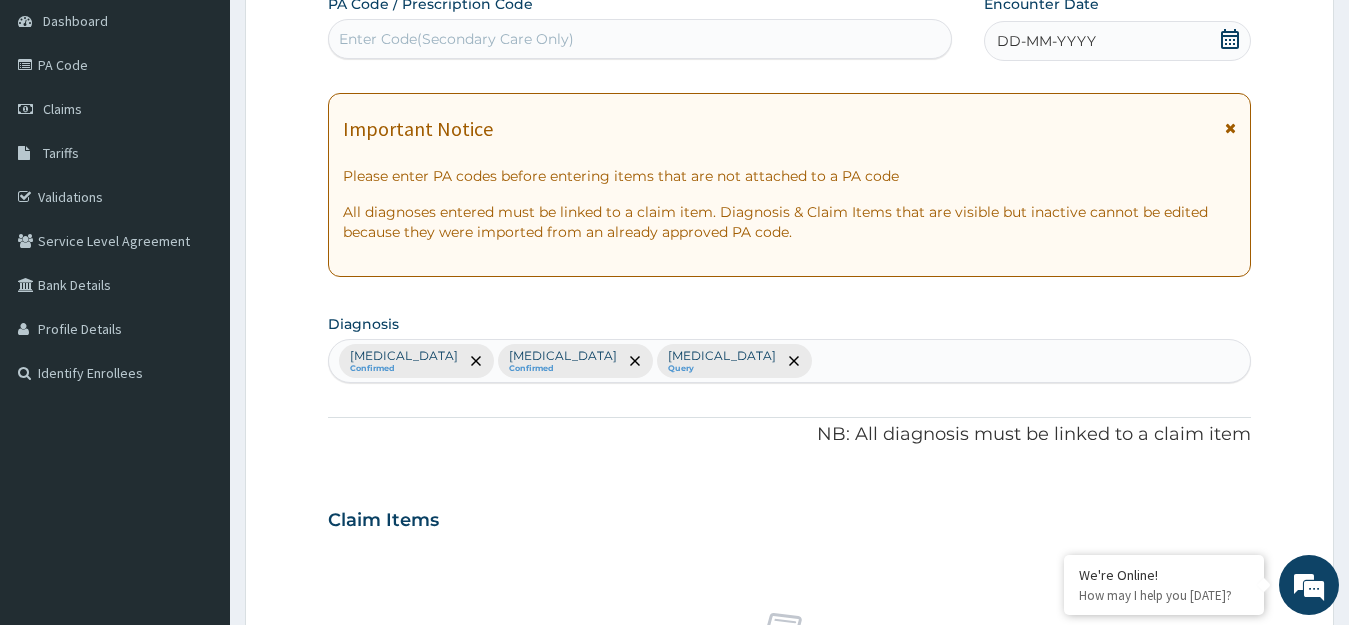 scroll, scrollTop: 744, scrollLeft: 0, axis: vertical 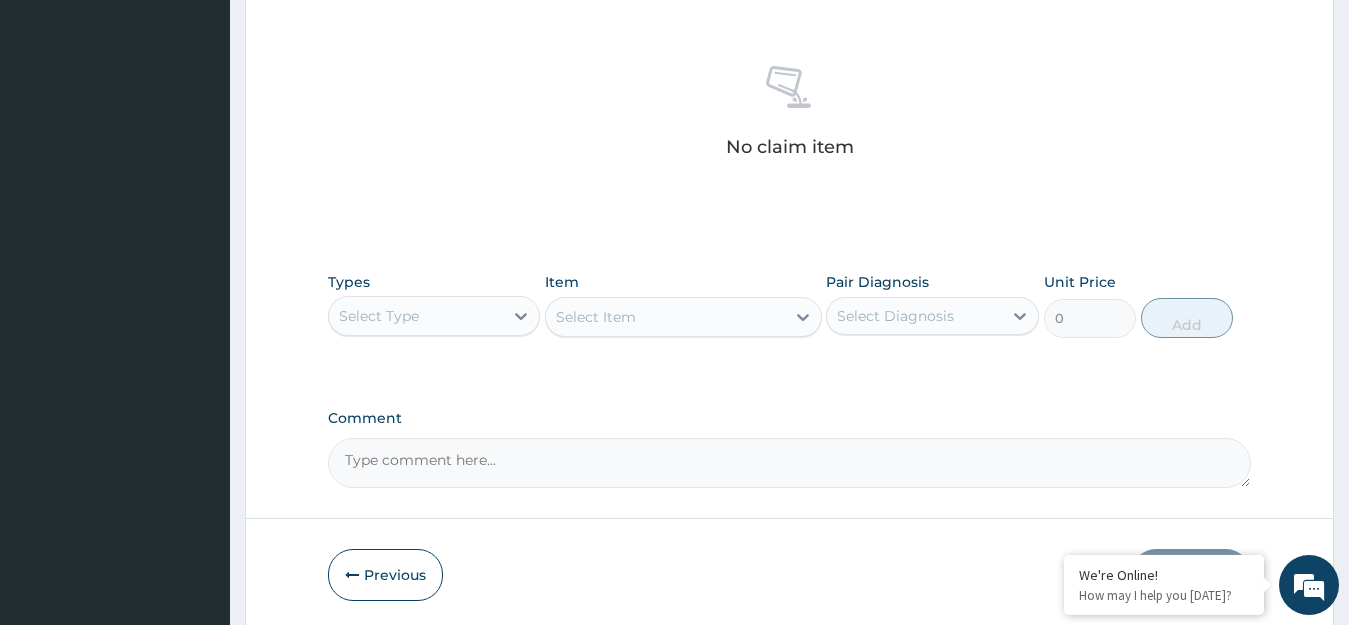 click on "Select Type" at bounding box center (416, 316) 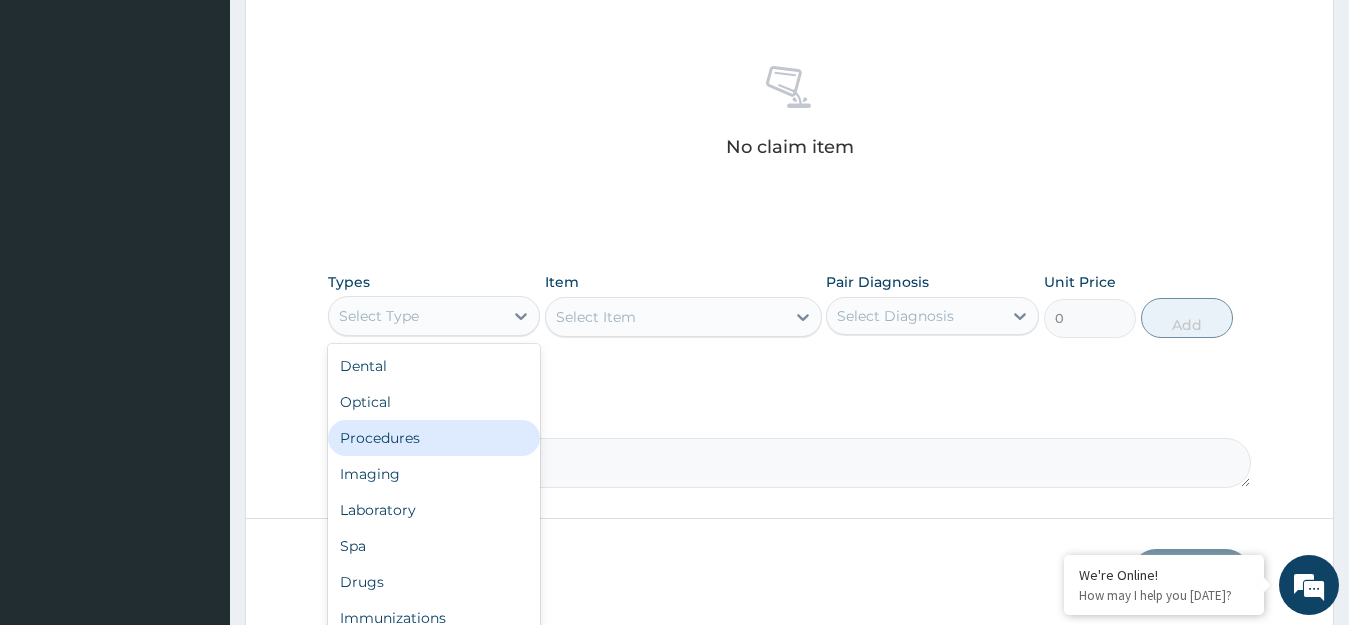 click on "Procedures" at bounding box center (434, 438) 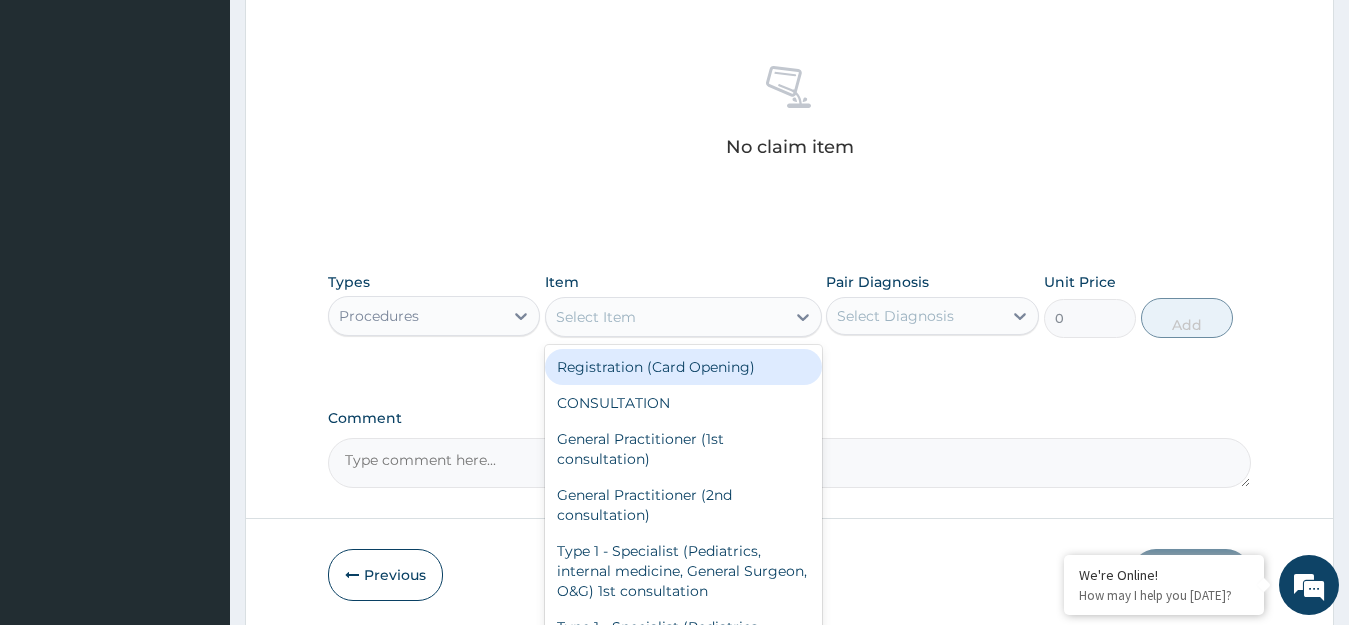 click on "Select Item" at bounding box center [665, 317] 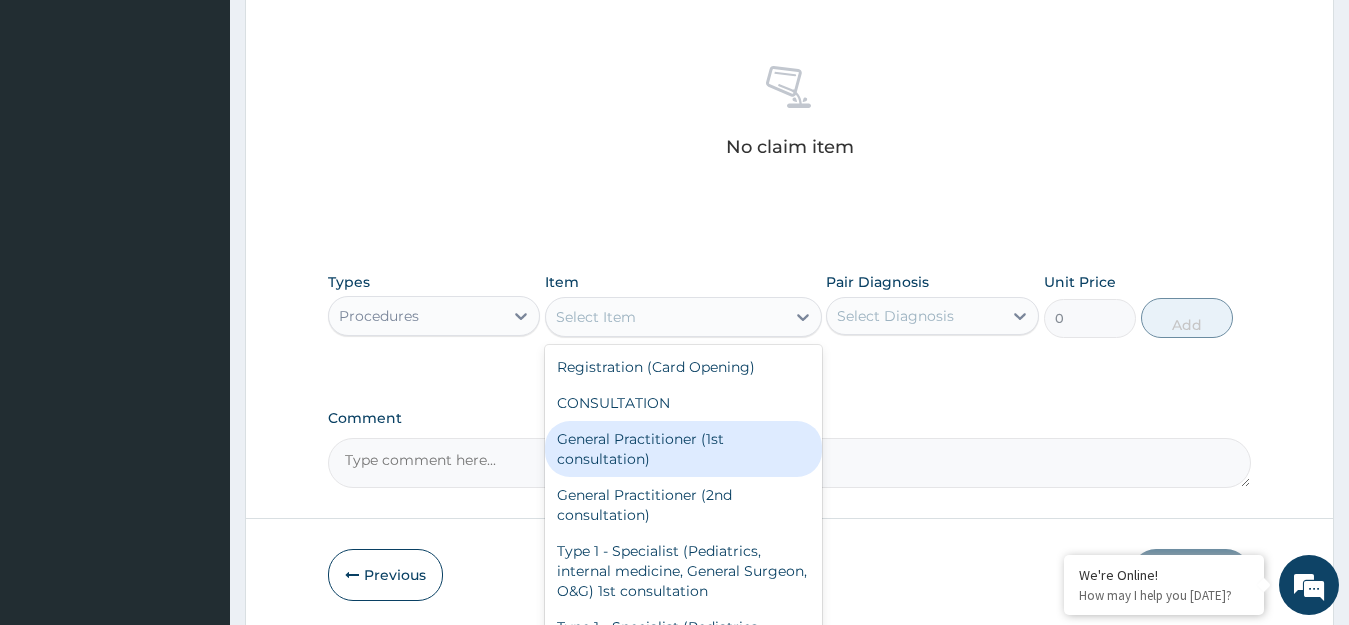 click on "General Practitioner (1st consultation)" at bounding box center [683, 449] 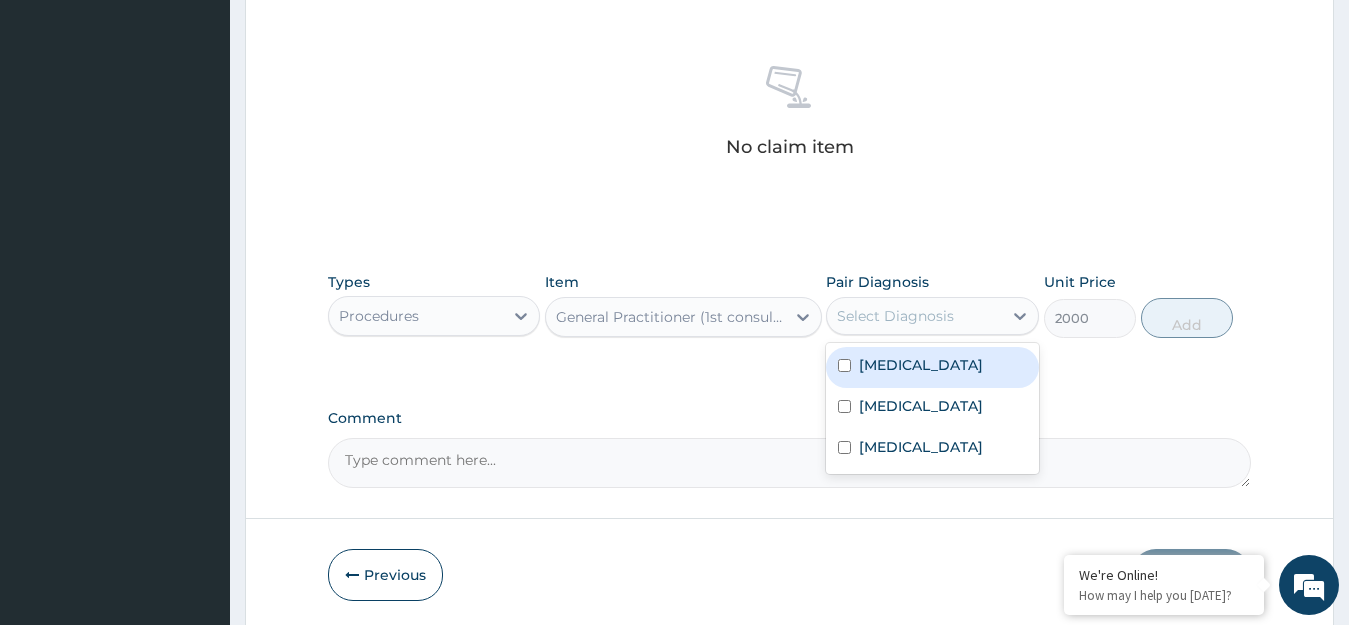 click on "Select Diagnosis" at bounding box center (895, 316) 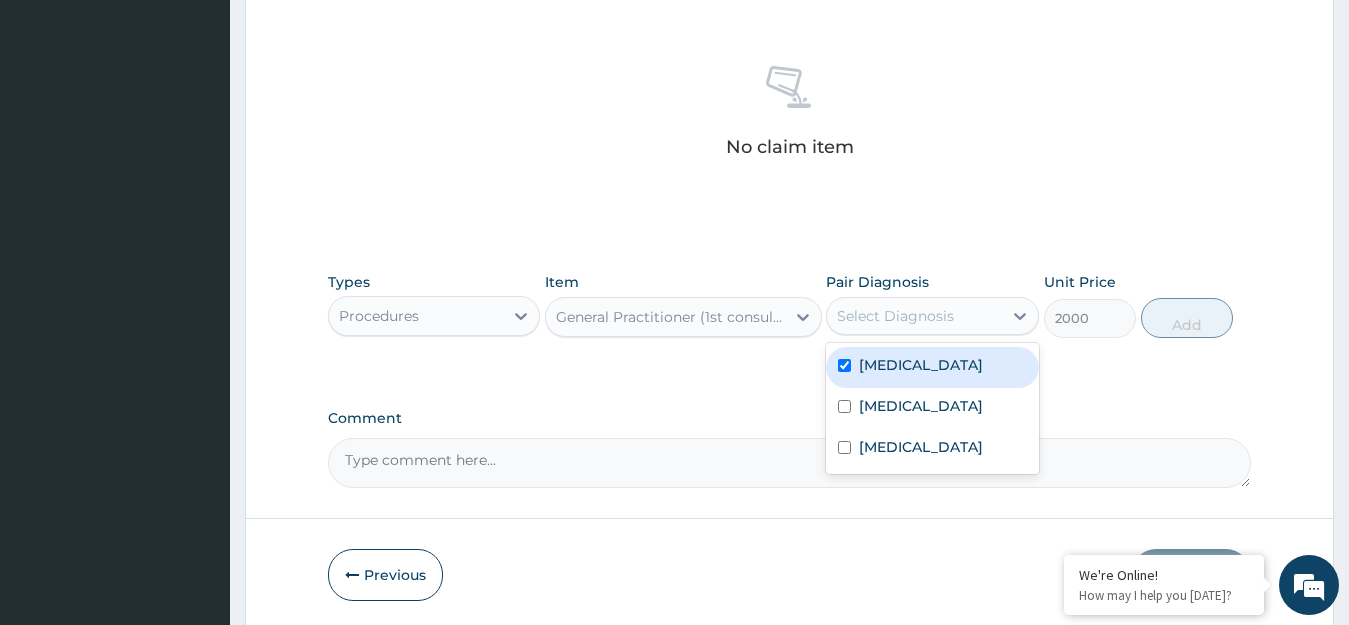 checkbox on "true" 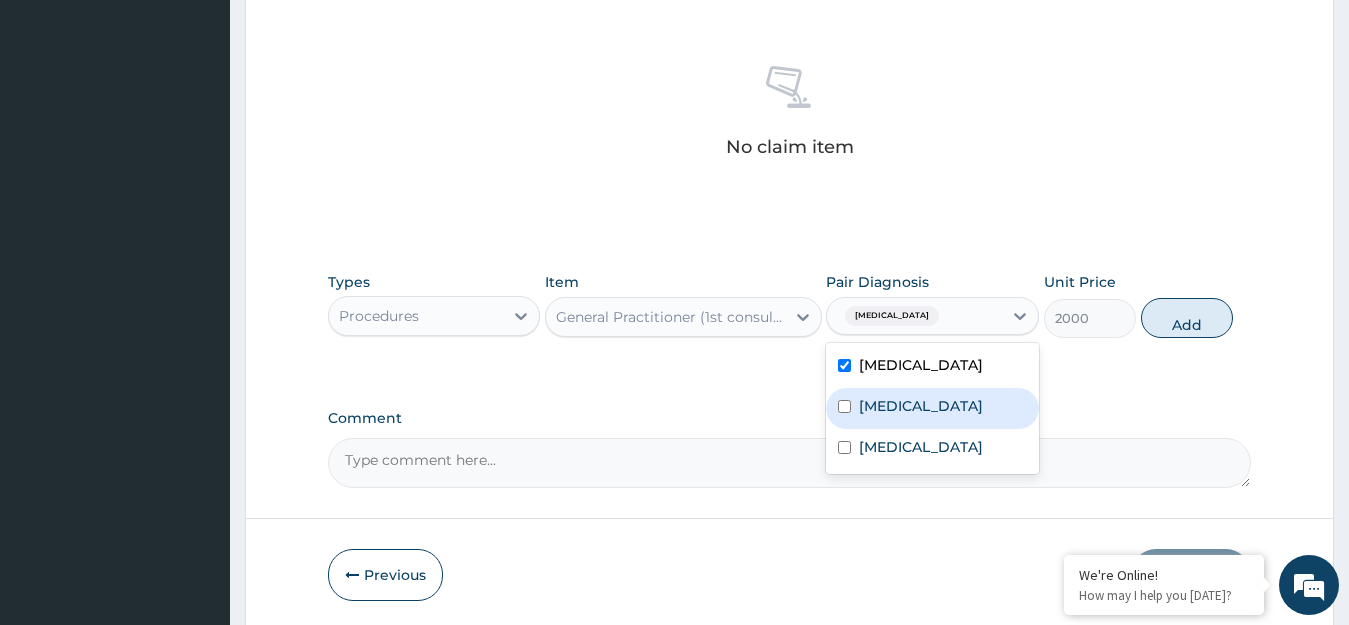 click on "Upper respiratory infection" at bounding box center (921, 406) 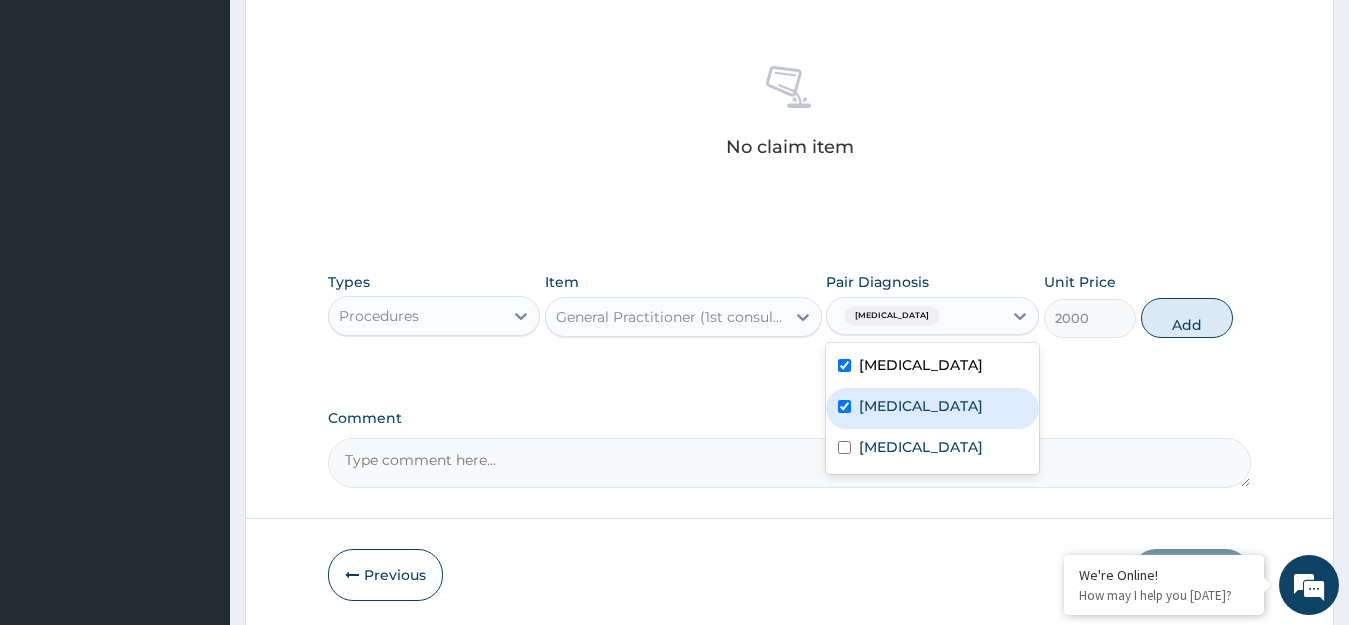 checkbox on "true" 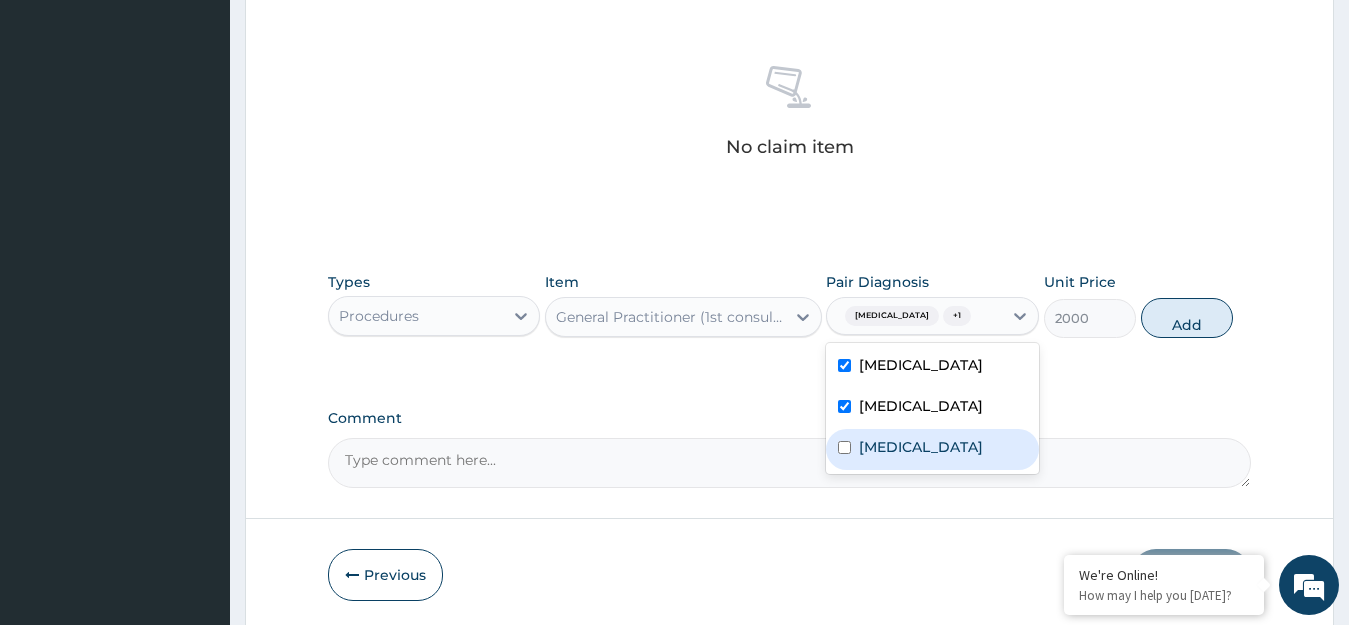 click on "Sepsis" at bounding box center [921, 447] 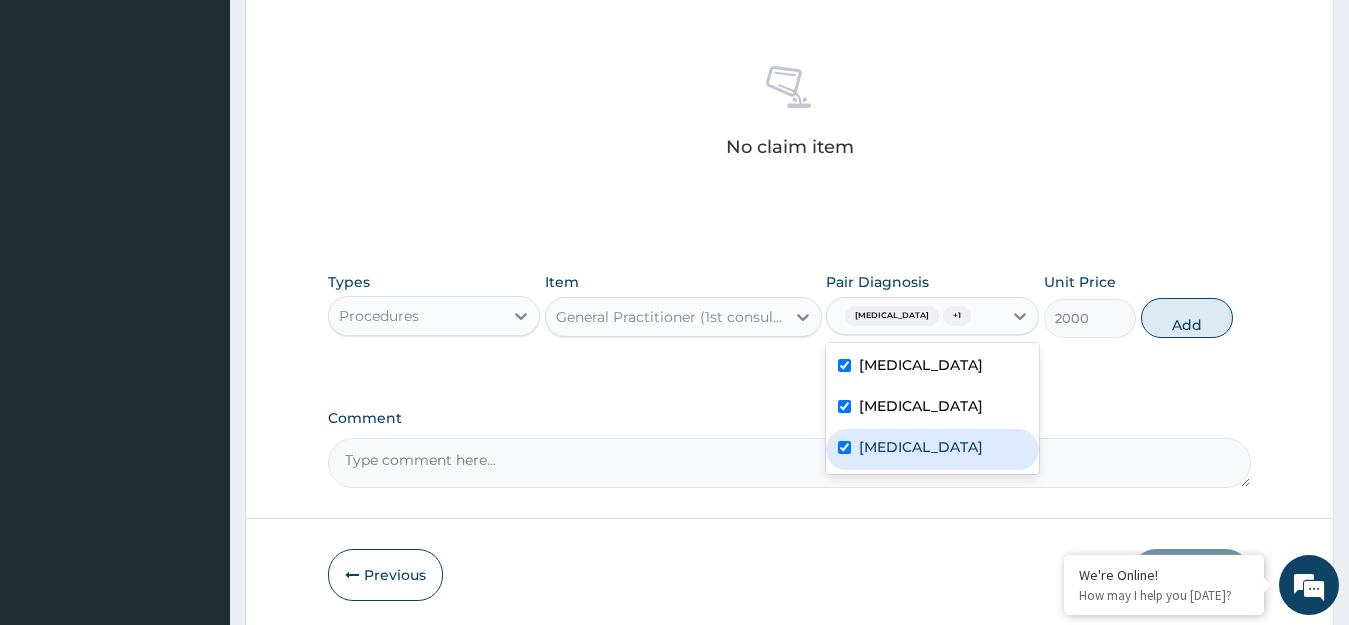 checkbox on "true" 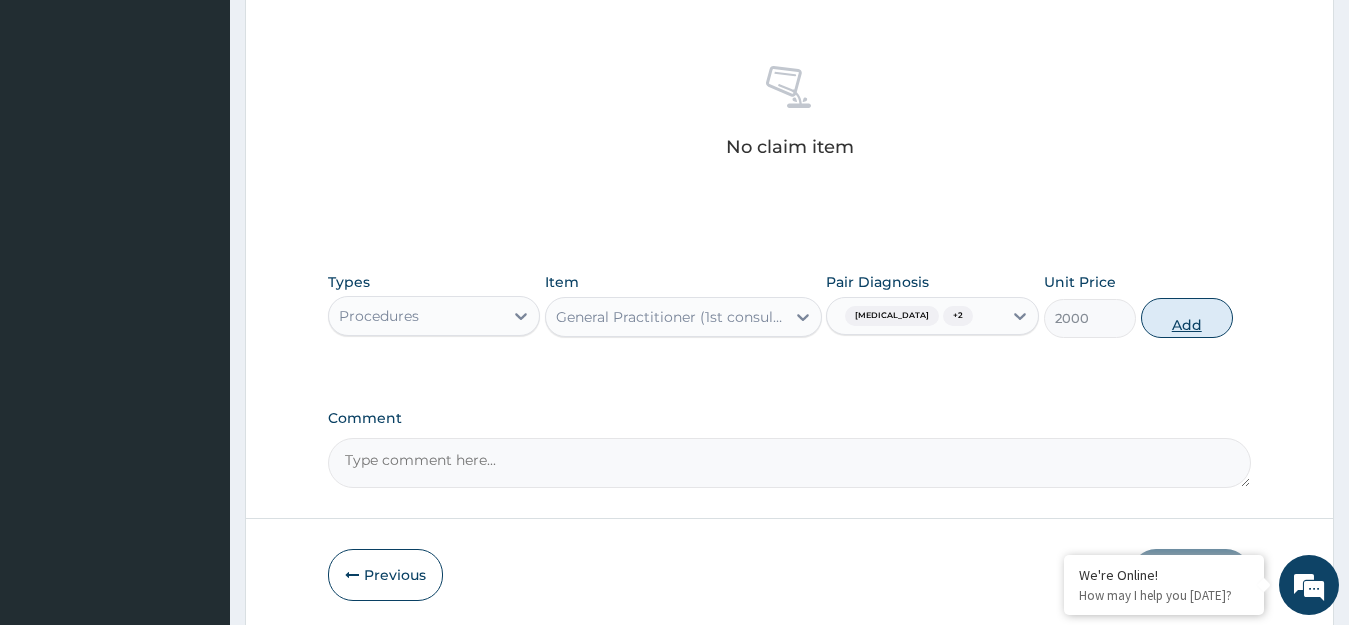 click on "Add" at bounding box center [1187, 318] 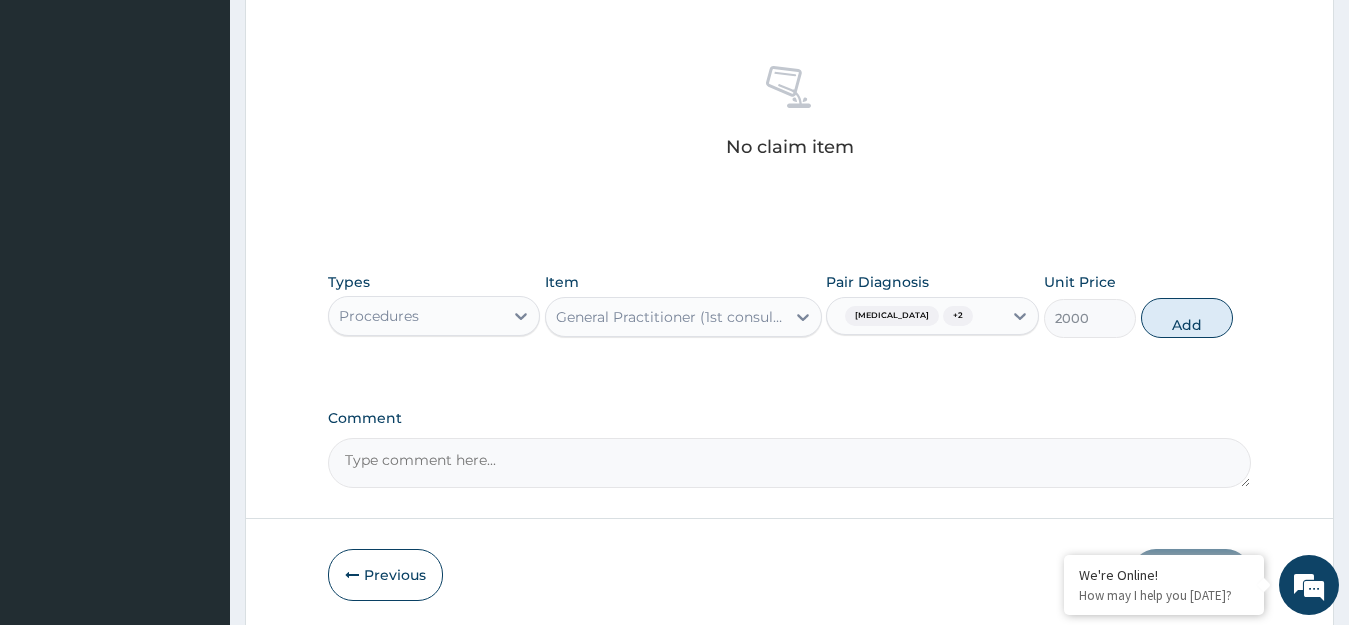 type on "0" 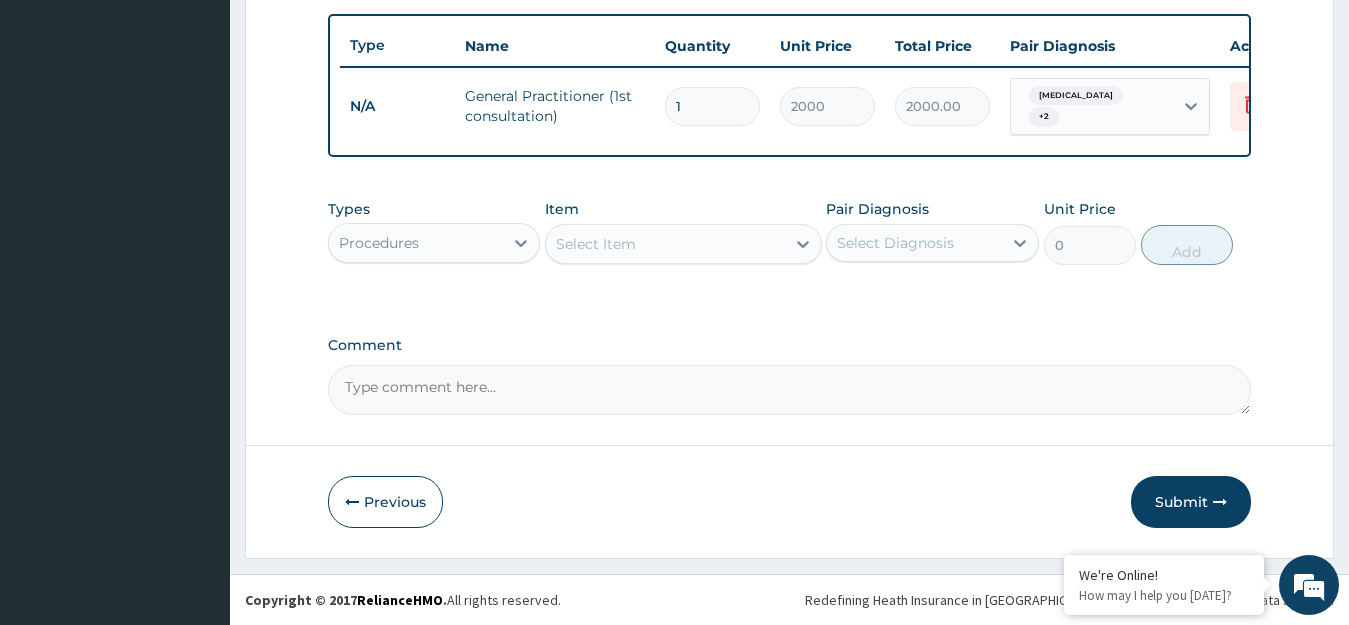 scroll, scrollTop: 739, scrollLeft: 0, axis: vertical 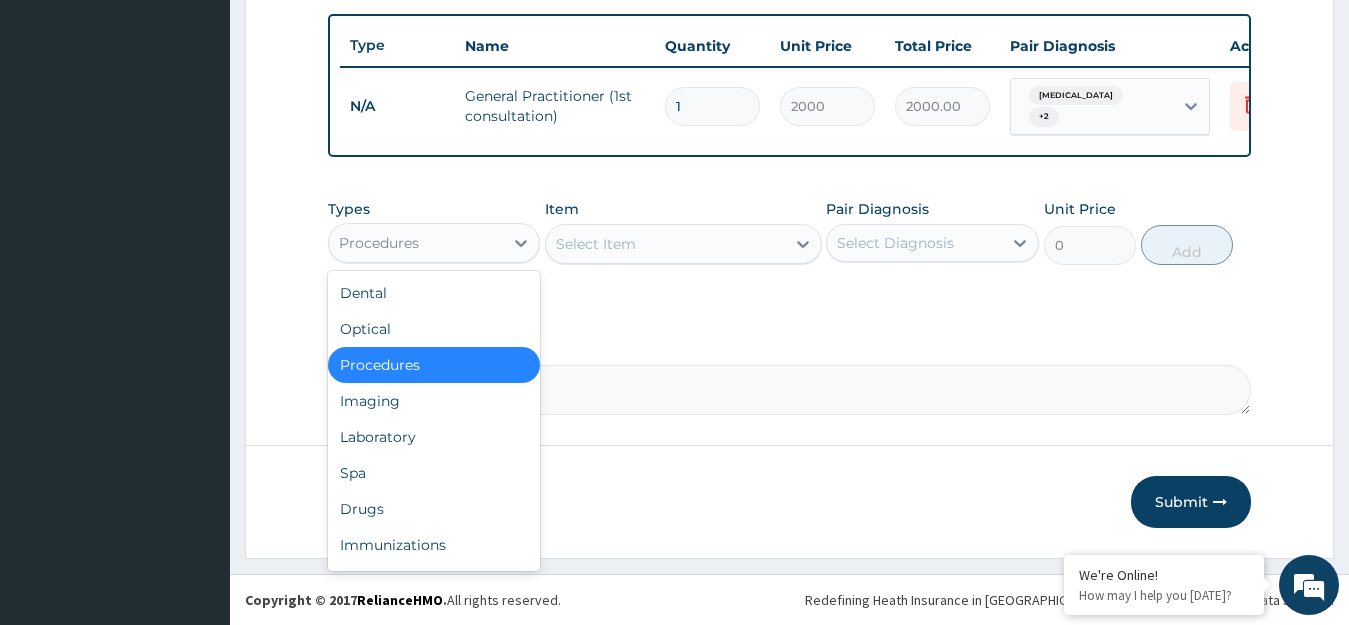 click on "Procedures" at bounding box center (416, 243) 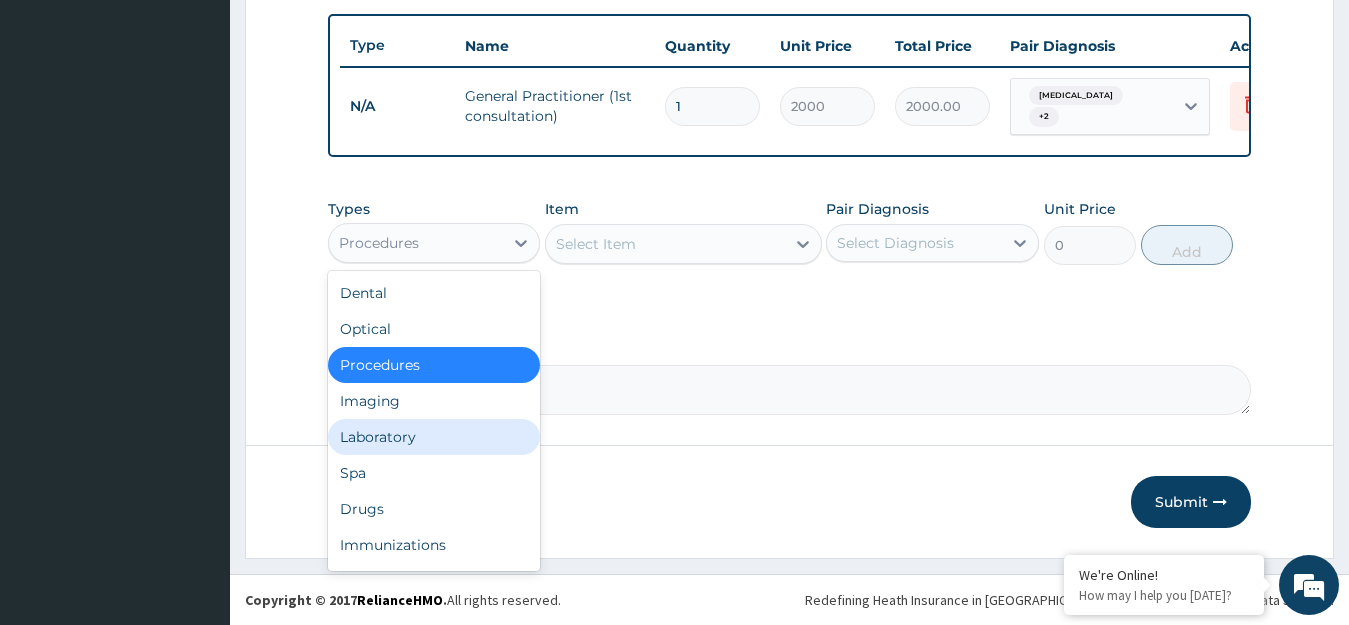 click on "Laboratory" at bounding box center (434, 437) 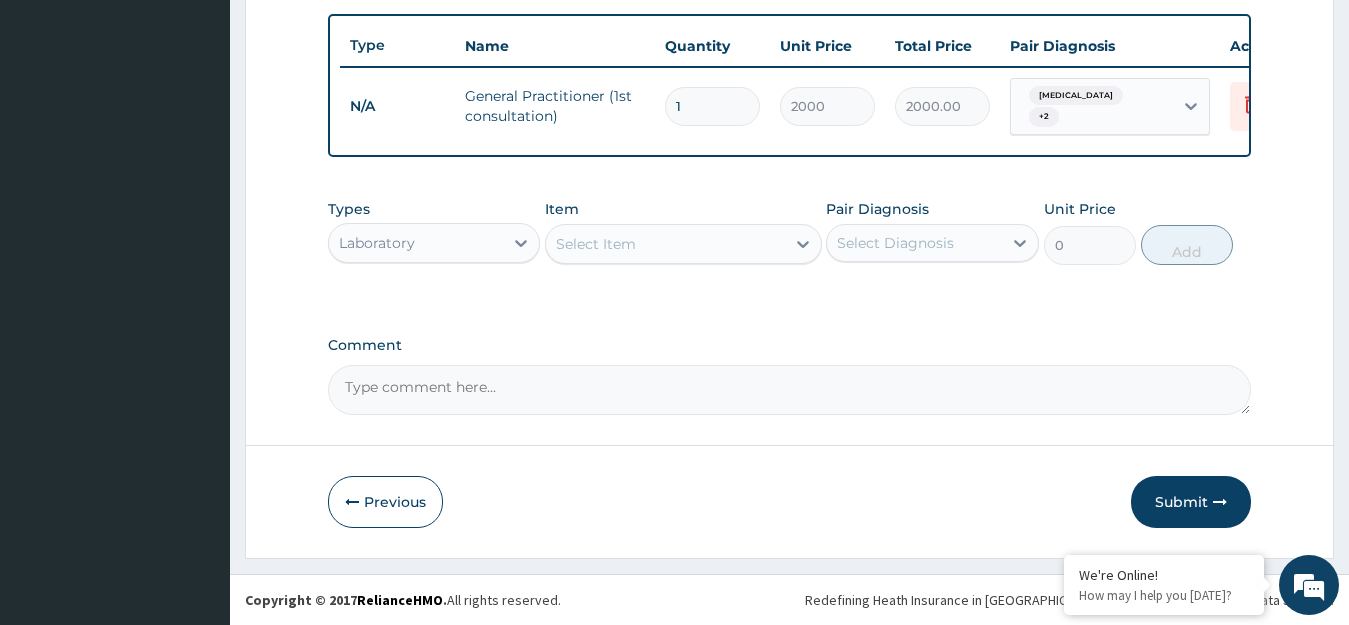 click on "Select Item" at bounding box center [596, 244] 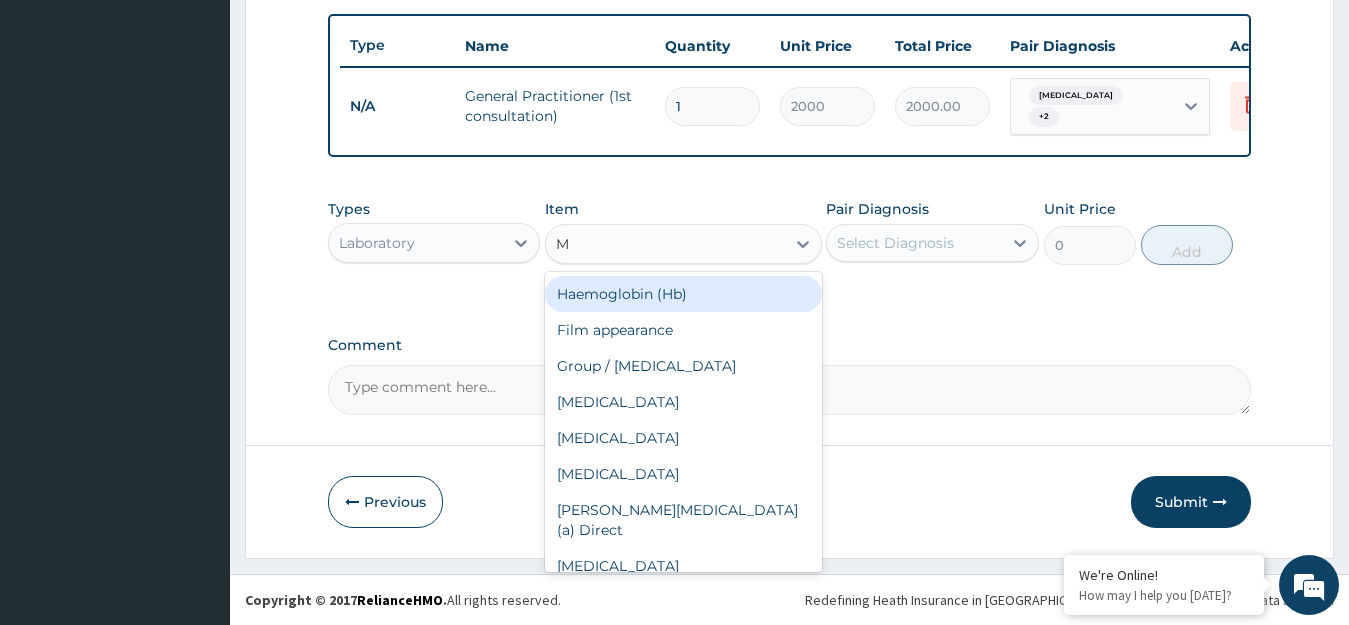 type on "MP" 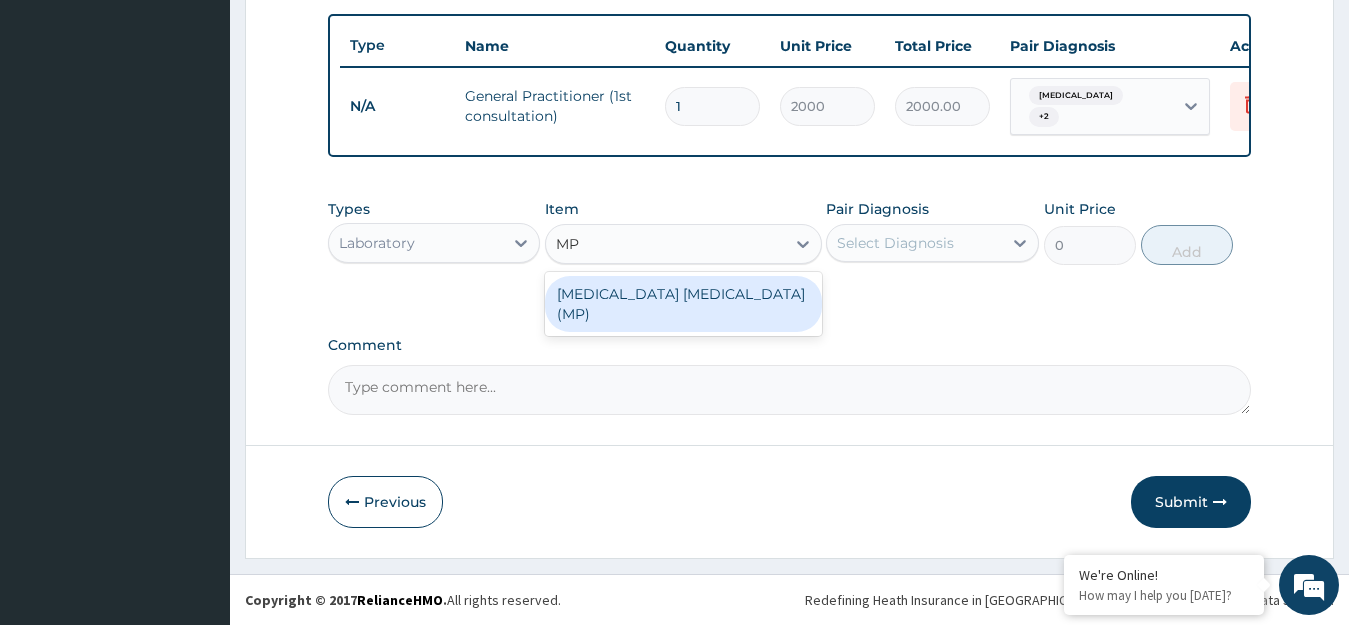 click on "[MEDICAL_DATA] [MEDICAL_DATA] (MP)" at bounding box center (683, 304) 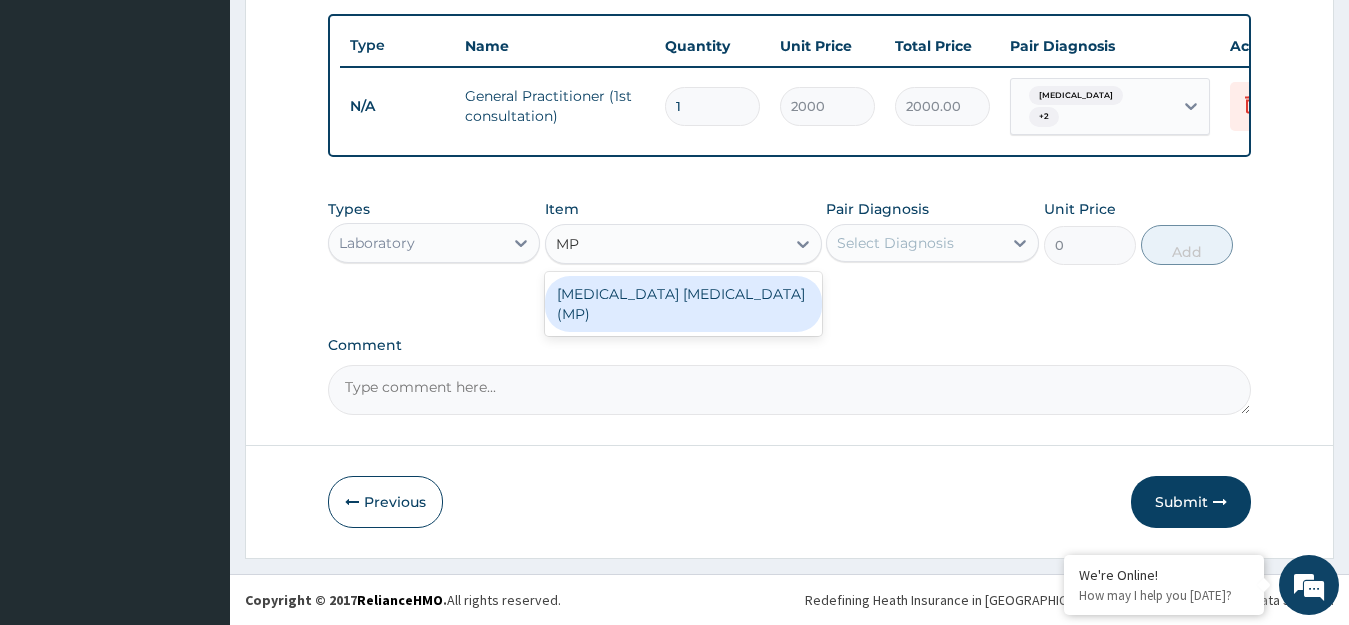 type 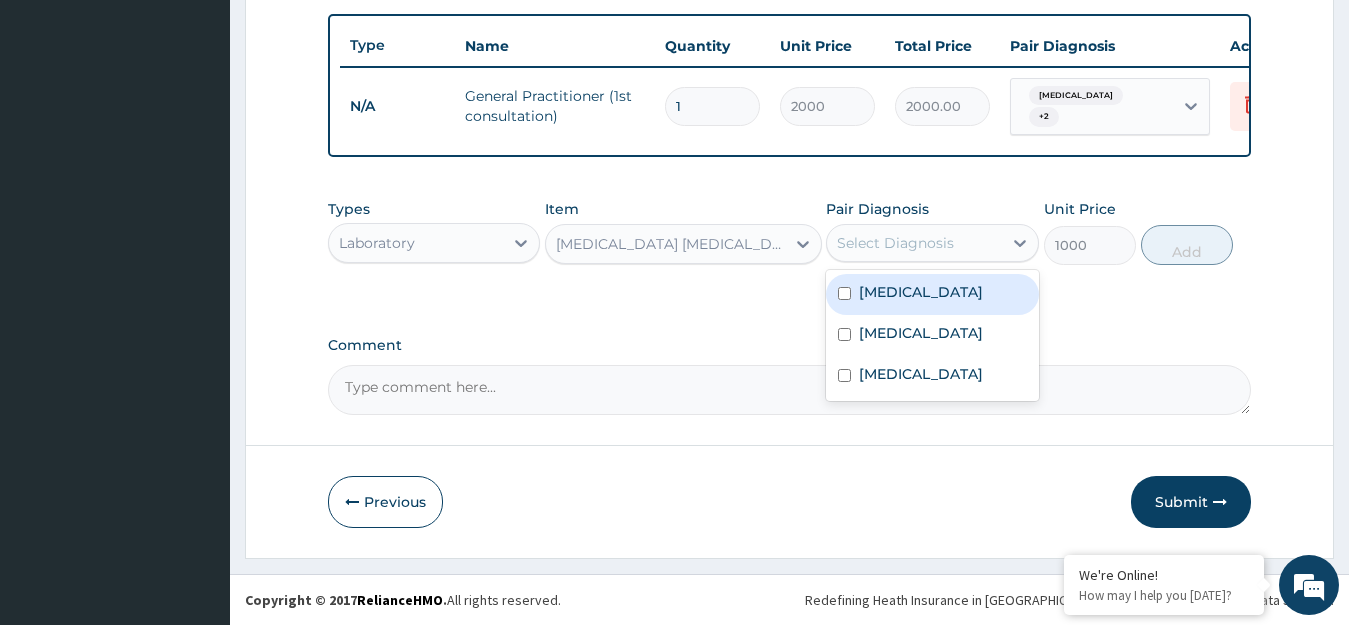 click on "Select Diagnosis" at bounding box center [895, 243] 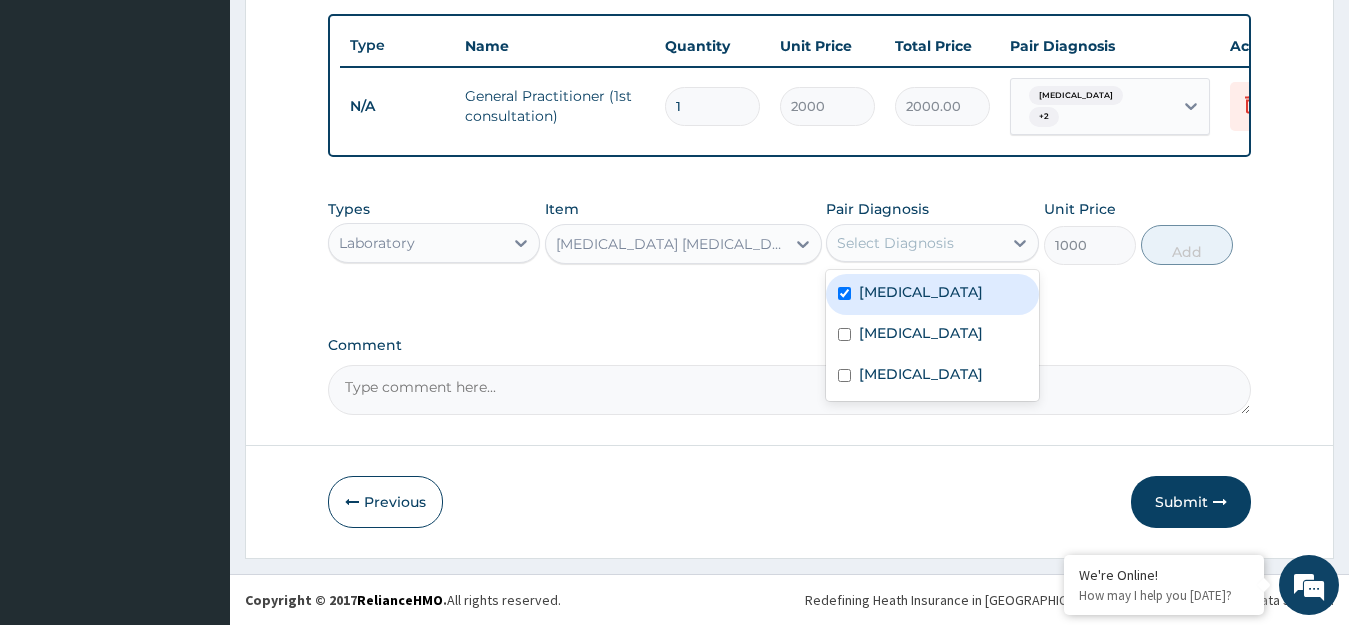 checkbox on "true" 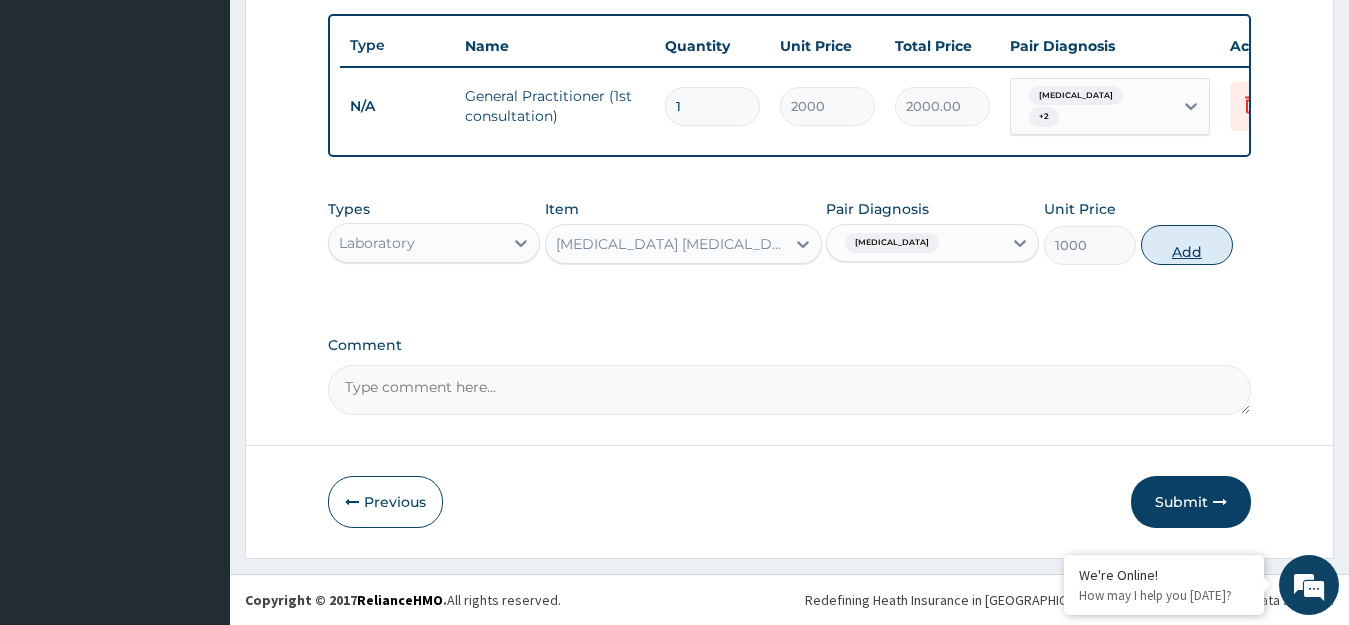 click on "Add" at bounding box center (1187, 245) 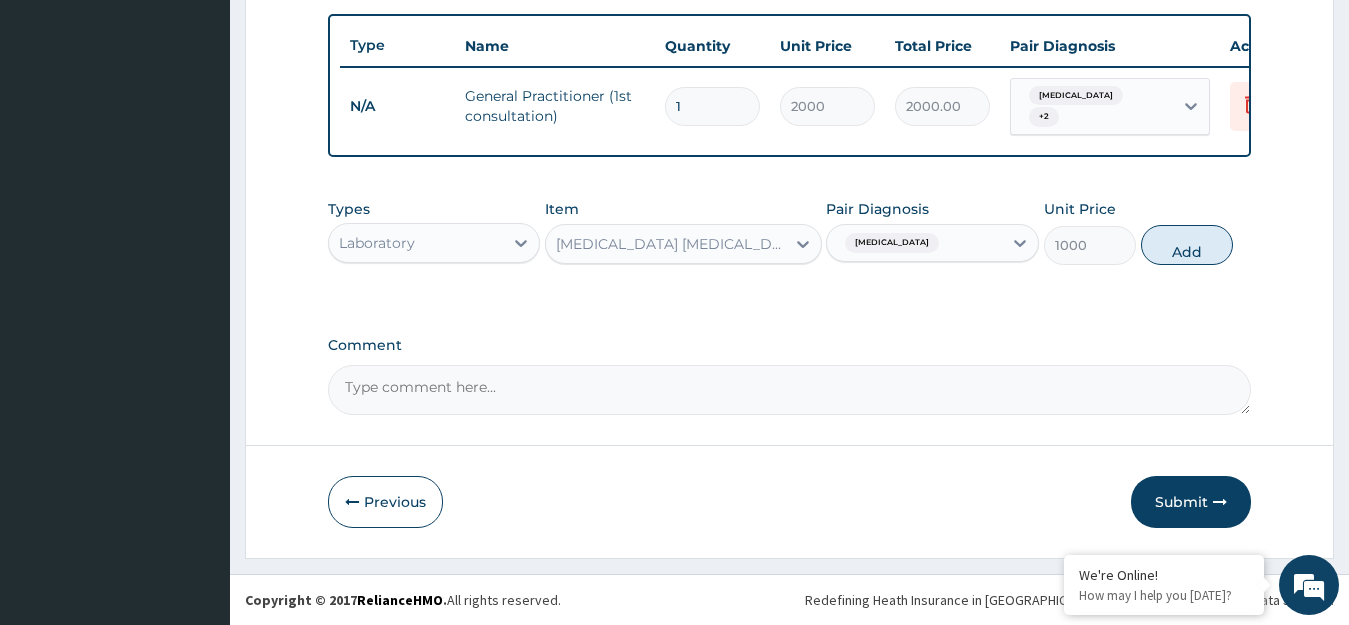 type on "0" 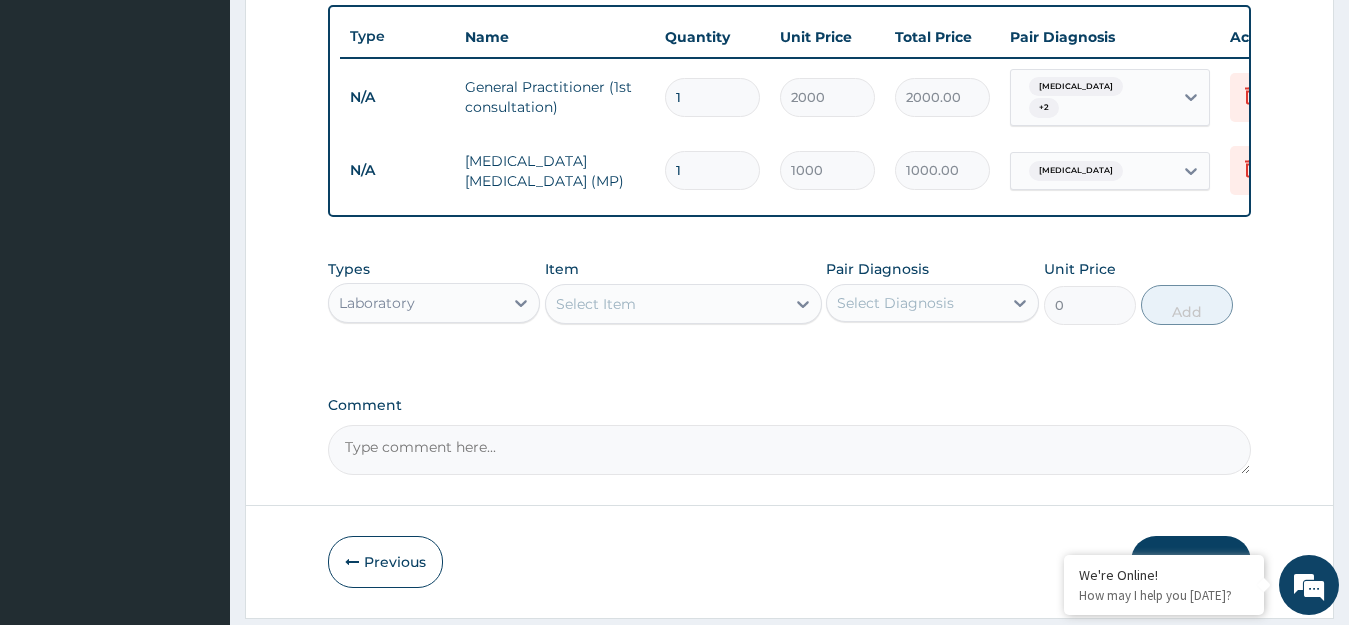 click on "Select Item" at bounding box center (665, 304) 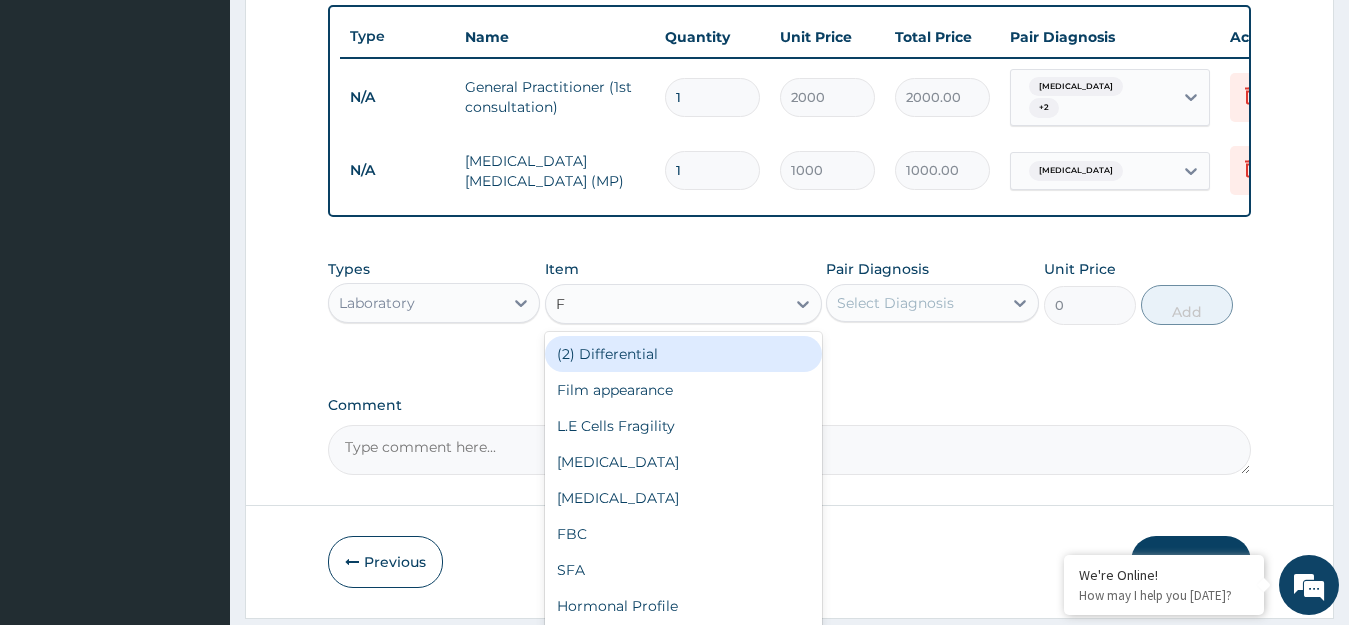type on "FB" 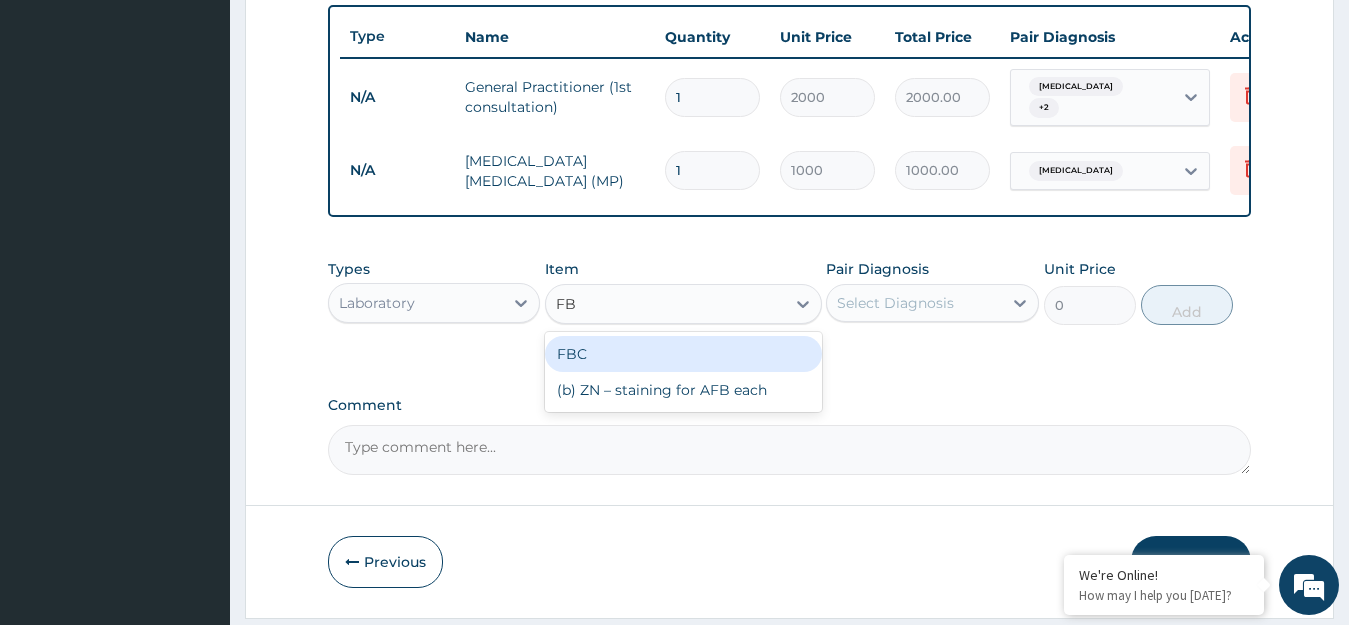 click on "FBC" at bounding box center [683, 354] 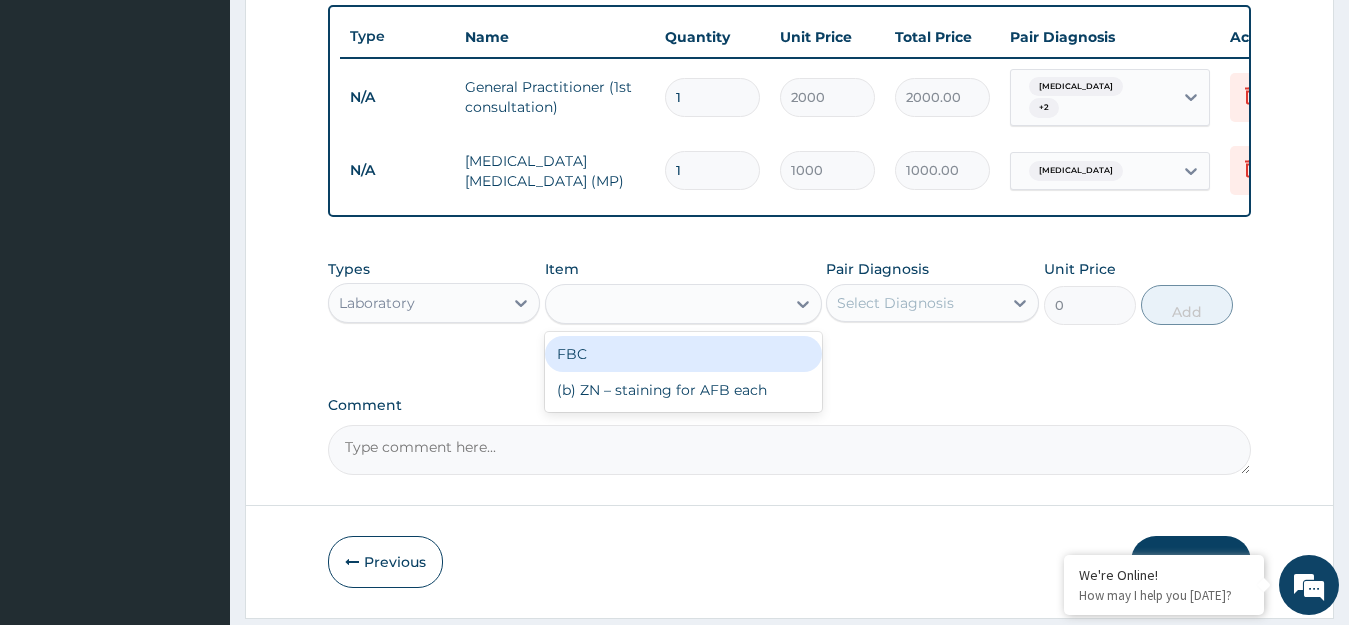 type on "4000" 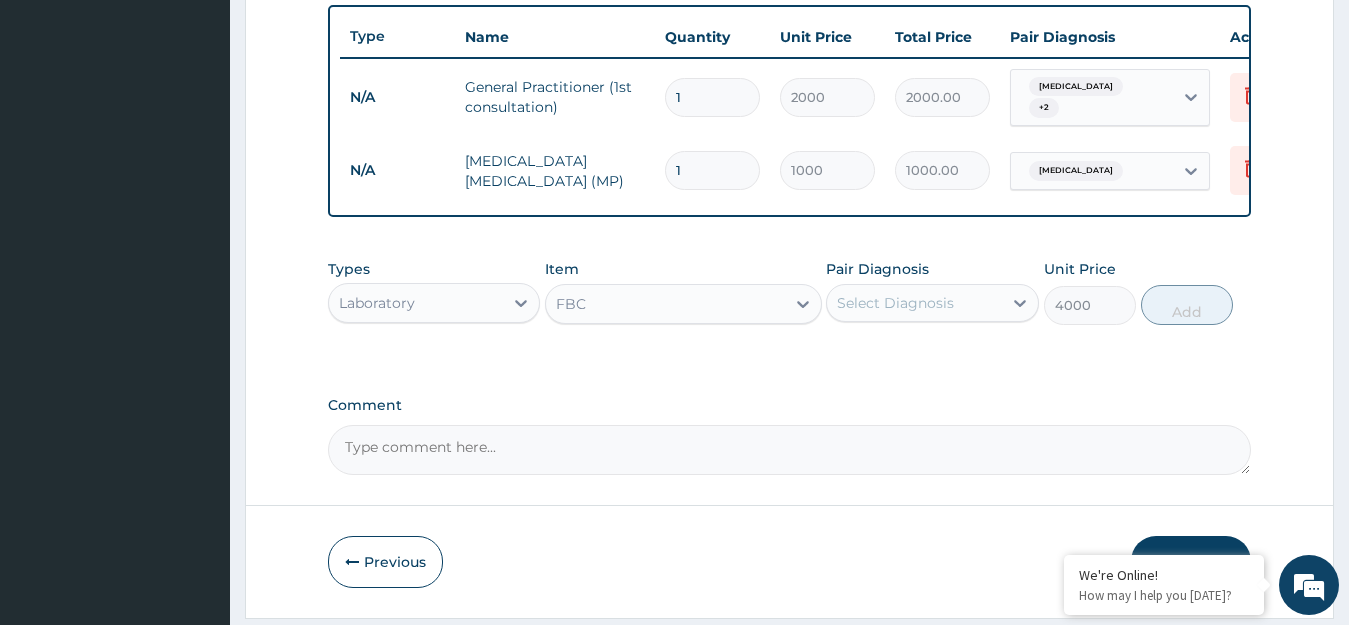click on "Select Diagnosis" at bounding box center [895, 303] 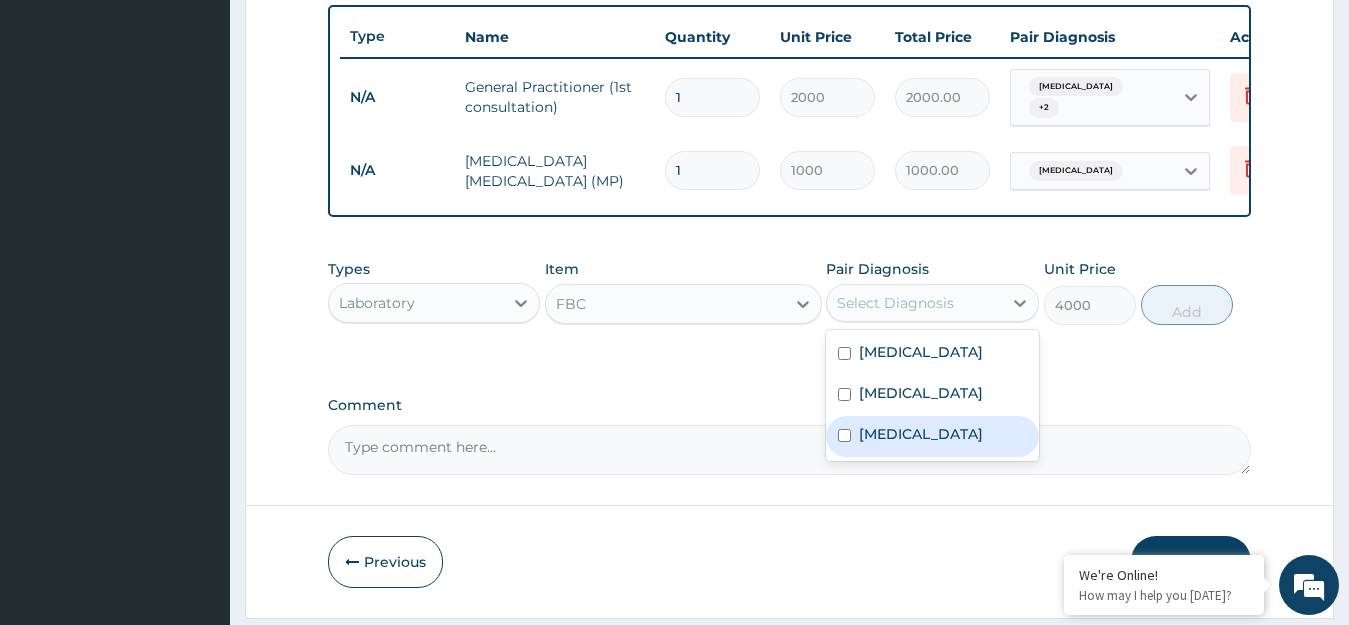 click on "Sepsis" at bounding box center (921, 434) 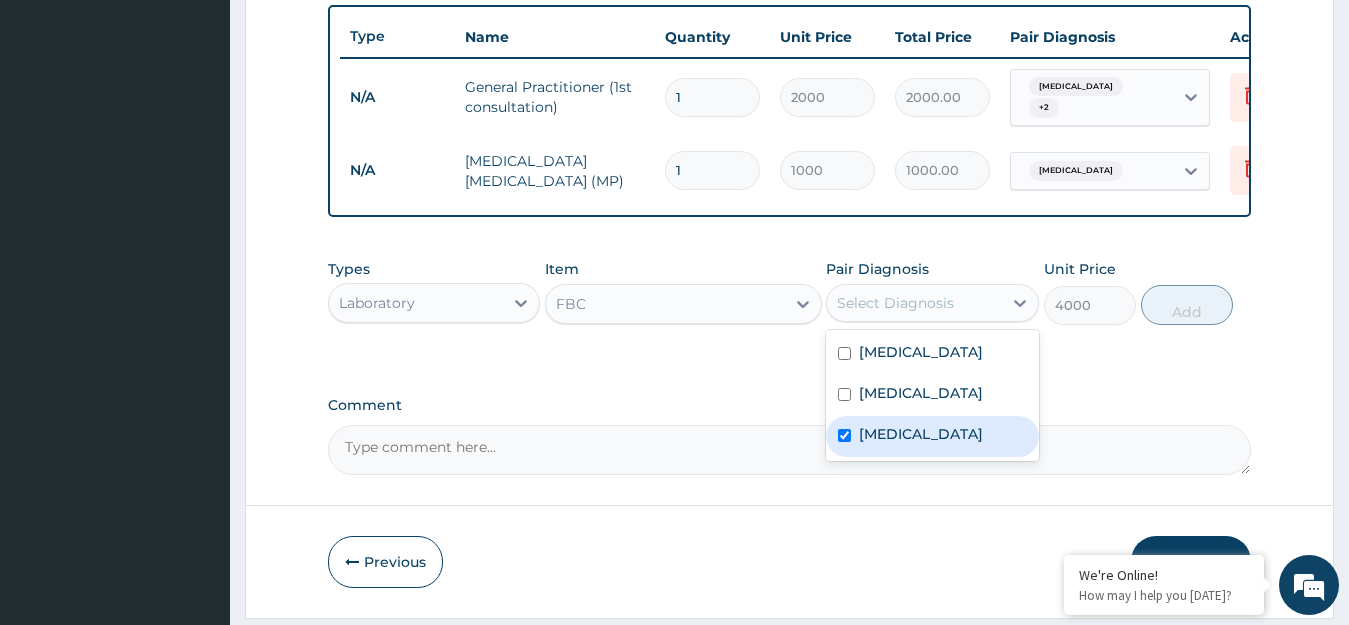 checkbox on "true" 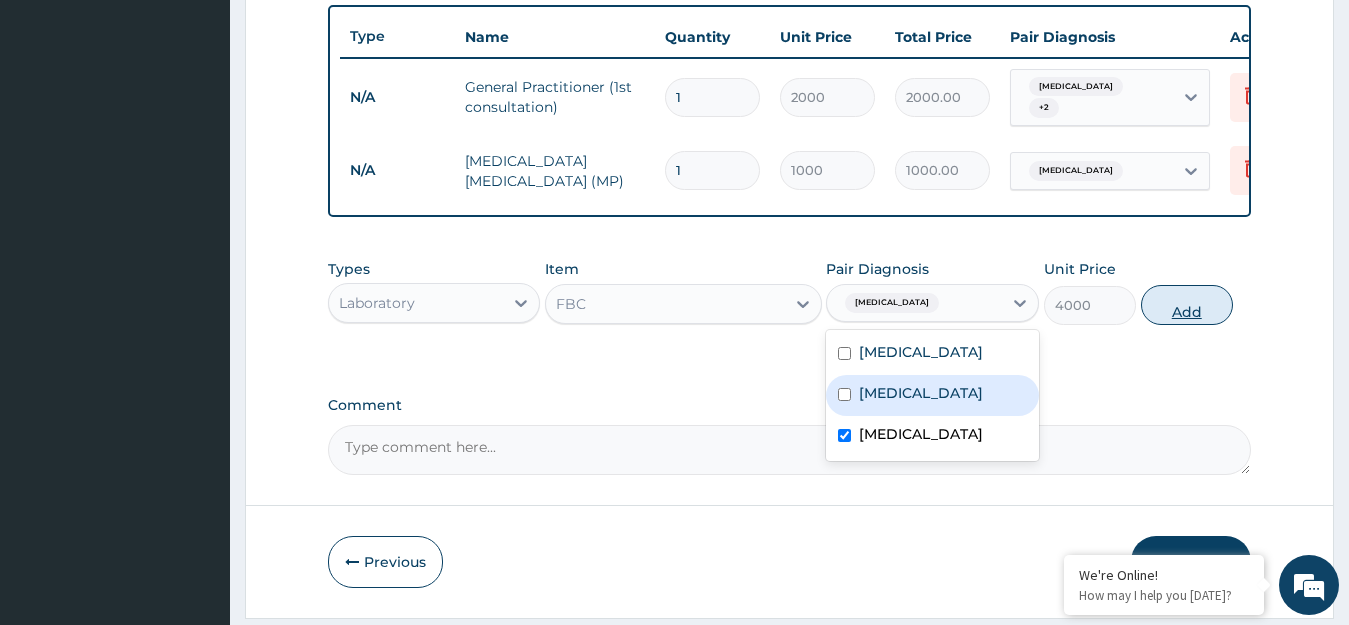 click on "Add" at bounding box center [1187, 305] 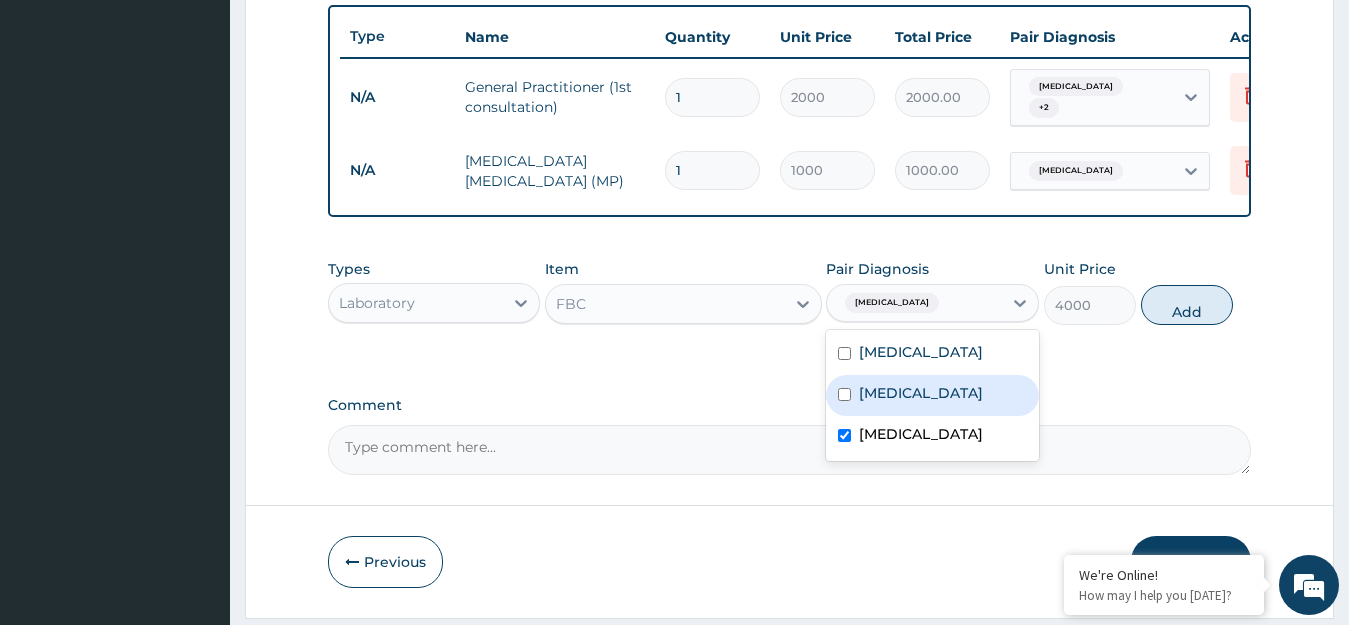 type on "0" 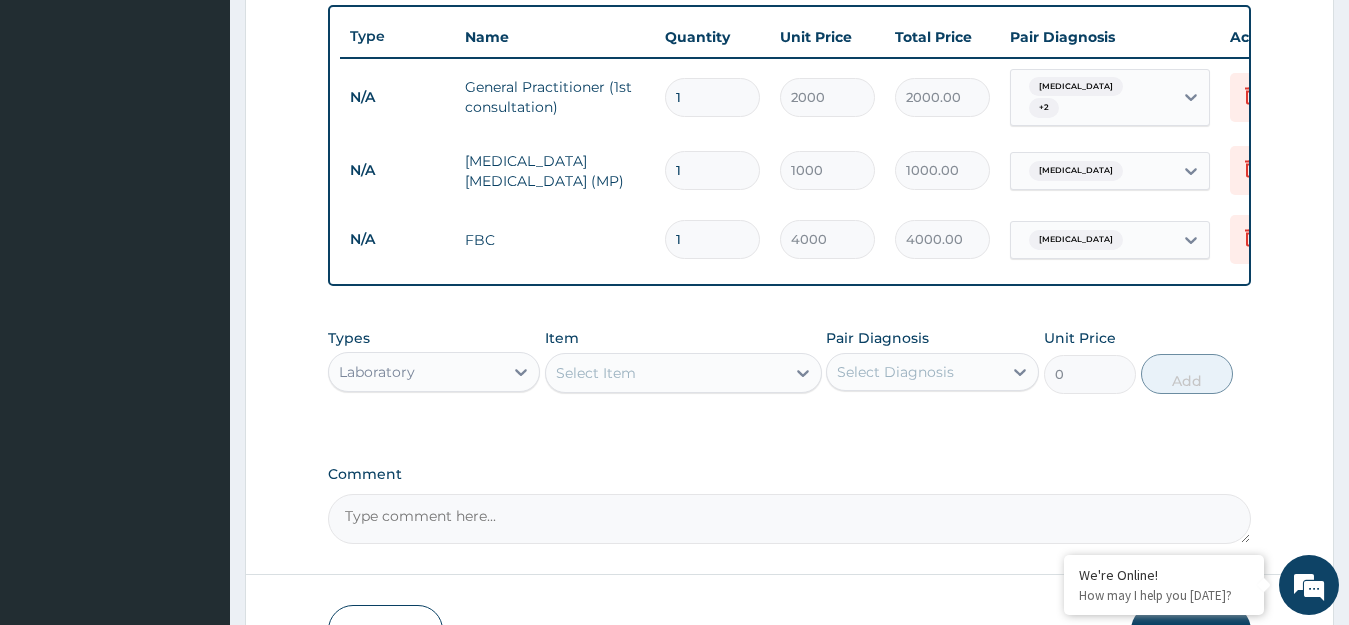click on "Laboratory" at bounding box center [416, 372] 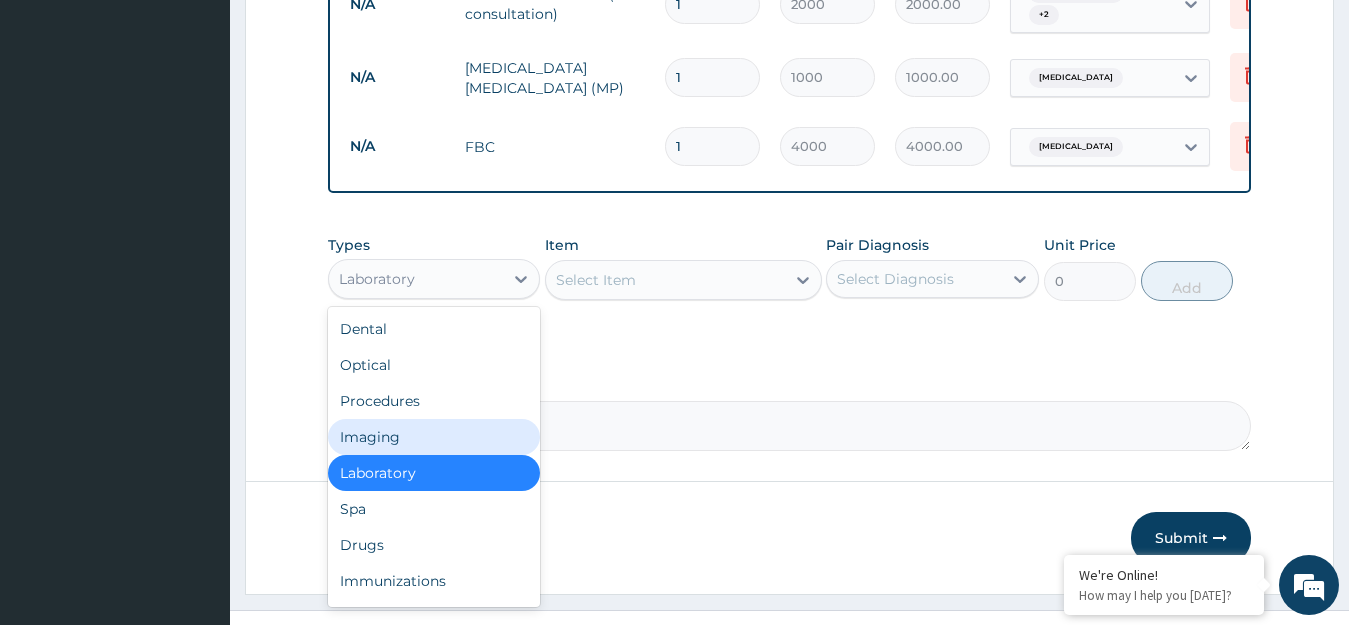 scroll, scrollTop: 877, scrollLeft: 0, axis: vertical 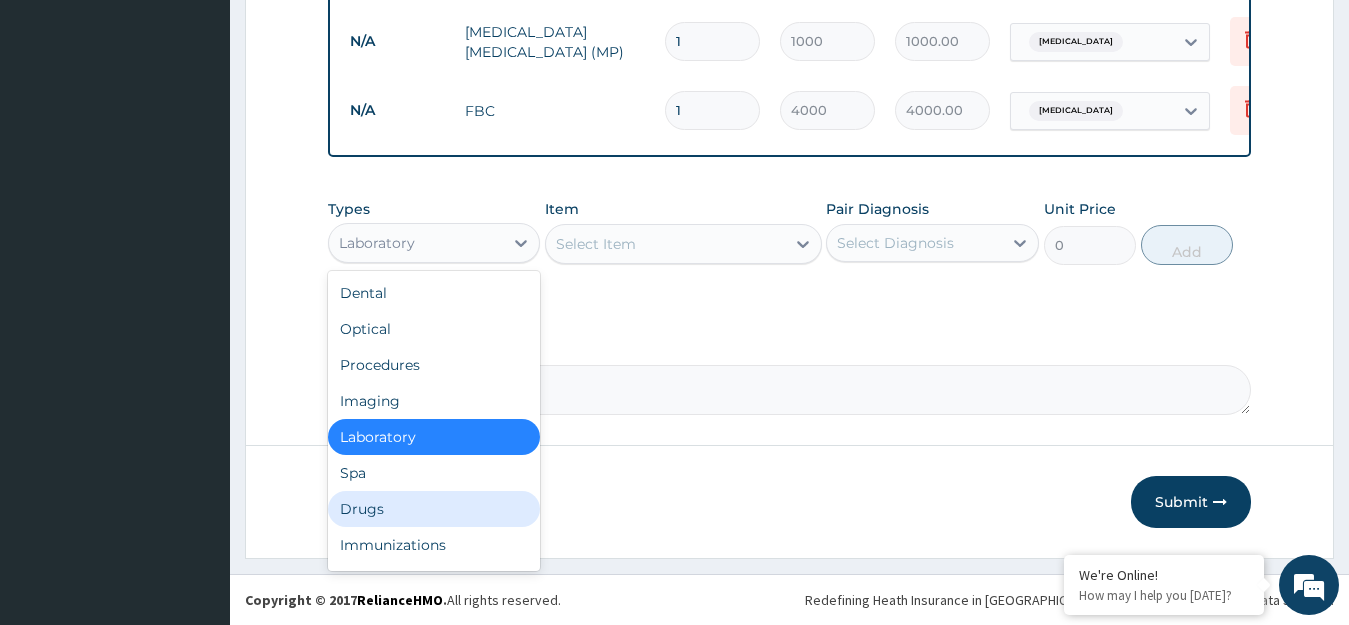click on "Drugs" at bounding box center (434, 509) 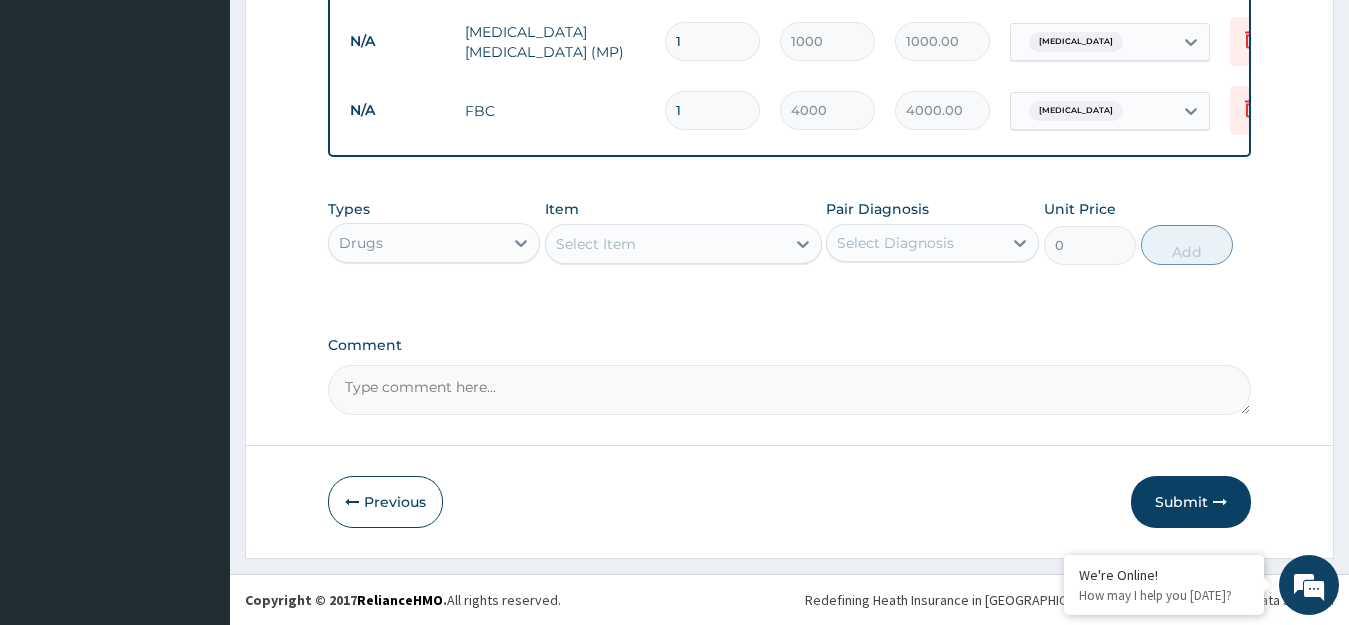 click on "Select Item" at bounding box center (596, 244) 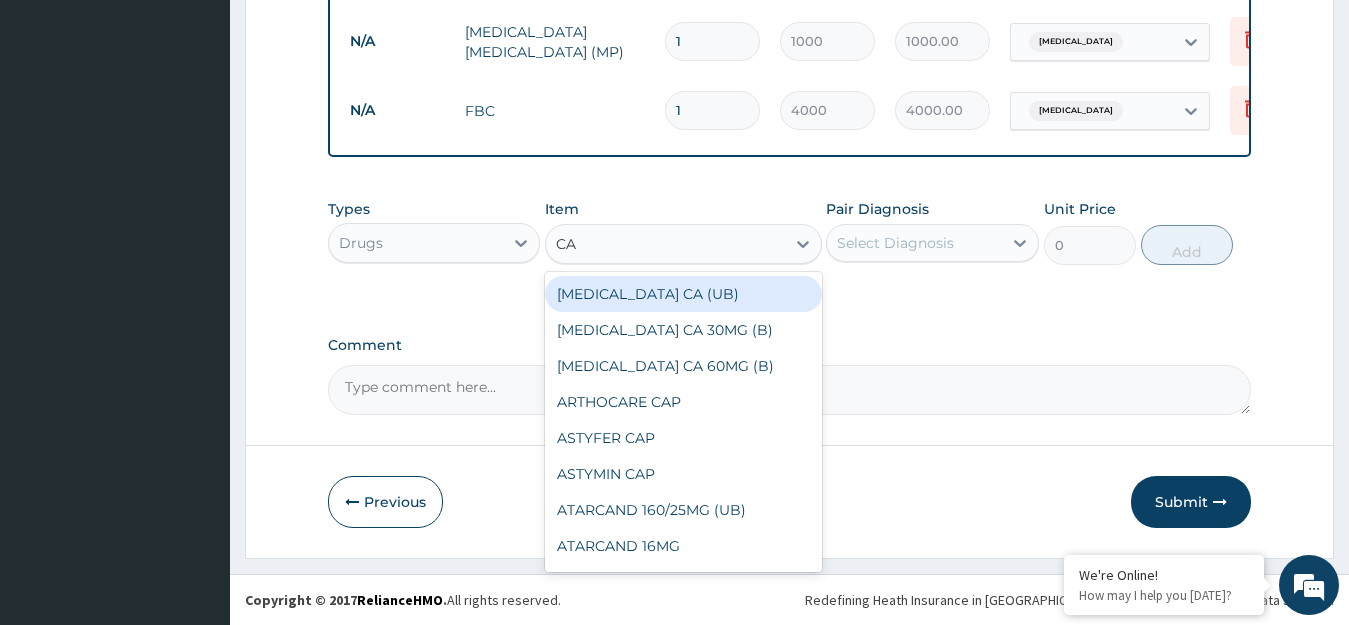 type on "CAM" 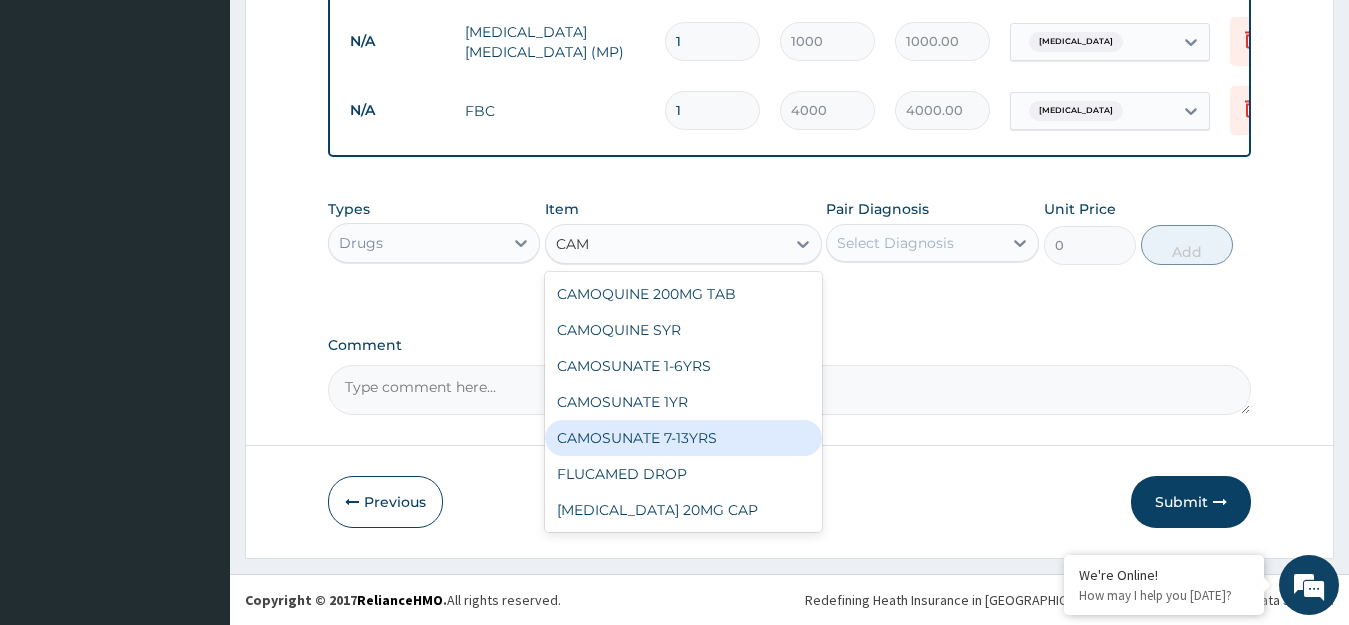 type 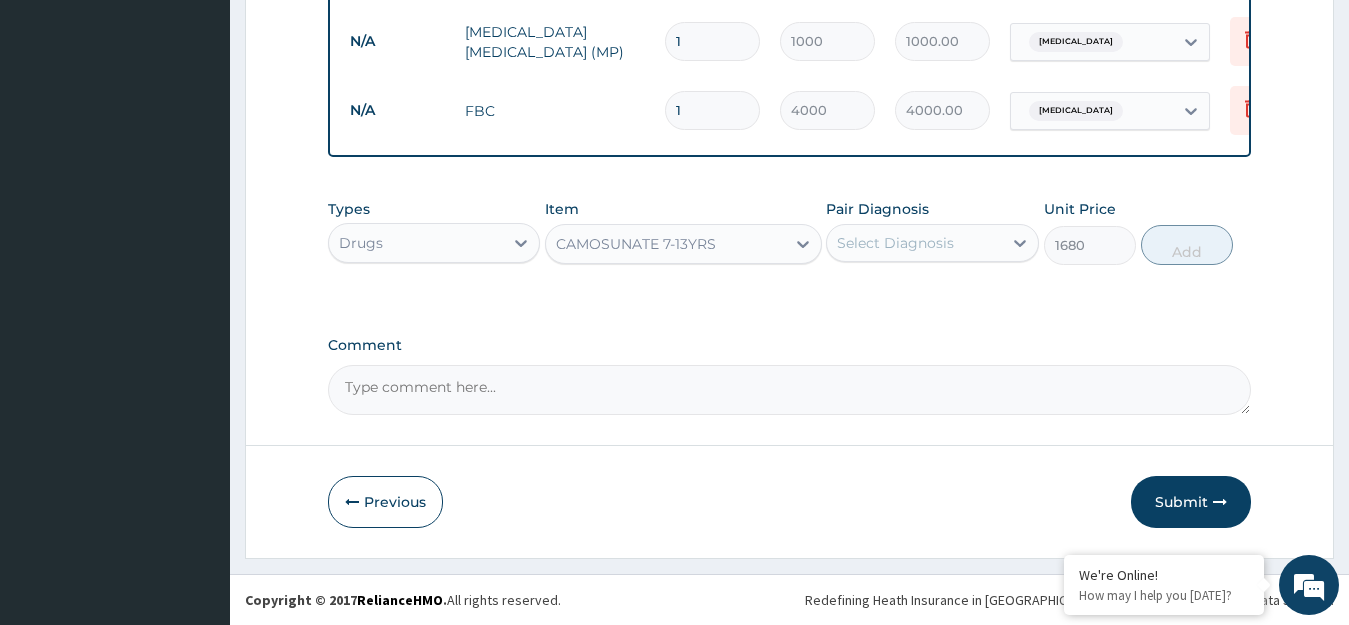 click on "Select Diagnosis" at bounding box center (895, 243) 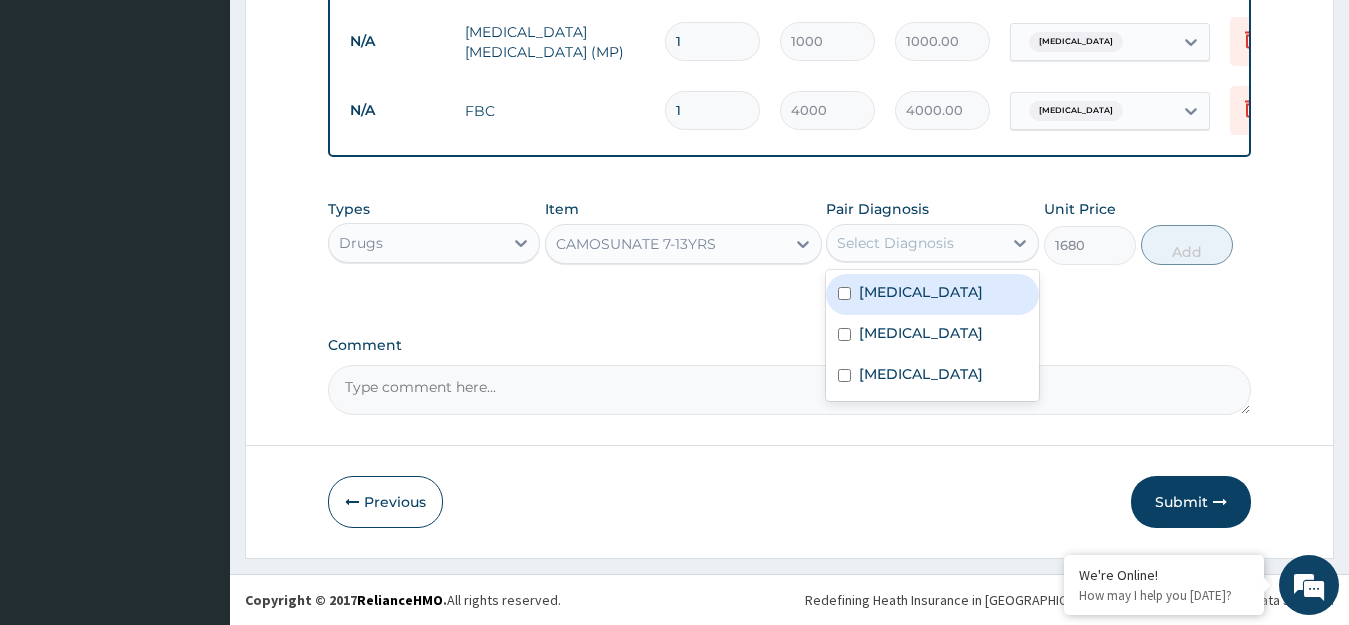 click on "[MEDICAL_DATA]" at bounding box center (921, 292) 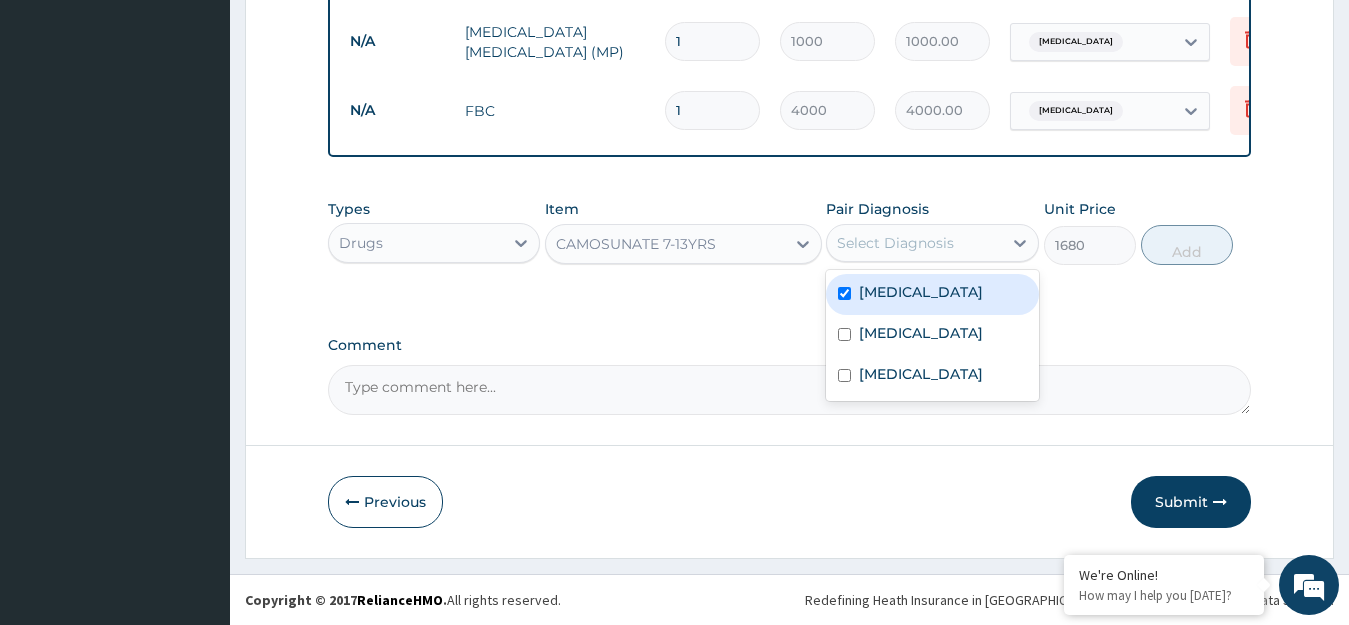 checkbox on "true" 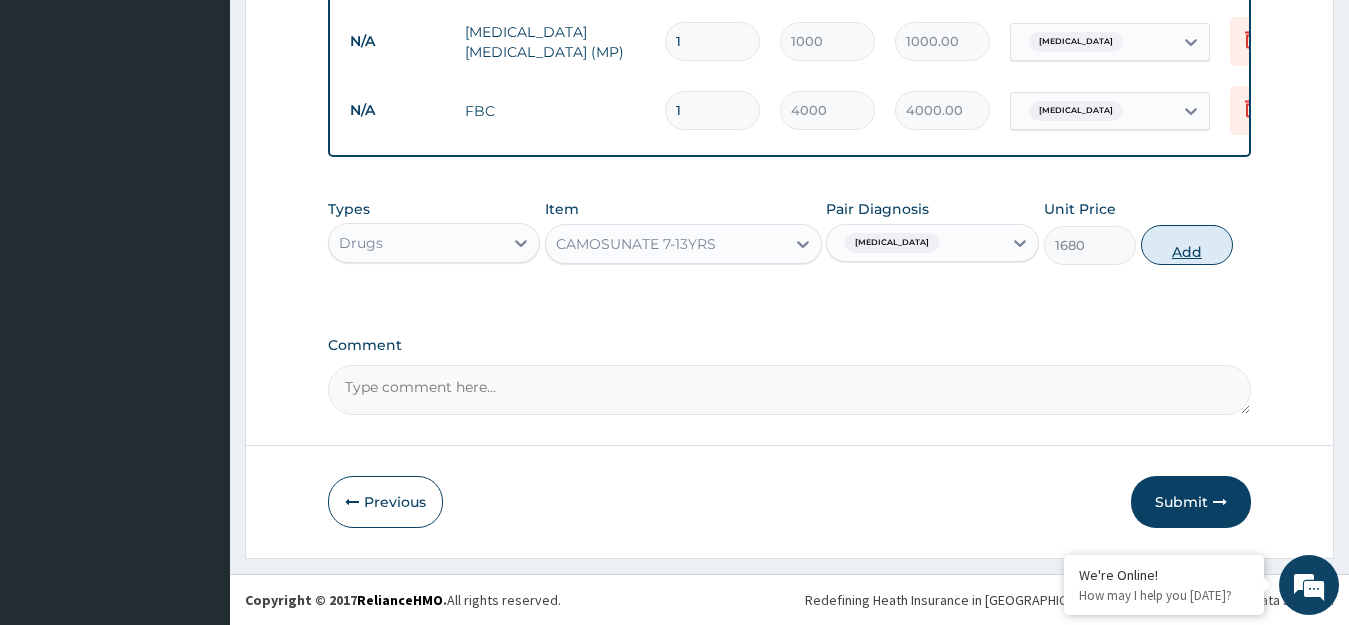 click on "Add" at bounding box center [1187, 245] 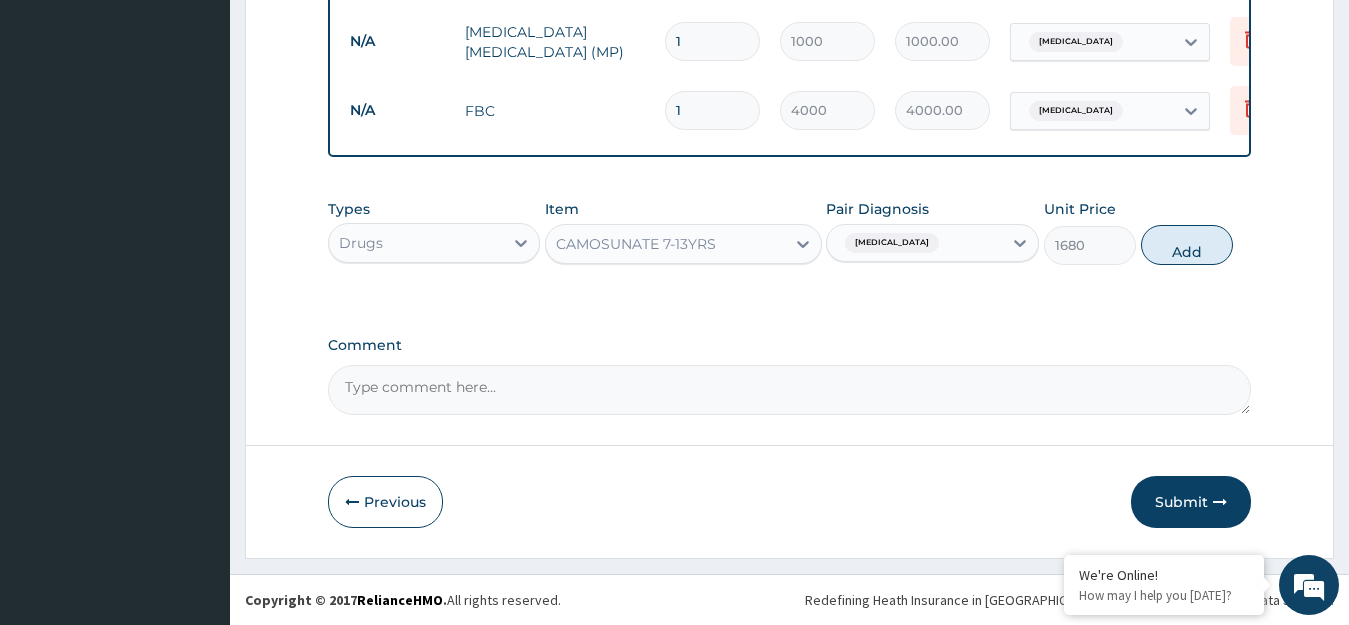 type on "0" 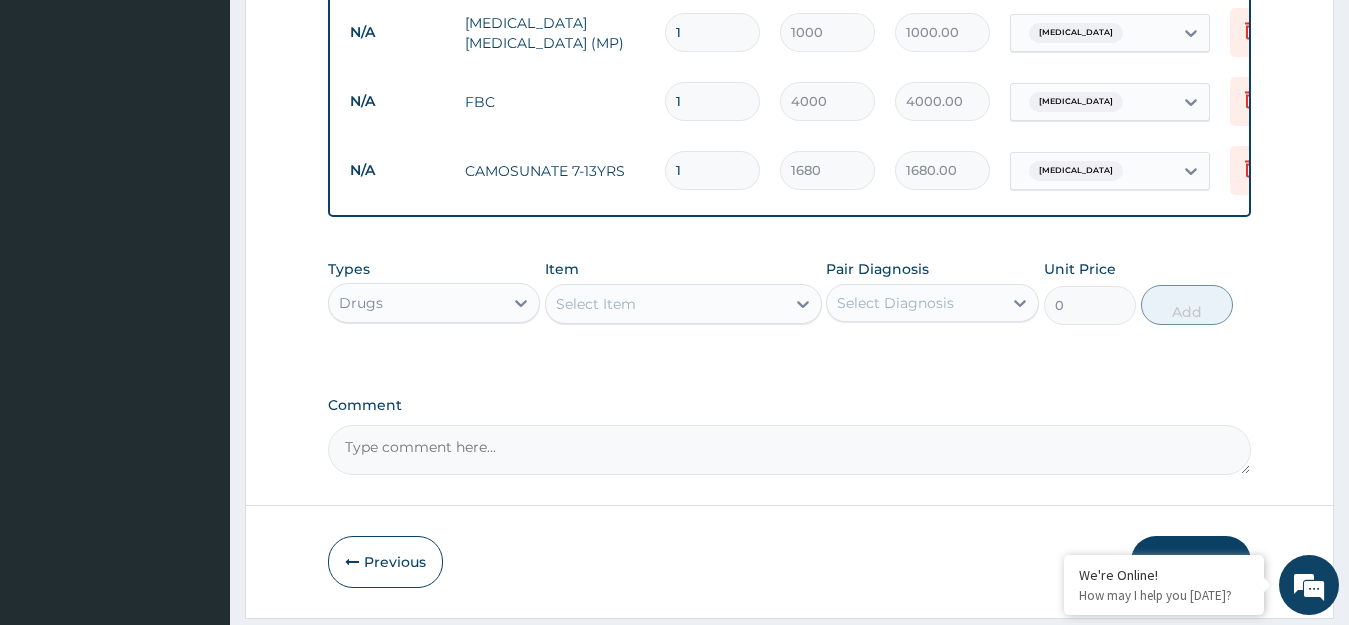 click on "Select Item" at bounding box center [665, 304] 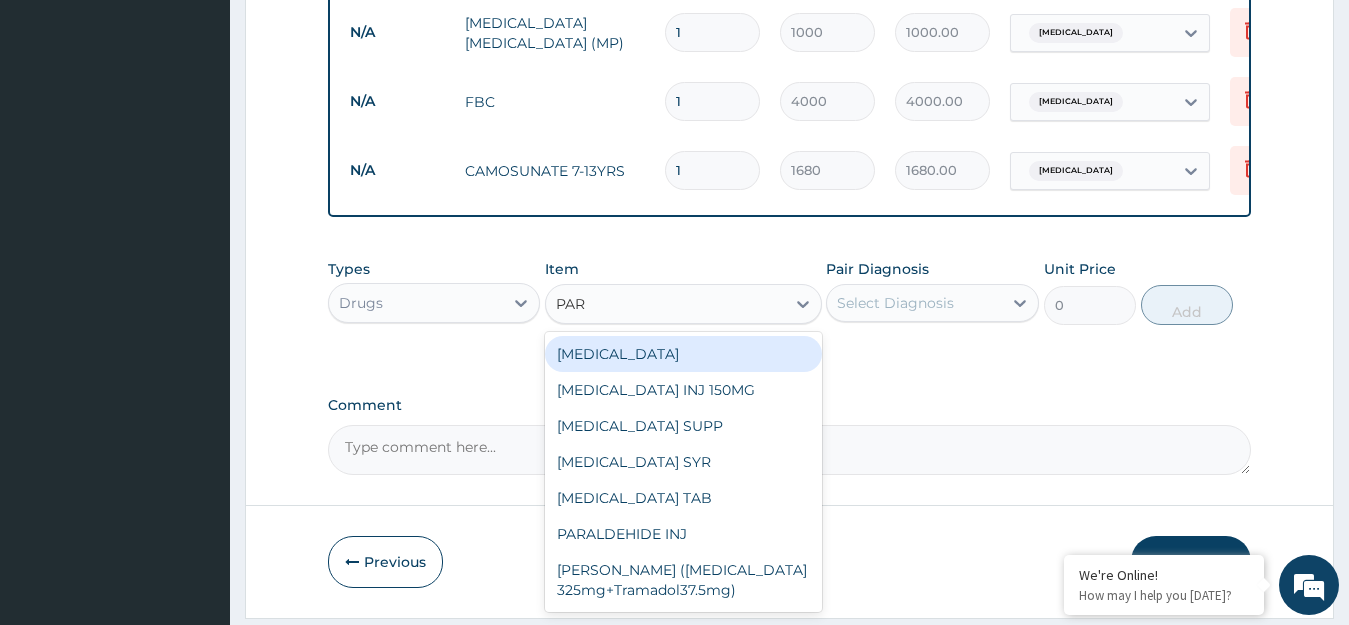 type on "PARA" 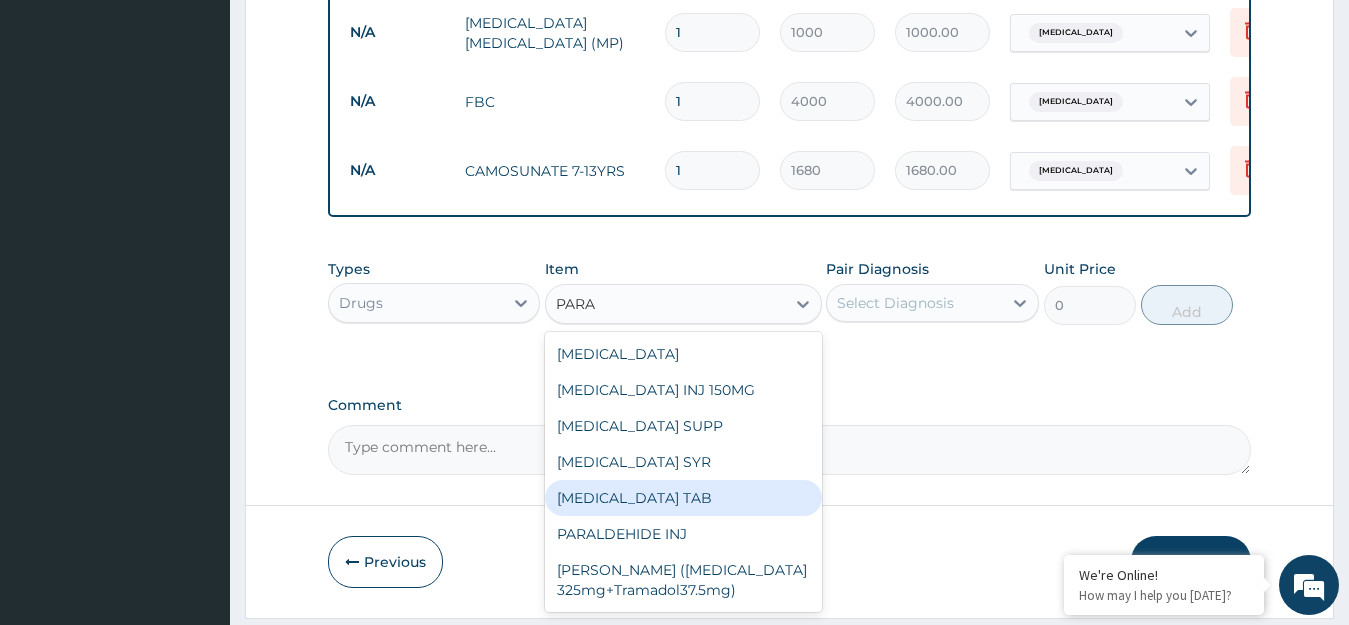click on "[MEDICAL_DATA] TAB" at bounding box center (683, 498) 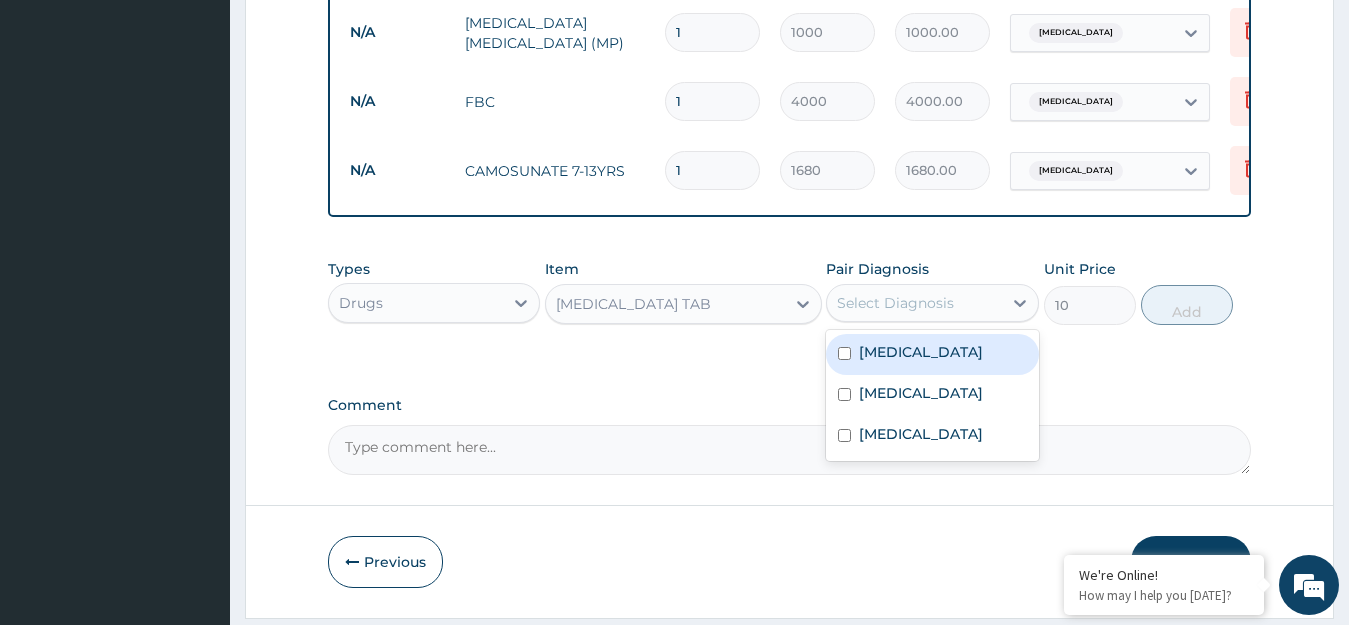 click on "Select Diagnosis" at bounding box center [895, 303] 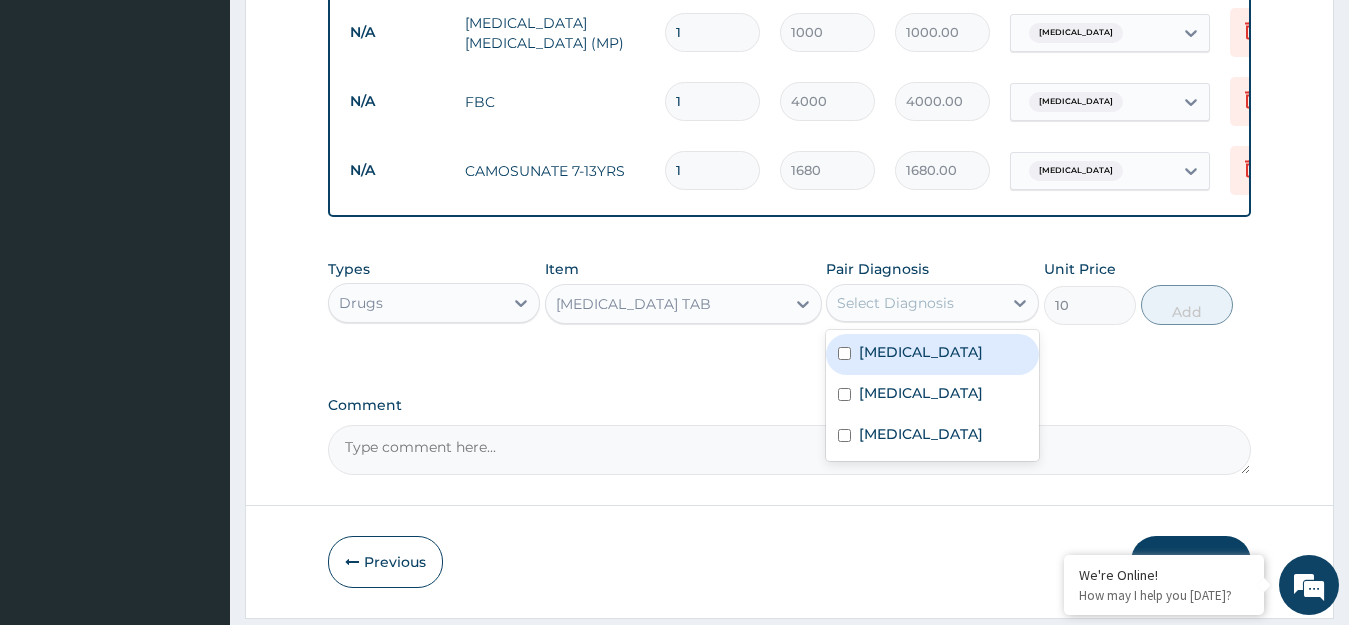 click on "Malaria" at bounding box center (921, 352) 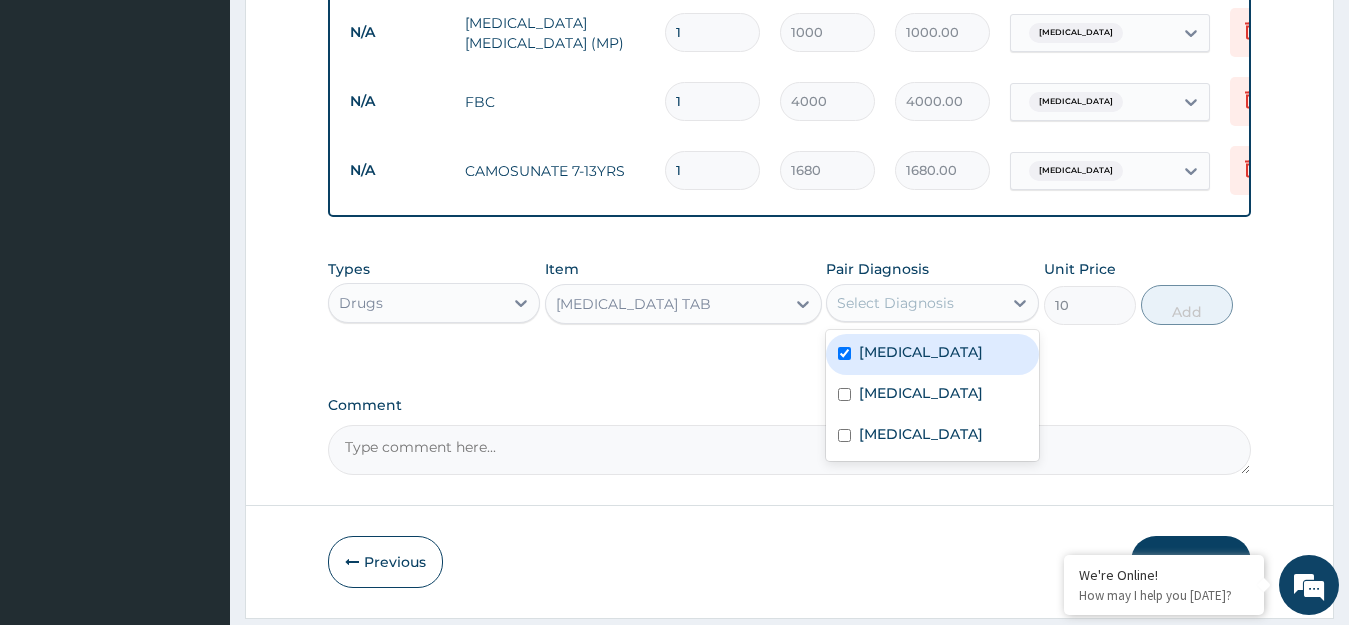checkbox on "true" 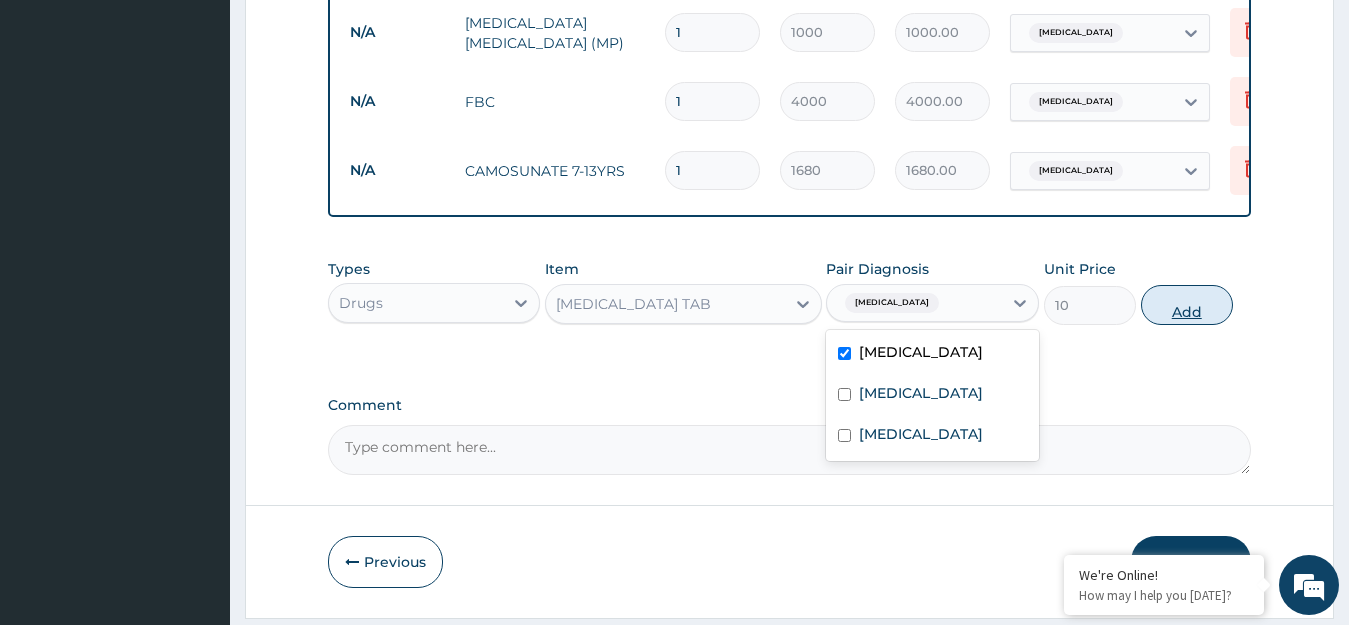 click on "Add" at bounding box center (1187, 305) 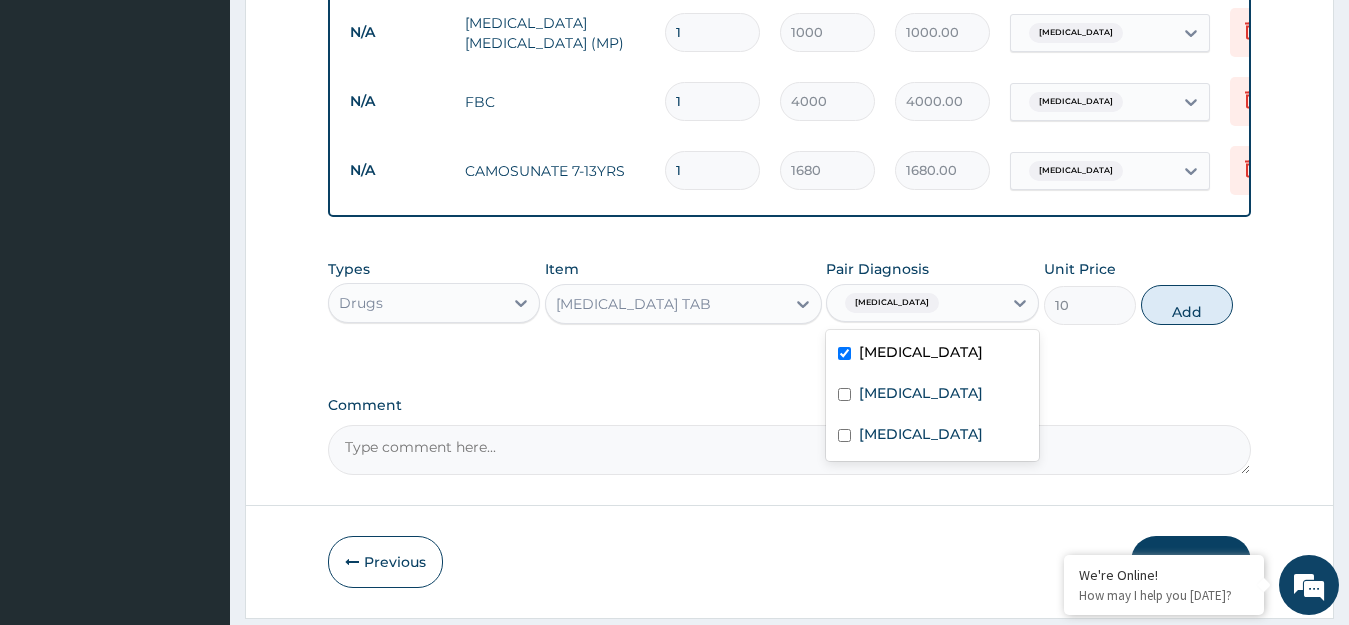 type on "0" 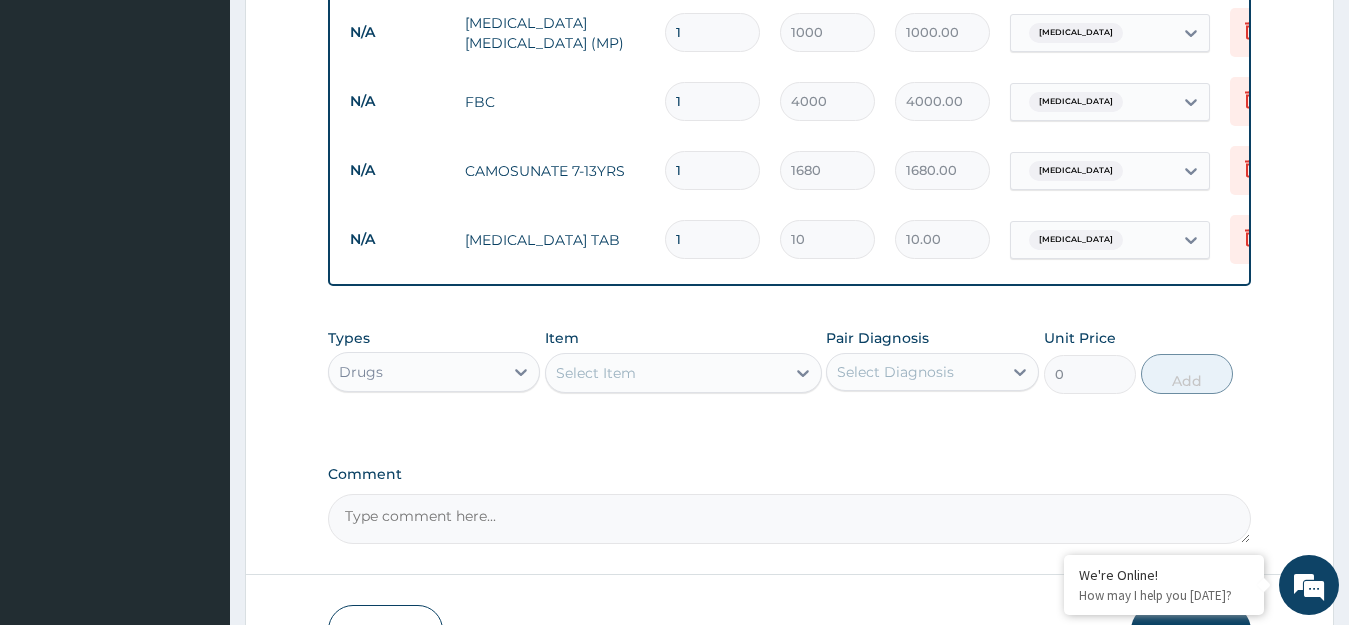 type on "18" 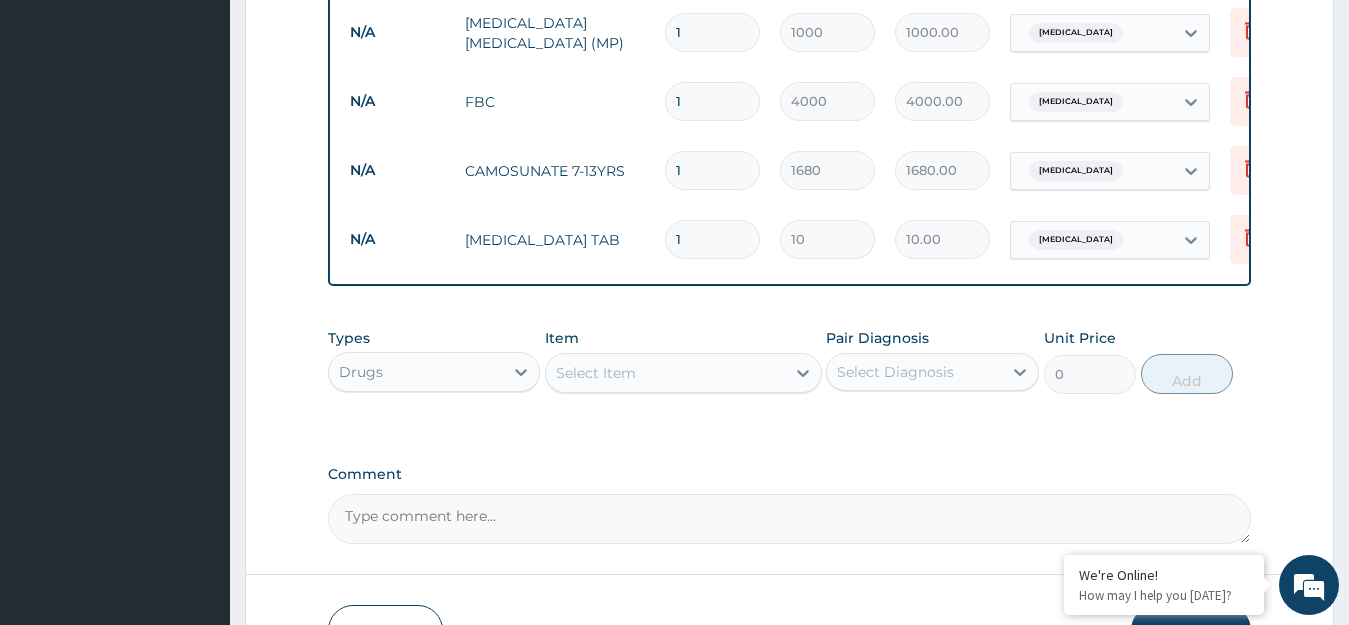 type on "180.00" 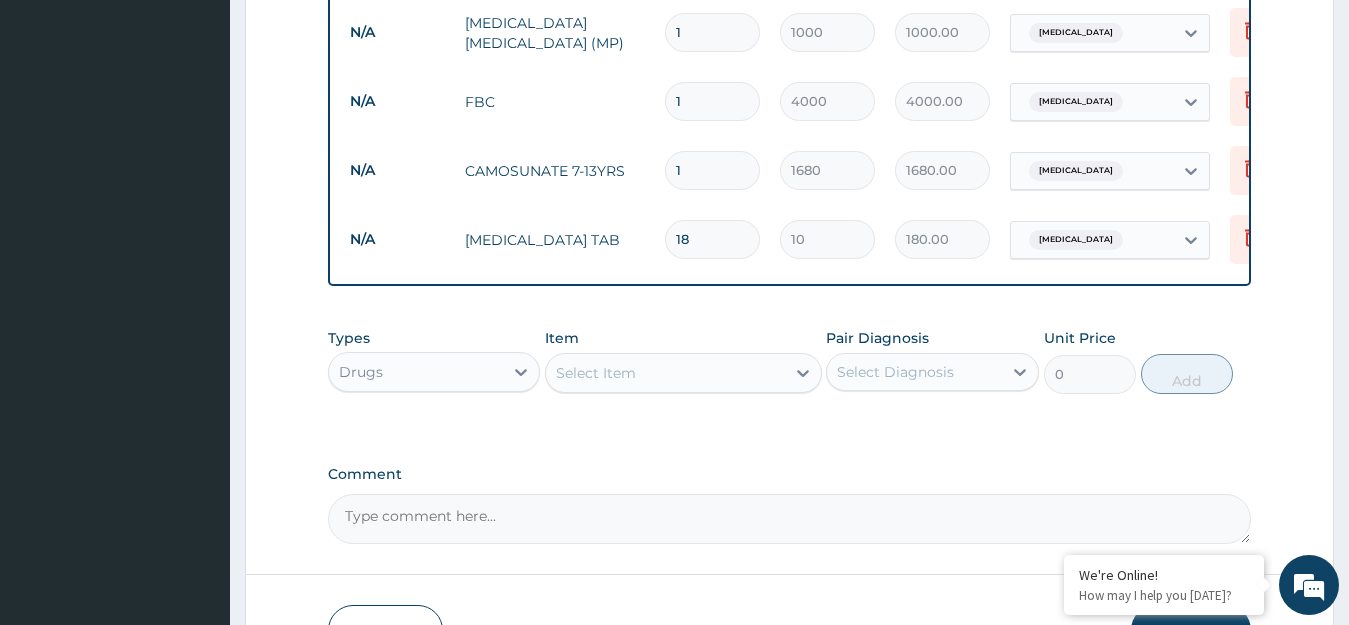 type on "18" 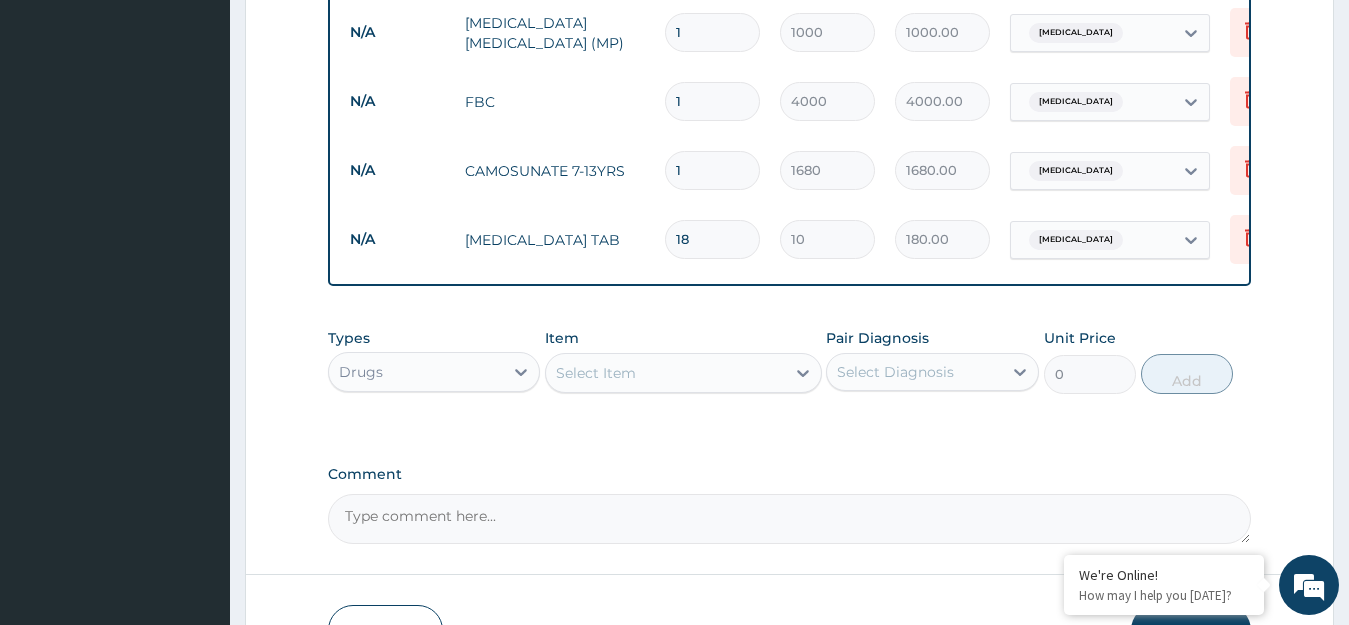 click on "Select Item" at bounding box center [596, 373] 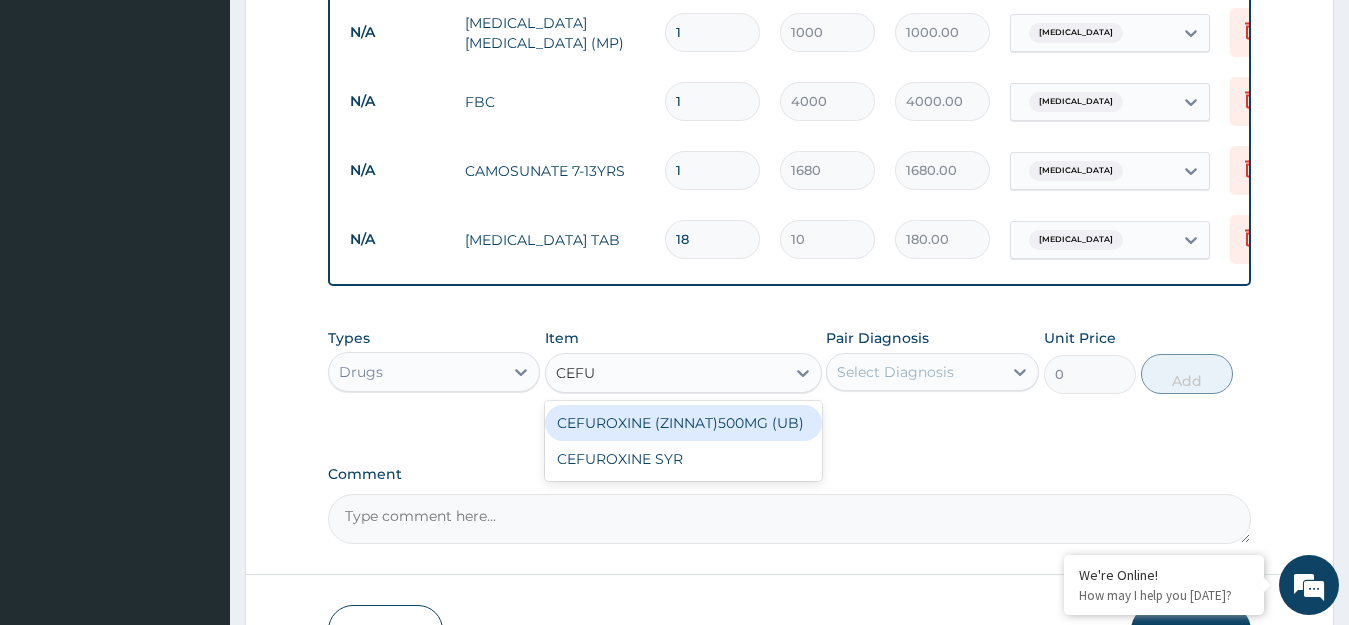type on "CEFUR" 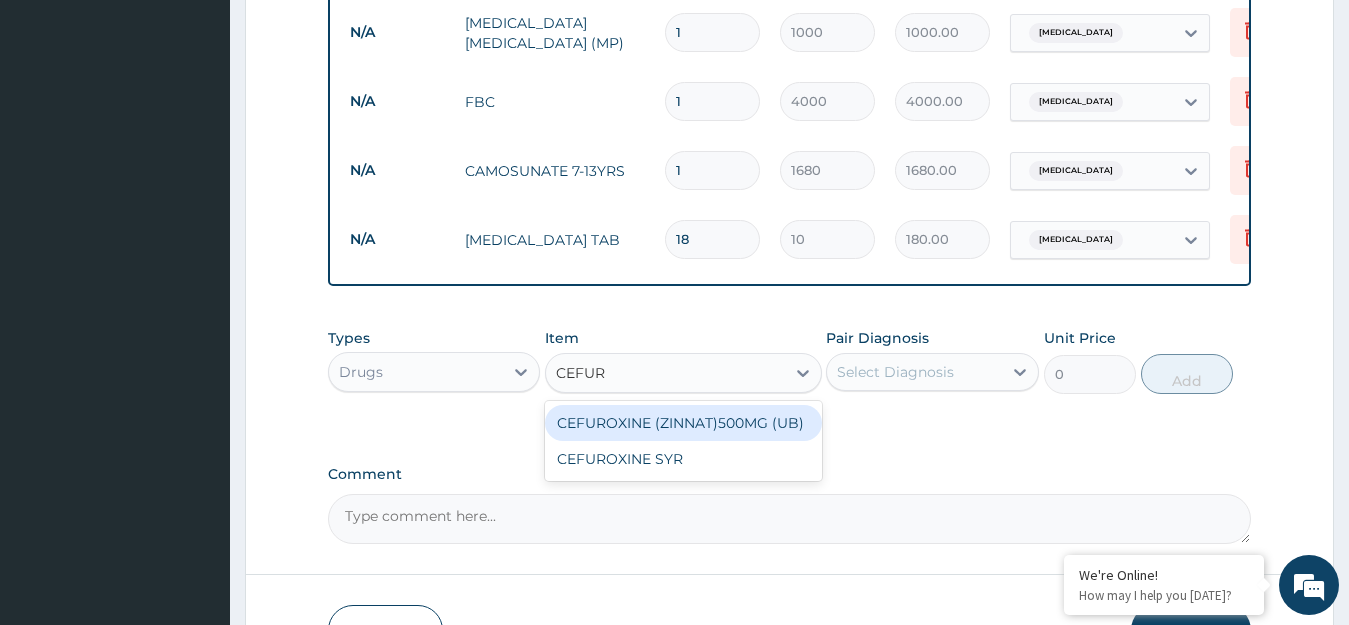 click on "CEFUROXINE (ZINNAT)500MG (UB)" at bounding box center (683, 423) 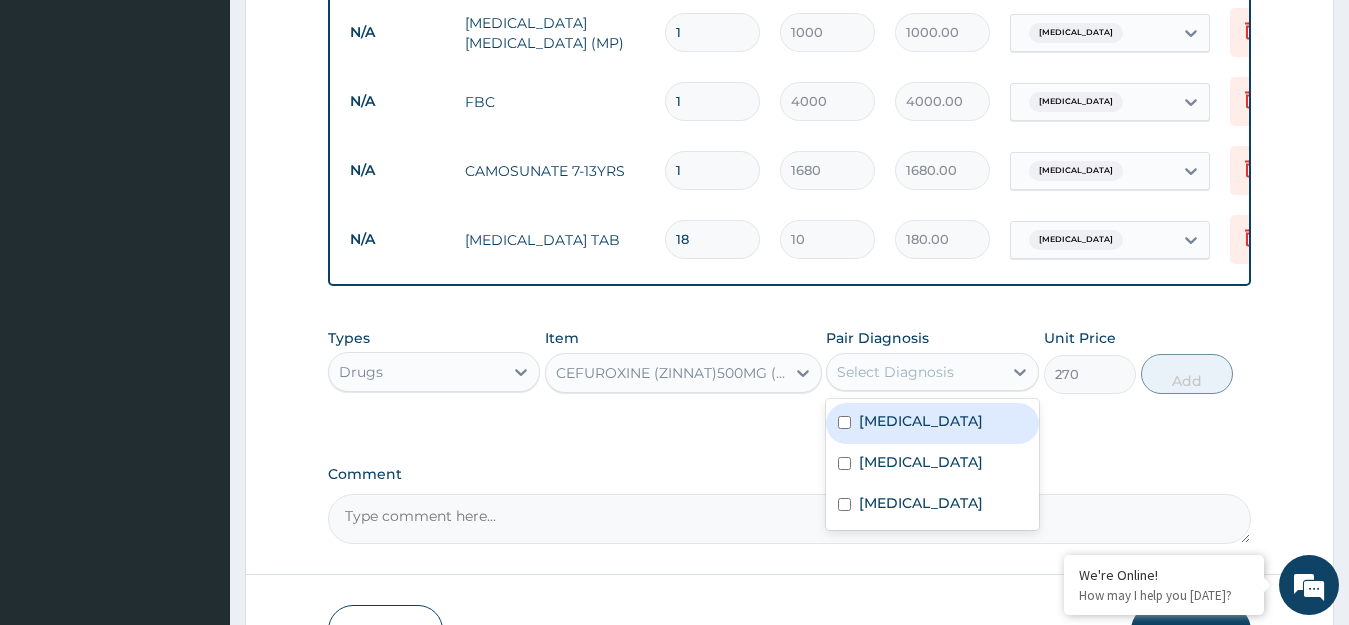 click on "Select Diagnosis" at bounding box center [895, 372] 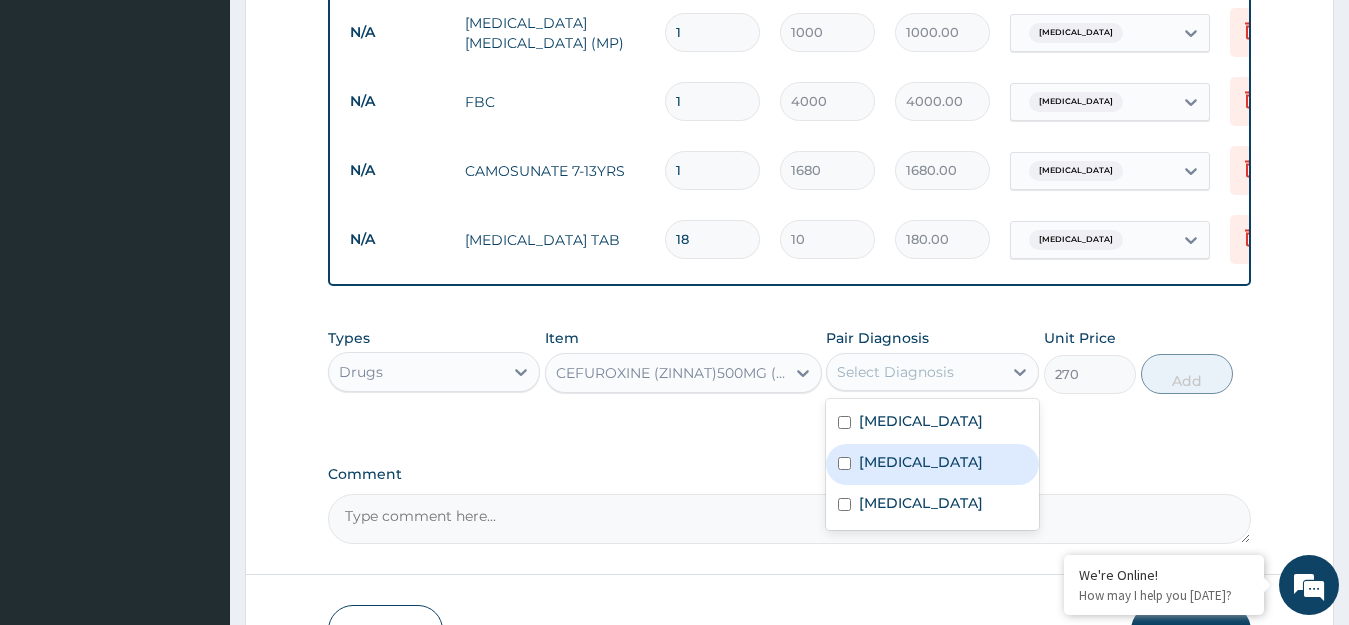 click on "Upper respiratory infection" at bounding box center (921, 462) 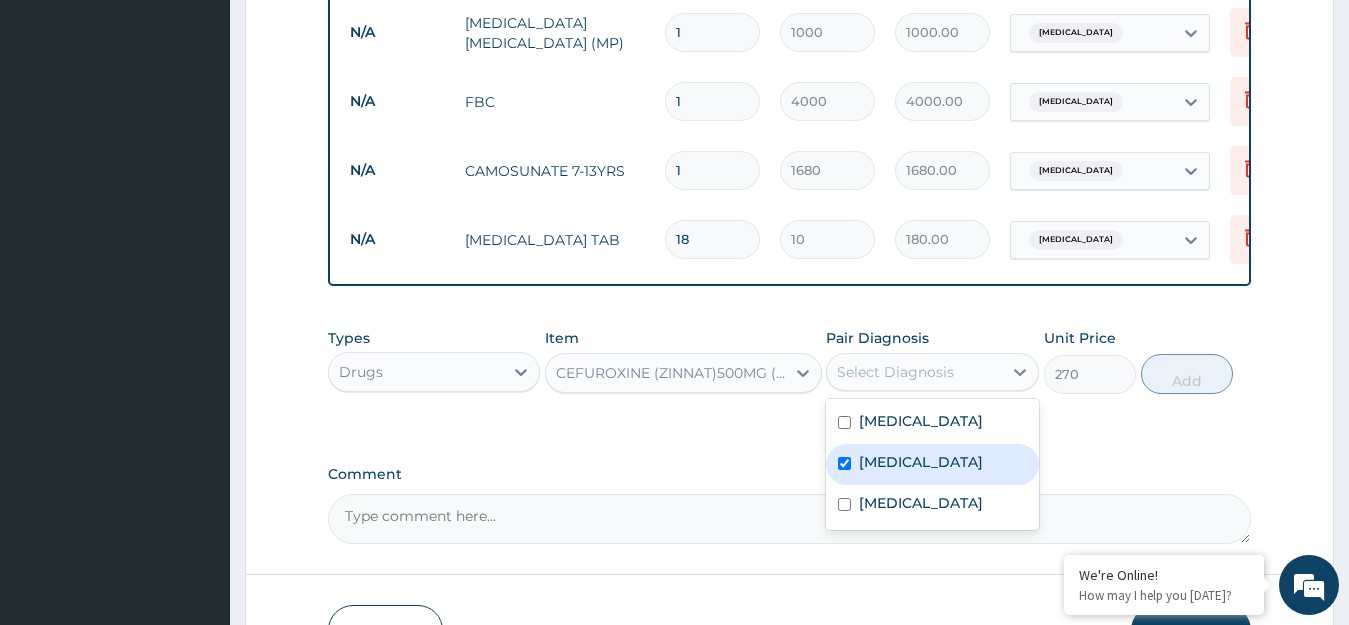 checkbox on "true" 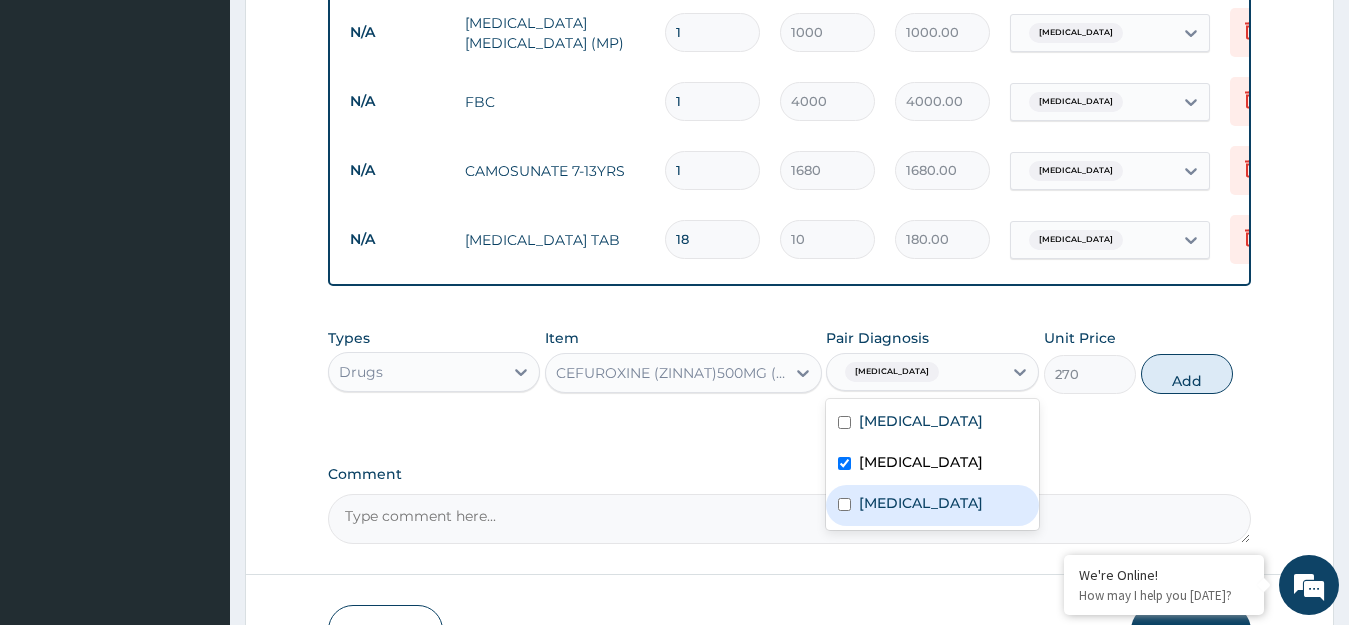 drag, startPoint x: 929, startPoint y: 534, endPoint x: 1054, endPoint y: 513, distance: 126.751724 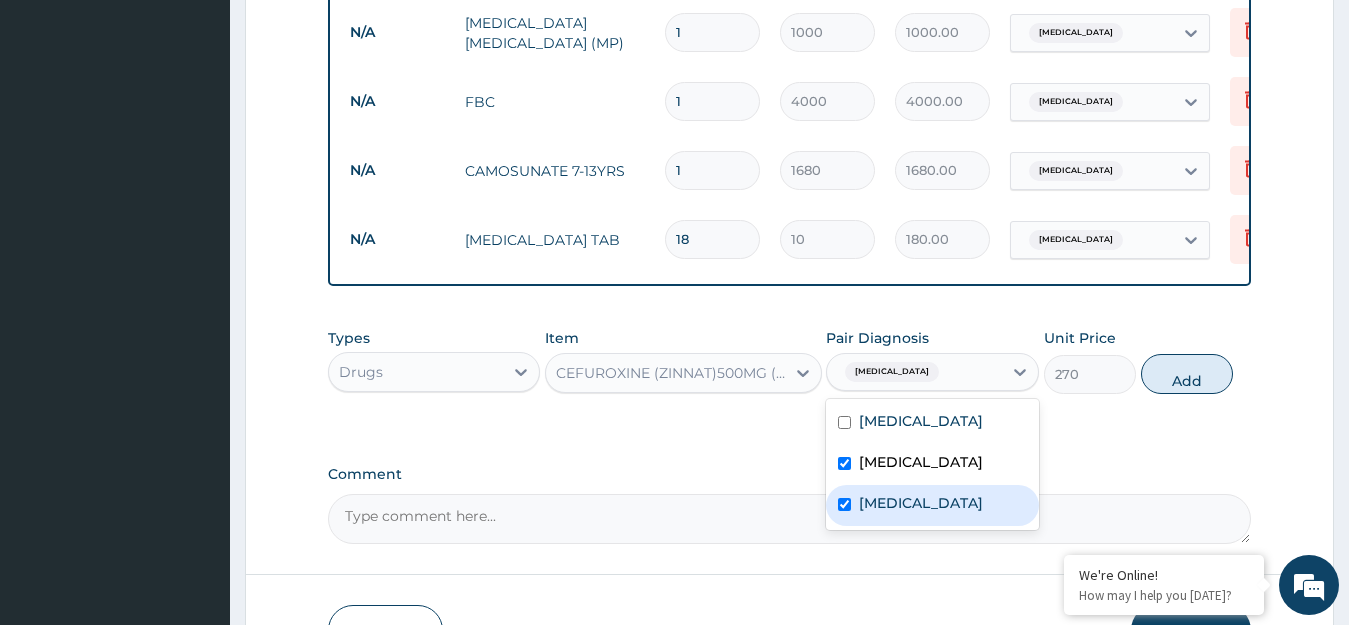 checkbox on "true" 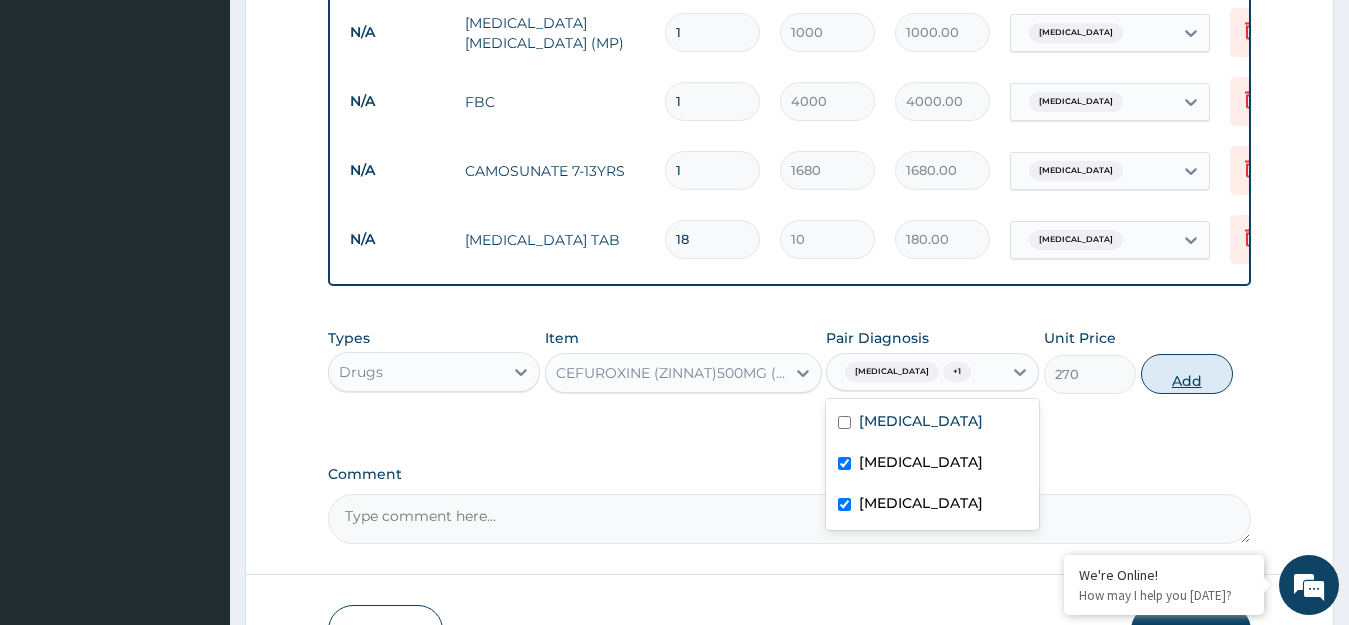 click on "Add" at bounding box center [1187, 374] 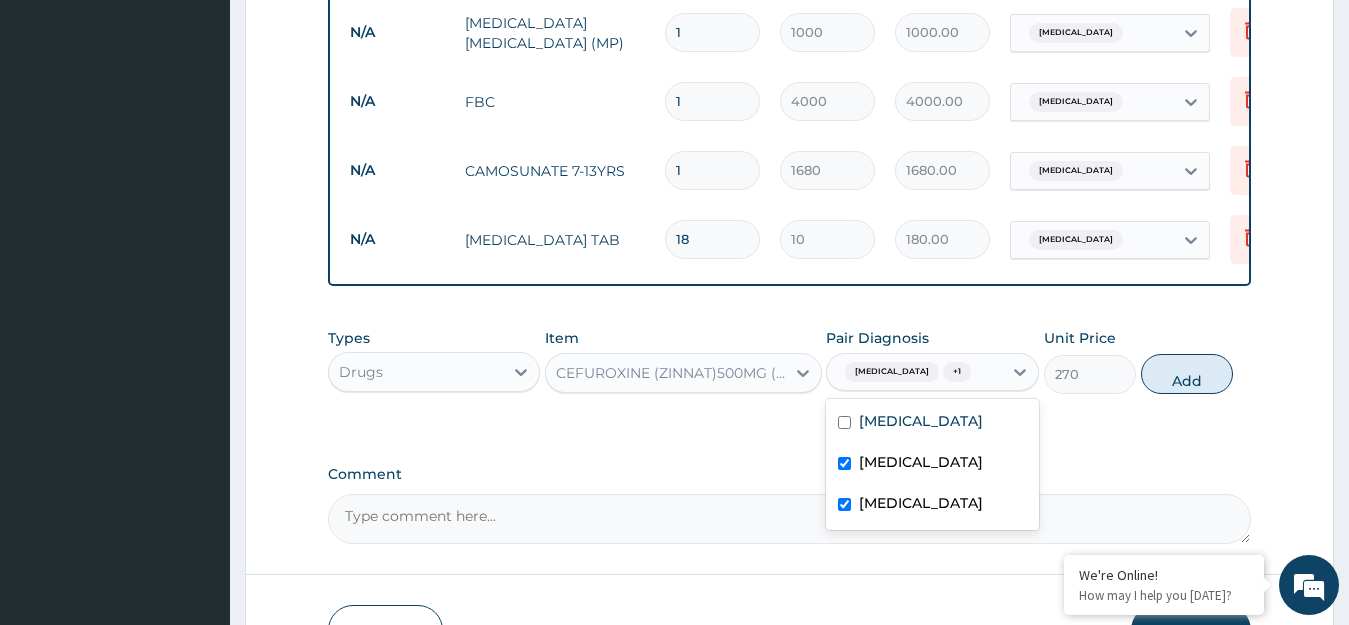 type on "0" 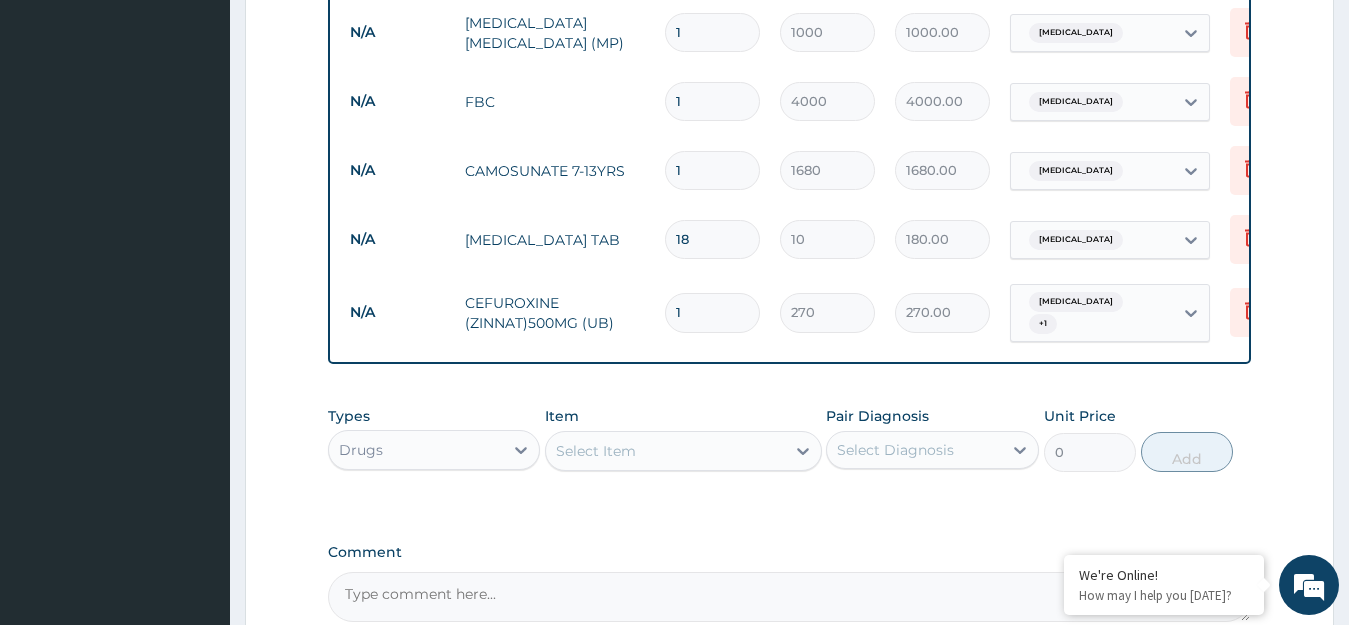drag, startPoint x: 695, startPoint y: 300, endPoint x: 661, endPoint y: 316, distance: 37.576588 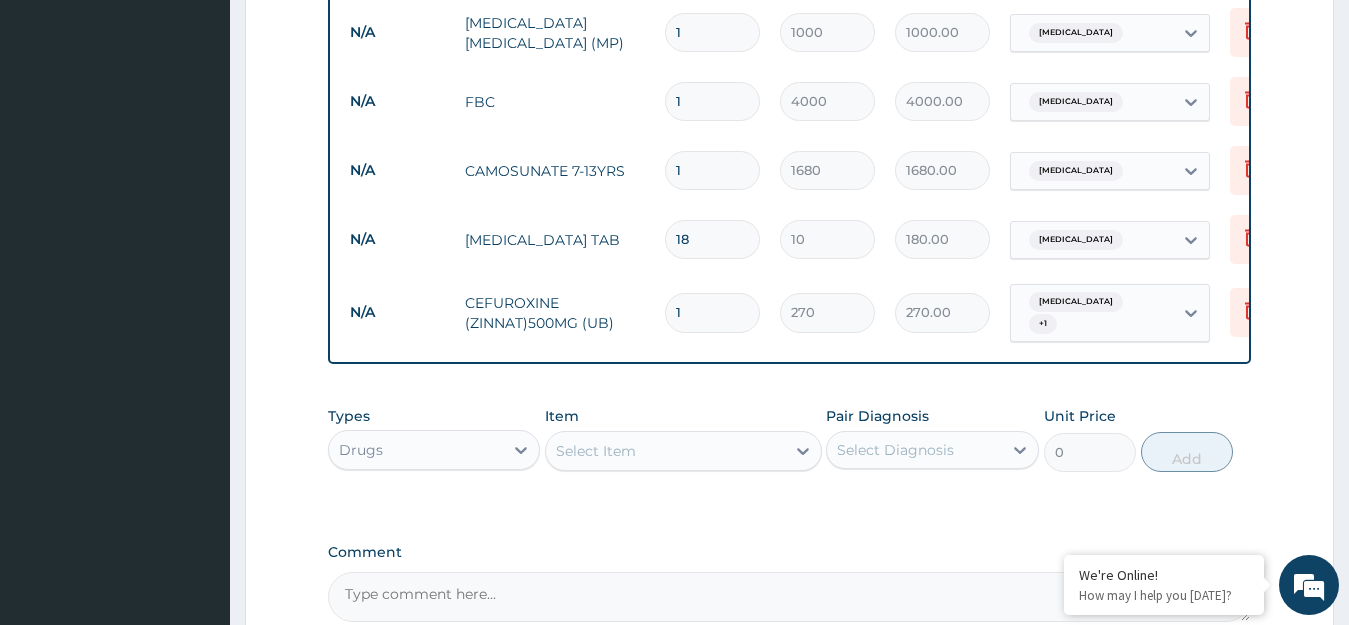 type on "5" 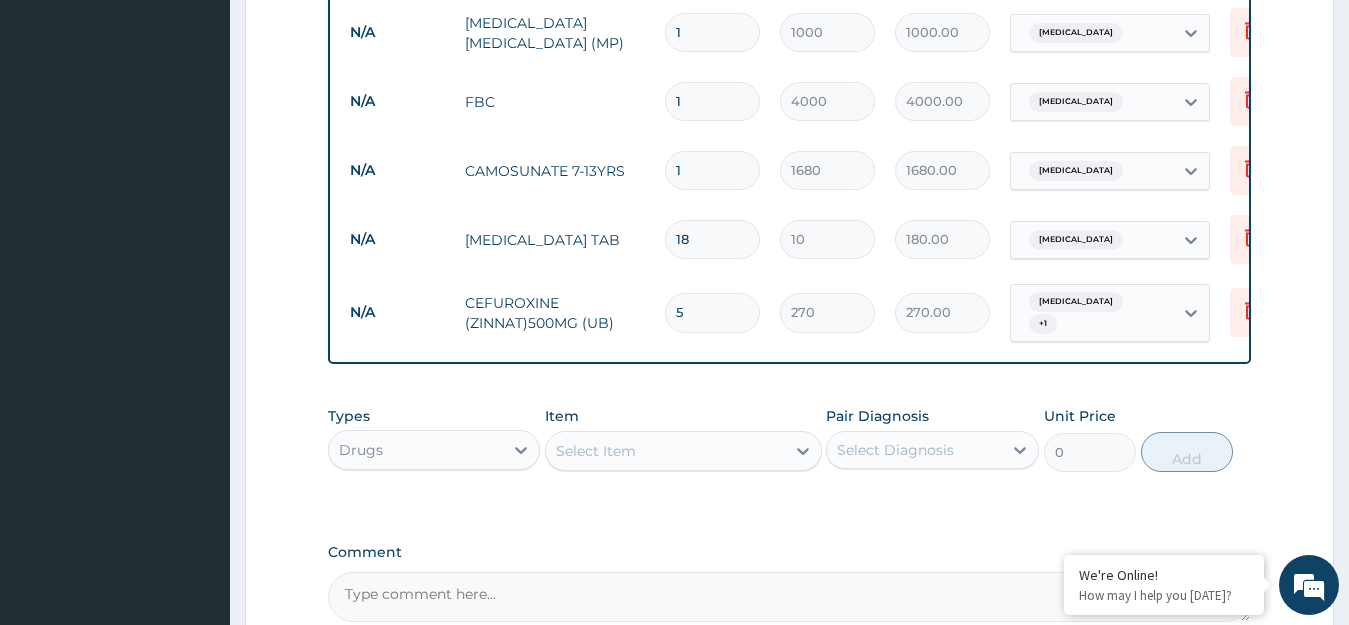 type on "1350.00" 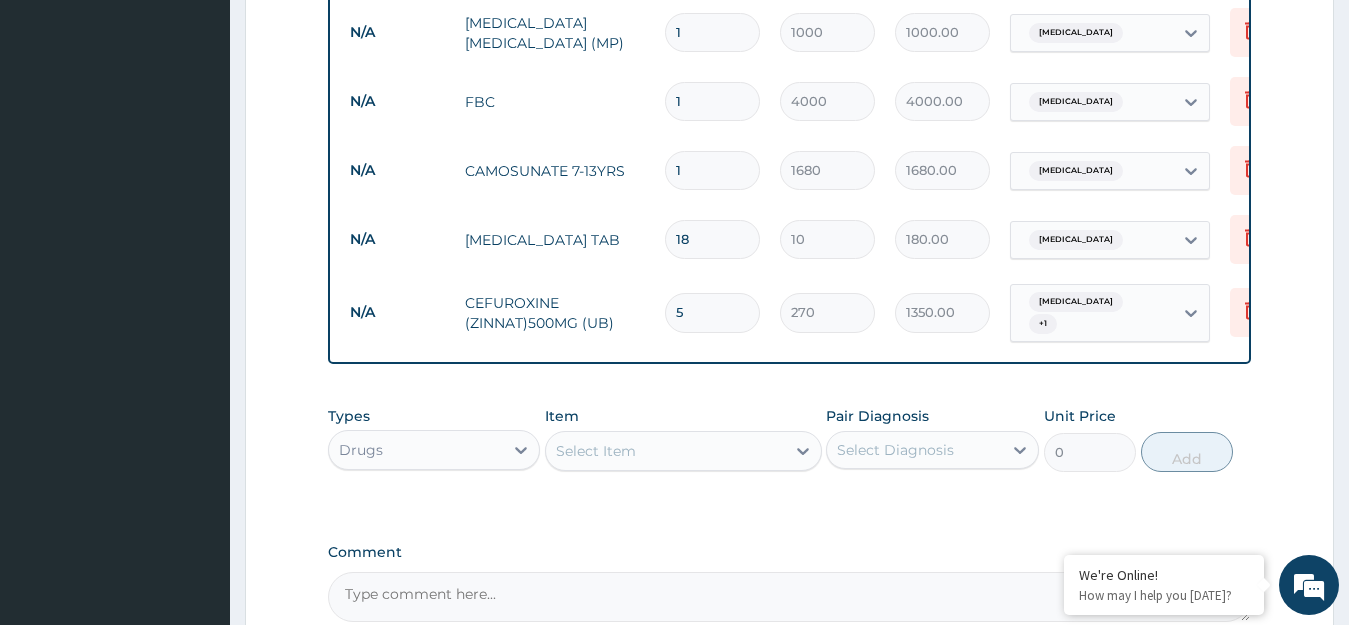 type on "5" 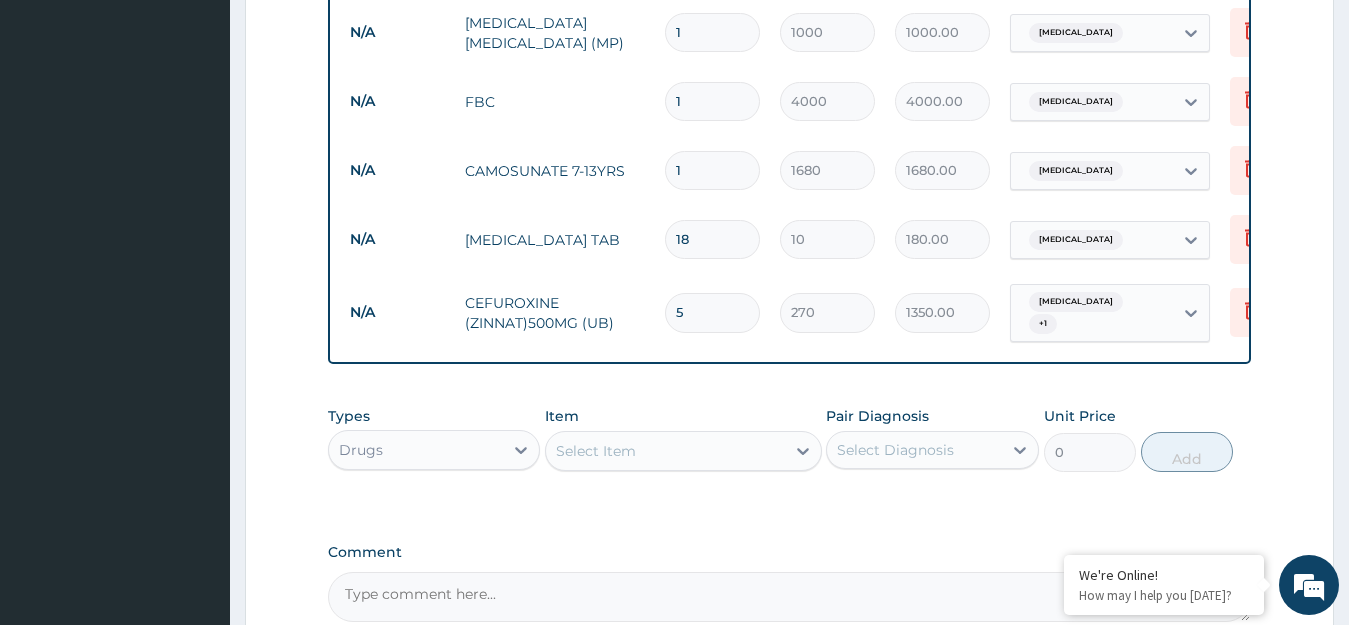 drag, startPoint x: 704, startPoint y: 228, endPoint x: 667, endPoint y: 243, distance: 39.92493 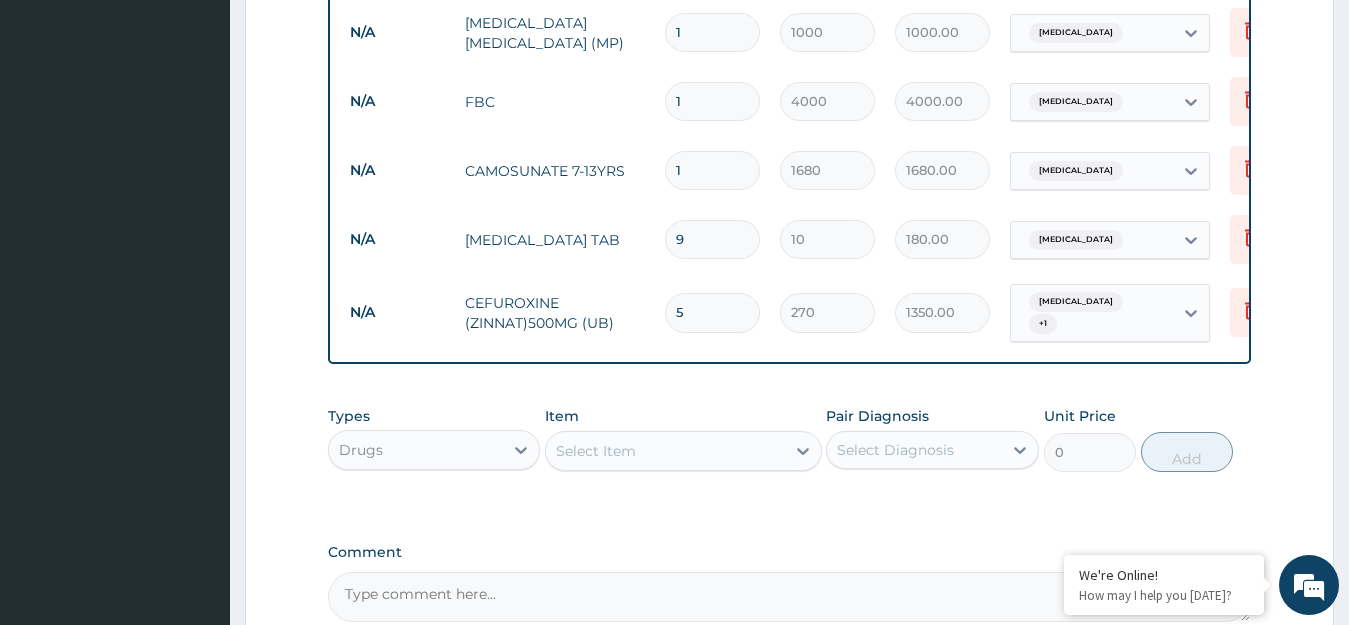 type on "90.00" 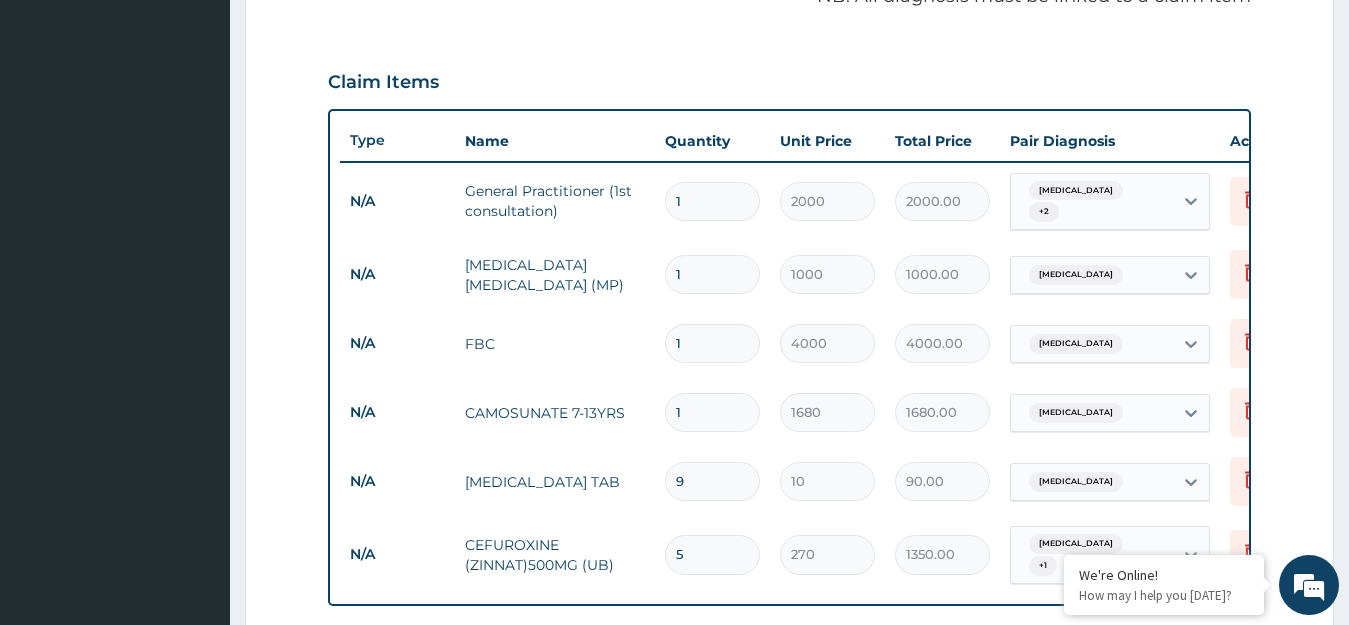 scroll, scrollTop: 477, scrollLeft: 0, axis: vertical 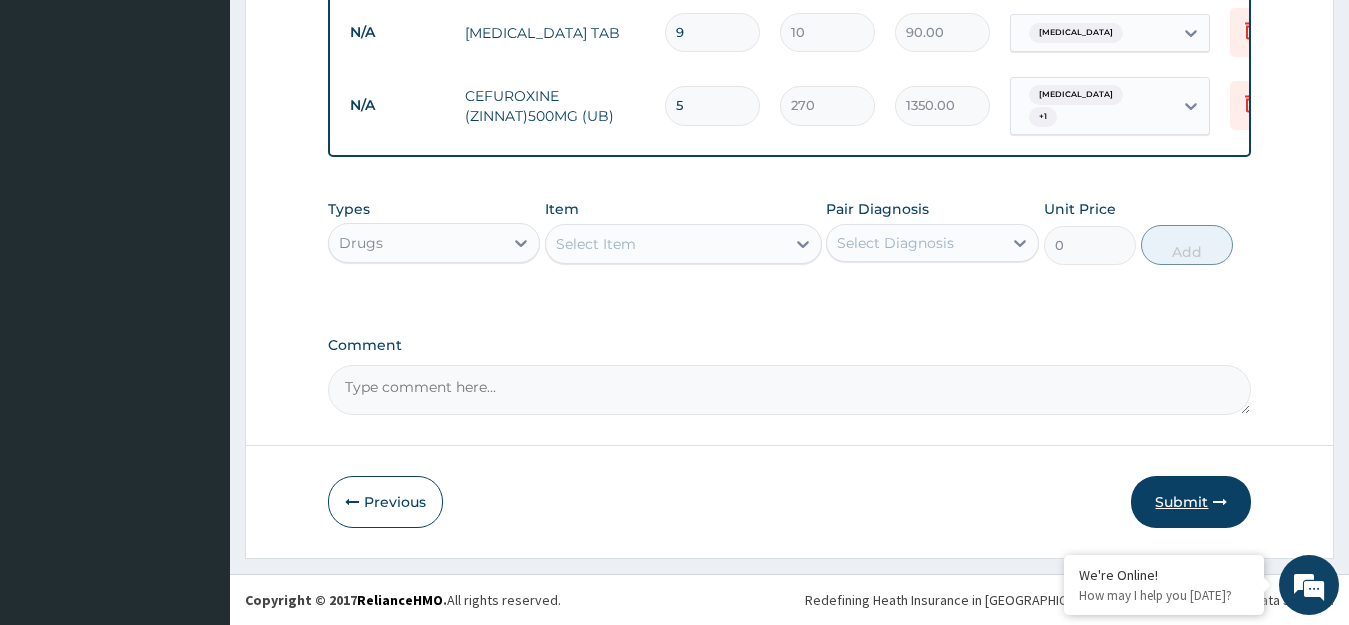 type on "9" 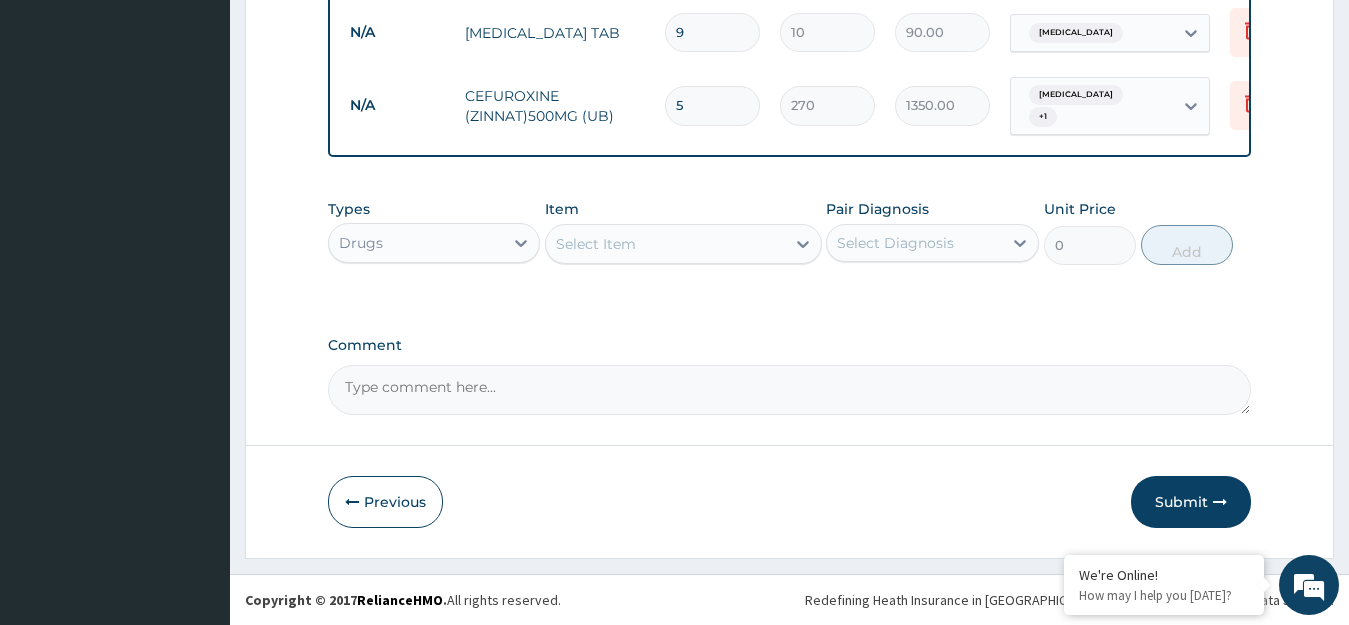 scroll, scrollTop: 545, scrollLeft: 0, axis: vertical 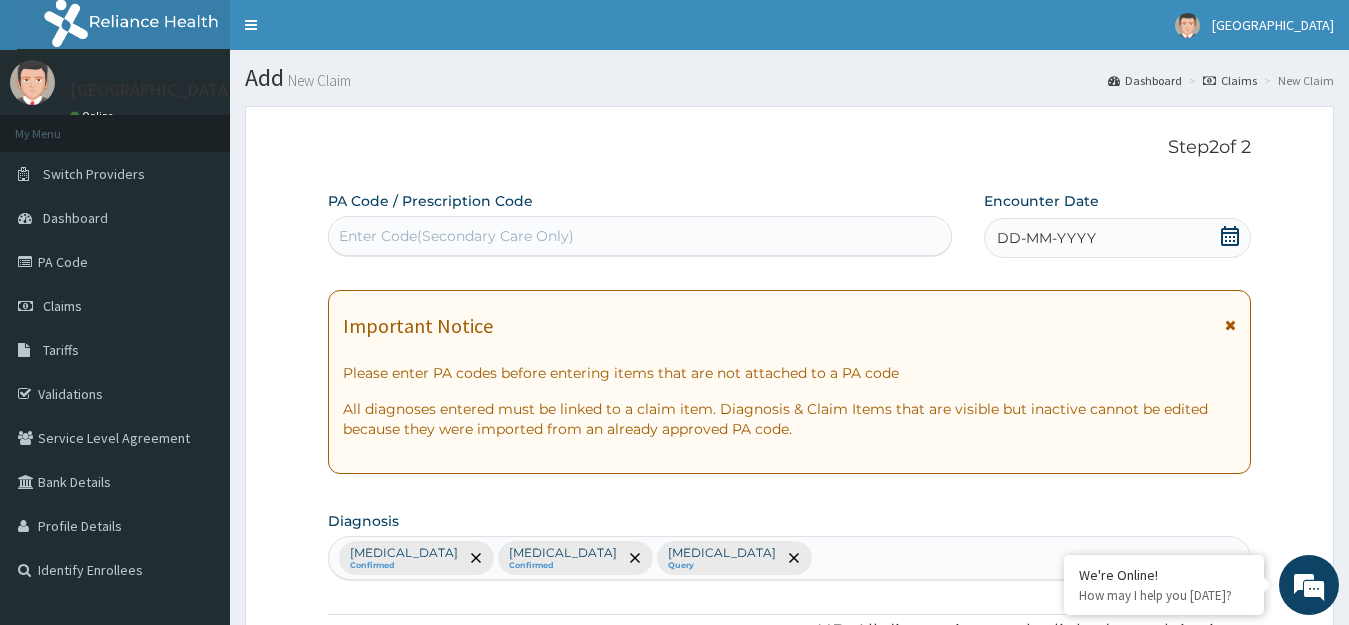 click 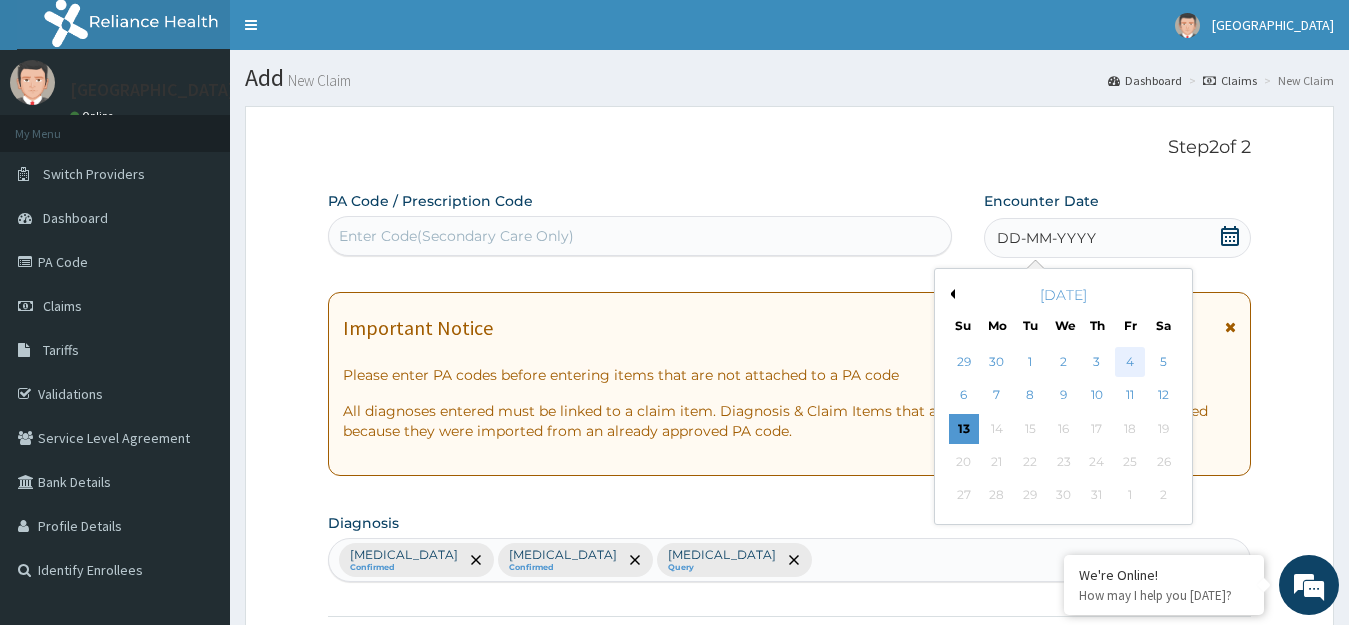 click on "4" at bounding box center (1130, 362) 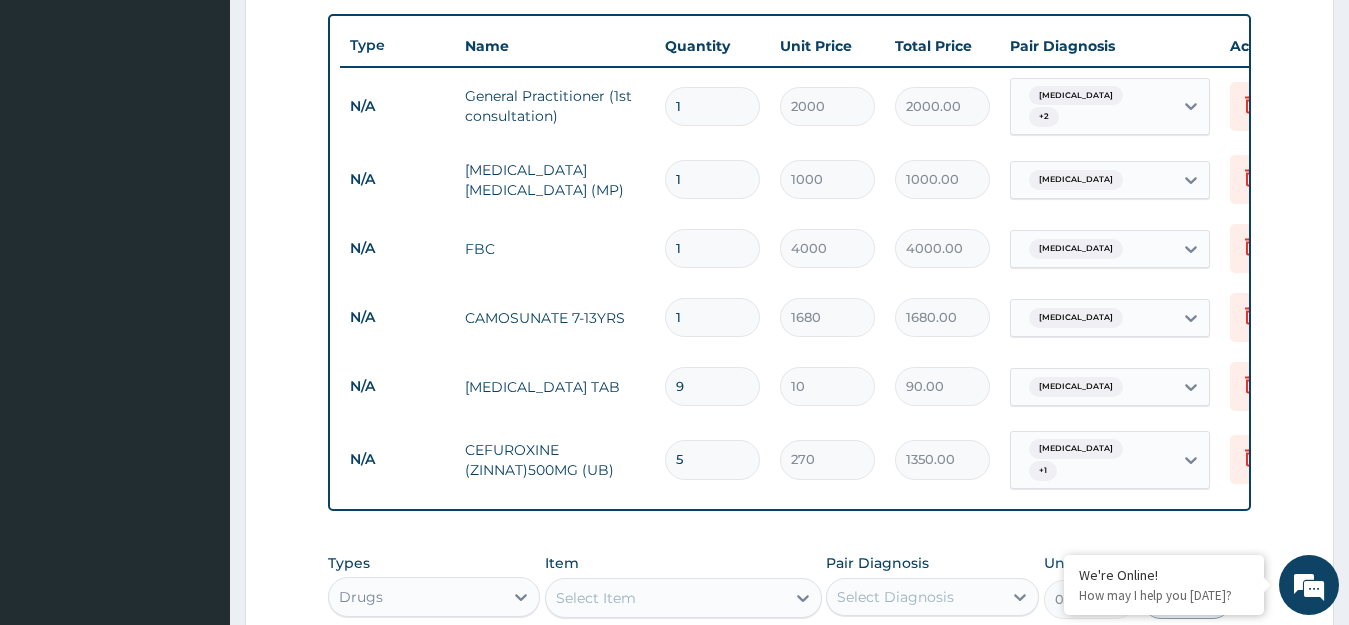 scroll, scrollTop: 1092, scrollLeft: 0, axis: vertical 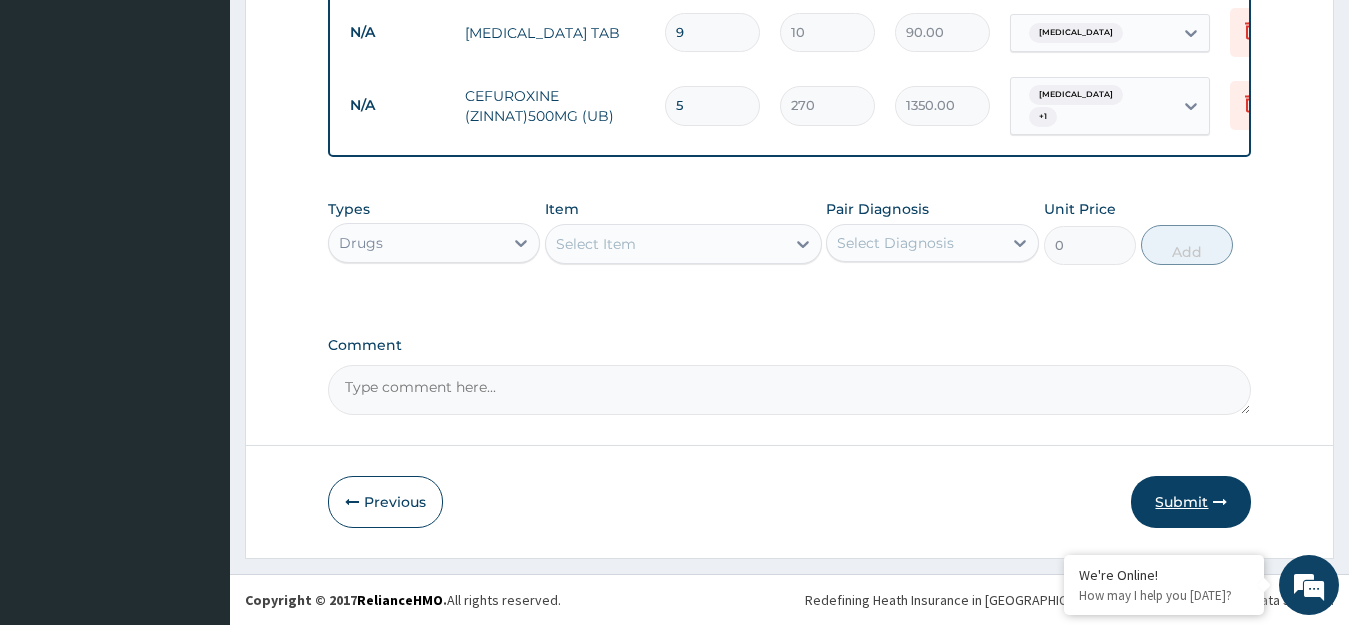 click on "Submit" at bounding box center [1191, 502] 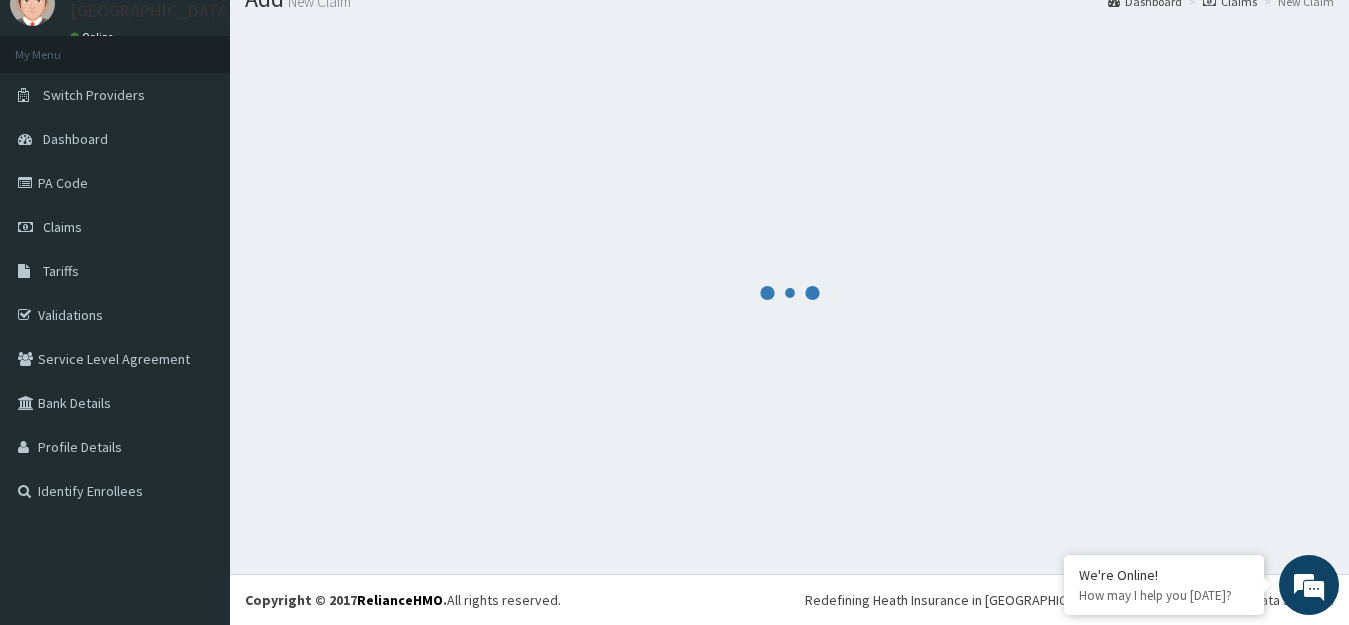 scroll, scrollTop: 79, scrollLeft: 0, axis: vertical 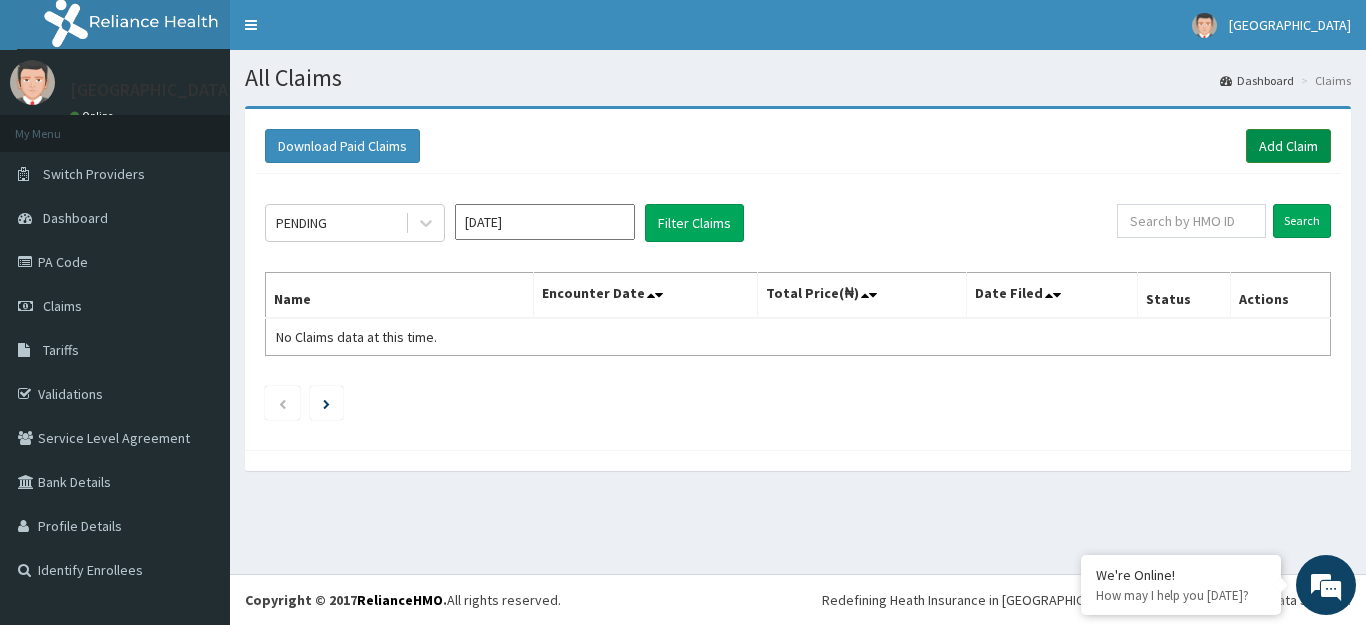 click on "Add Claim" at bounding box center [1288, 146] 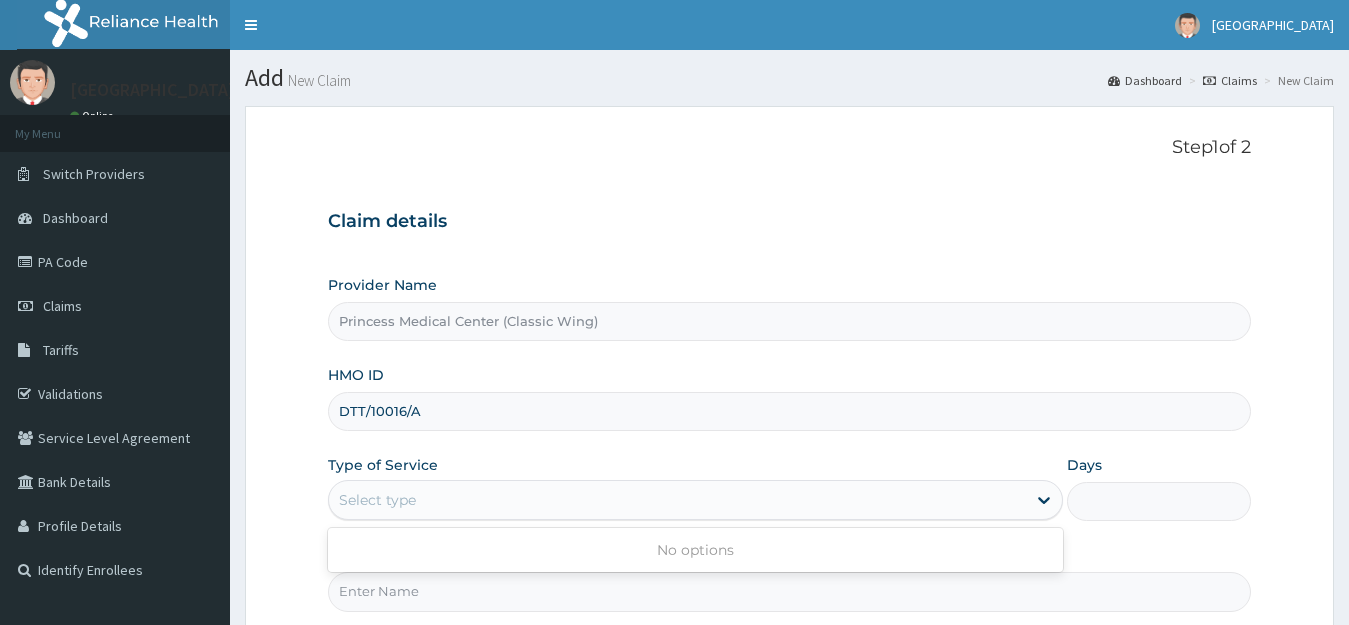click on "Select type" at bounding box center (678, 500) 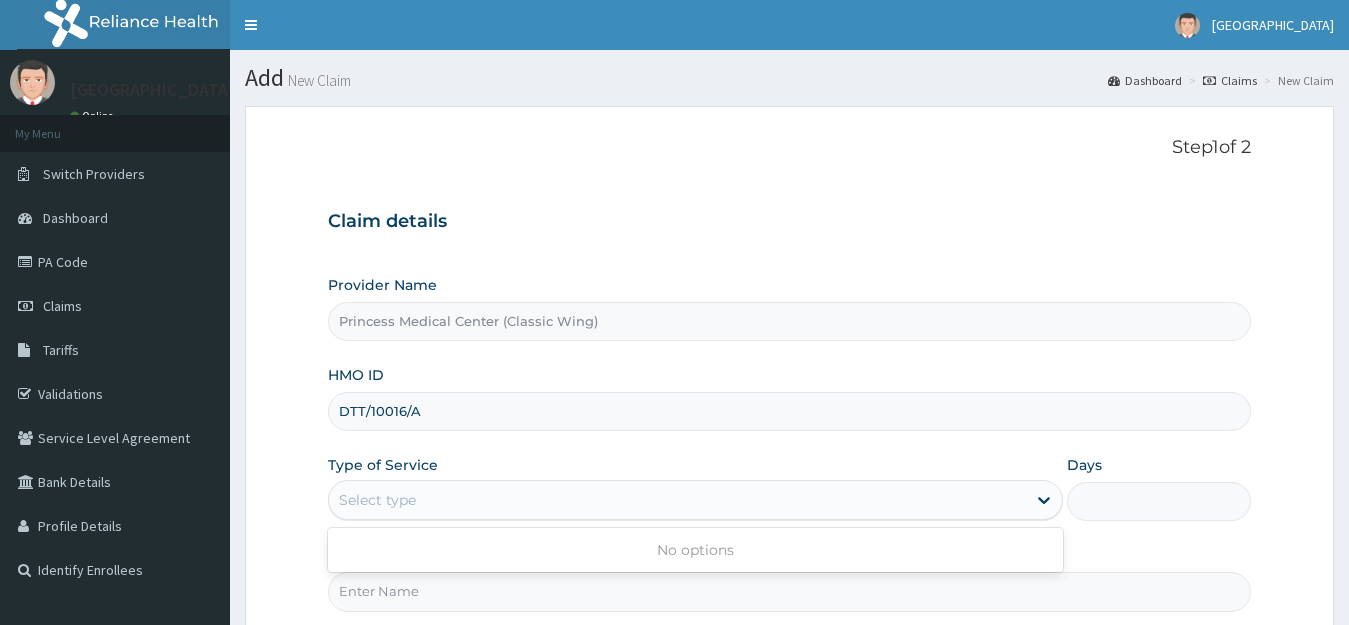 scroll, scrollTop: 0, scrollLeft: 0, axis: both 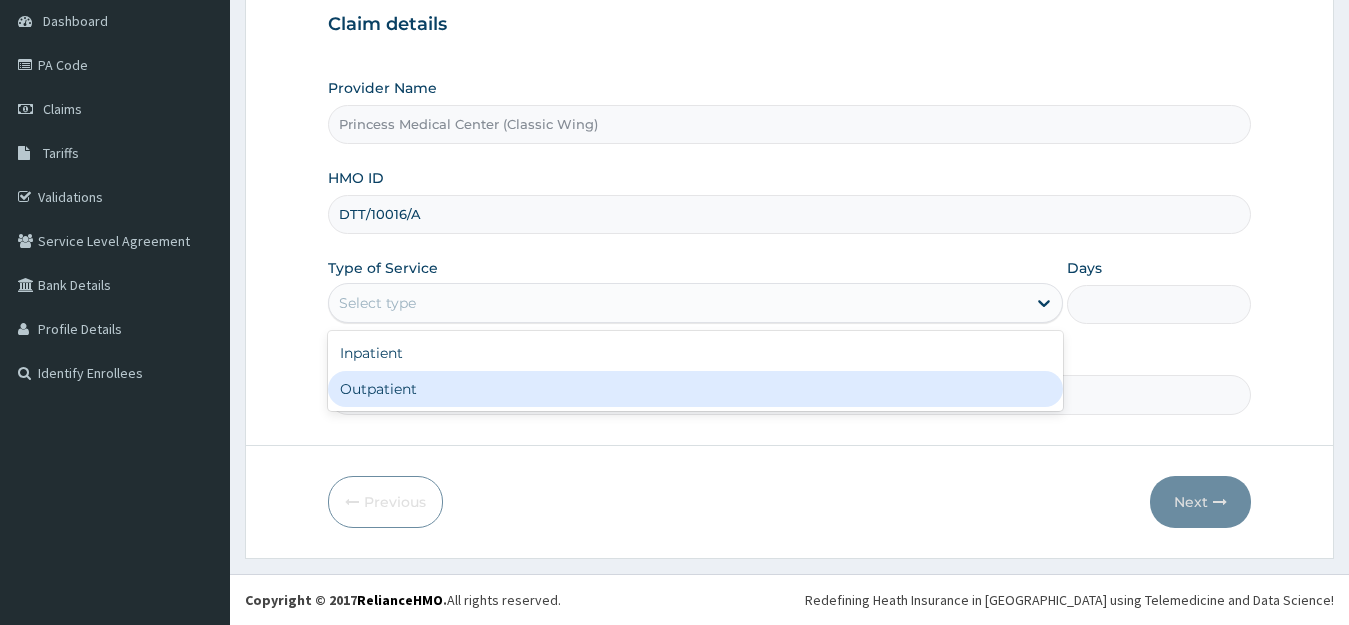 click on "Outpatient" at bounding box center (696, 389) 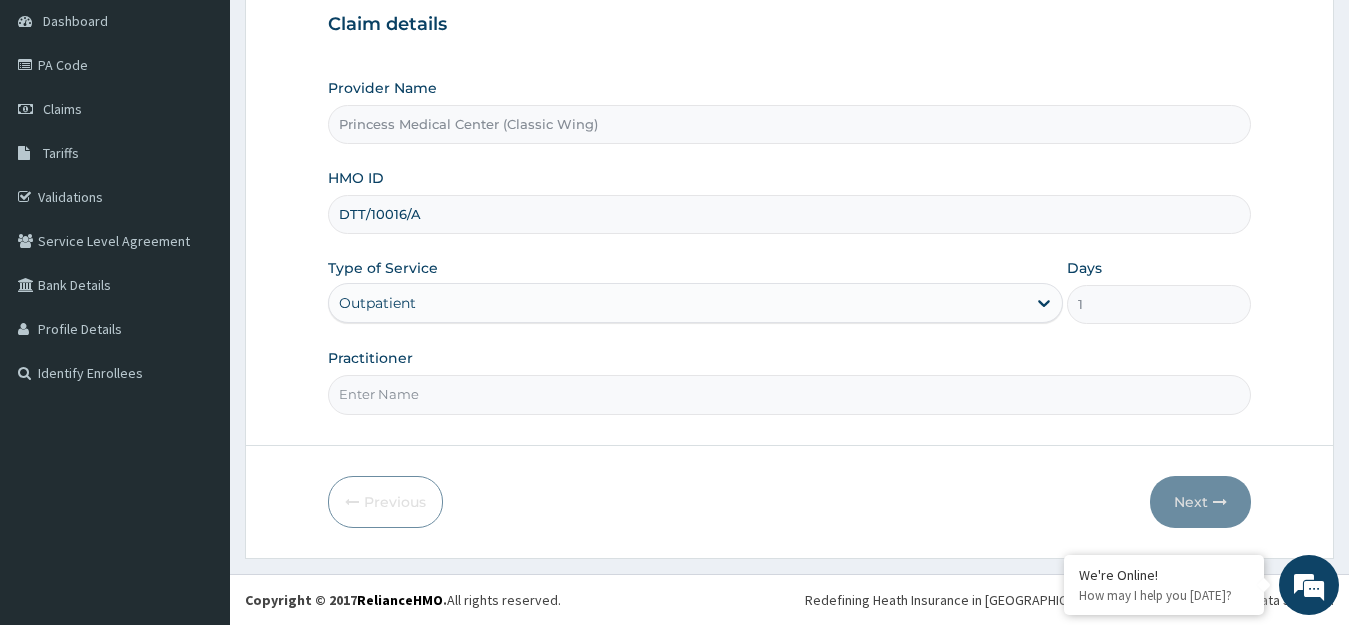 scroll, scrollTop: 0, scrollLeft: 0, axis: both 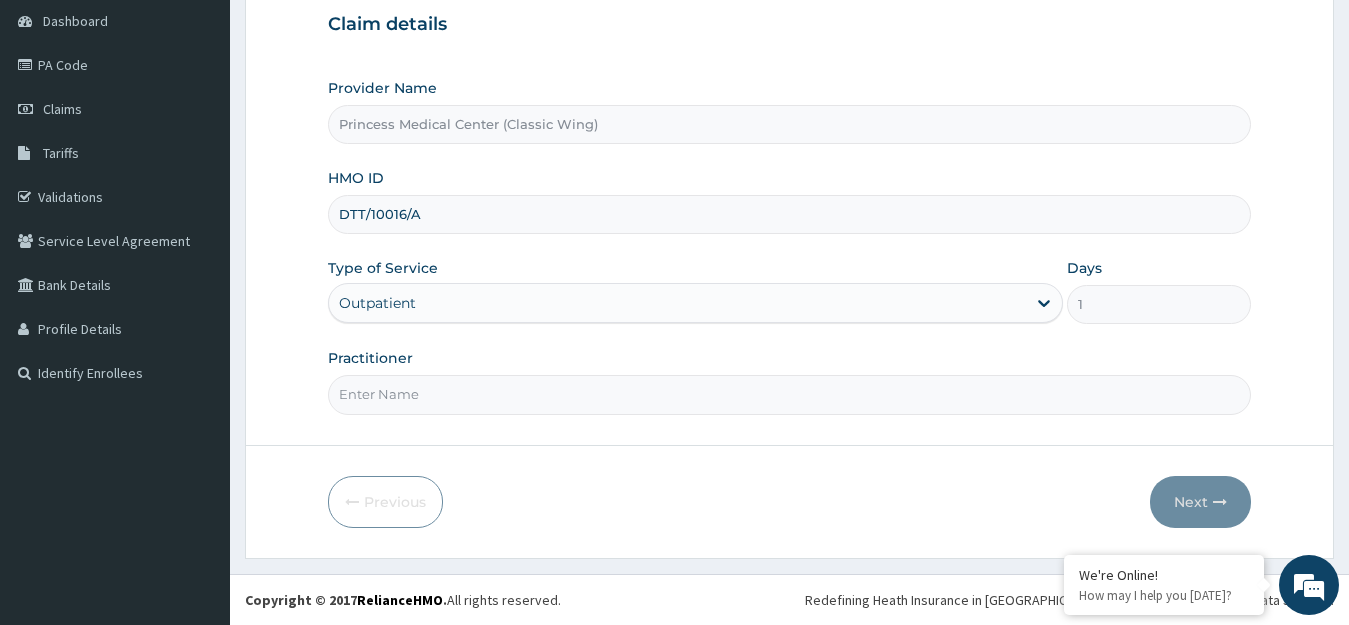type on "DR [PERSON_NAME].J" 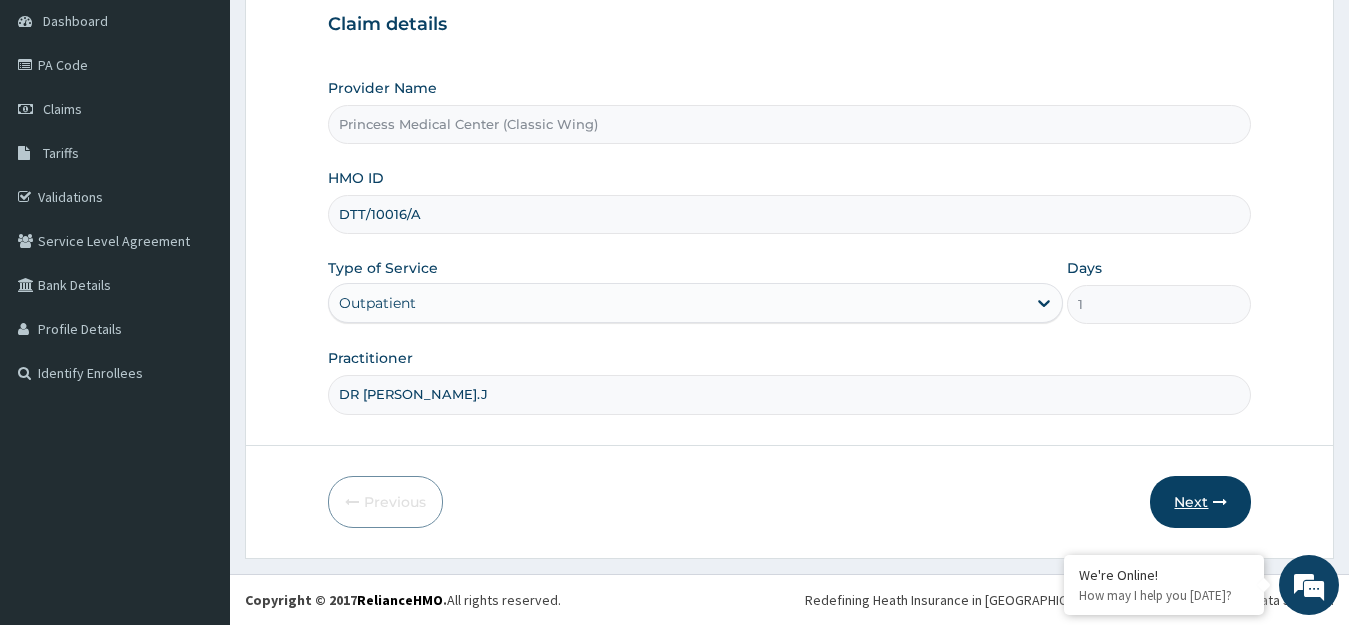 click on "Next" at bounding box center [1200, 502] 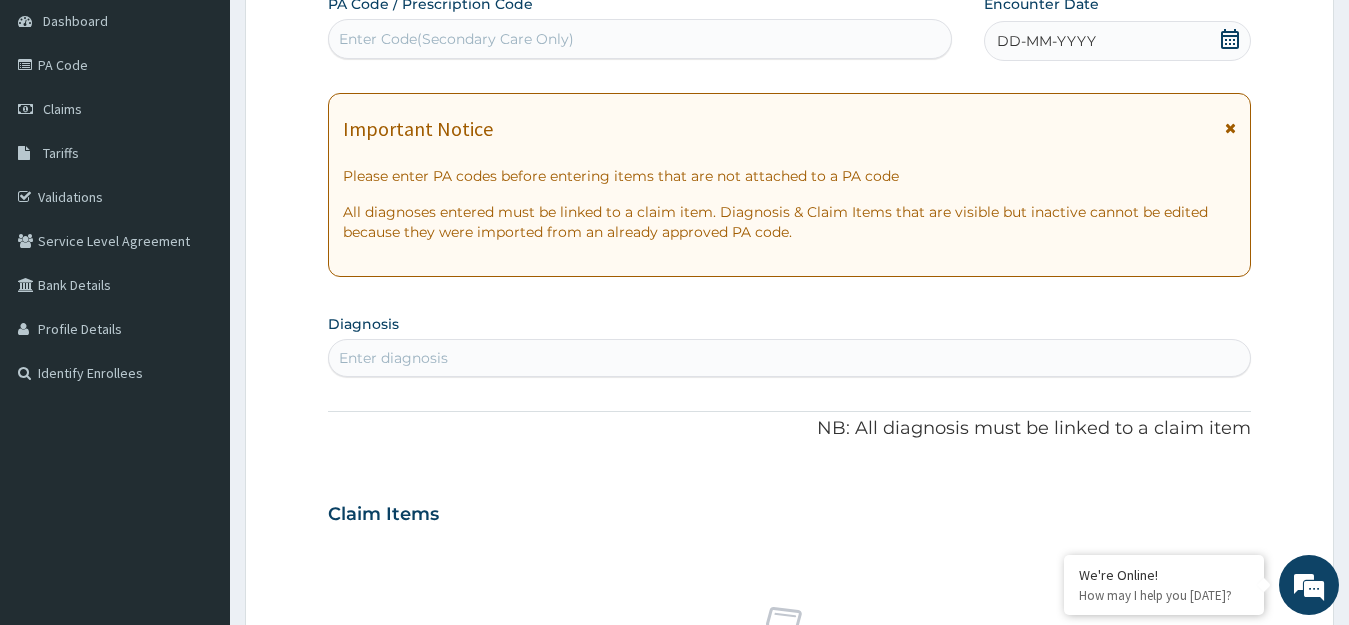 scroll, scrollTop: 0, scrollLeft: 0, axis: both 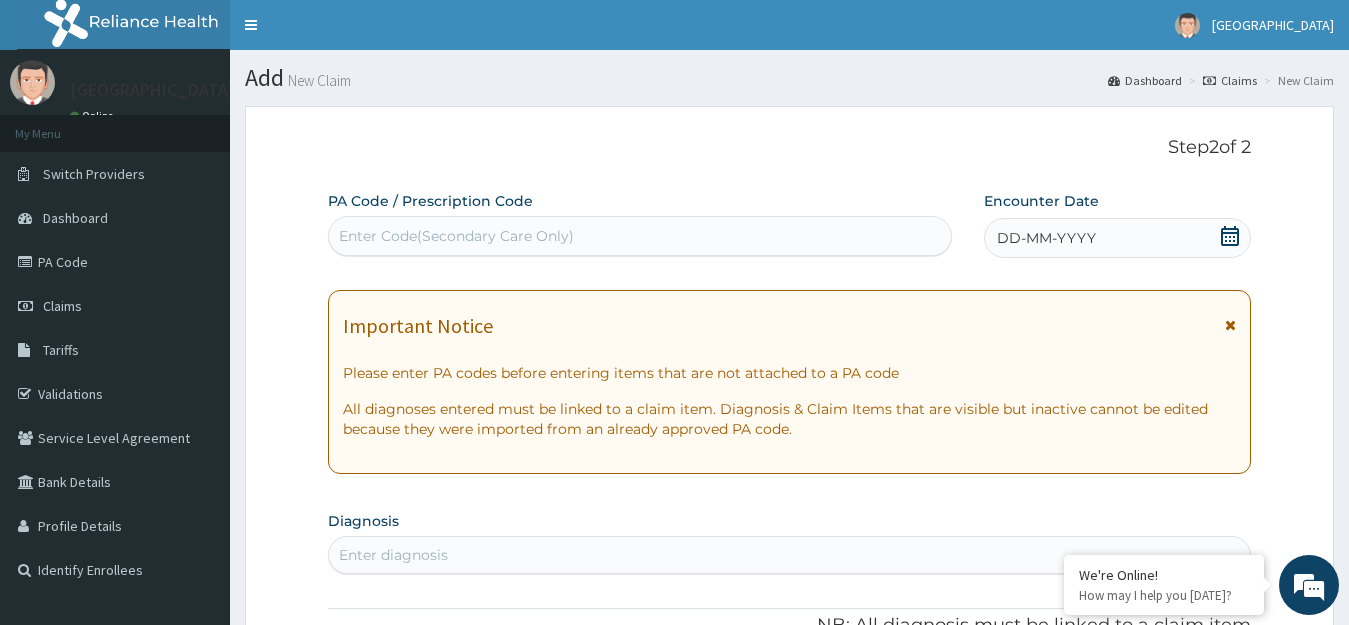 click on "Enter Code(Secondary Care Only)" at bounding box center [640, 236] 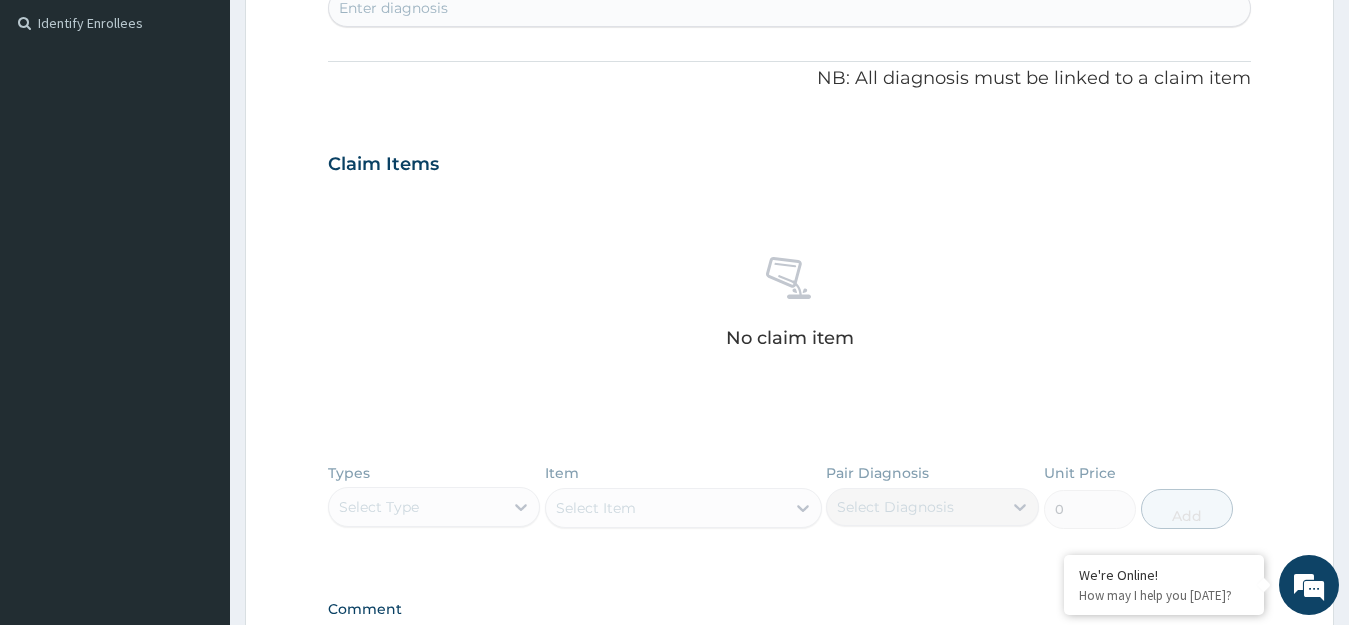 scroll, scrollTop: 0, scrollLeft: 0, axis: both 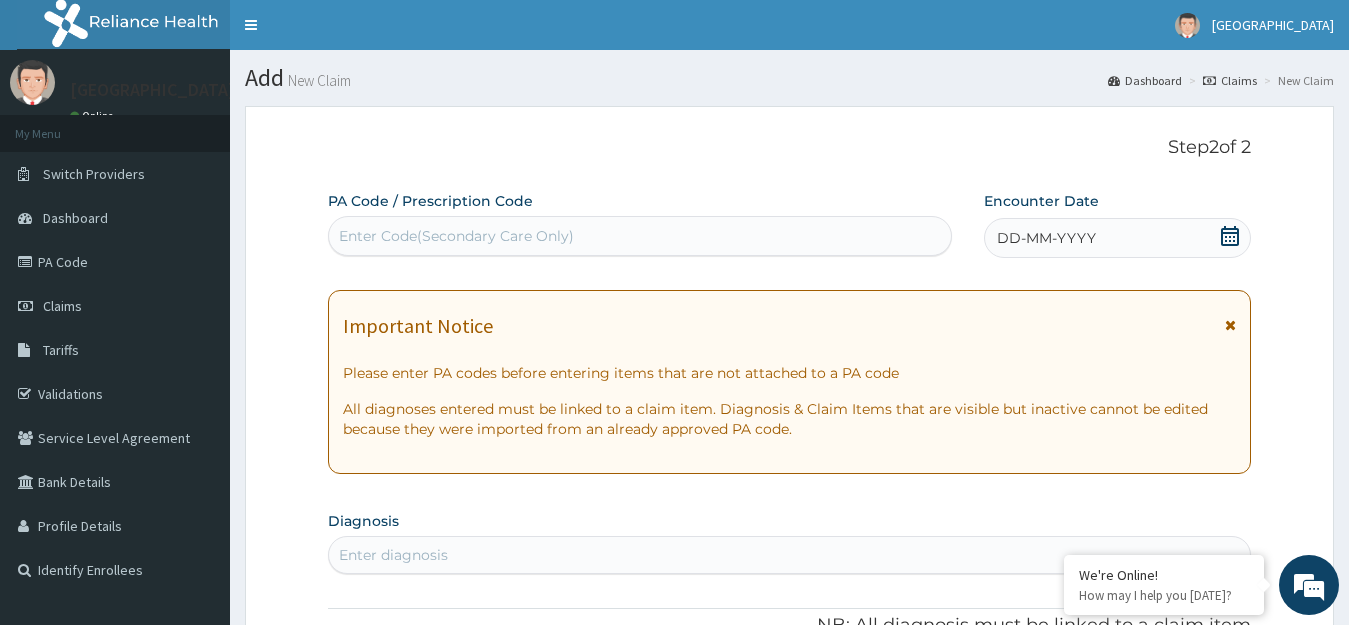 click 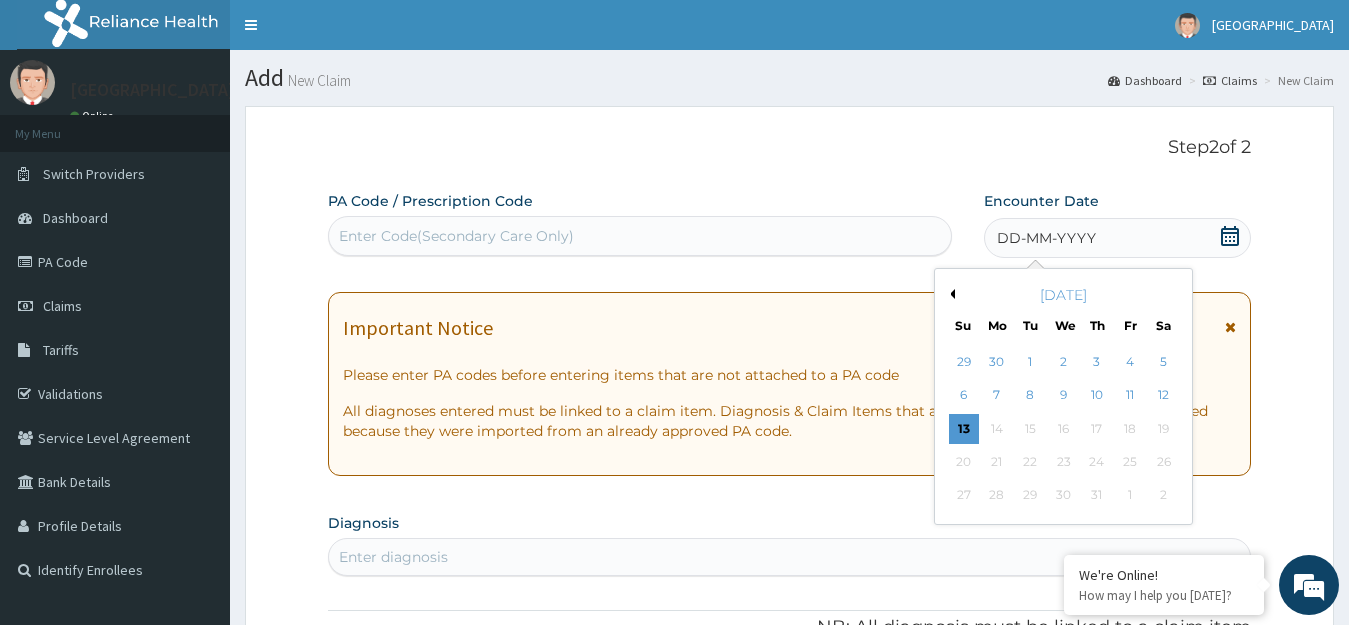 click on "5" at bounding box center (1163, 362) 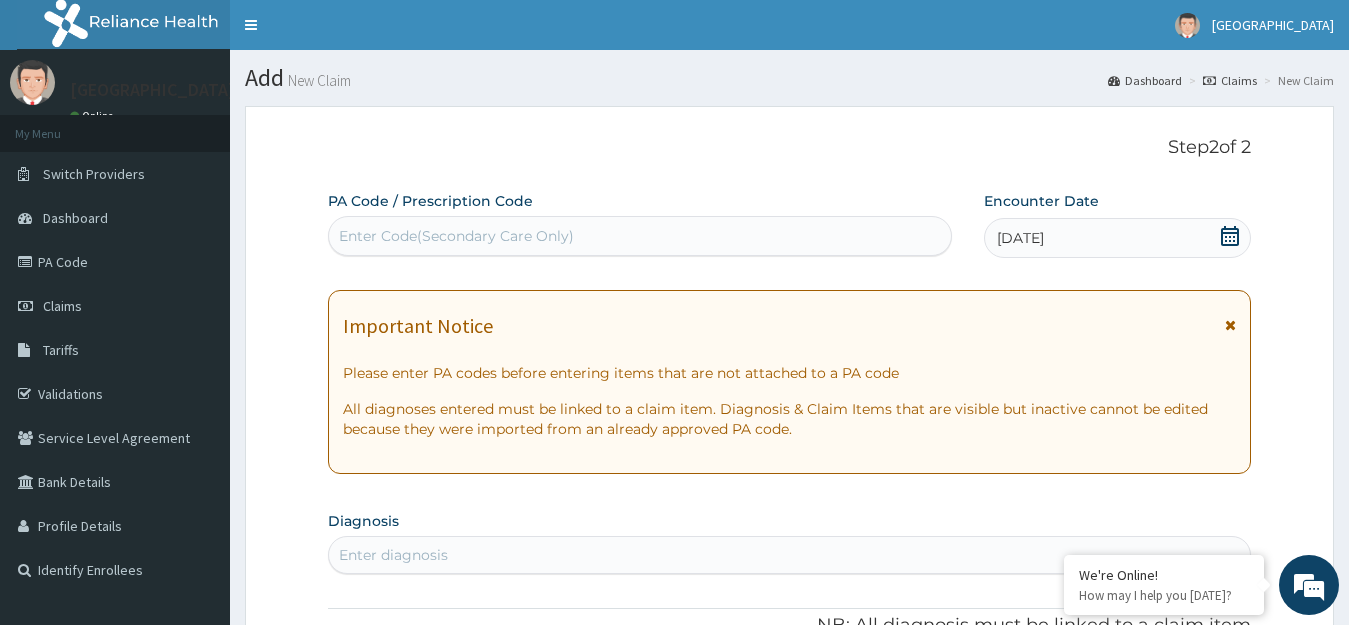 click on "Enter diagnosis" at bounding box center [393, 555] 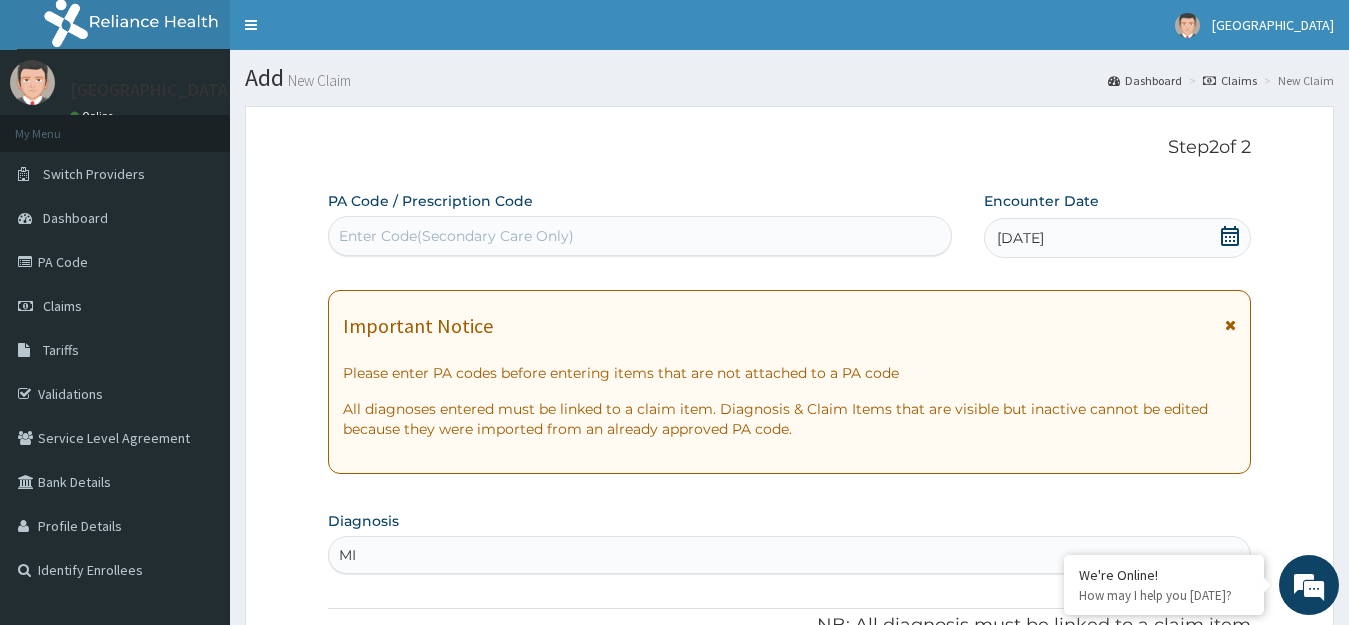 click on "MI MI" at bounding box center (790, 555) 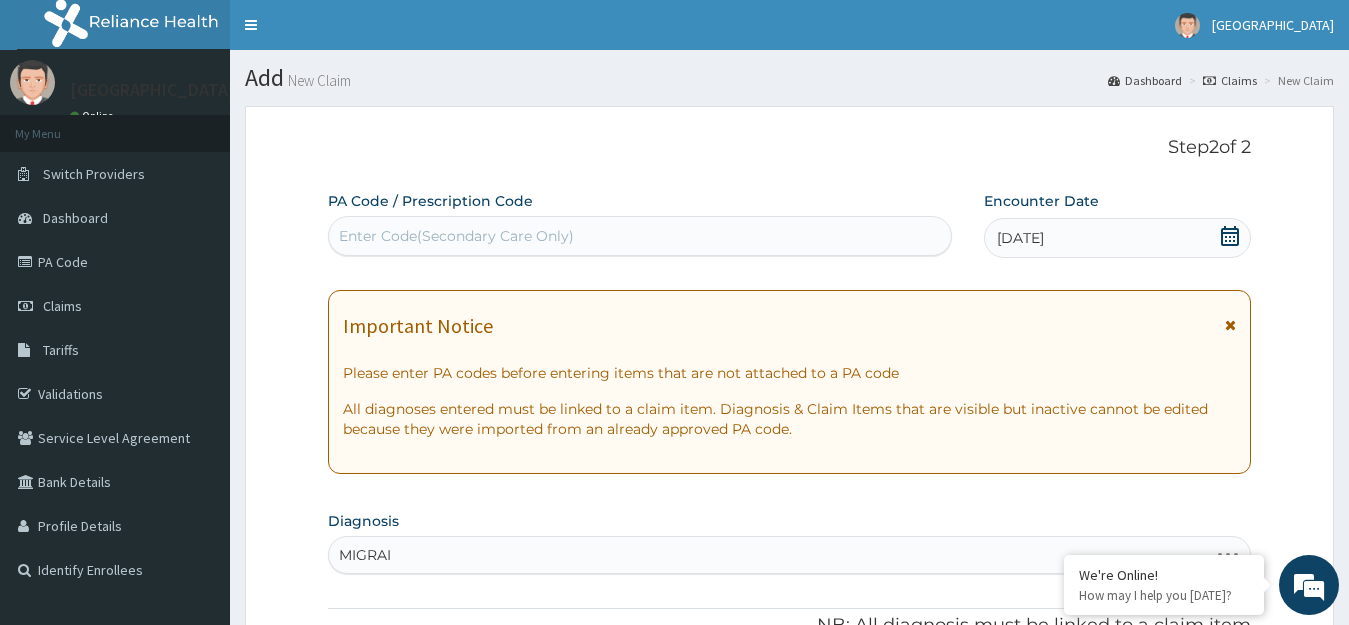 type on "MIGRAIN" 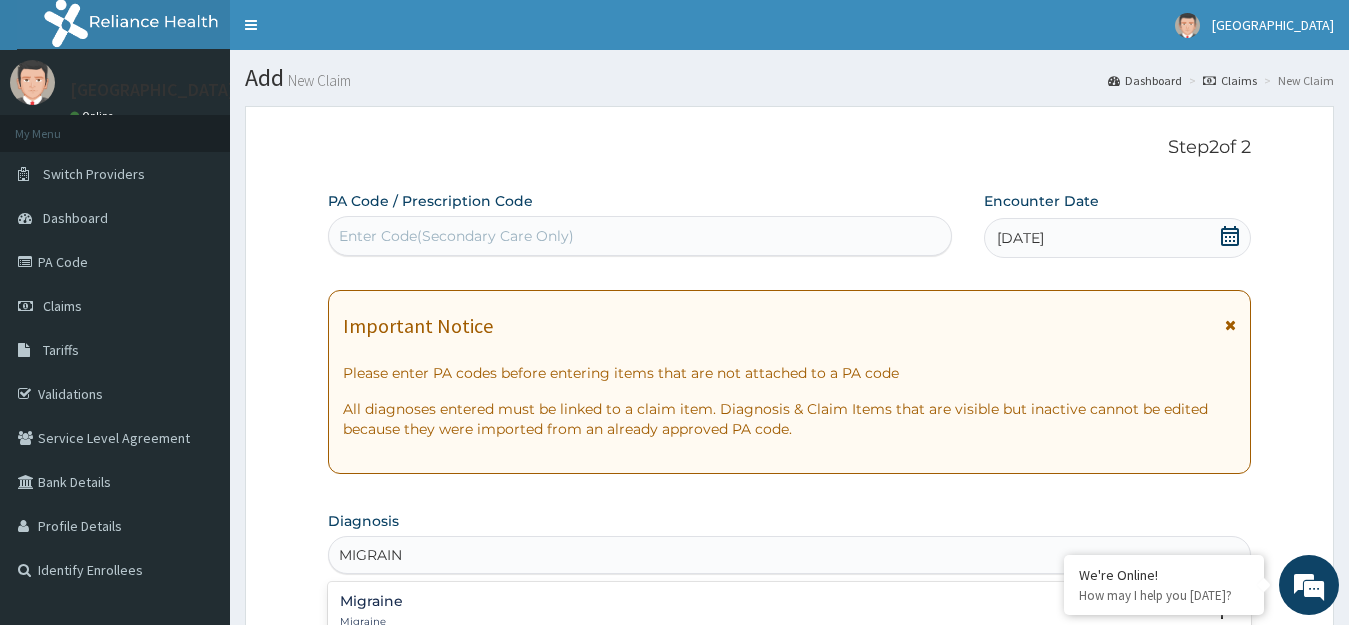 click on "Migraine" at bounding box center (371, 601) 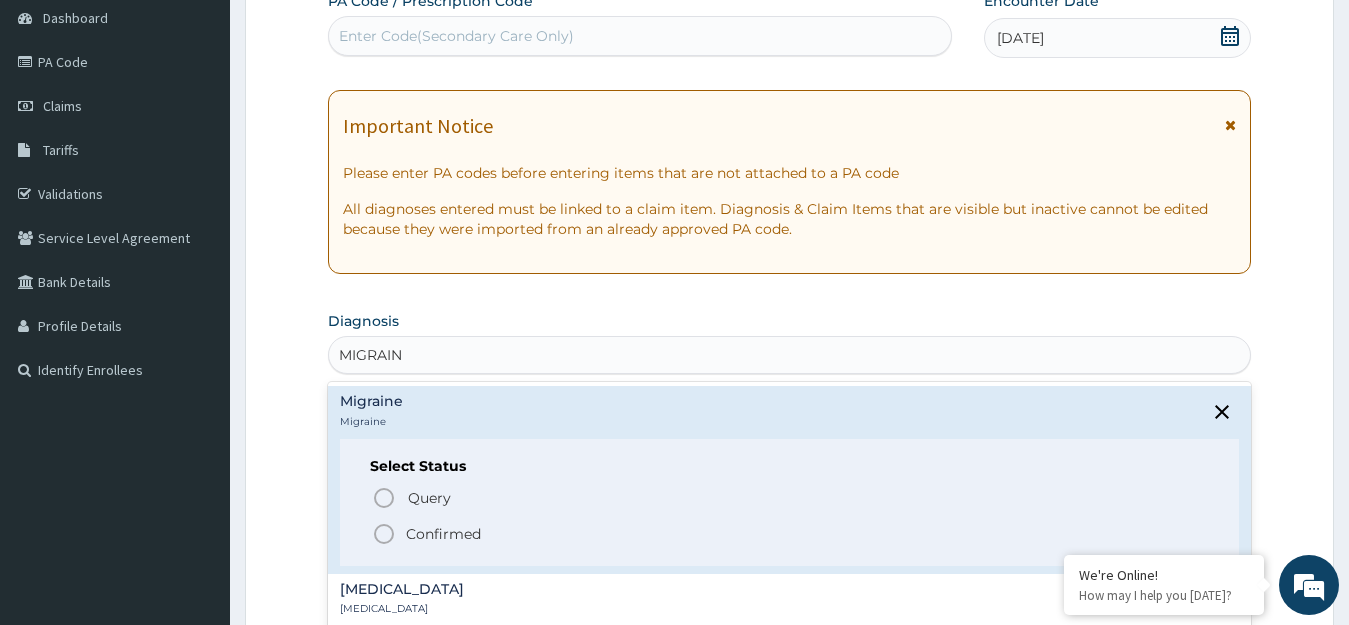 scroll, scrollTop: 227, scrollLeft: 0, axis: vertical 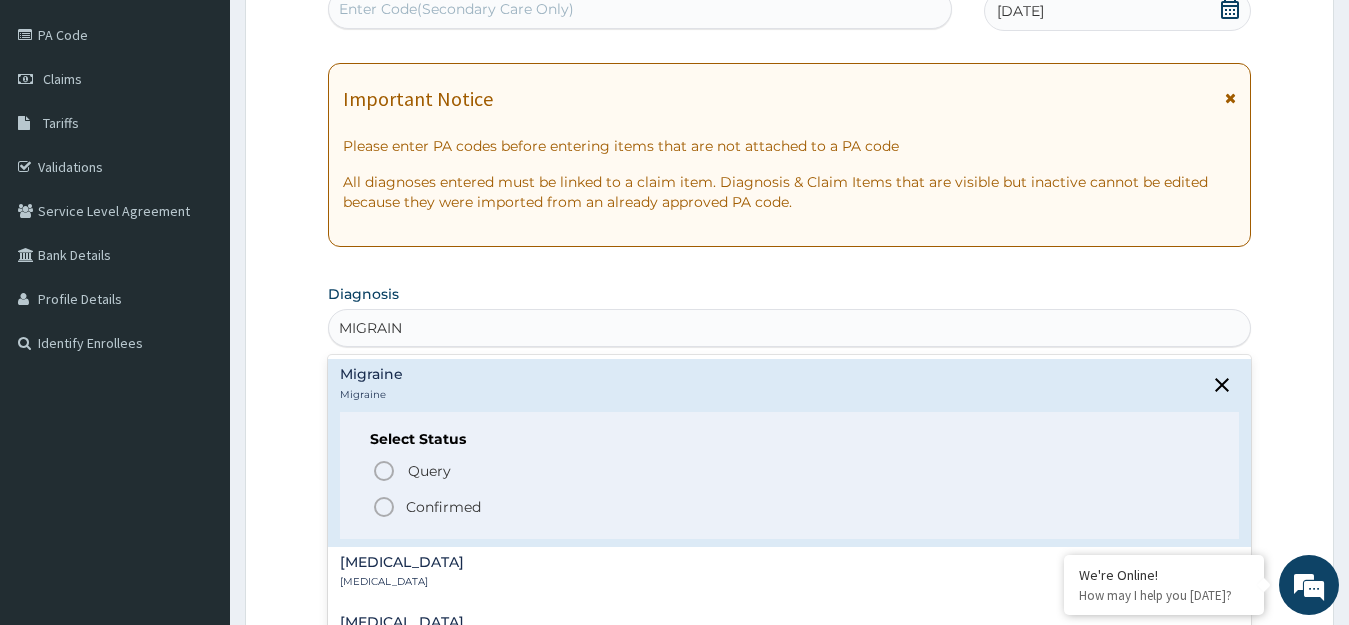 click 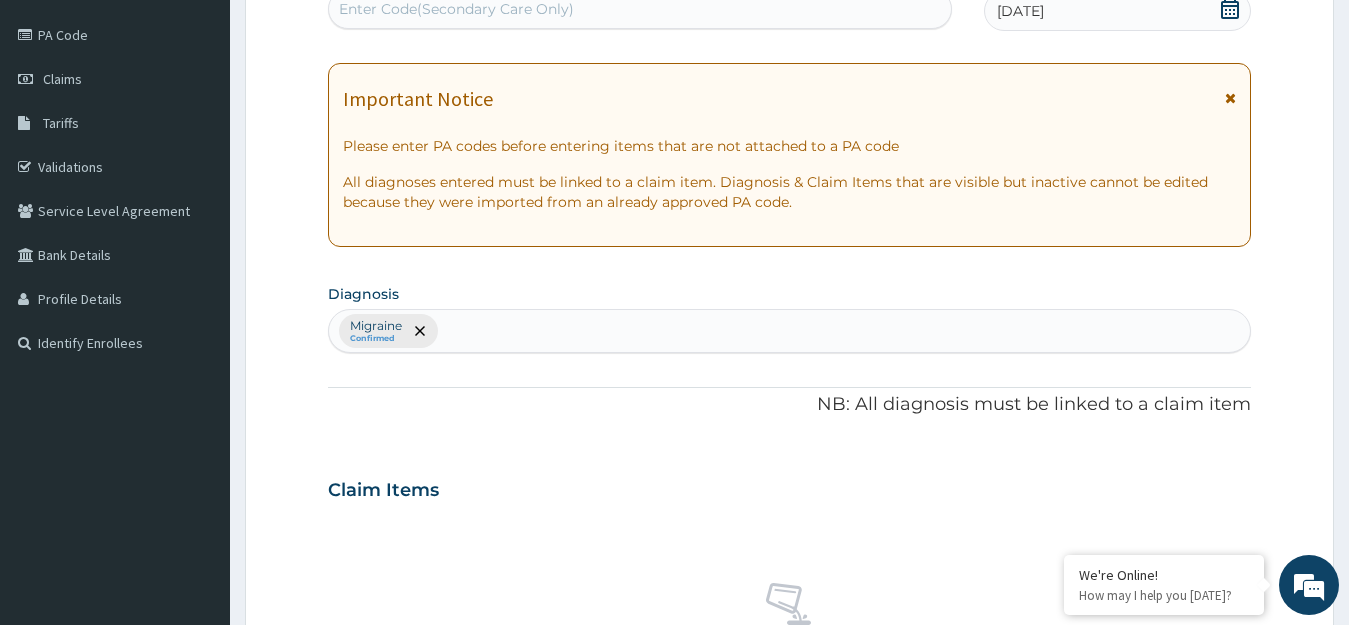 scroll, scrollTop: 774, scrollLeft: 0, axis: vertical 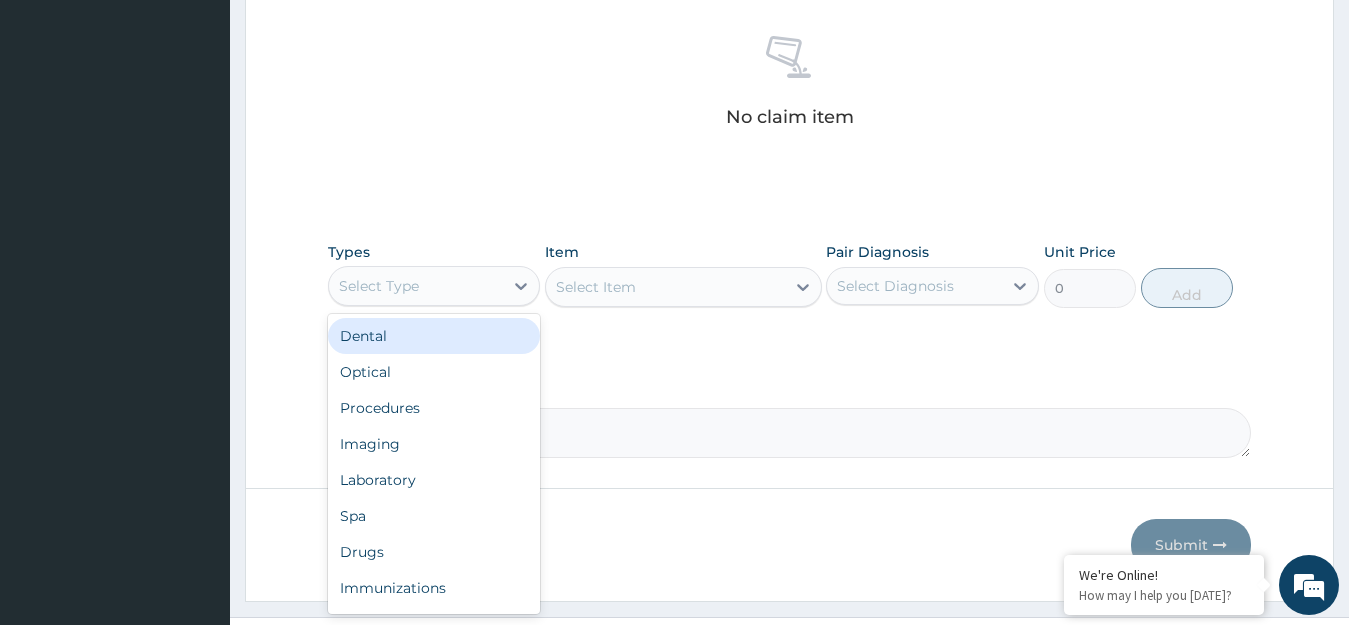 click on "Select Type" at bounding box center [416, 286] 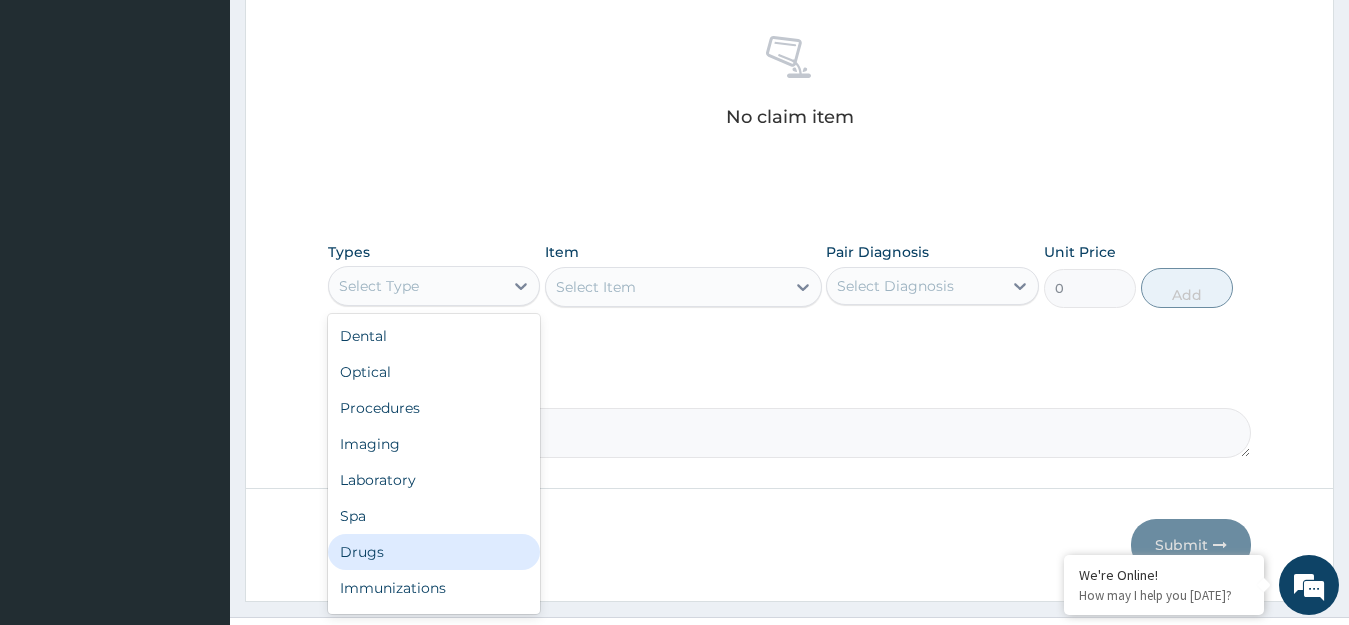 click on "Drugs" at bounding box center [434, 552] 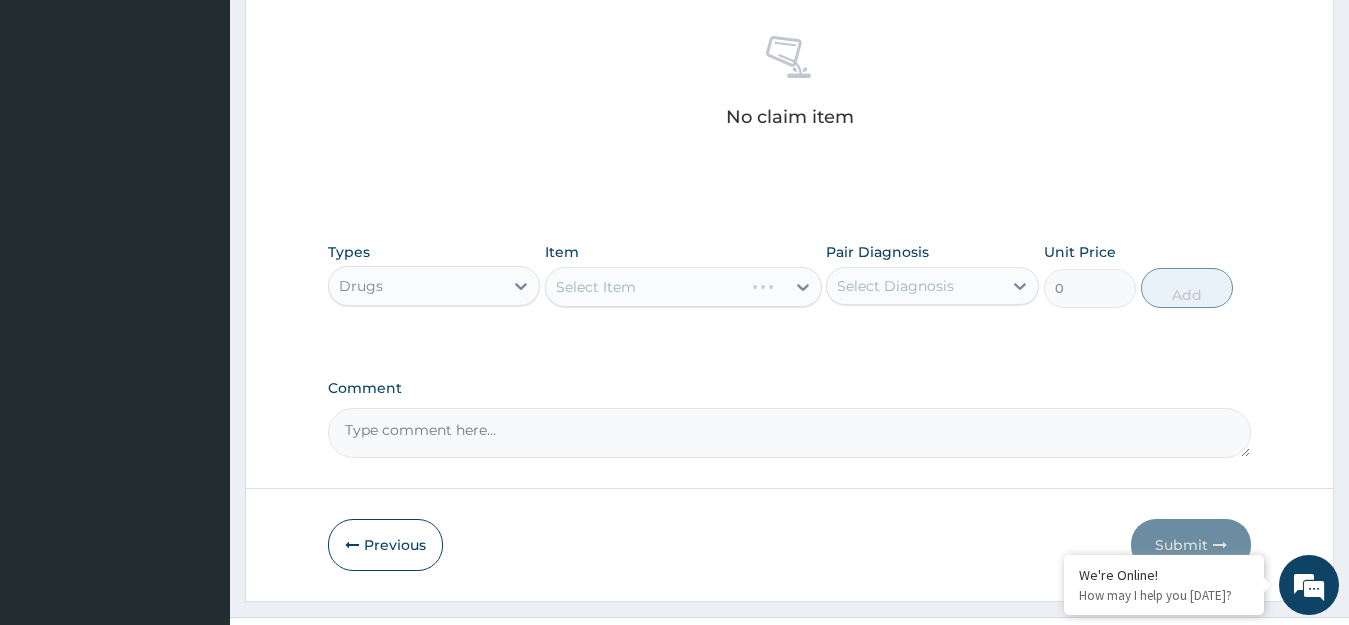click on "Select Item" at bounding box center (683, 287) 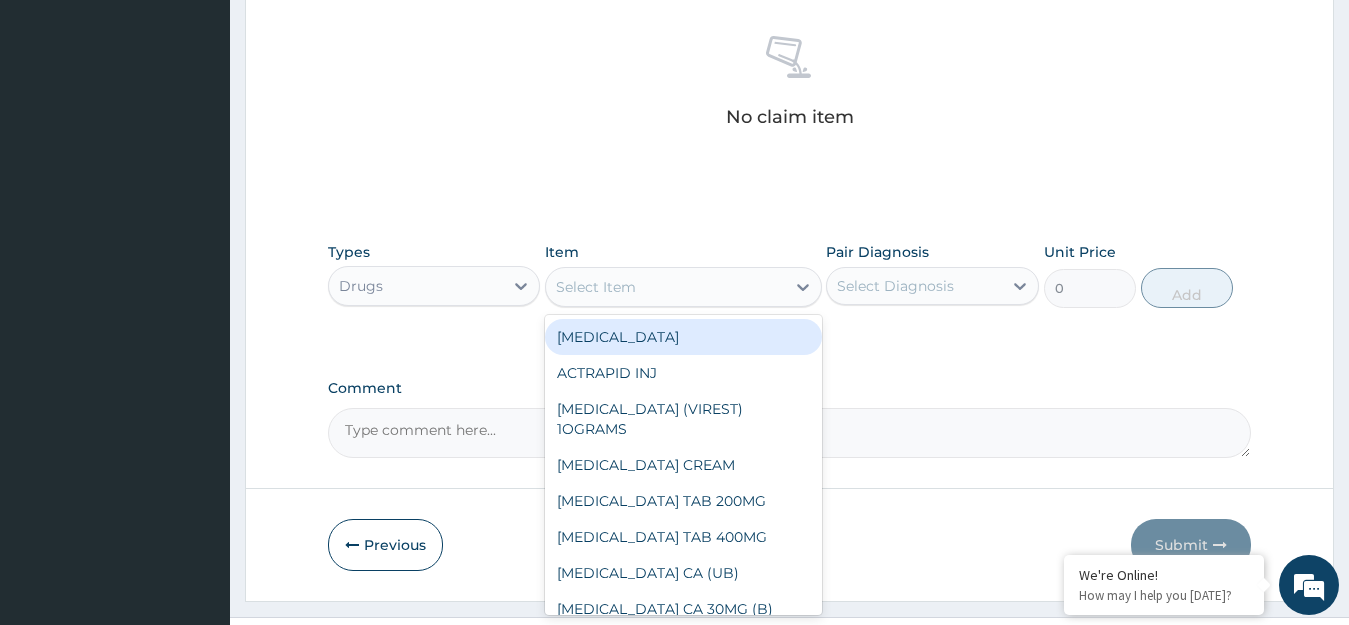click on "Select Item" at bounding box center (596, 287) 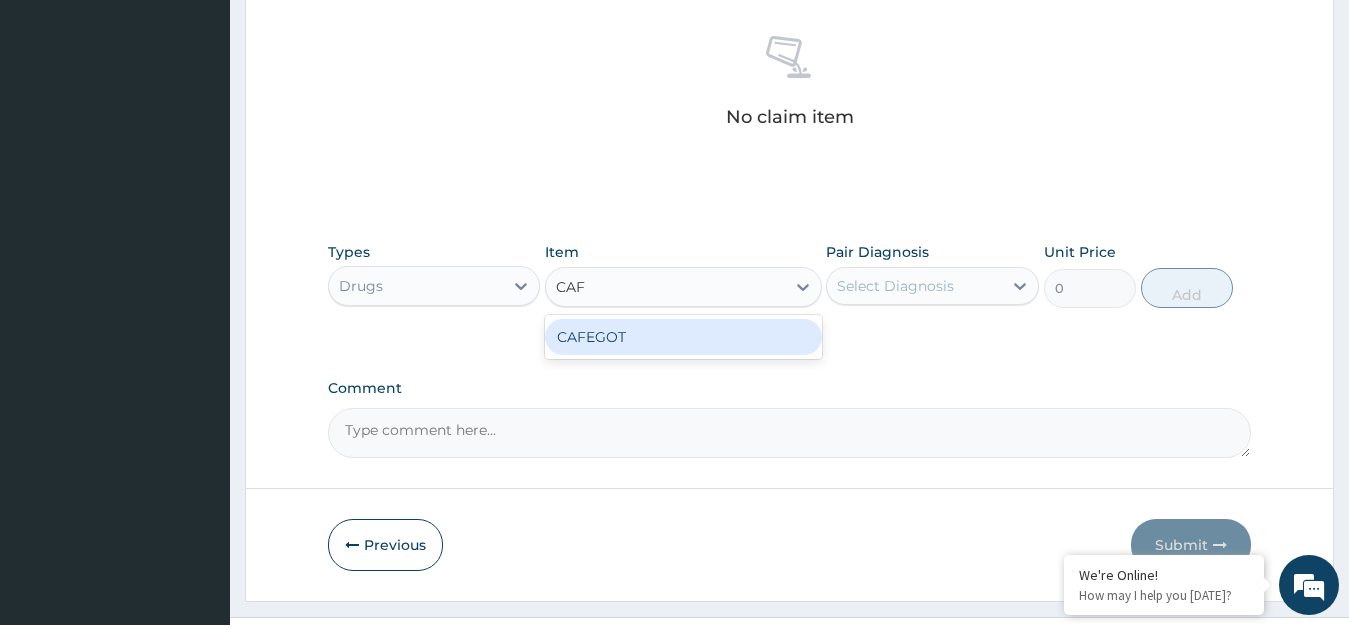 type on "CAFE" 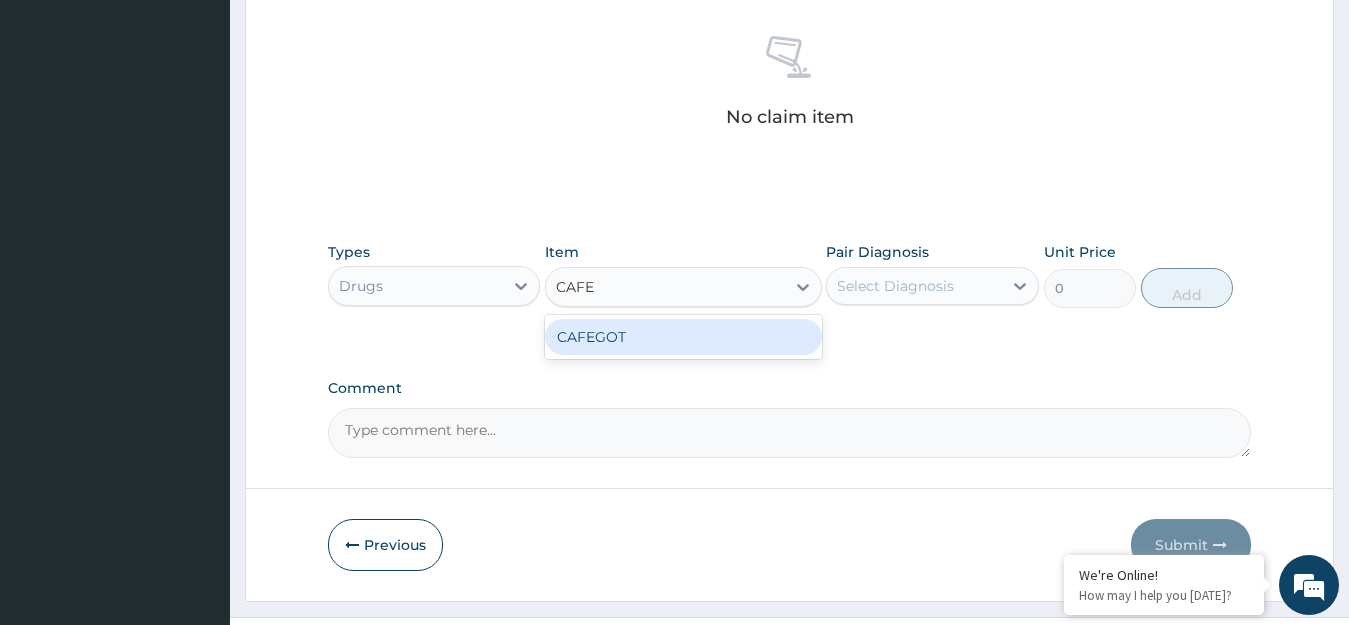click on "CAFEGOT" at bounding box center (683, 337) 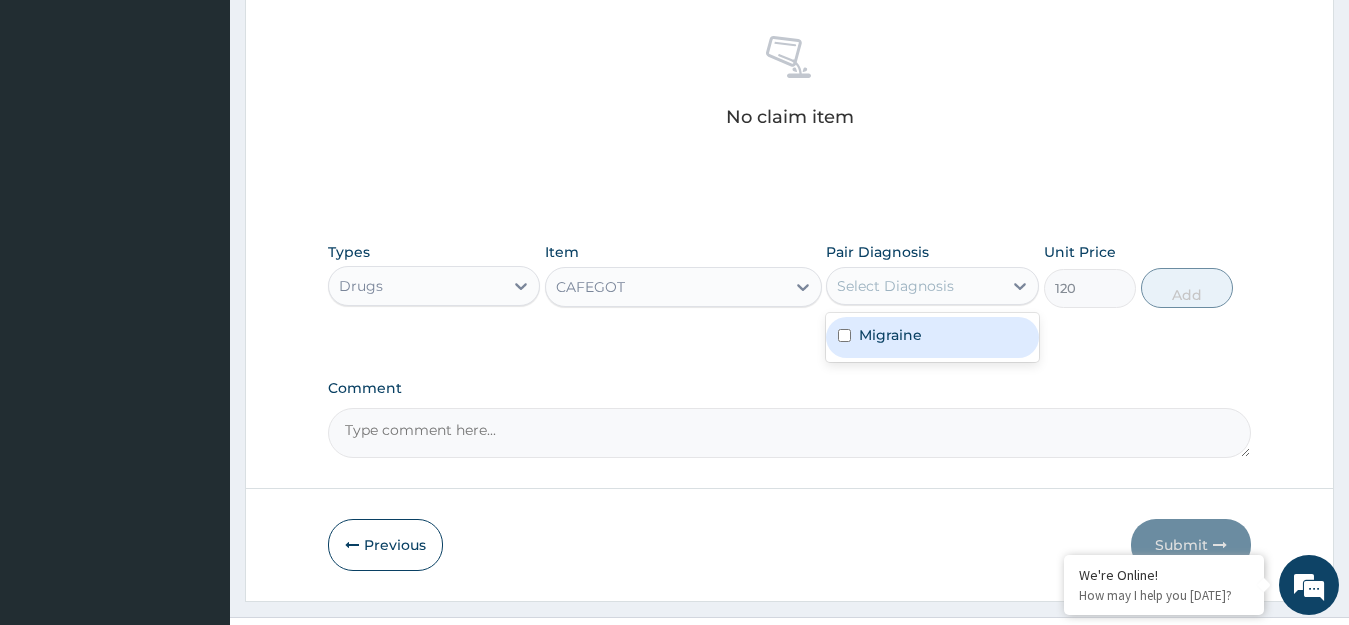 click on "Select Diagnosis" at bounding box center [895, 286] 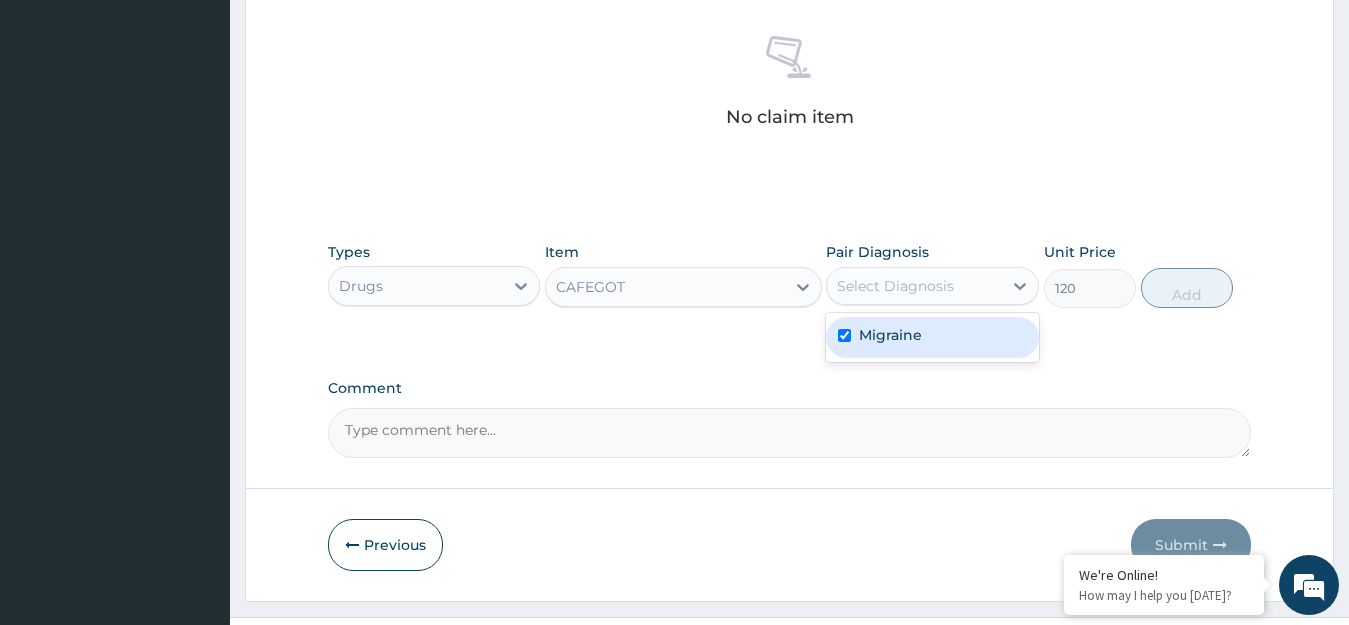 checkbox on "true" 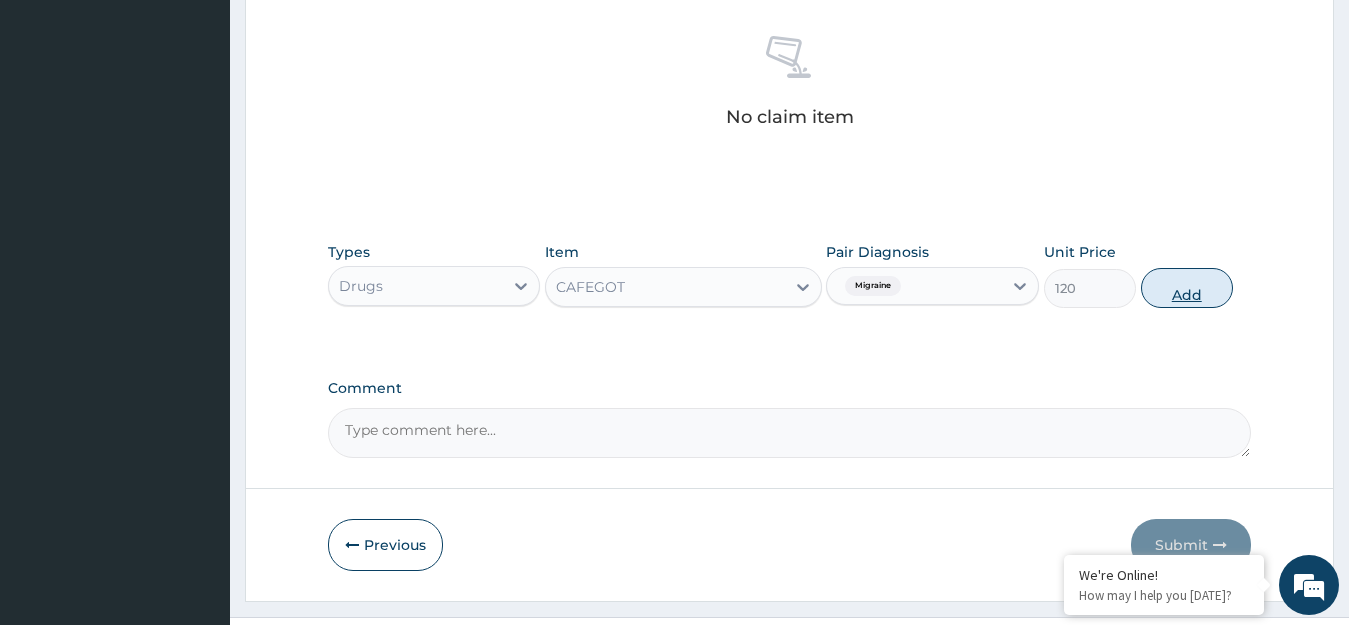 click on "Add" at bounding box center (1187, 288) 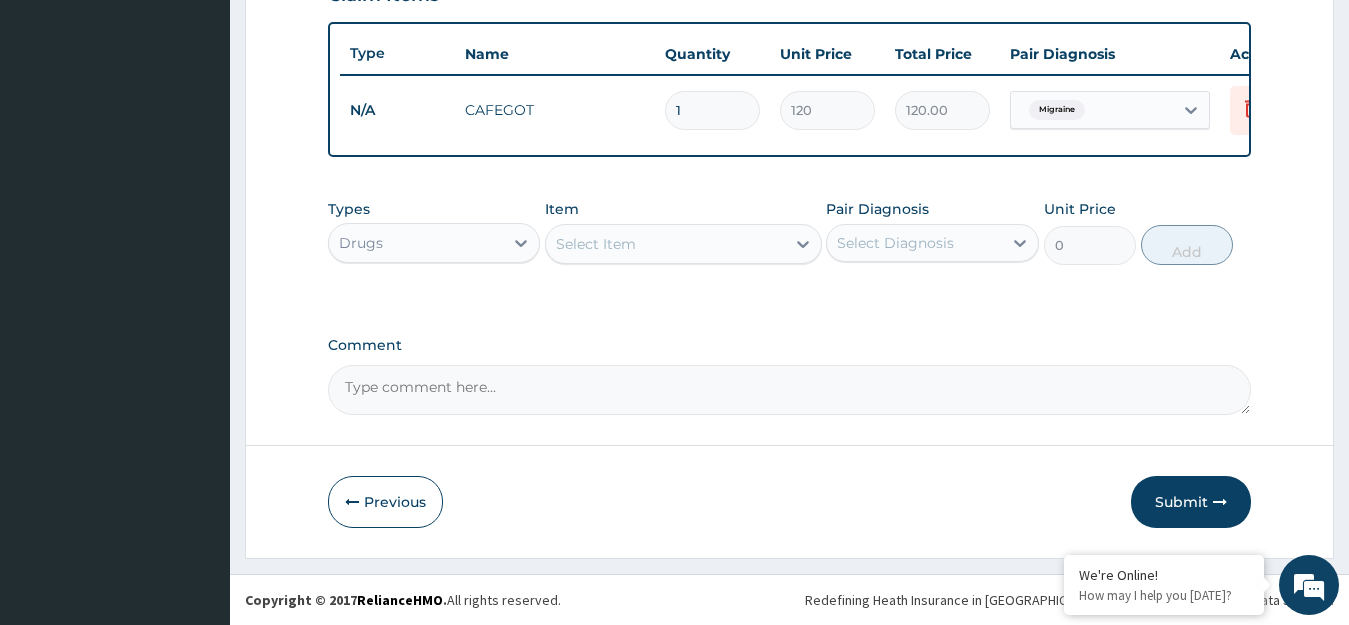 scroll, scrollTop: 739, scrollLeft: 0, axis: vertical 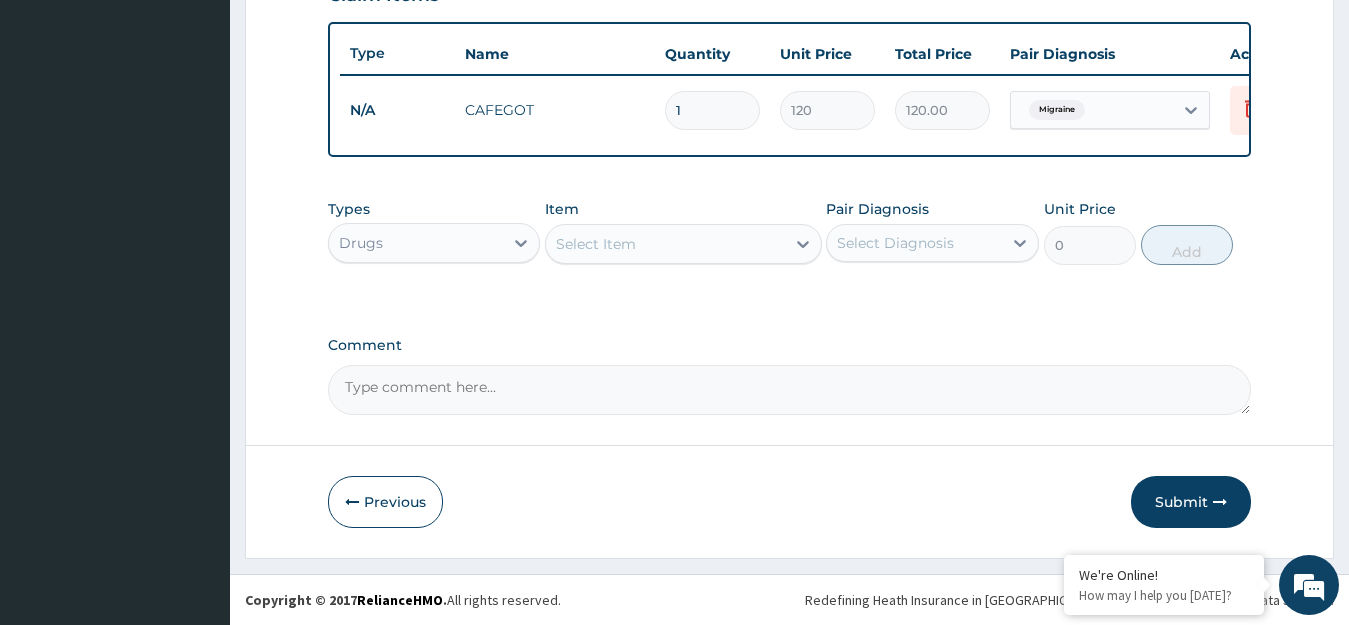 drag, startPoint x: 691, startPoint y: 89, endPoint x: 666, endPoint y: 94, distance: 25.495098 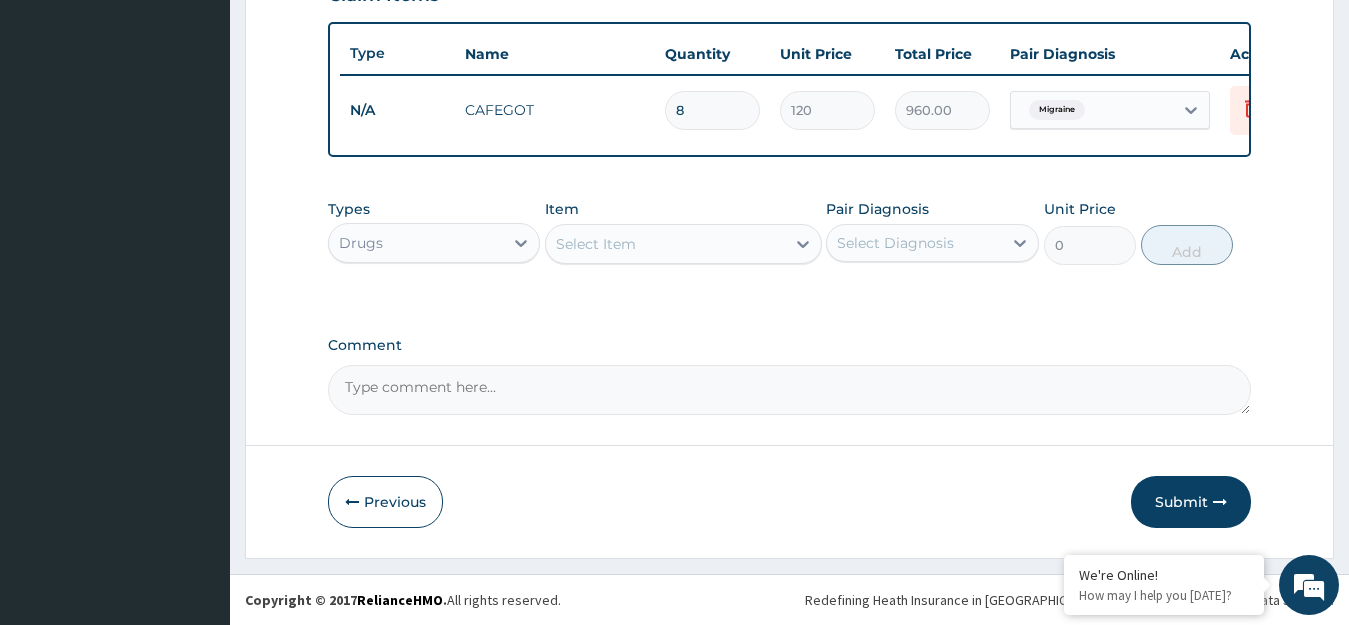 type on "8" 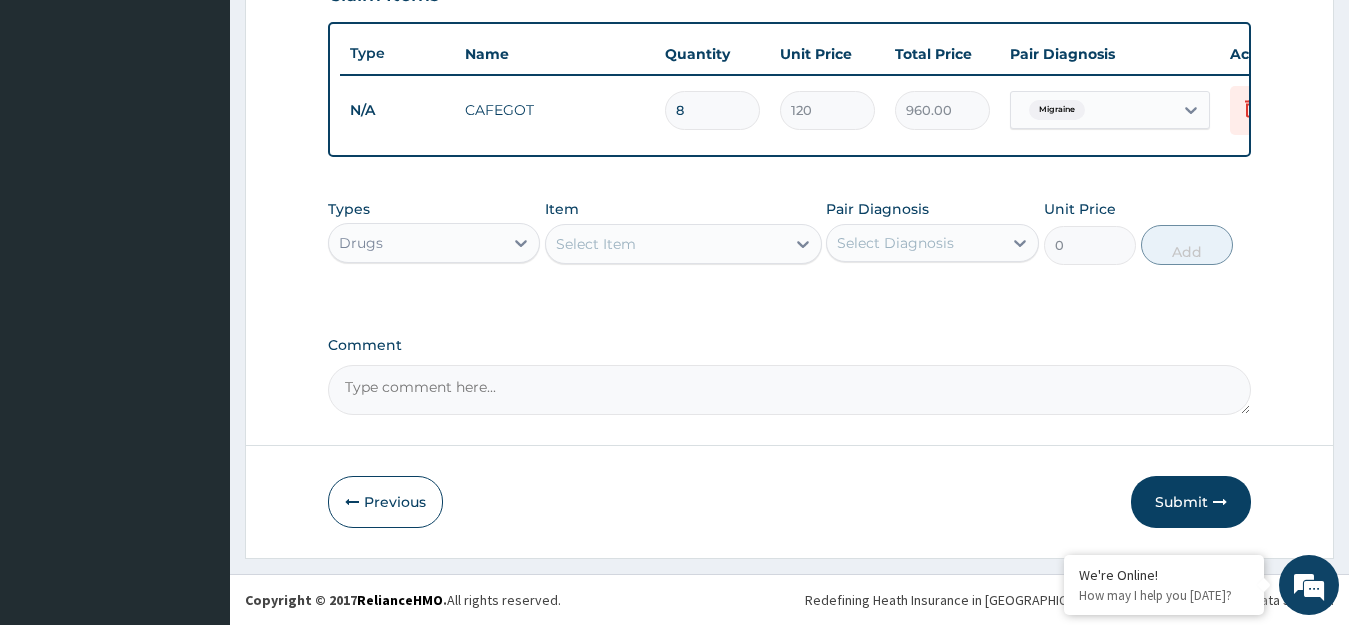 click on "Drugs" at bounding box center (416, 243) 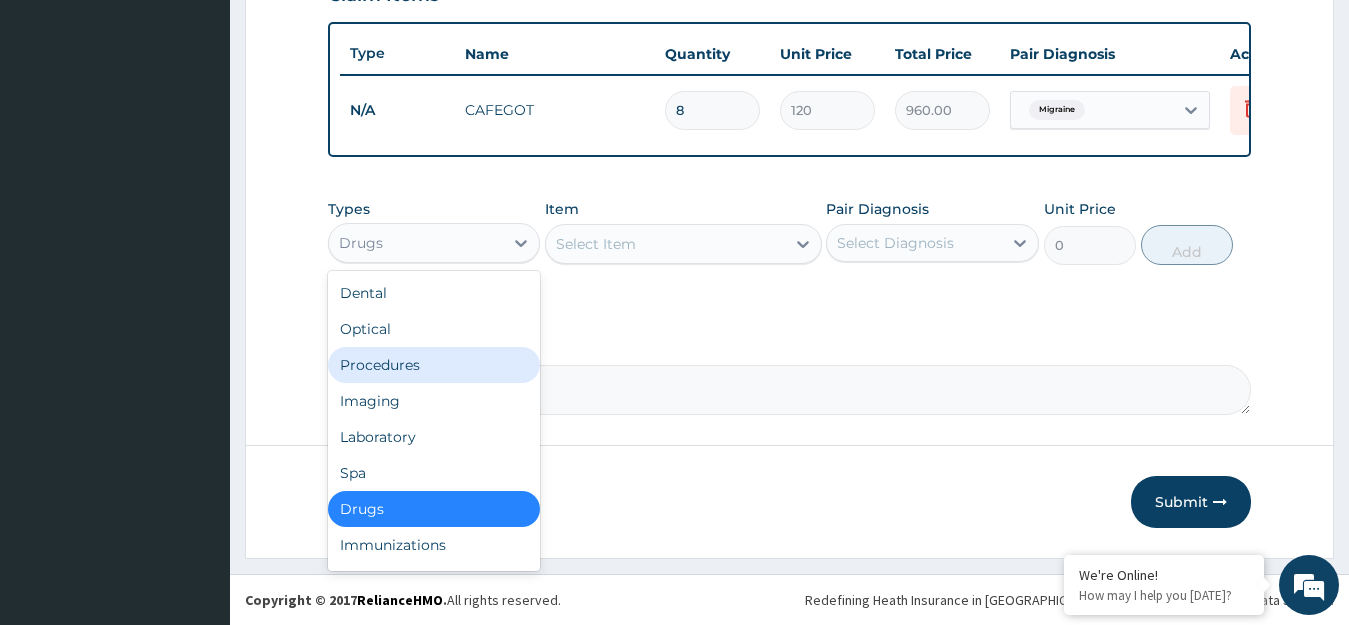 click on "Procedures" at bounding box center (434, 365) 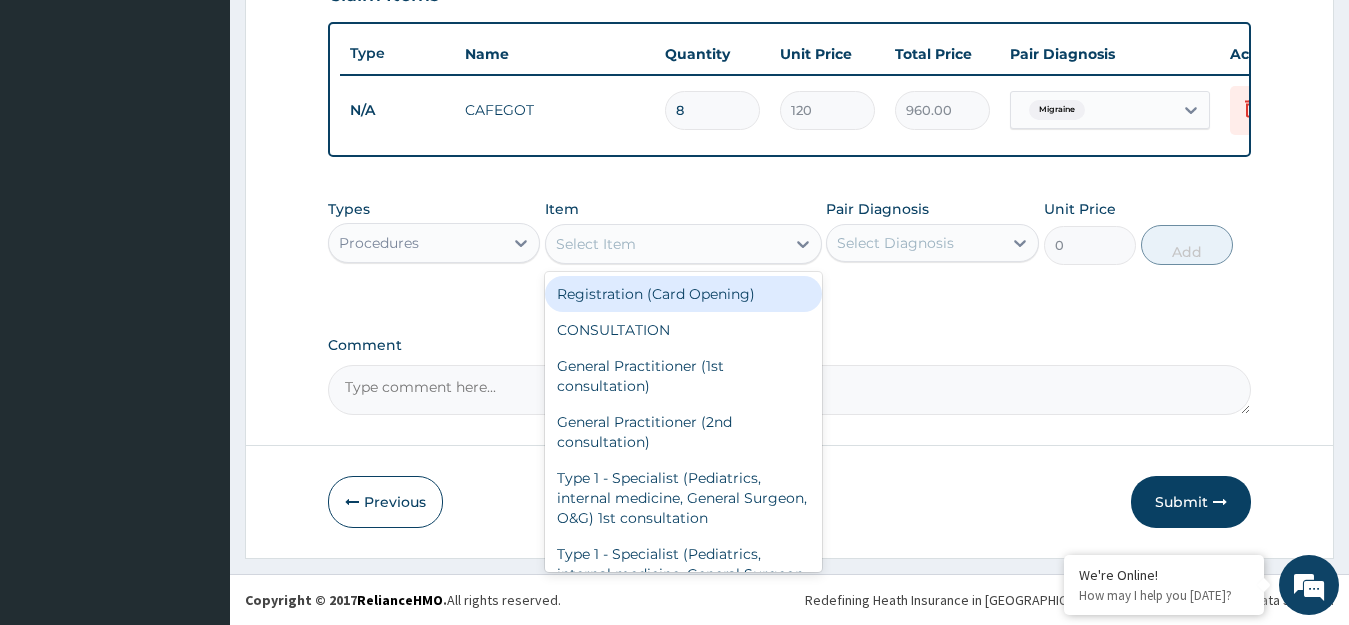 click on "Select Item" at bounding box center [596, 244] 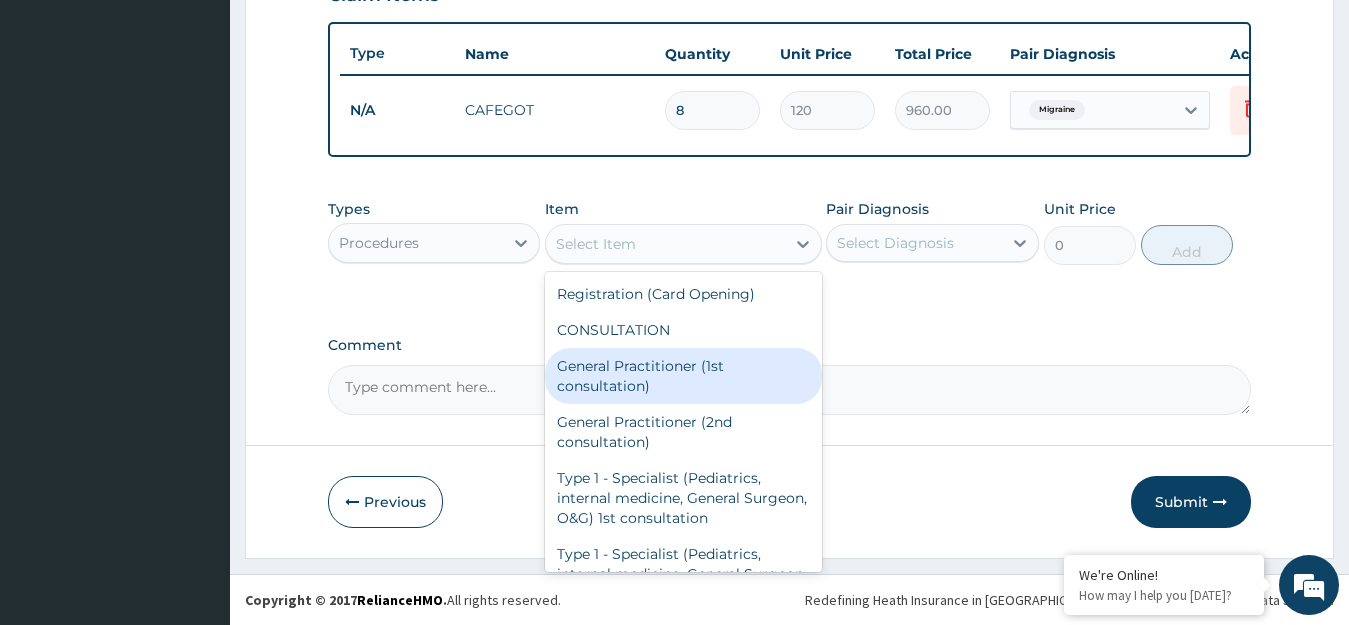 click on "General Practitioner (1st consultation)" at bounding box center [683, 376] 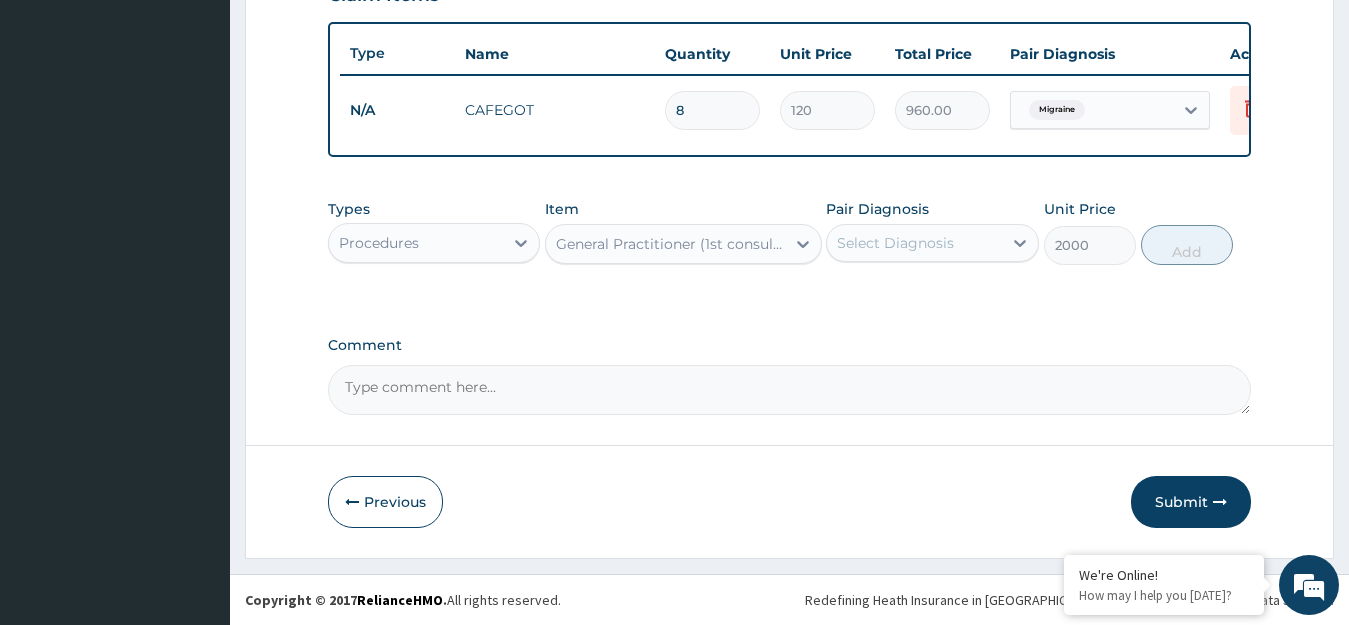click on "Select Diagnosis" at bounding box center [895, 243] 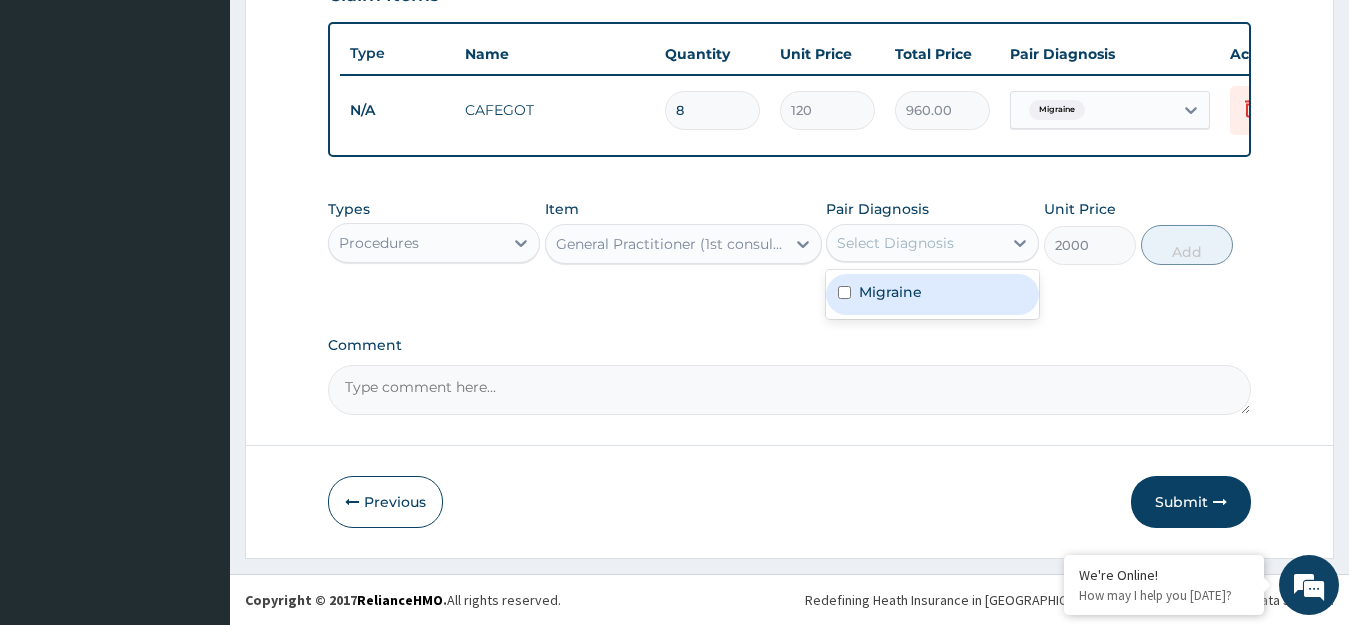 click on "Migraine" at bounding box center [890, 292] 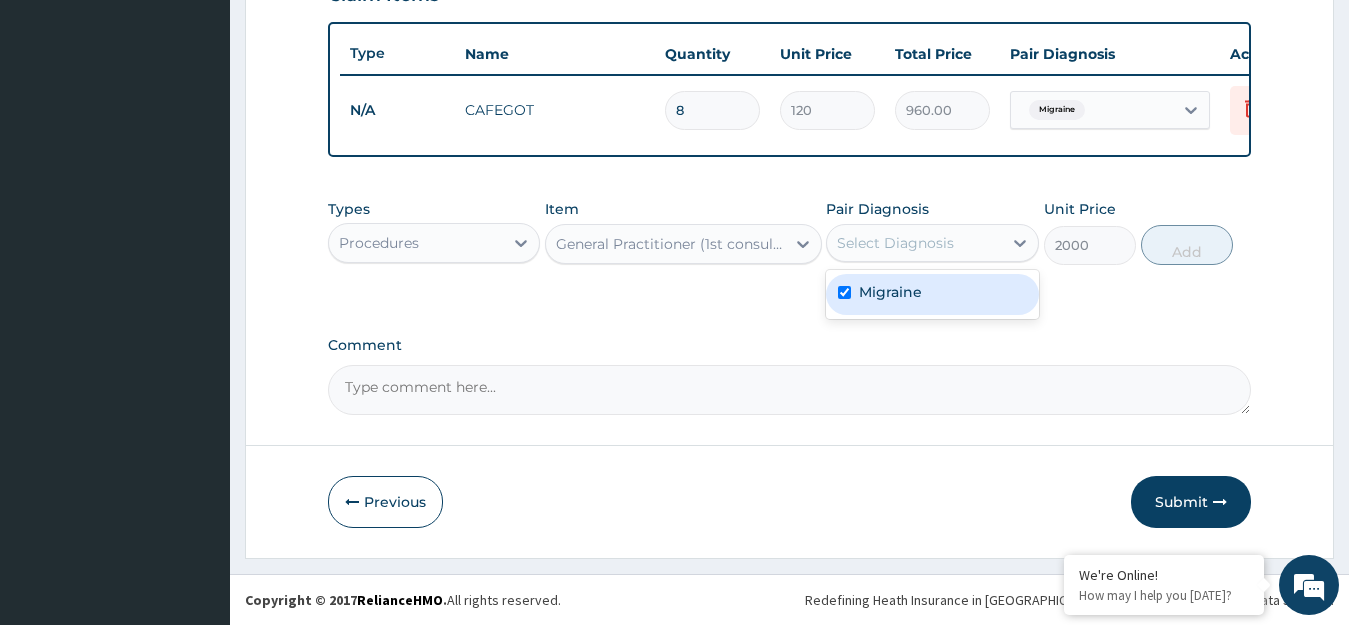 checkbox on "true" 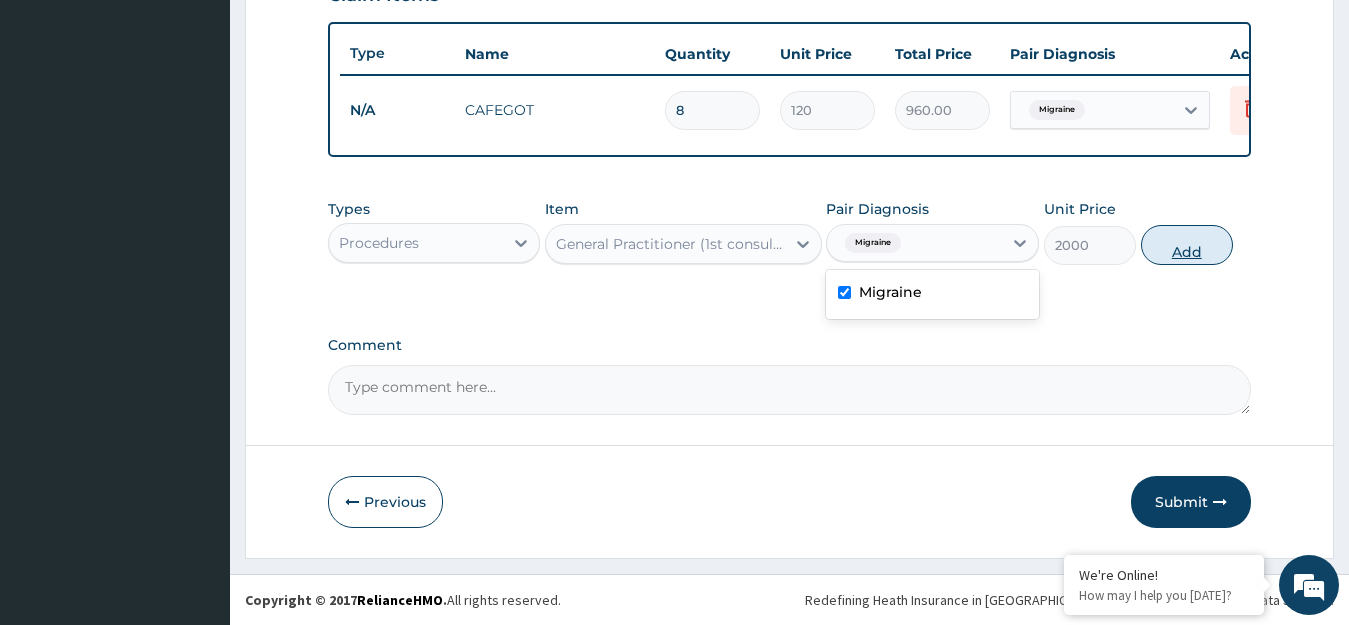 click on "Add" at bounding box center [1187, 245] 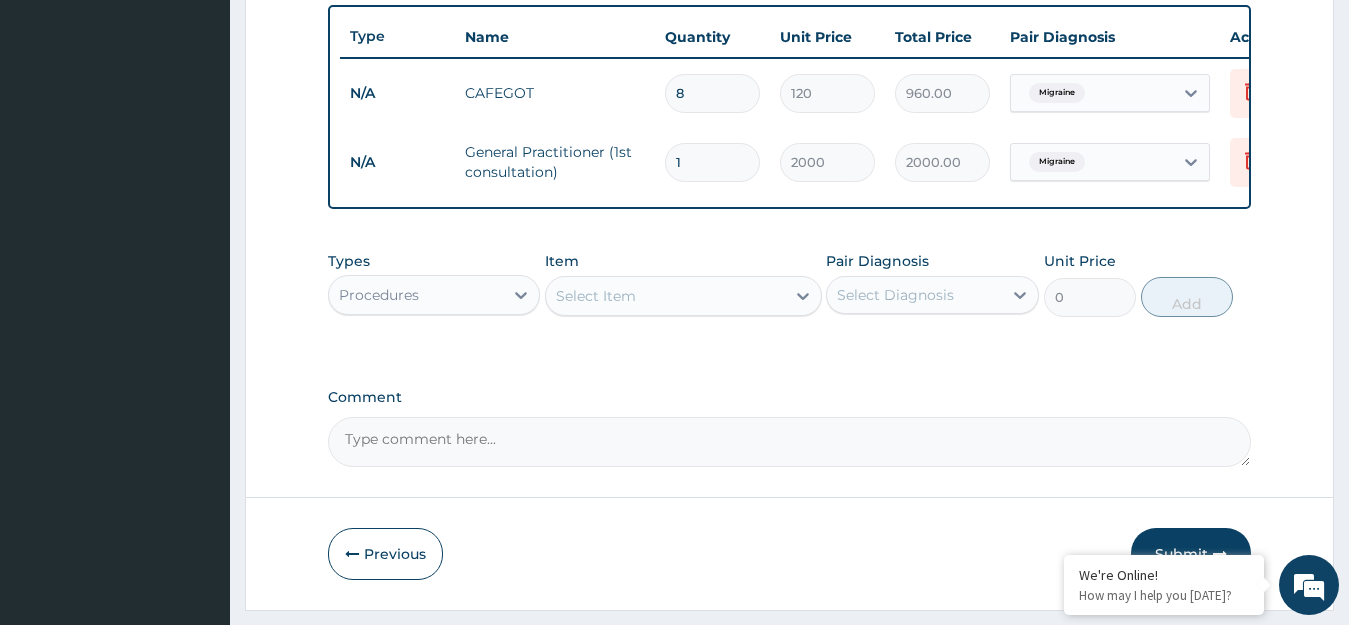click on "Select Item" at bounding box center [596, 296] 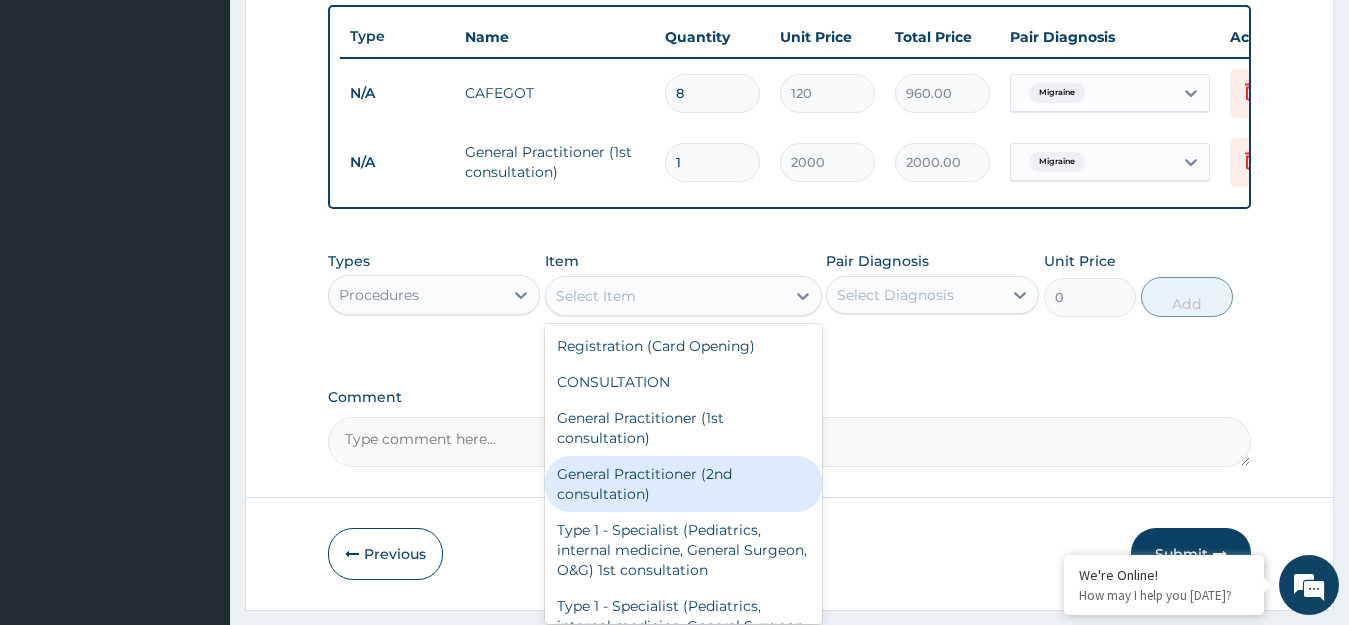 type on "1000" 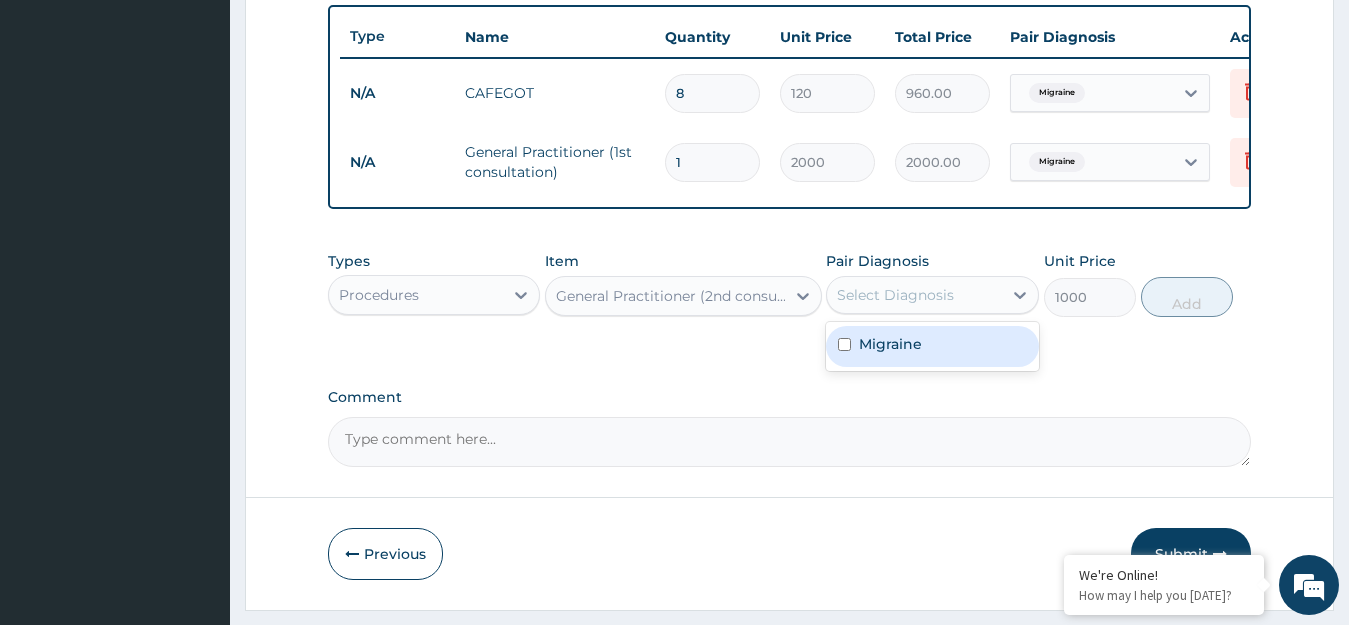 click on "Select Diagnosis" at bounding box center [895, 295] 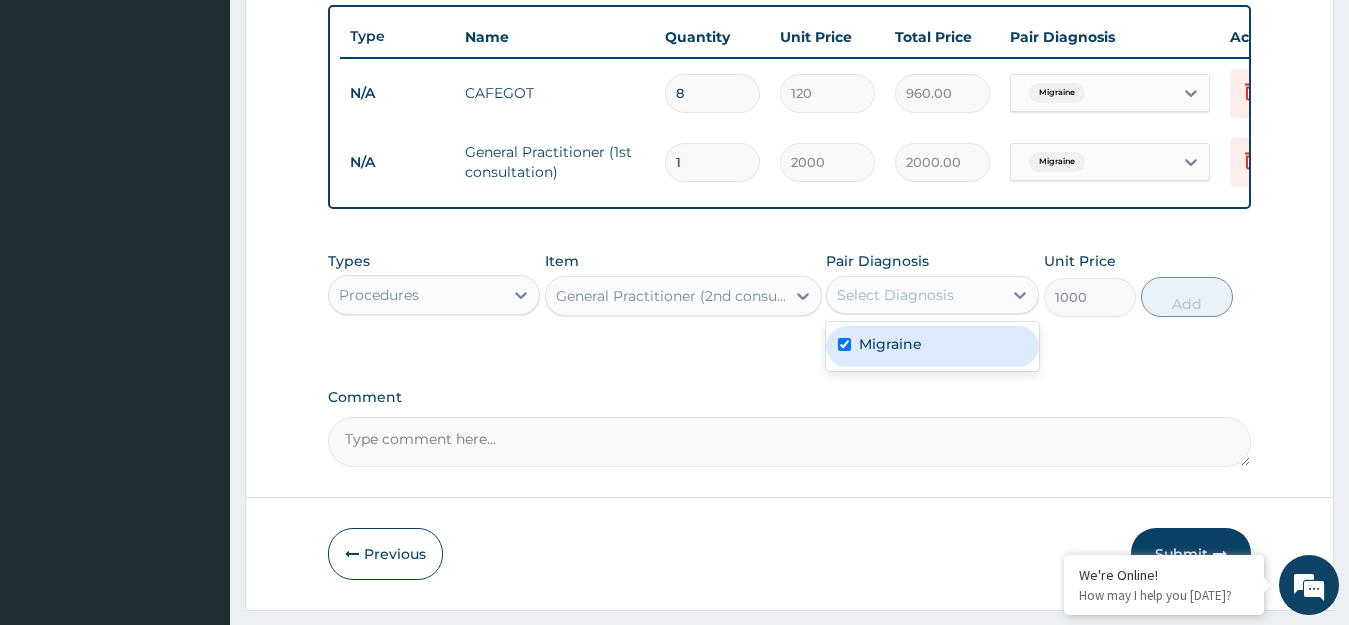 checkbox on "true" 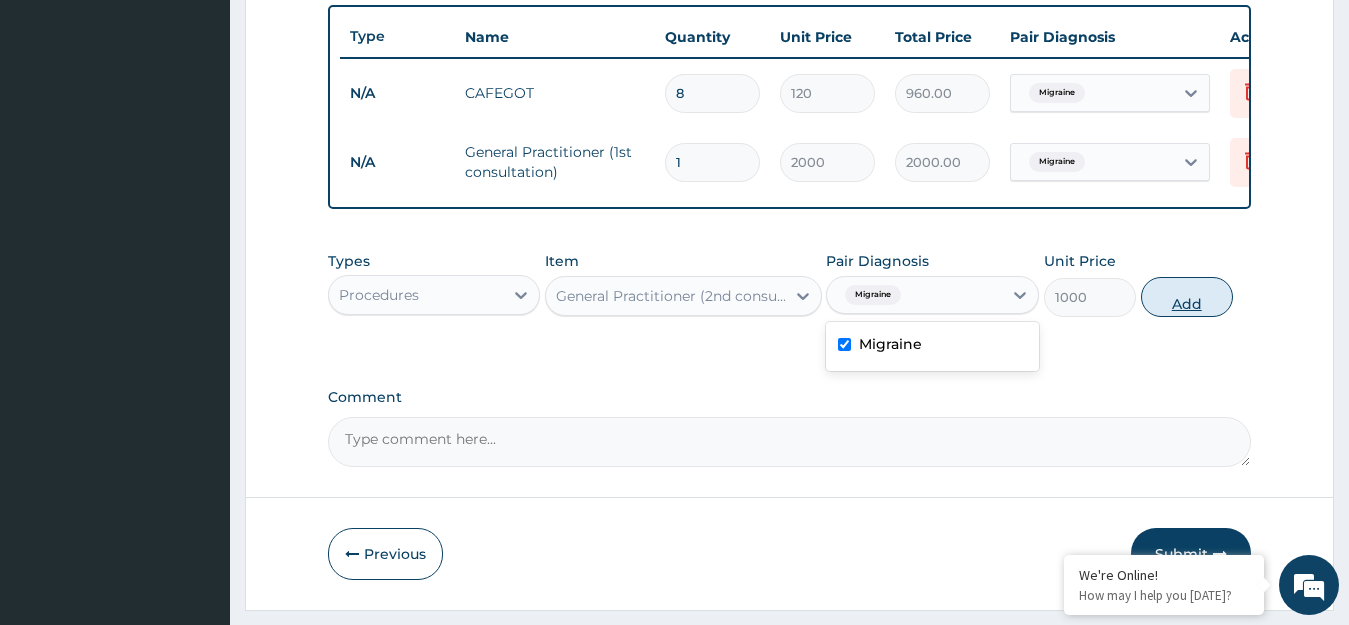 click on "Add" at bounding box center (1187, 297) 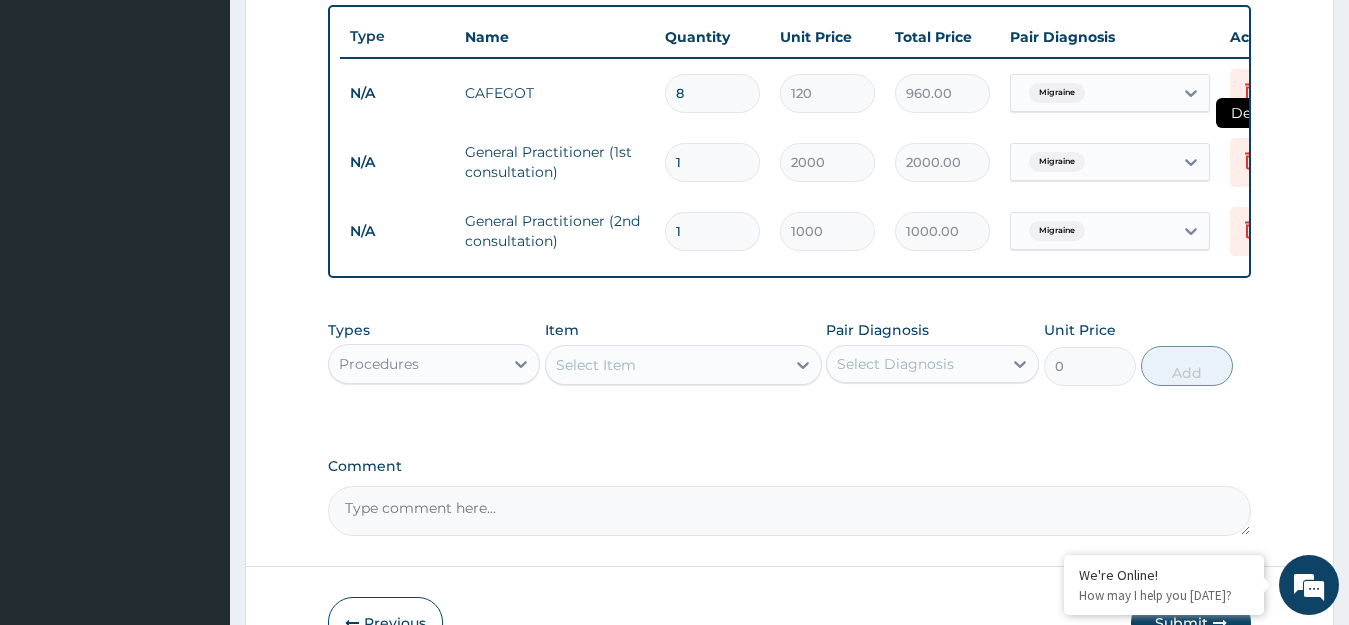 click at bounding box center (1252, 162) 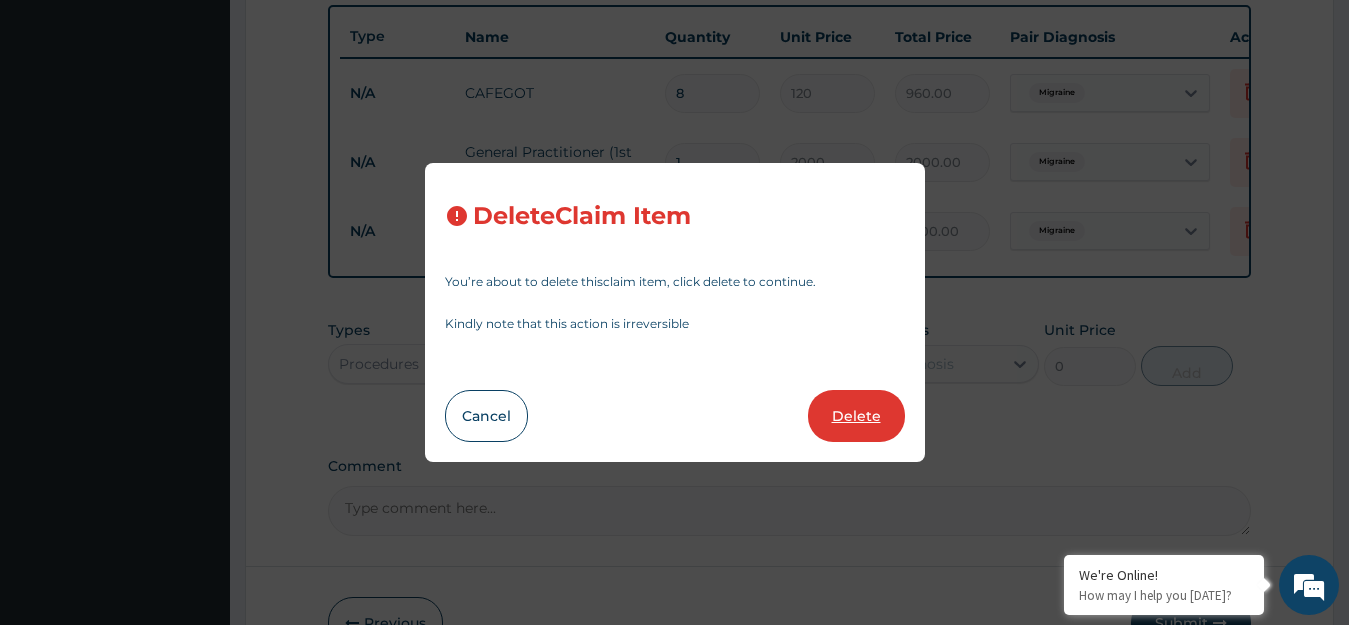 click on "Delete" at bounding box center [856, 416] 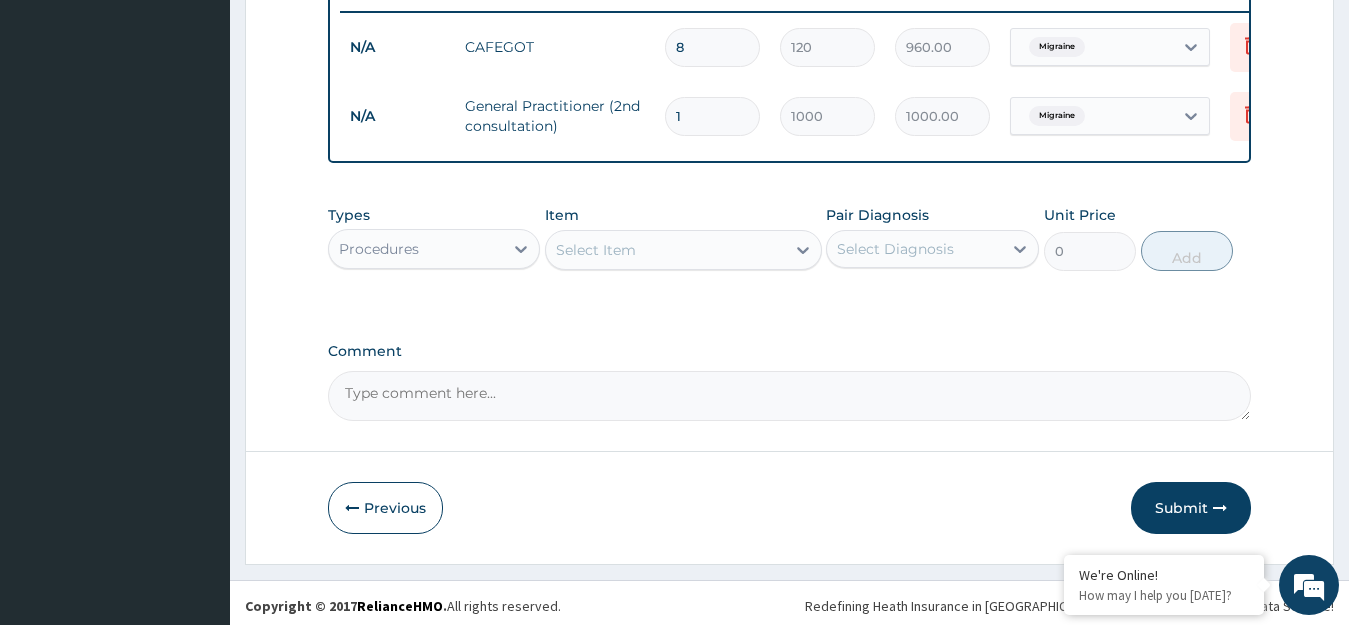 scroll, scrollTop: 808, scrollLeft: 0, axis: vertical 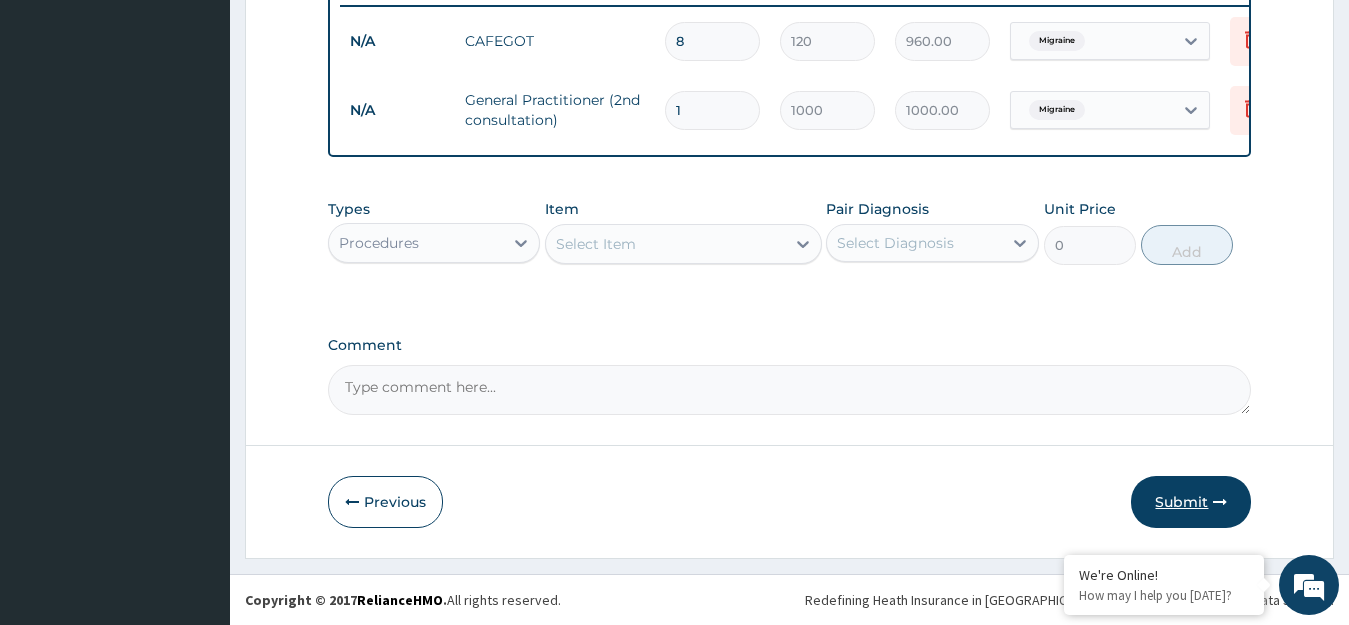 click on "Submit" at bounding box center [1191, 502] 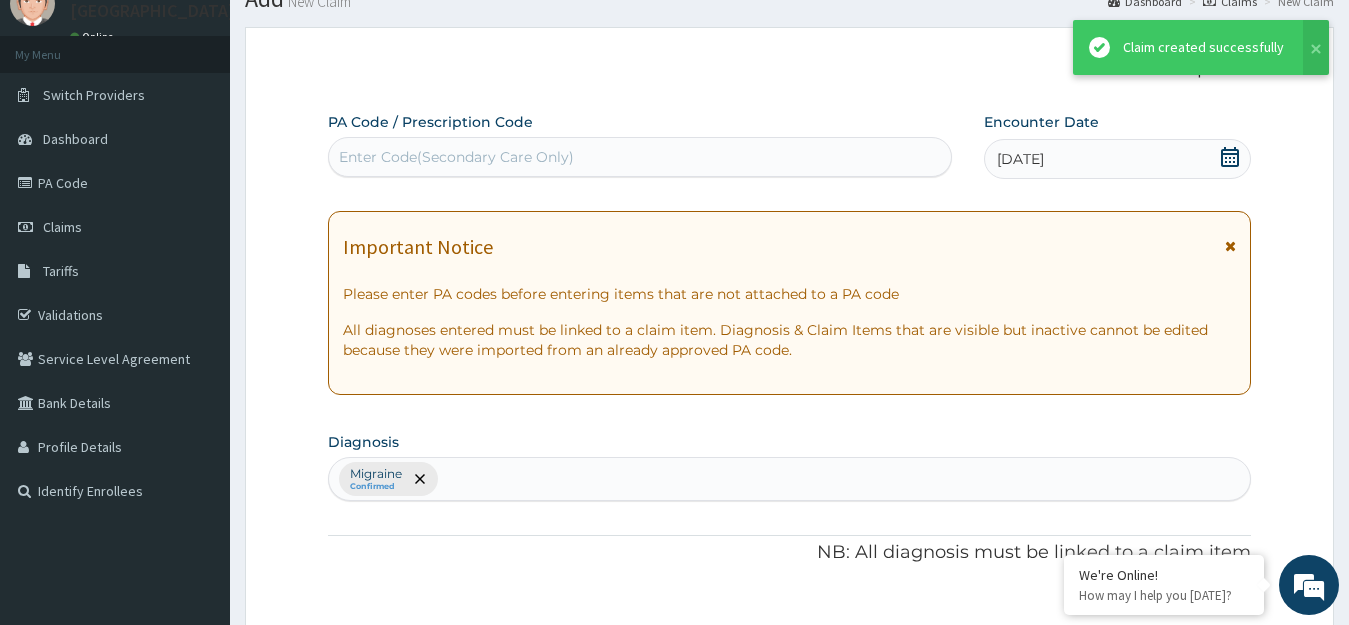 scroll, scrollTop: 808, scrollLeft: 0, axis: vertical 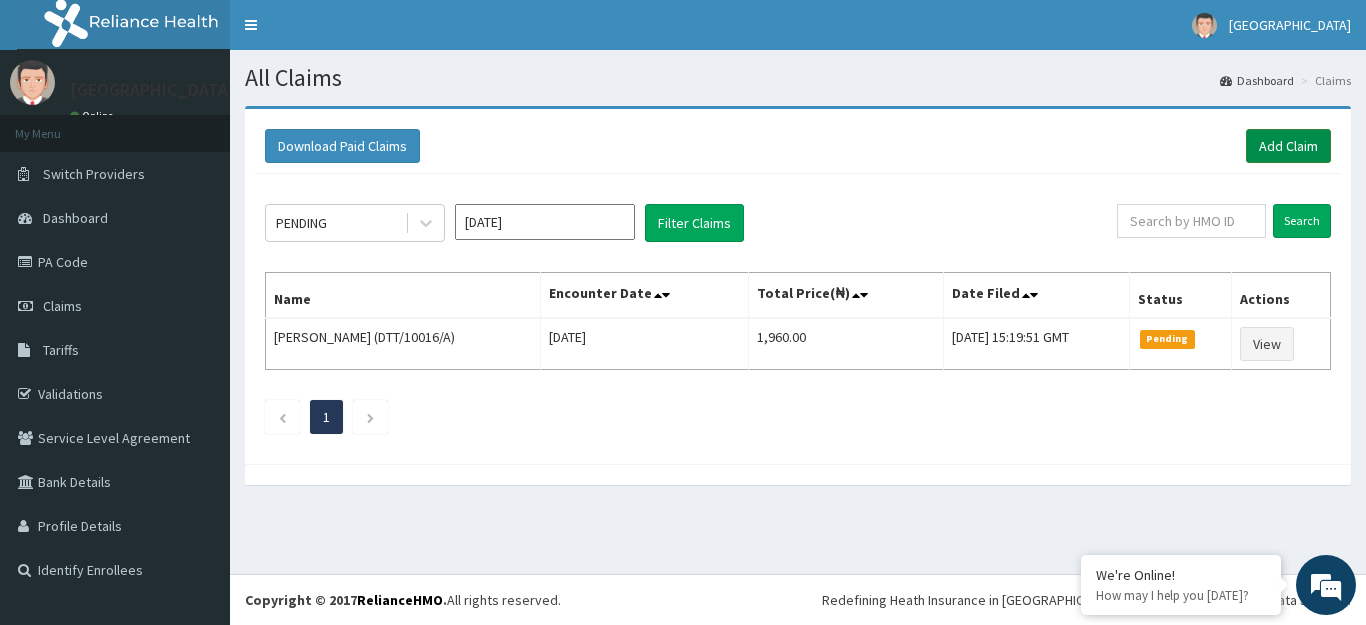 click on "Add Claim" at bounding box center (1288, 146) 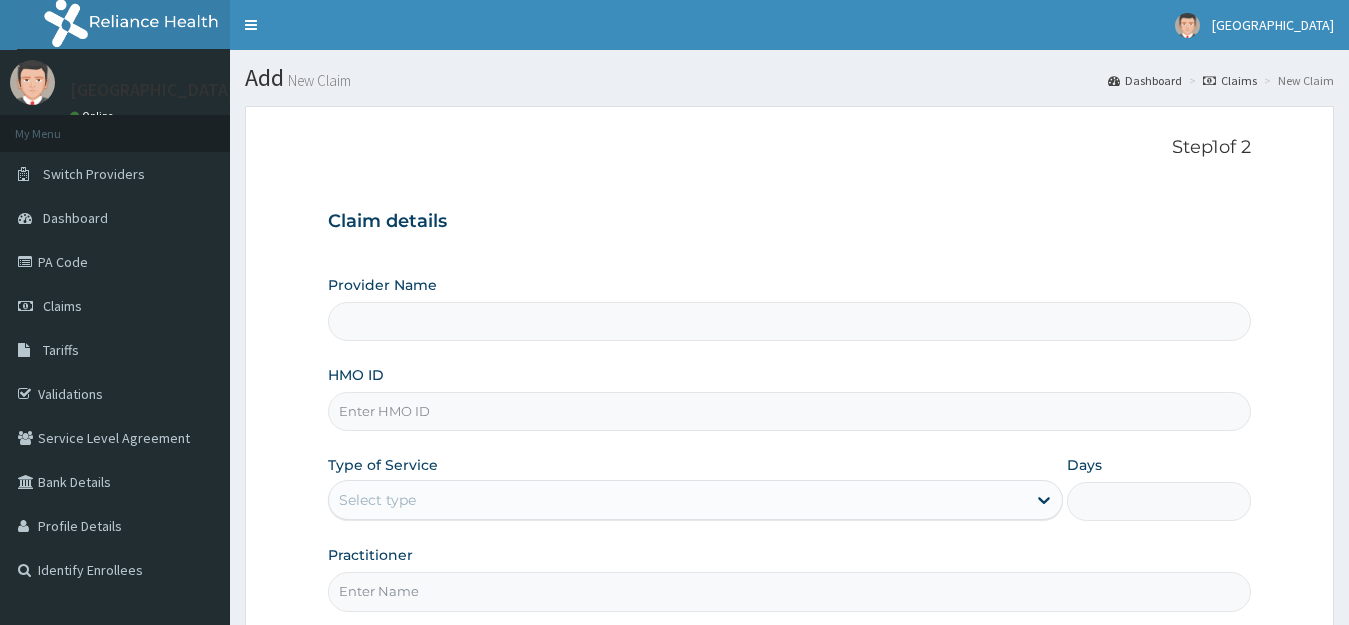 scroll, scrollTop: 0, scrollLeft: 0, axis: both 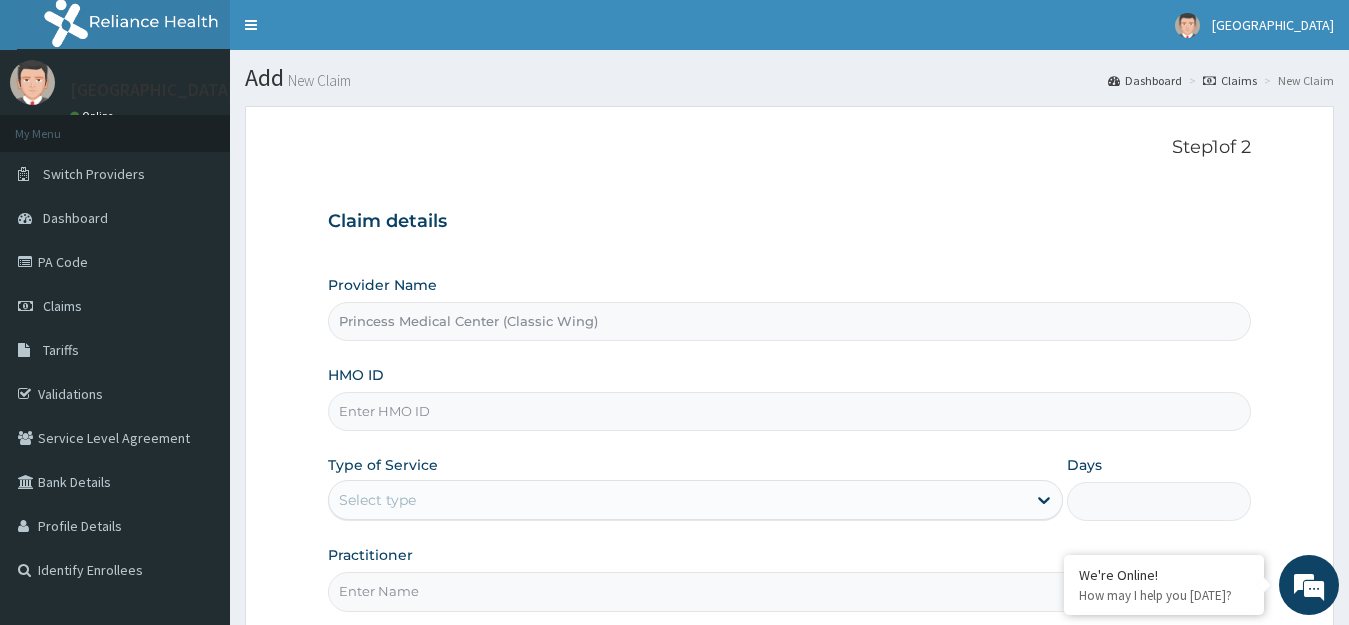 paste on "SFA/13765/A" 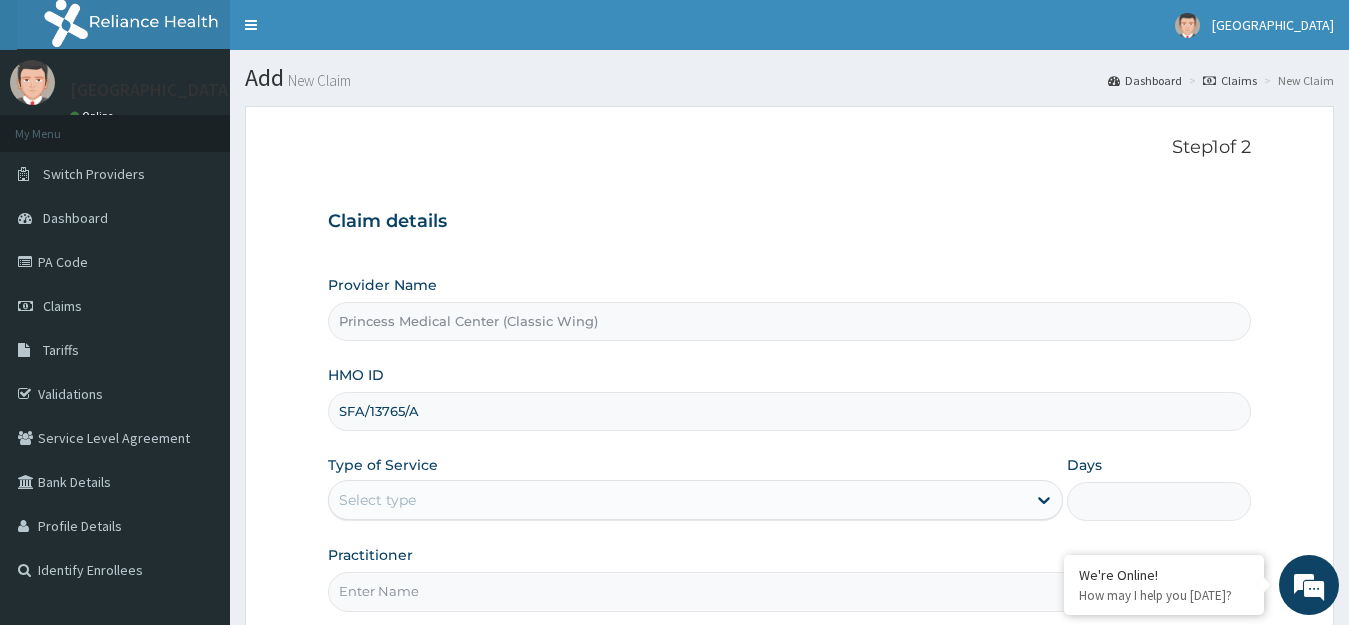 type on "SFA/13765/A" 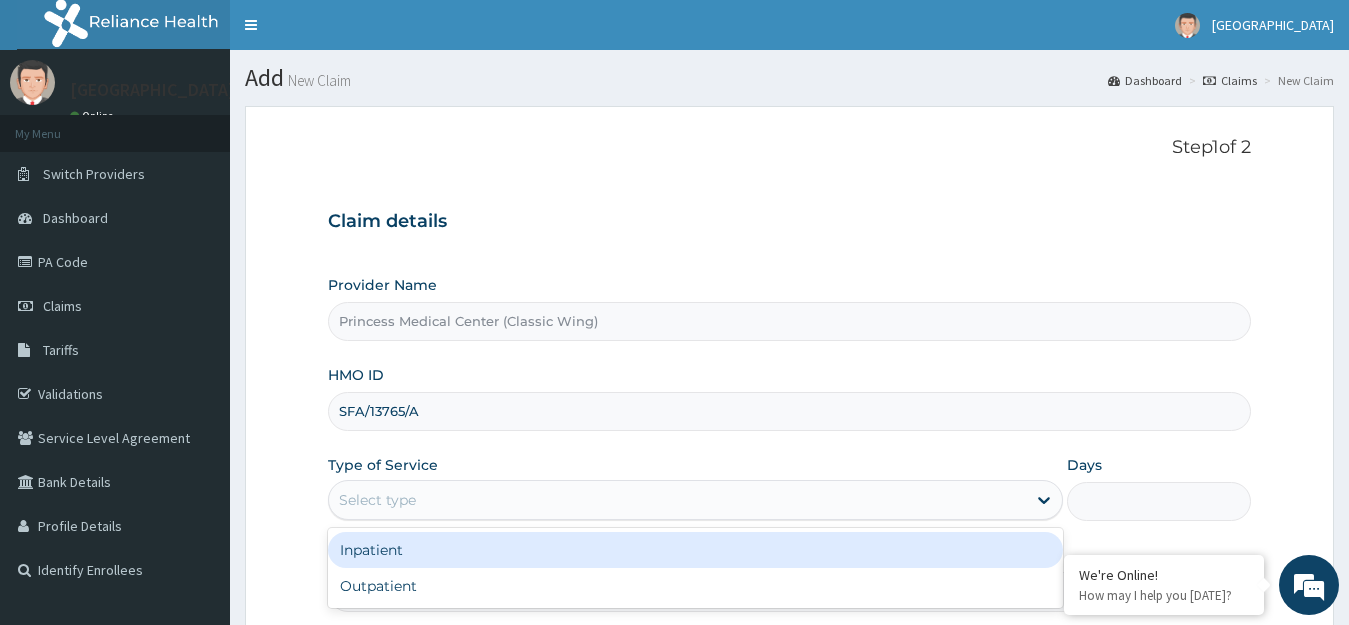 drag, startPoint x: 361, startPoint y: 485, endPoint x: 355, endPoint y: 497, distance: 13.416408 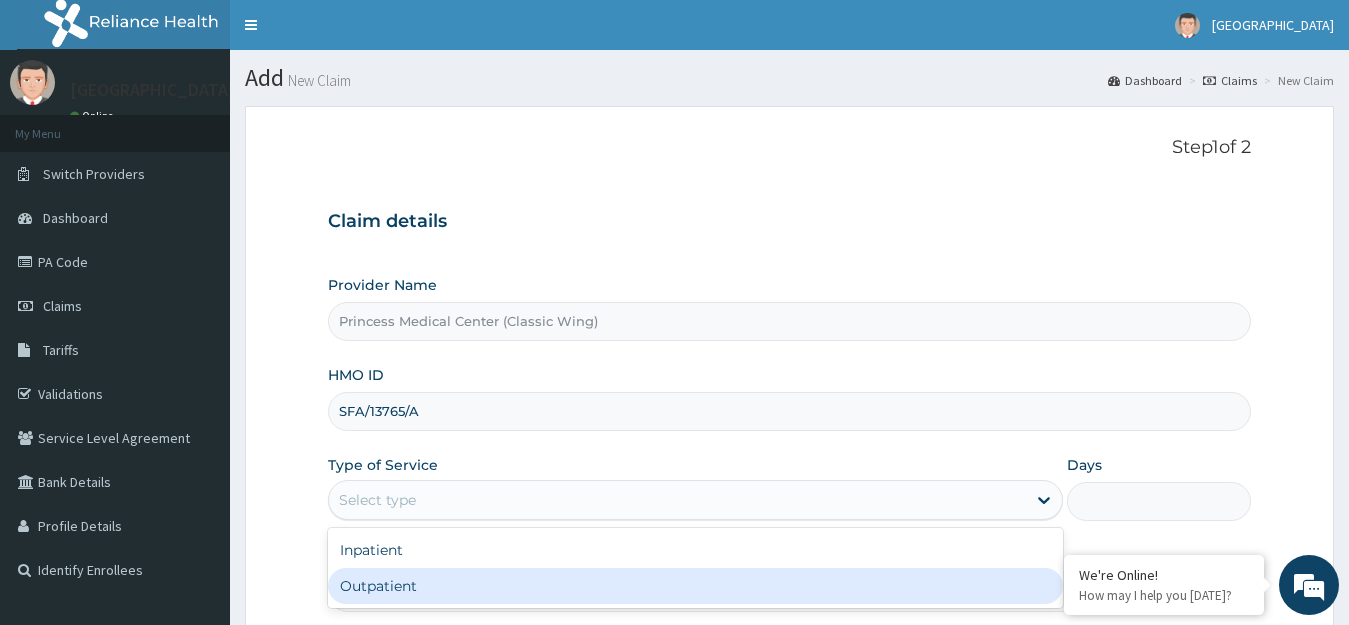 click on "Outpatient" at bounding box center (696, 586) 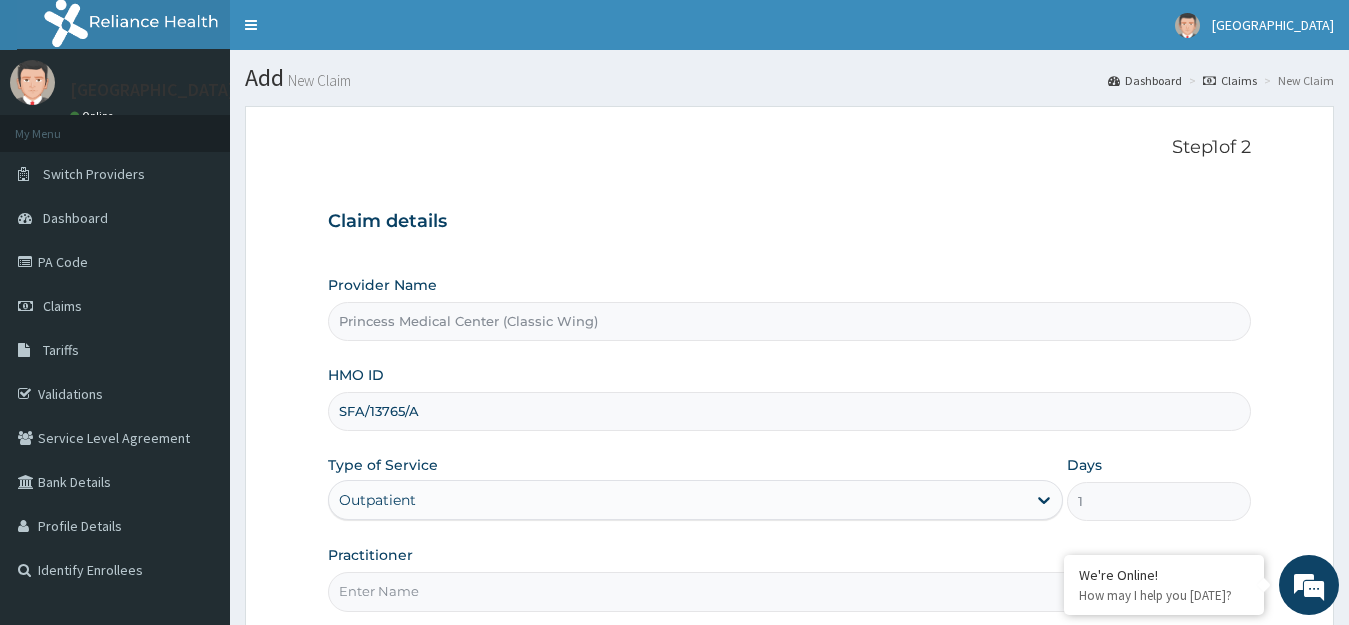 click on "Practitioner" at bounding box center [790, 591] 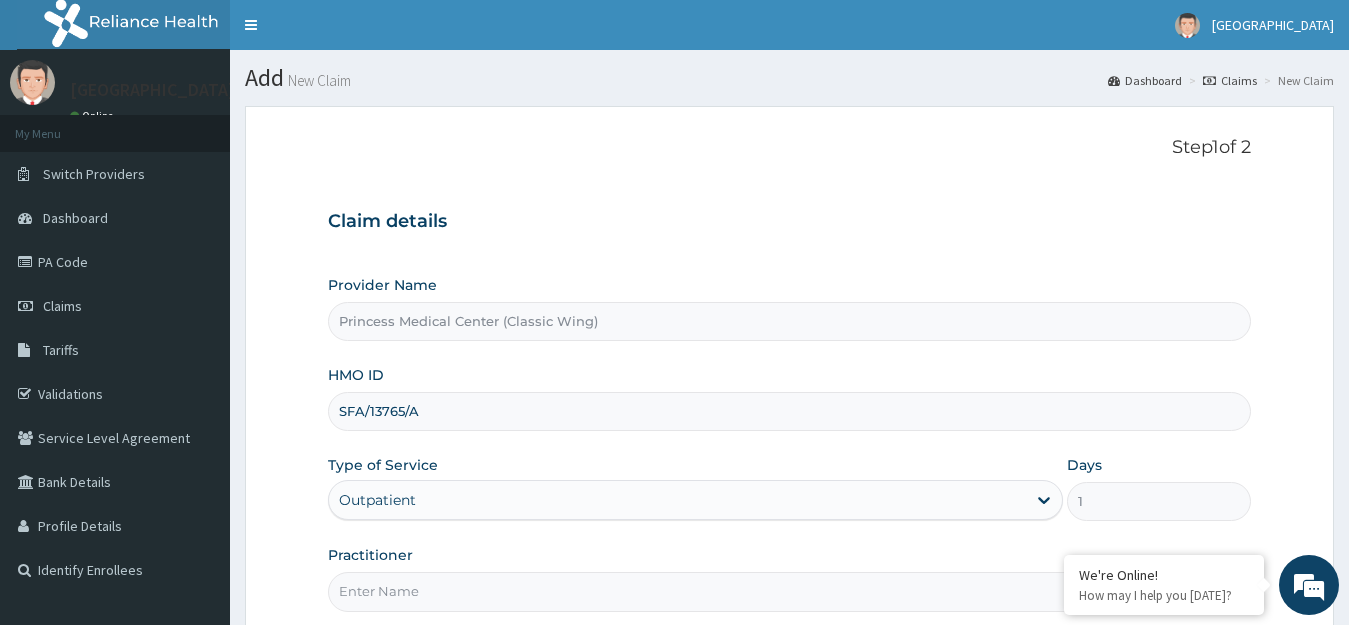 type on "DR [PERSON_NAME].J" 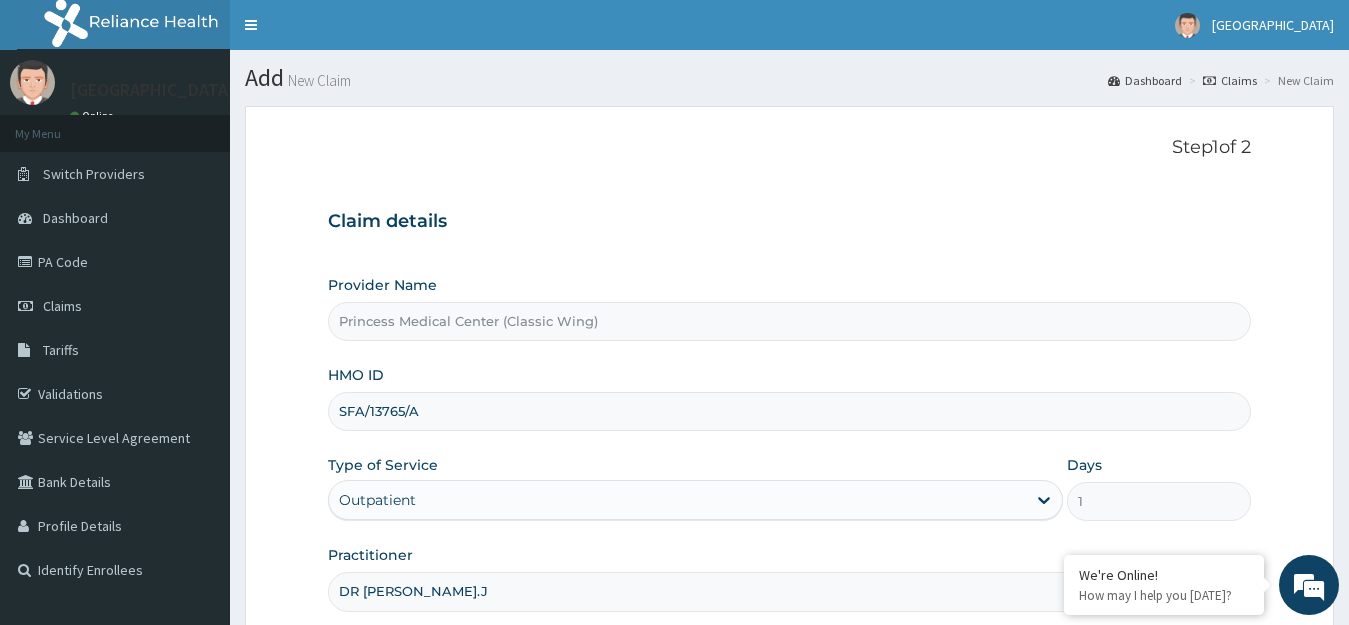 scroll, scrollTop: 197, scrollLeft: 0, axis: vertical 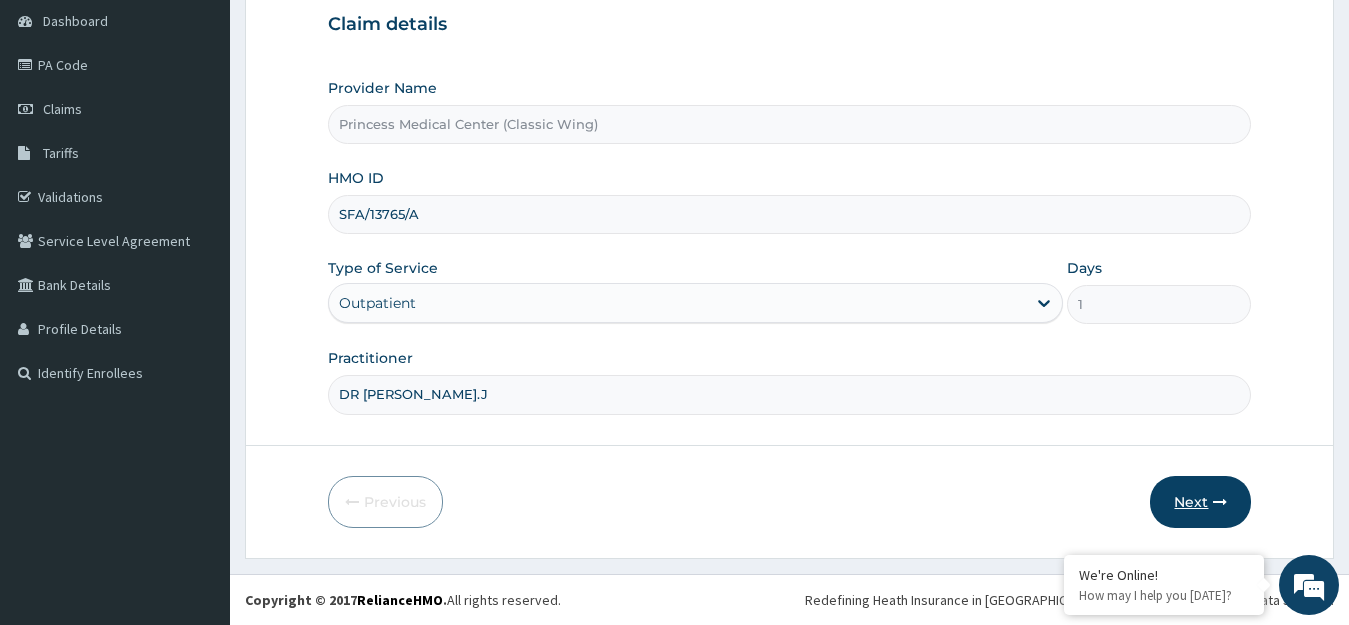 click on "Next" at bounding box center (1200, 502) 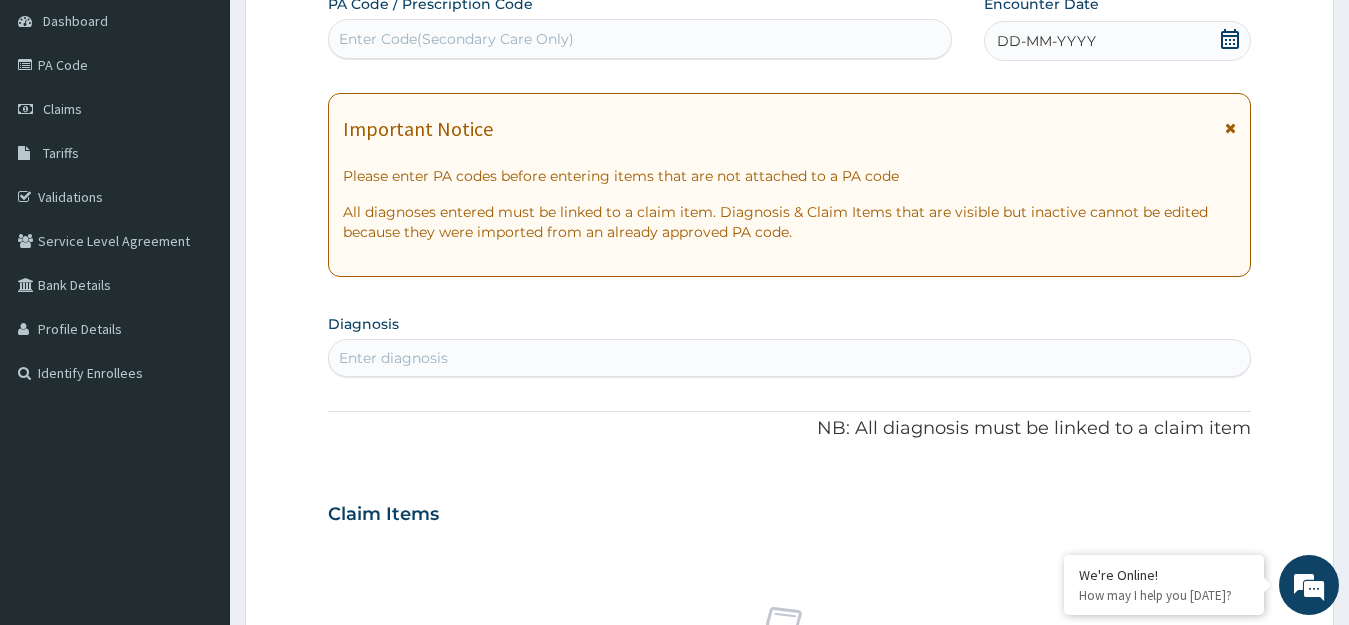 click on "Enter Code(Secondary Care Only)" at bounding box center (456, 39) 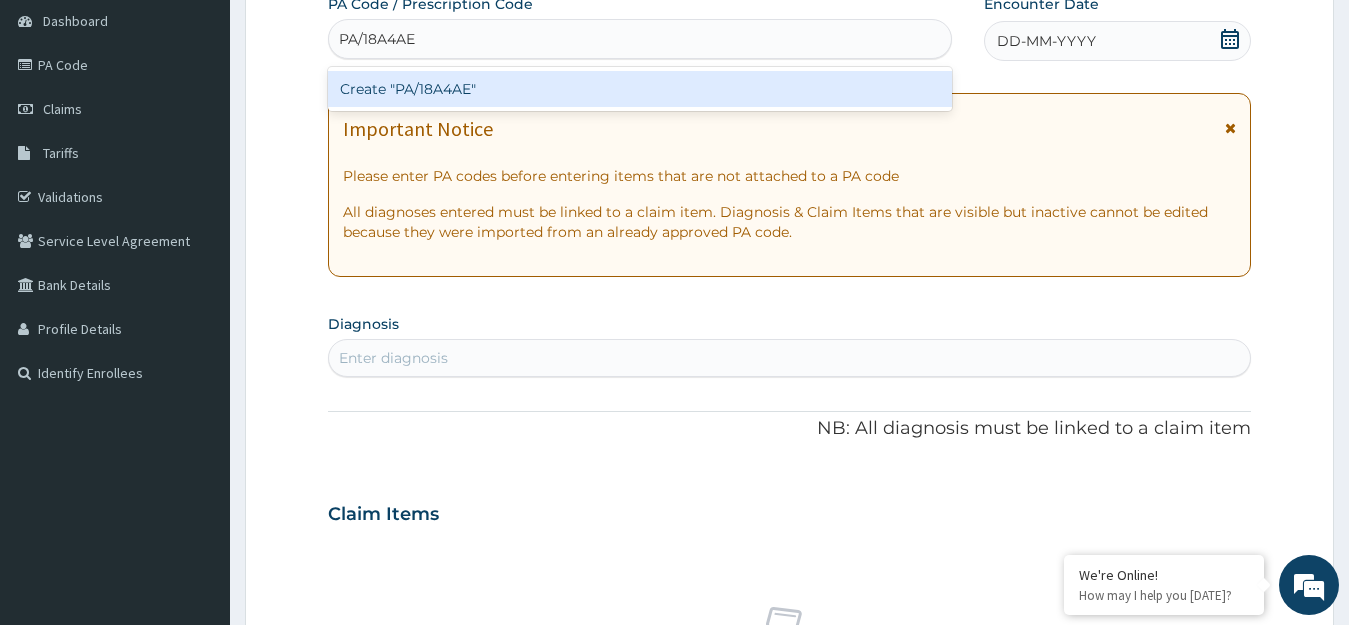 click on "Create "PA/18A4AE"" at bounding box center [640, 89] 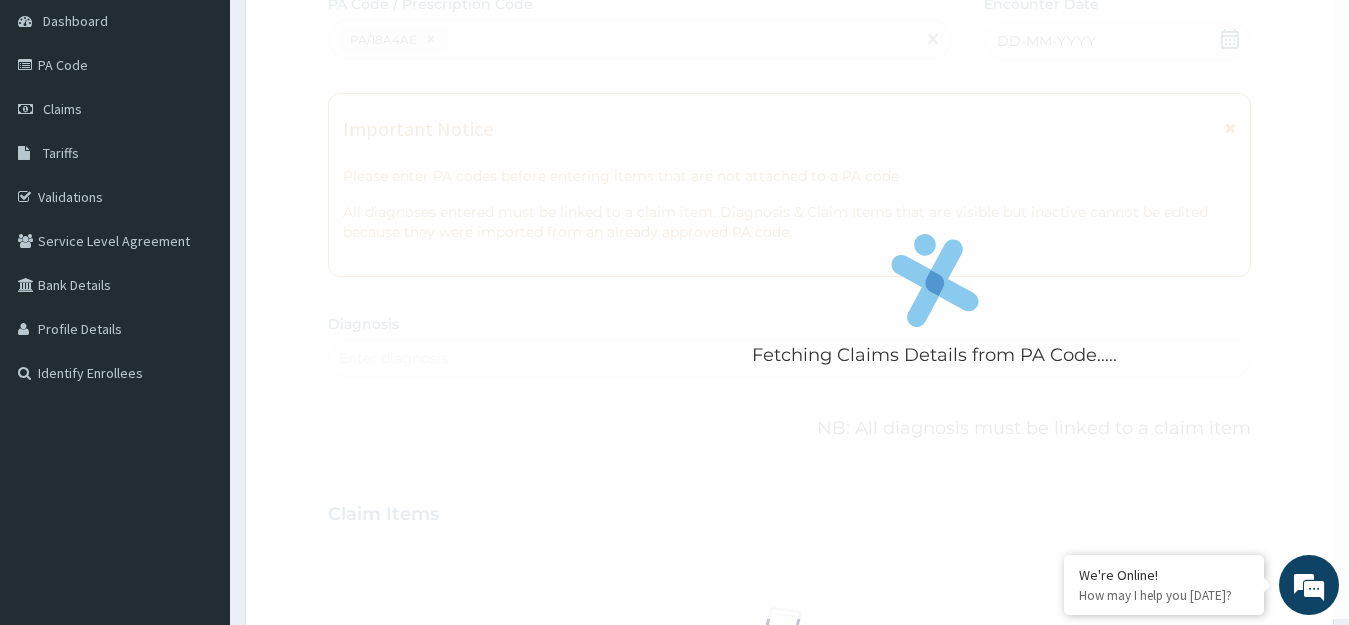 scroll, scrollTop: 588, scrollLeft: 0, axis: vertical 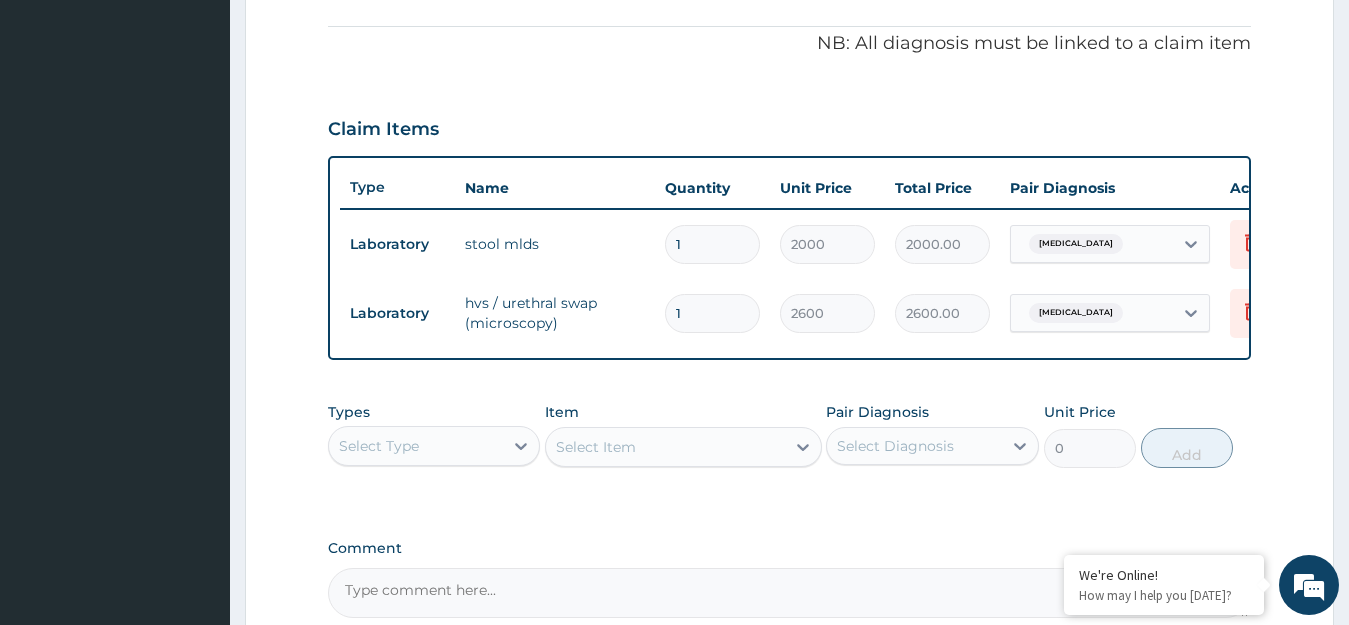 click on "Select Type" at bounding box center (416, 446) 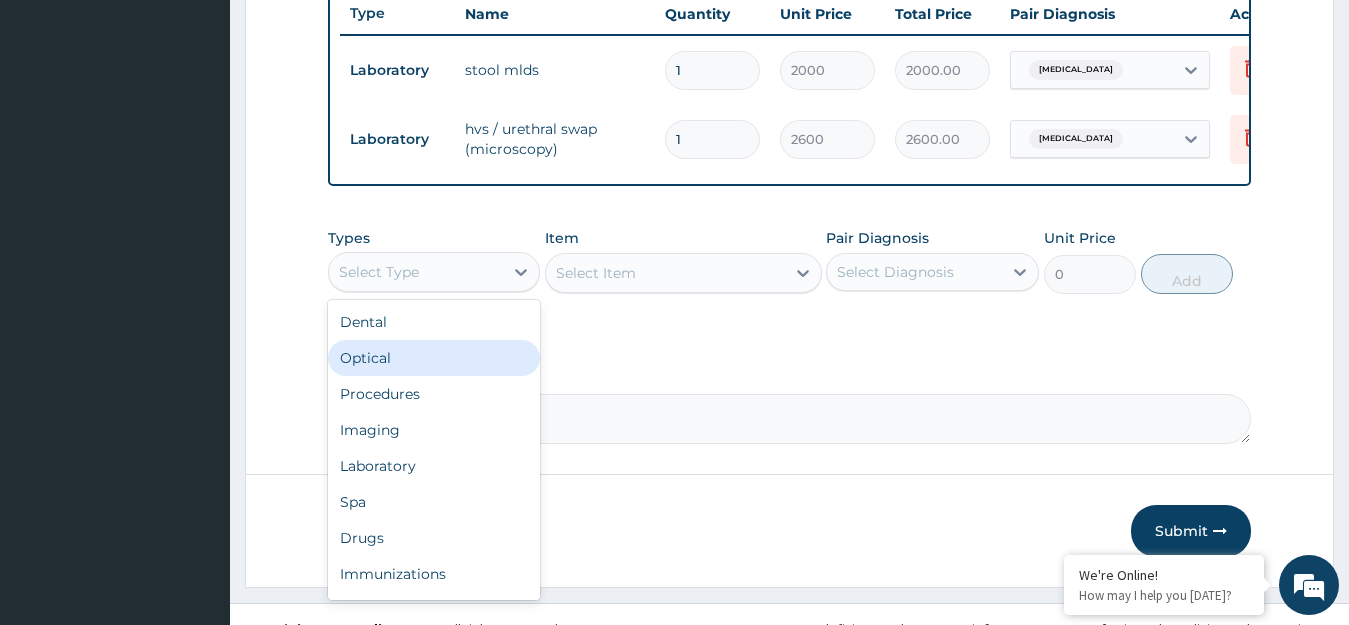 scroll, scrollTop: 808, scrollLeft: 0, axis: vertical 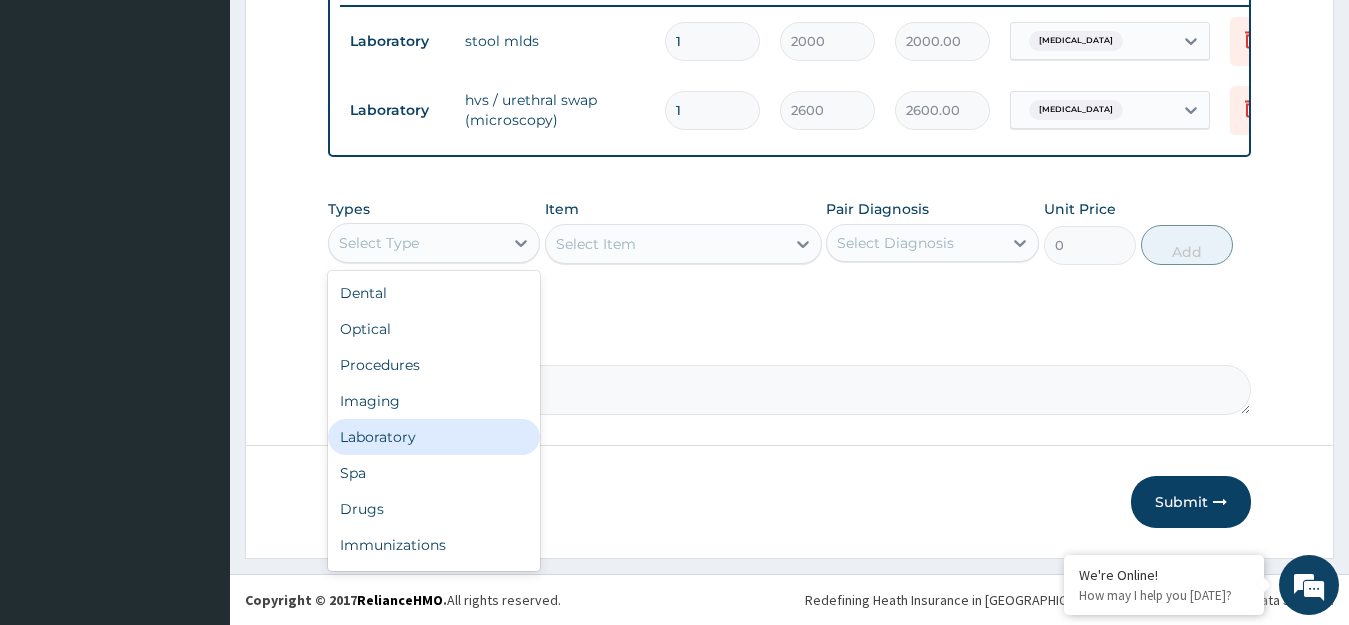 click on "Laboratory" at bounding box center (434, 437) 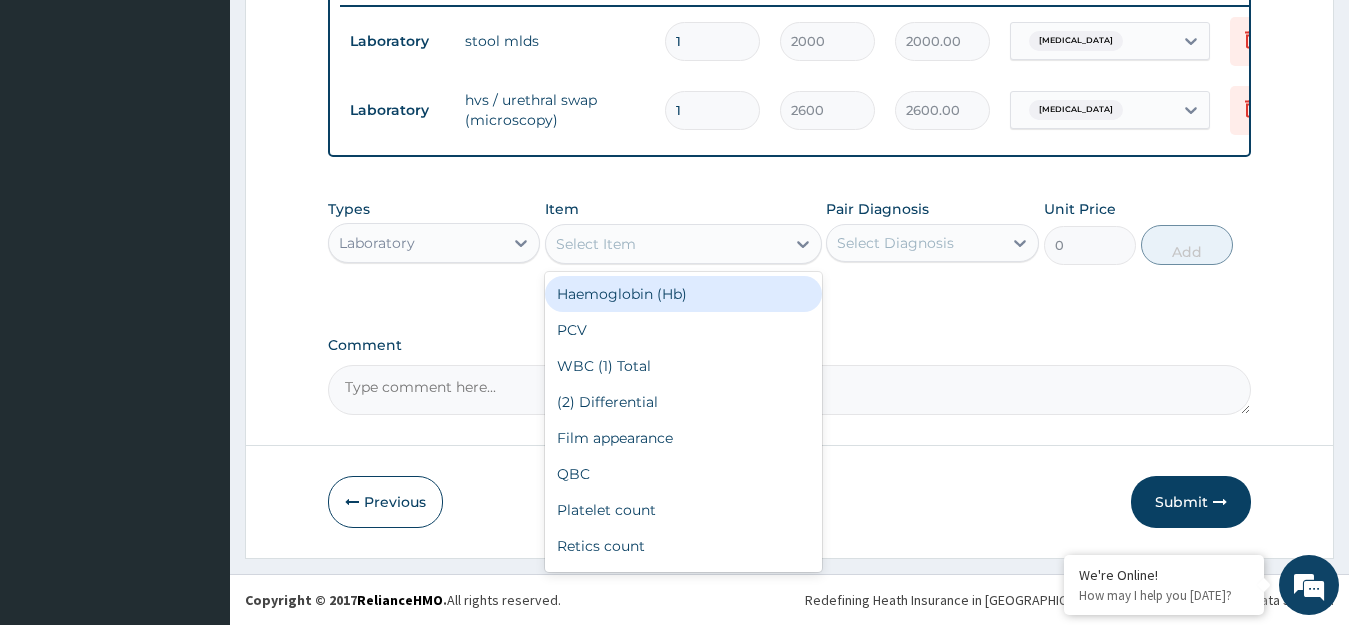click on "Select Item" at bounding box center [665, 244] 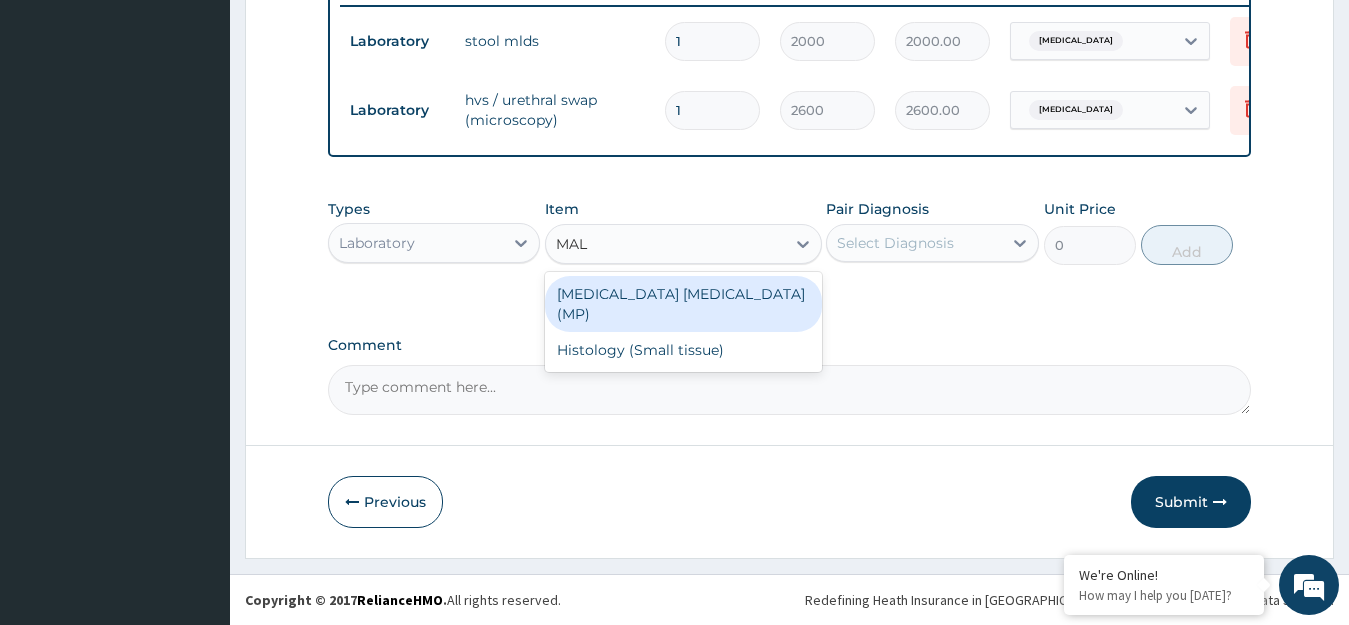 type on "MALA" 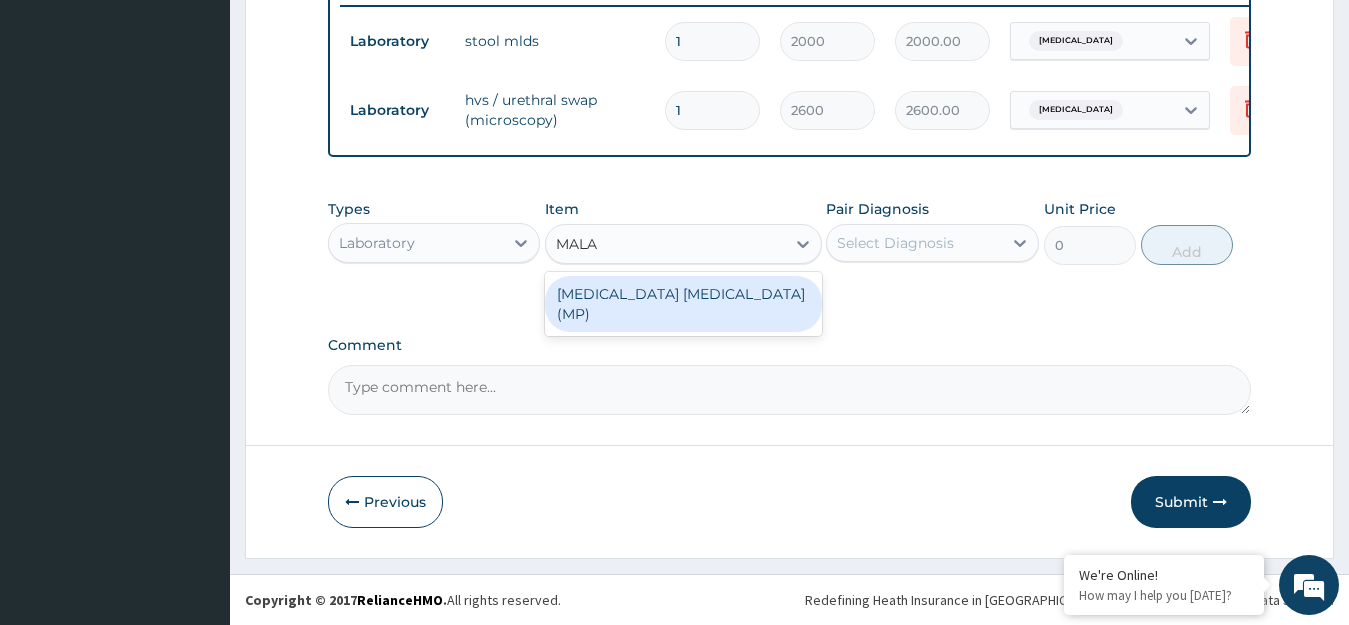 click on "[MEDICAL_DATA] [MEDICAL_DATA] (MP)" at bounding box center [683, 304] 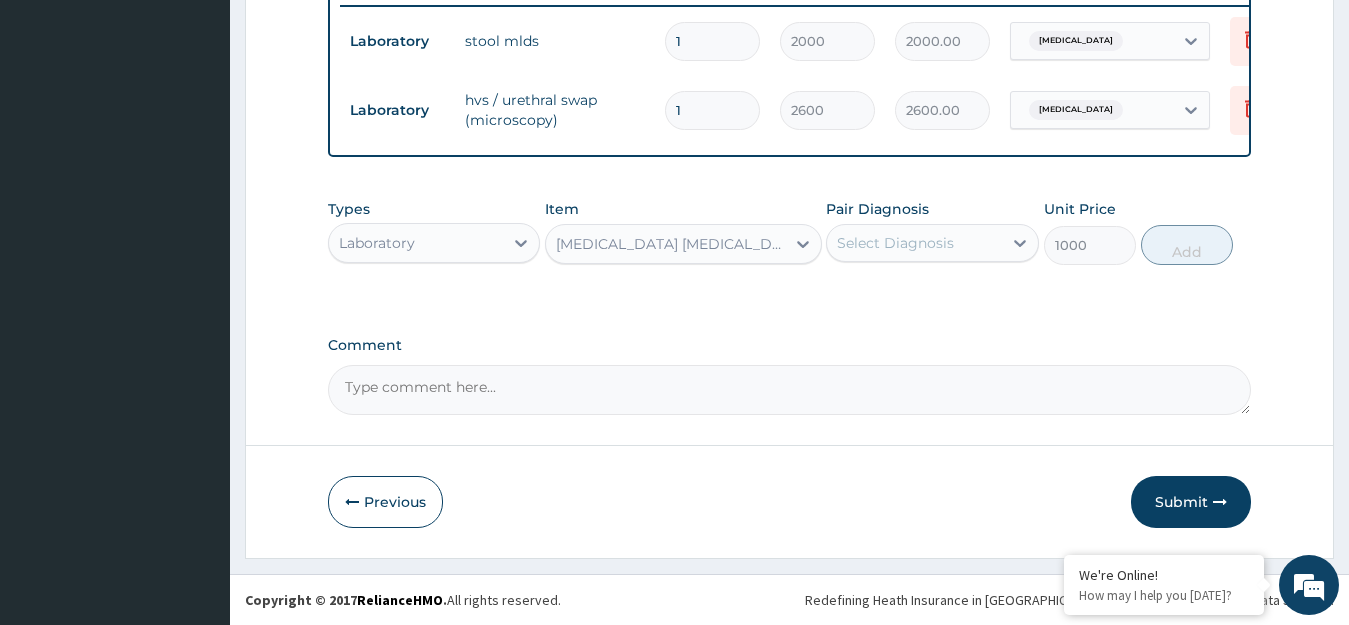 click on "Select Diagnosis" at bounding box center (895, 243) 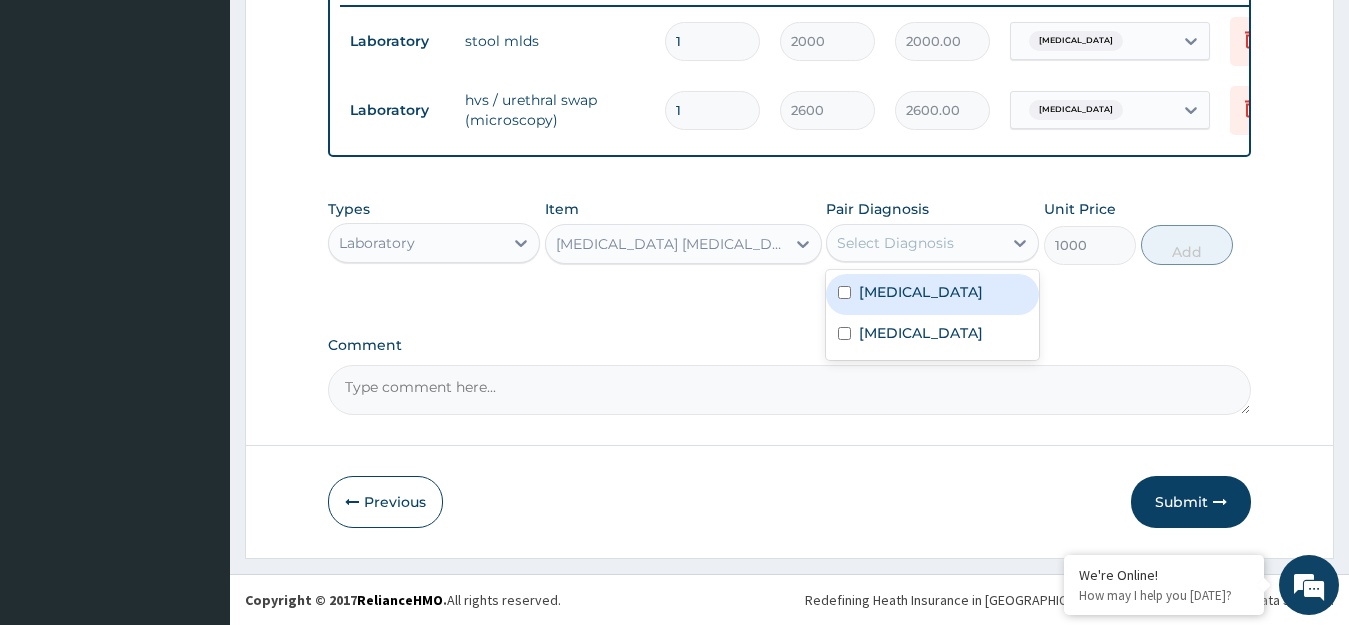 scroll, scrollTop: 261, scrollLeft: 0, axis: vertical 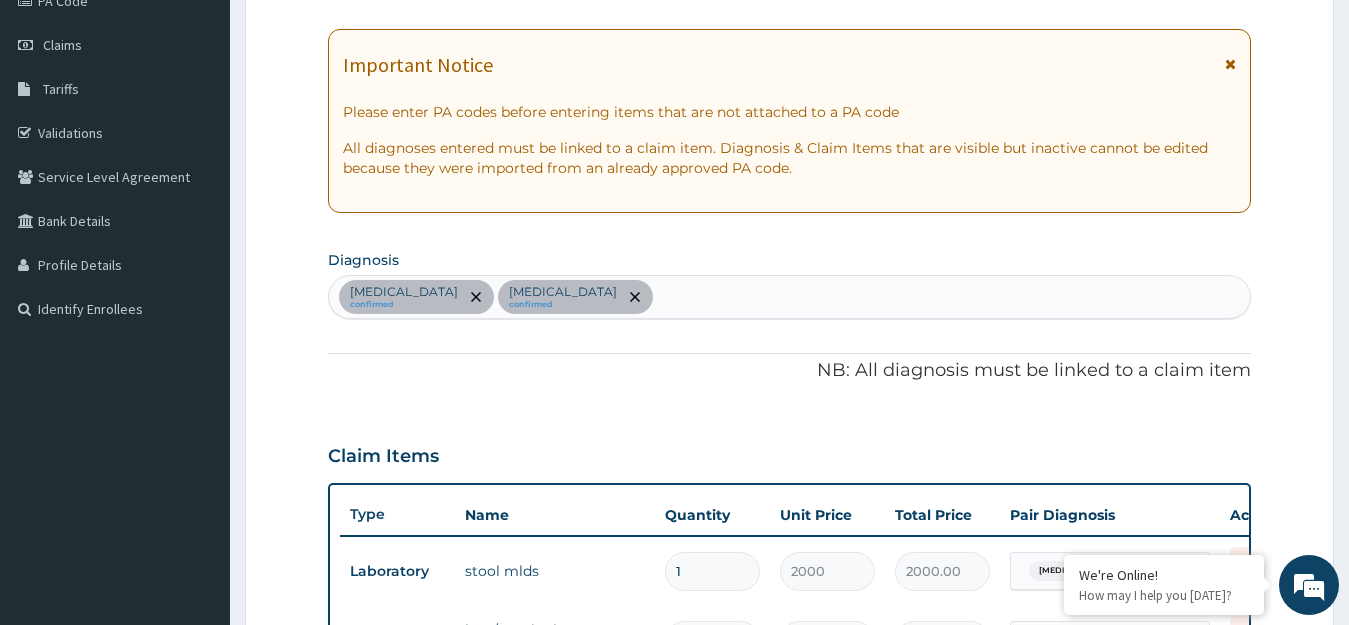 click on "[MEDICAL_DATA] confirmed [PERSON_NAME] confirmed" at bounding box center (790, 297) 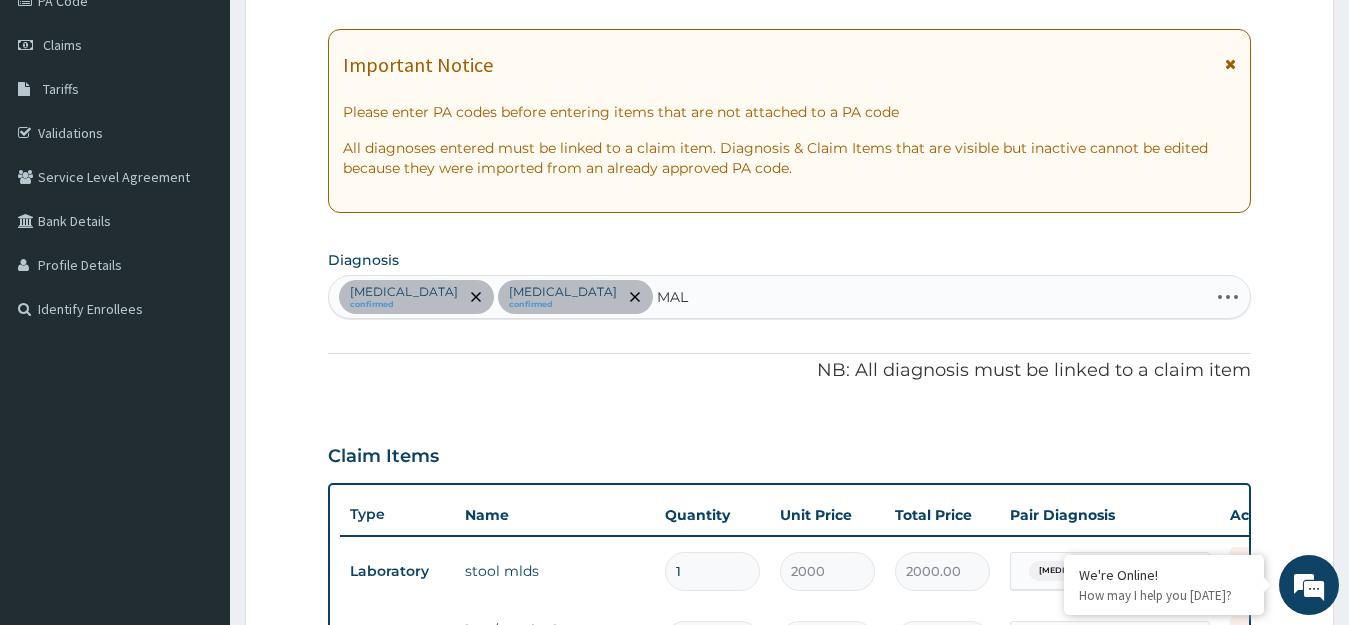 type on "MALA" 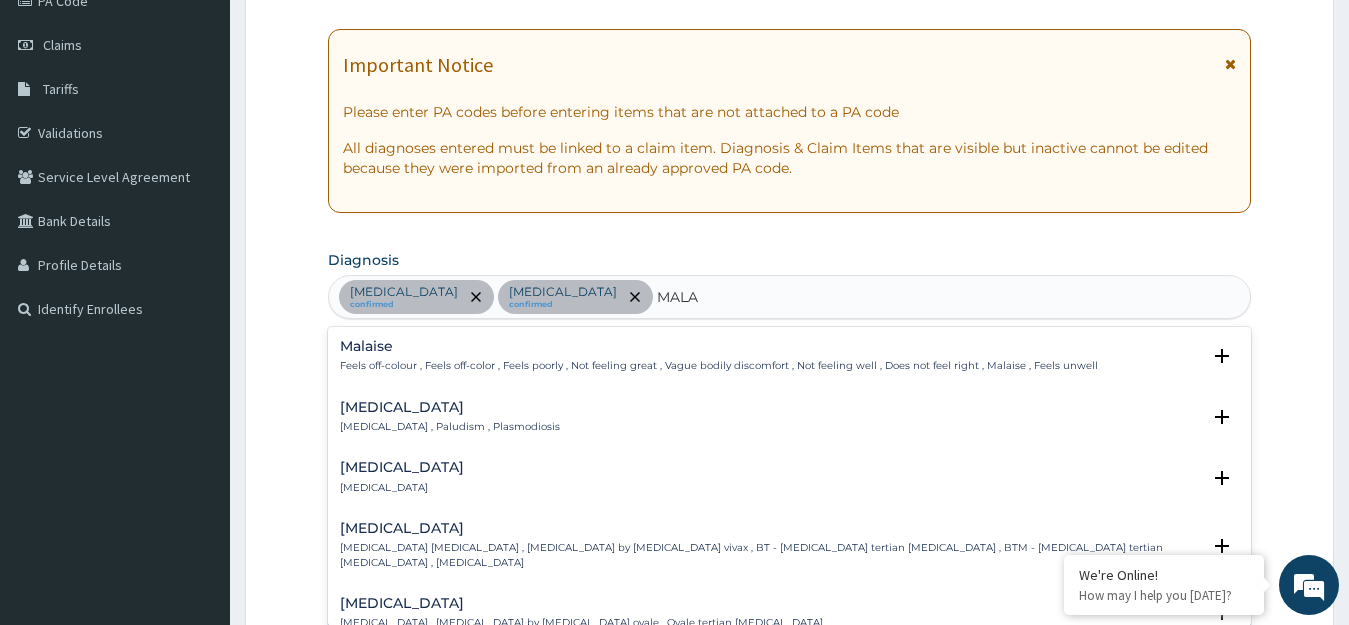 click on "[MEDICAL_DATA]" at bounding box center [450, 407] 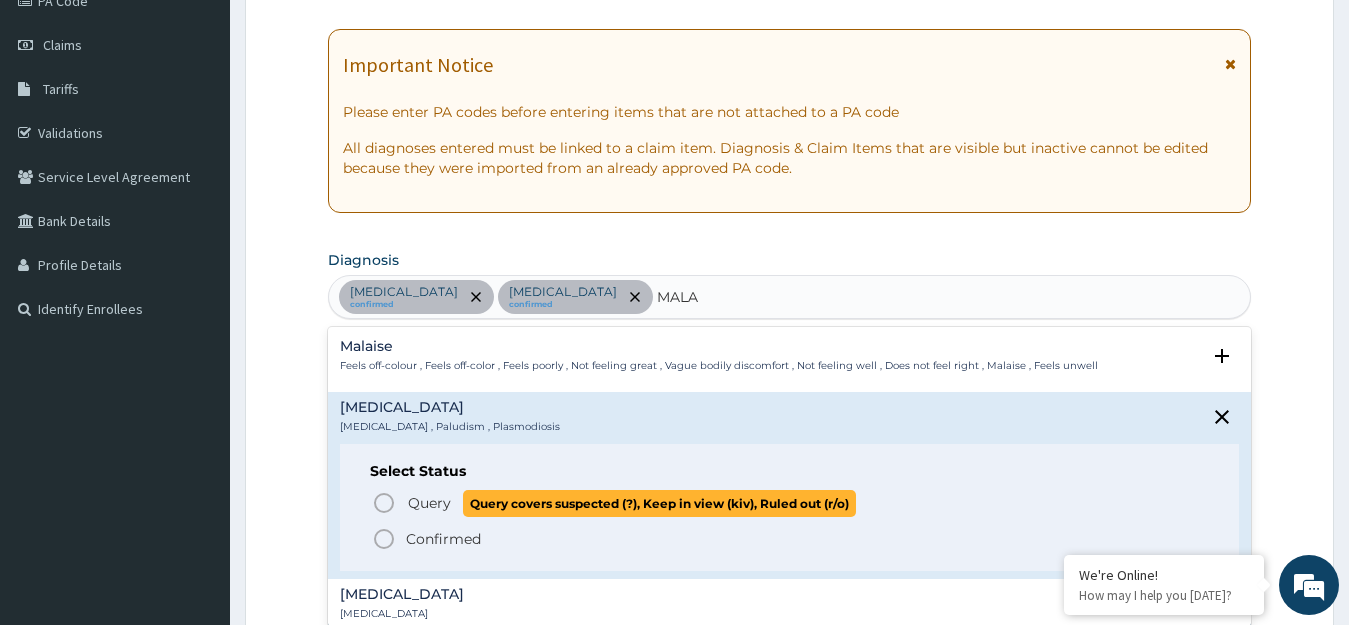 click 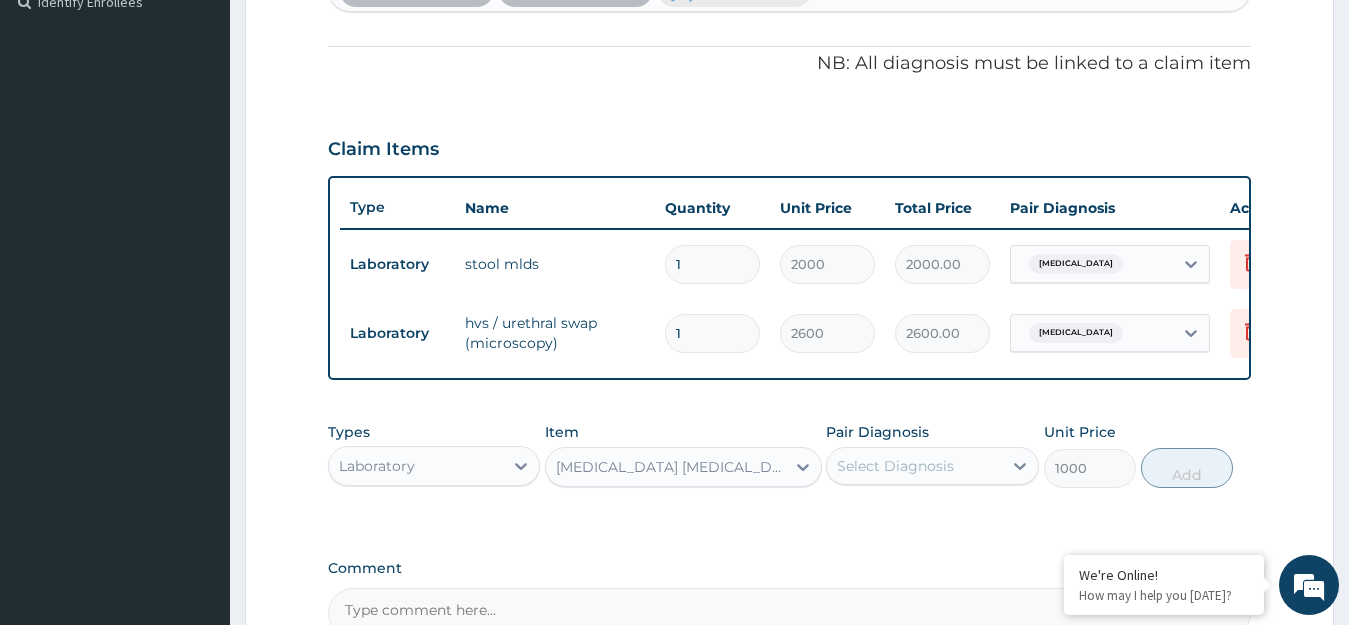scroll, scrollTop: 582, scrollLeft: 0, axis: vertical 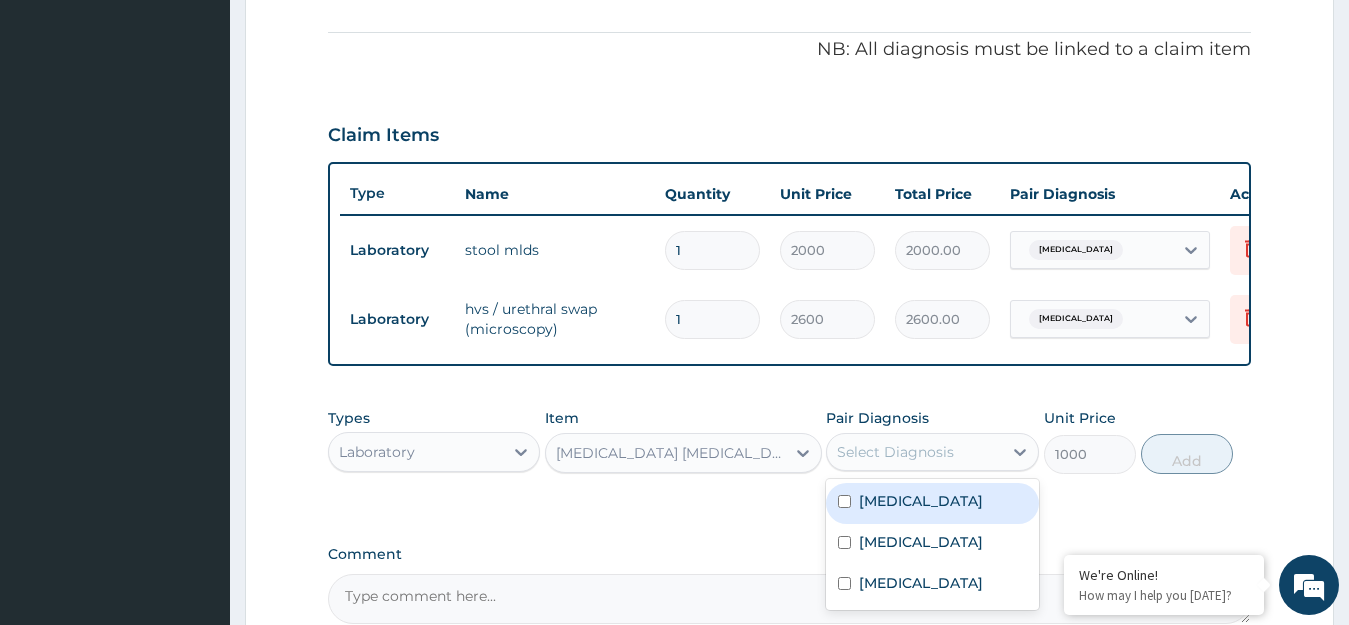 click on "Select Diagnosis" at bounding box center [895, 452] 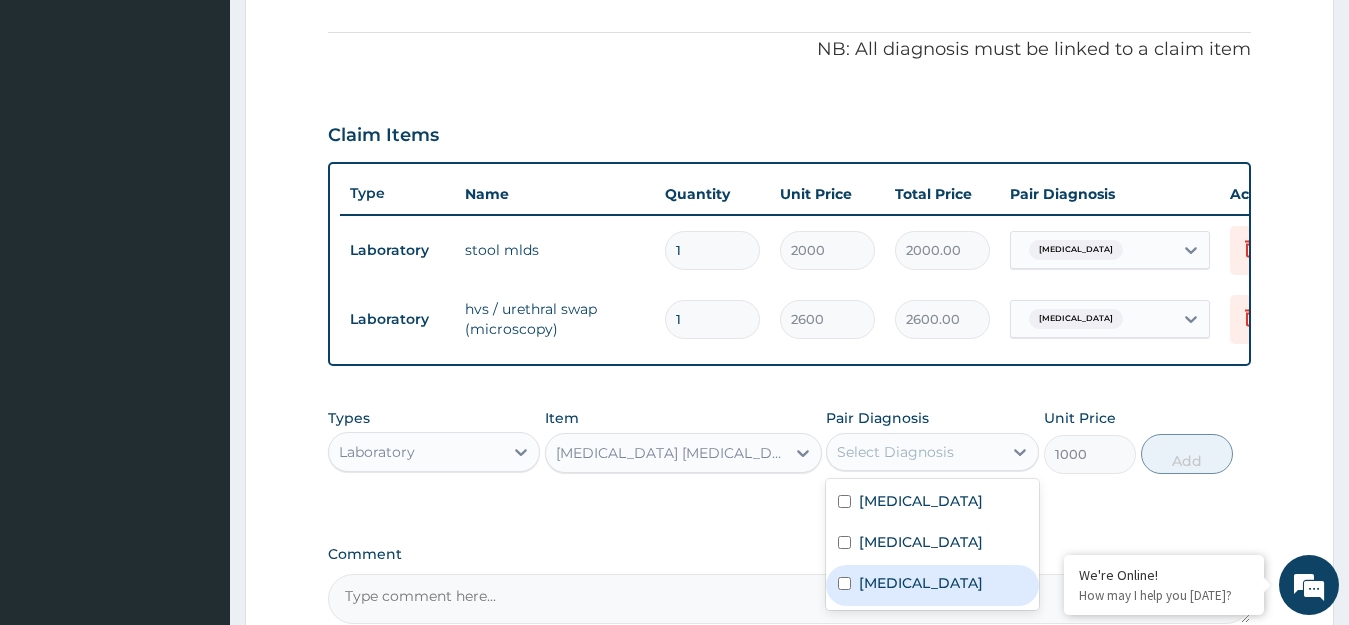 click on "[MEDICAL_DATA]" at bounding box center [921, 583] 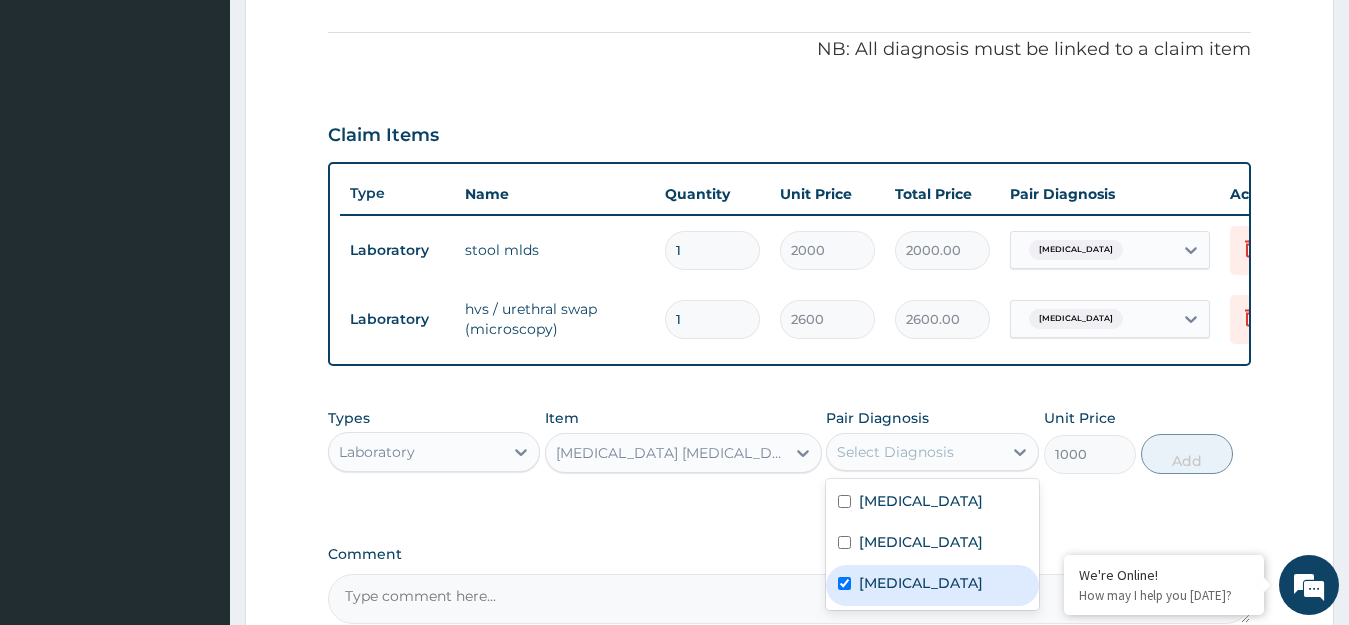 checkbox on "true" 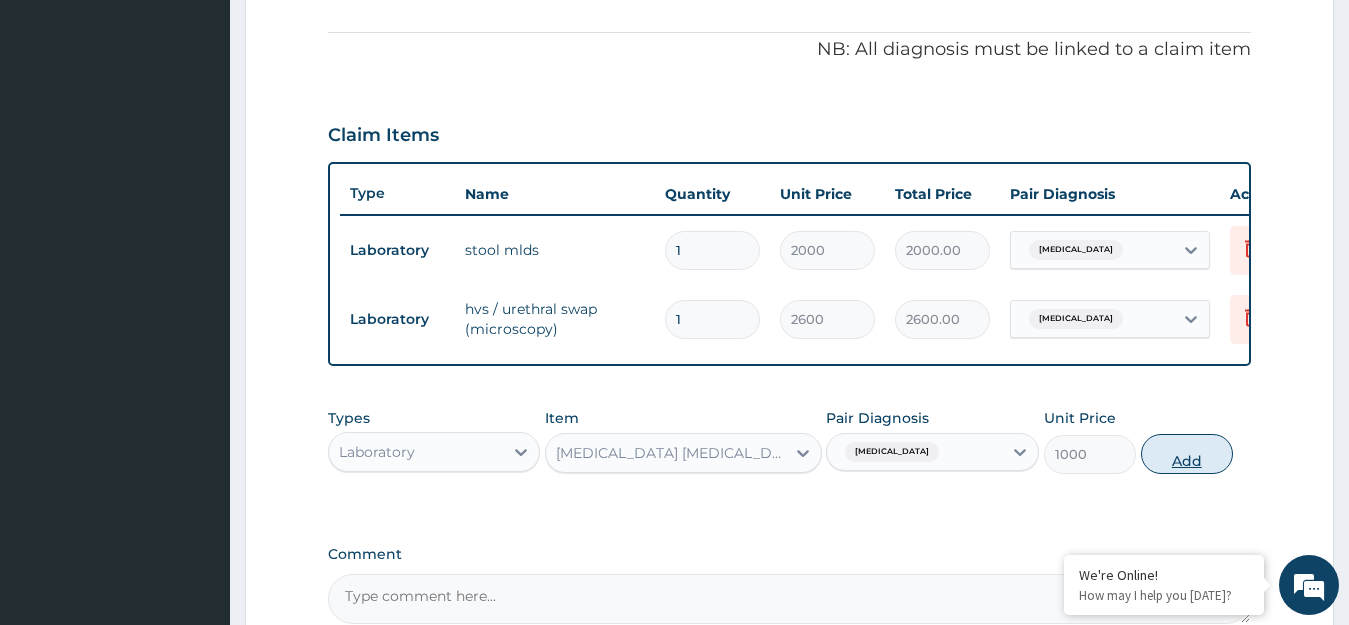 click on "Add" at bounding box center (1187, 454) 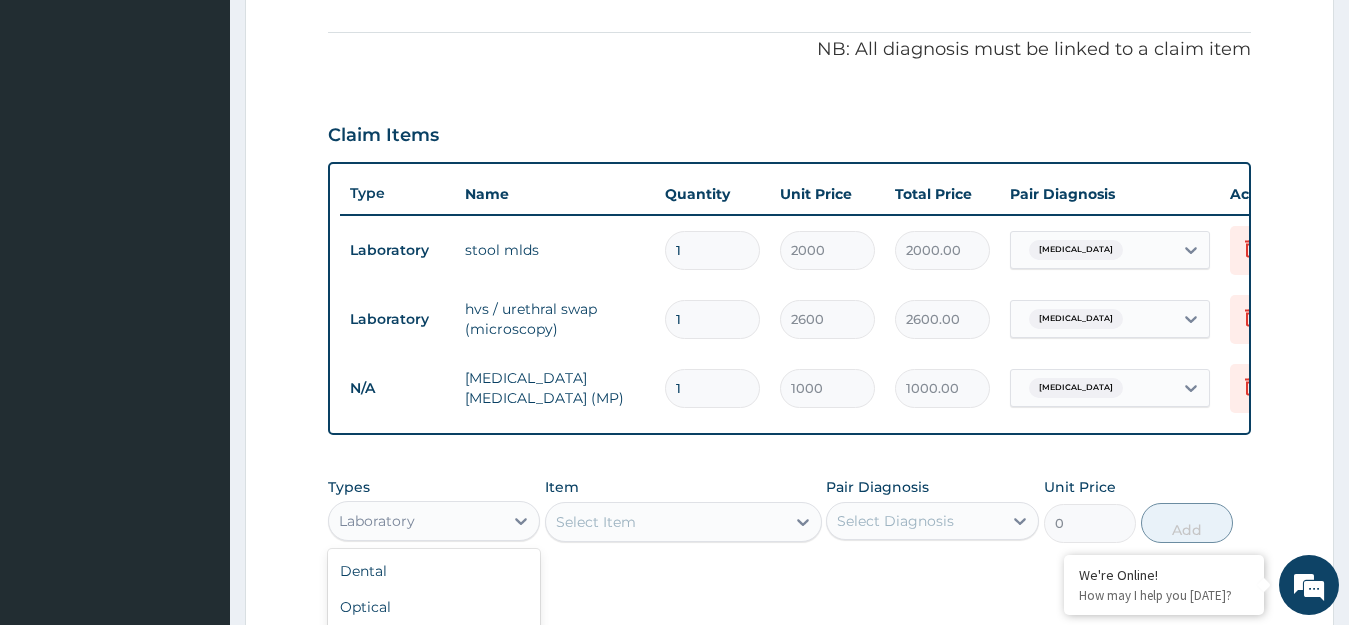 click on "Laboratory" at bounding box center [416, 521] 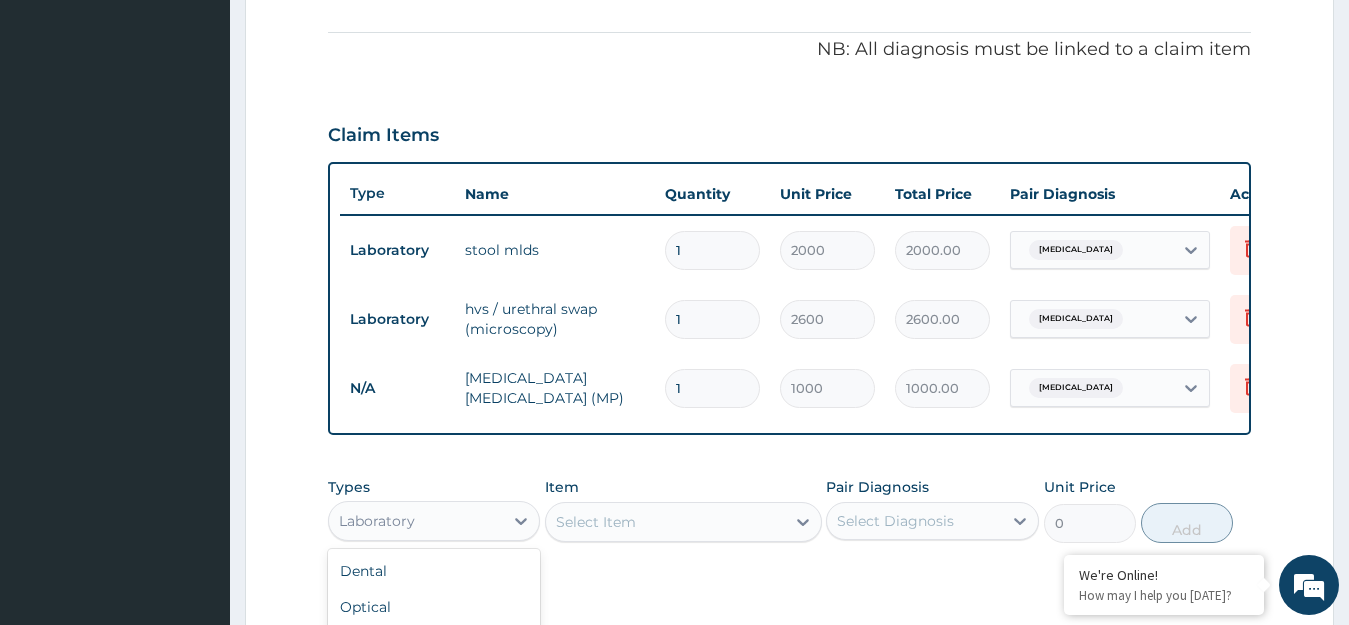 scroll, scrollTop: 877, scrollLeft: 0, axis: vertical 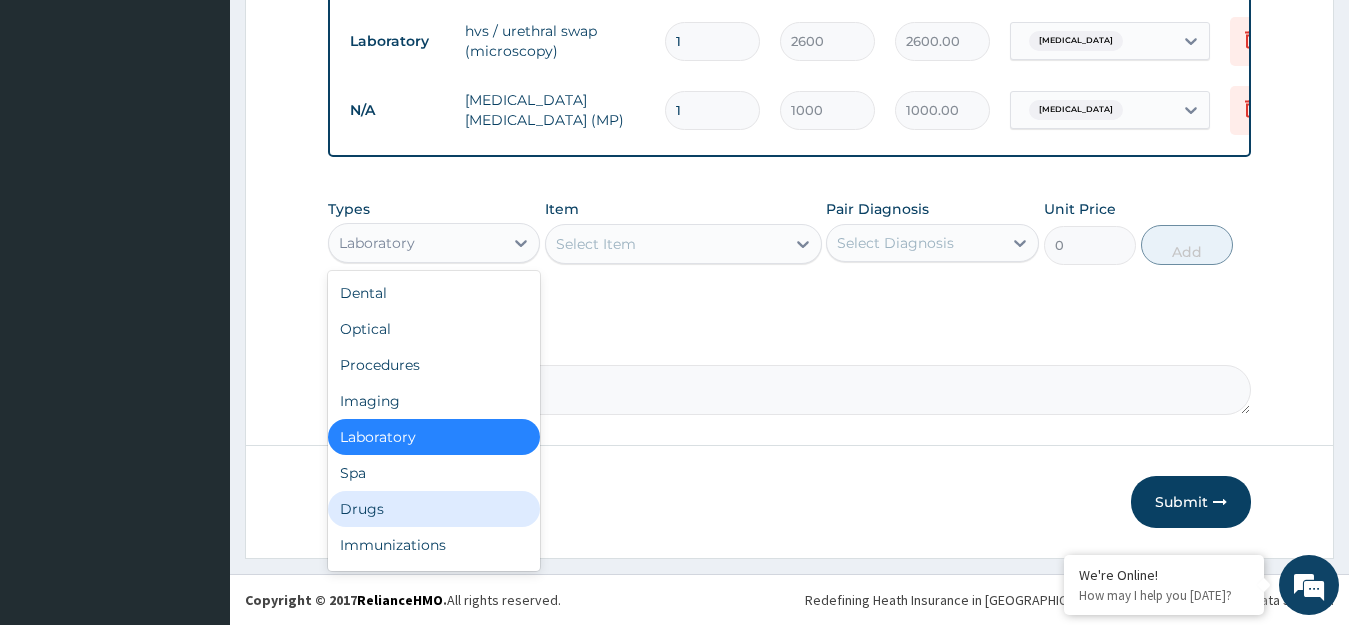 click on "Drugs" at bounding box center [434, 509] 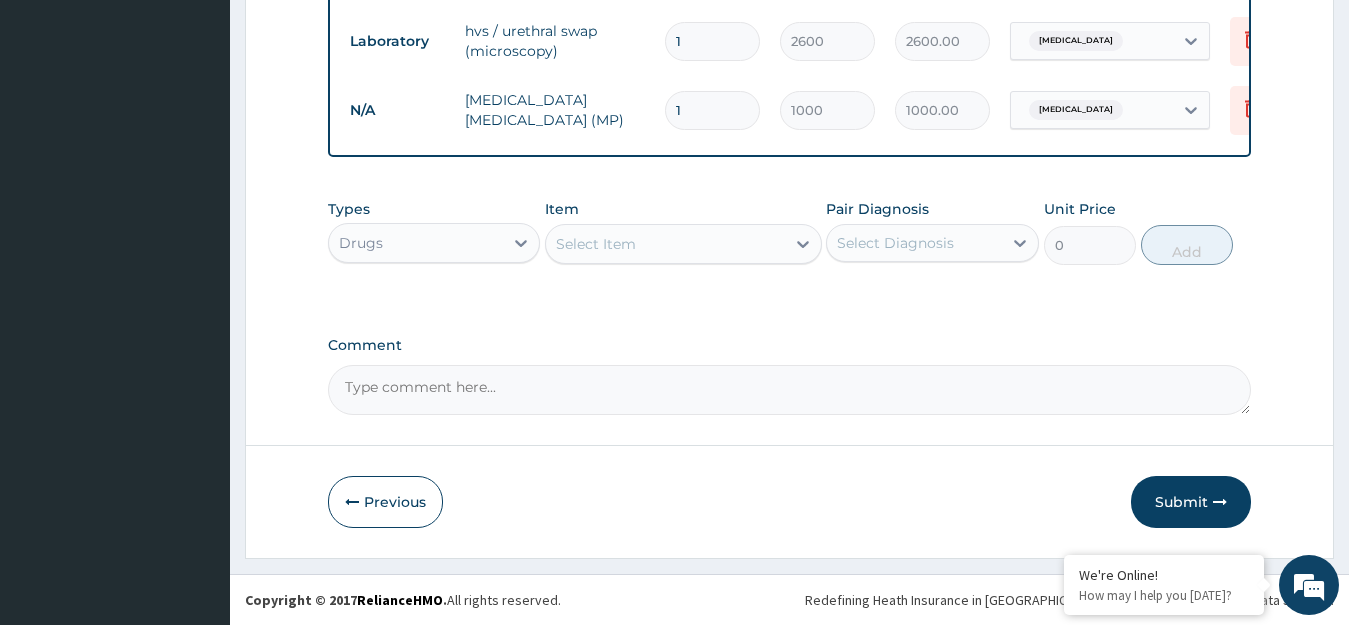 click on "Select Item" at bounding box center (596, 244) 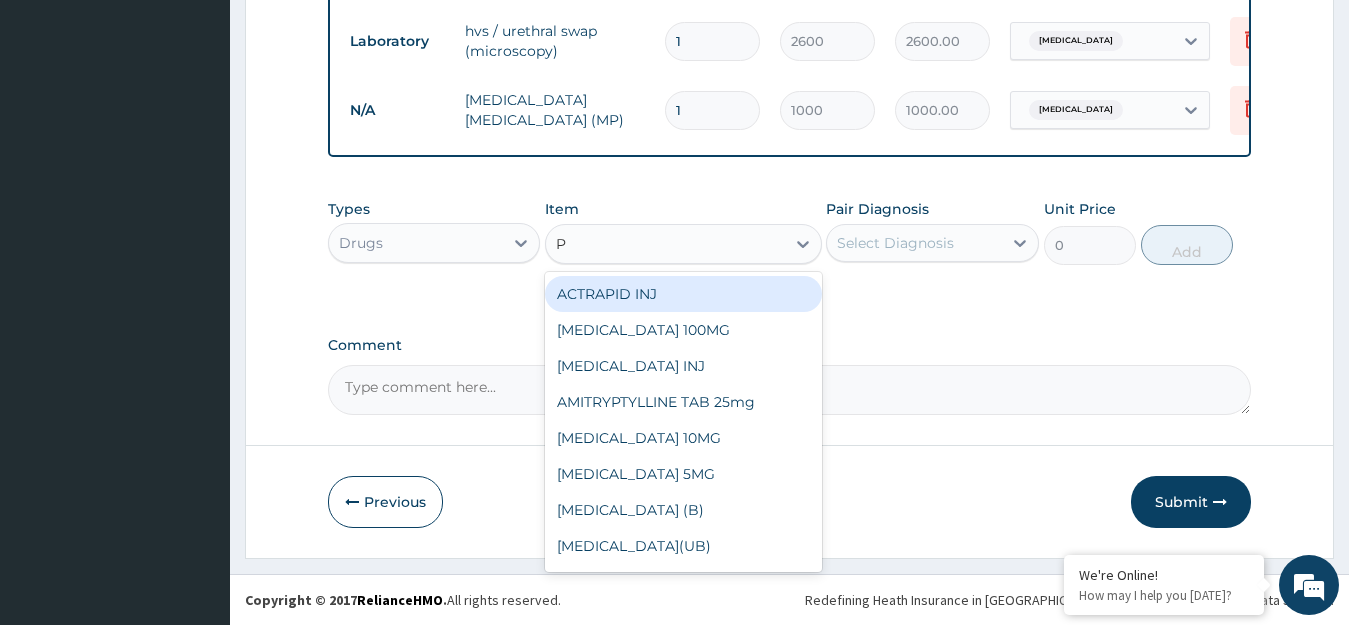 type on "PA" 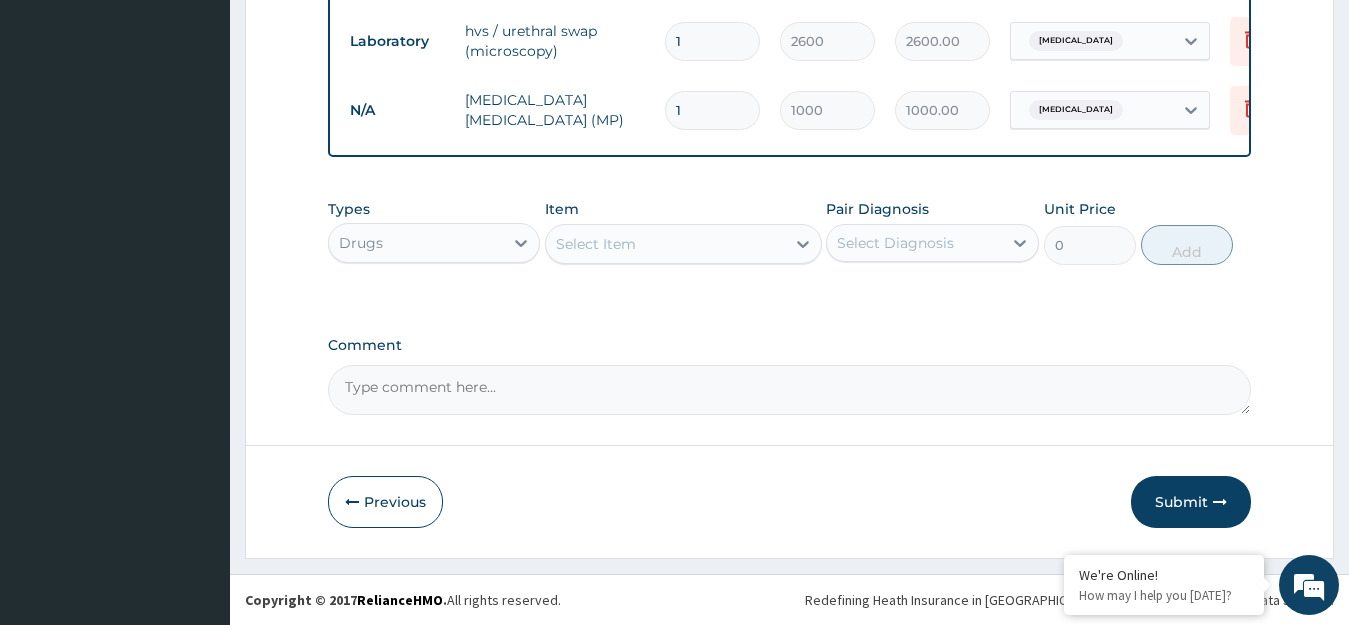 click on "Select Item" at bounding box center [665, 244] 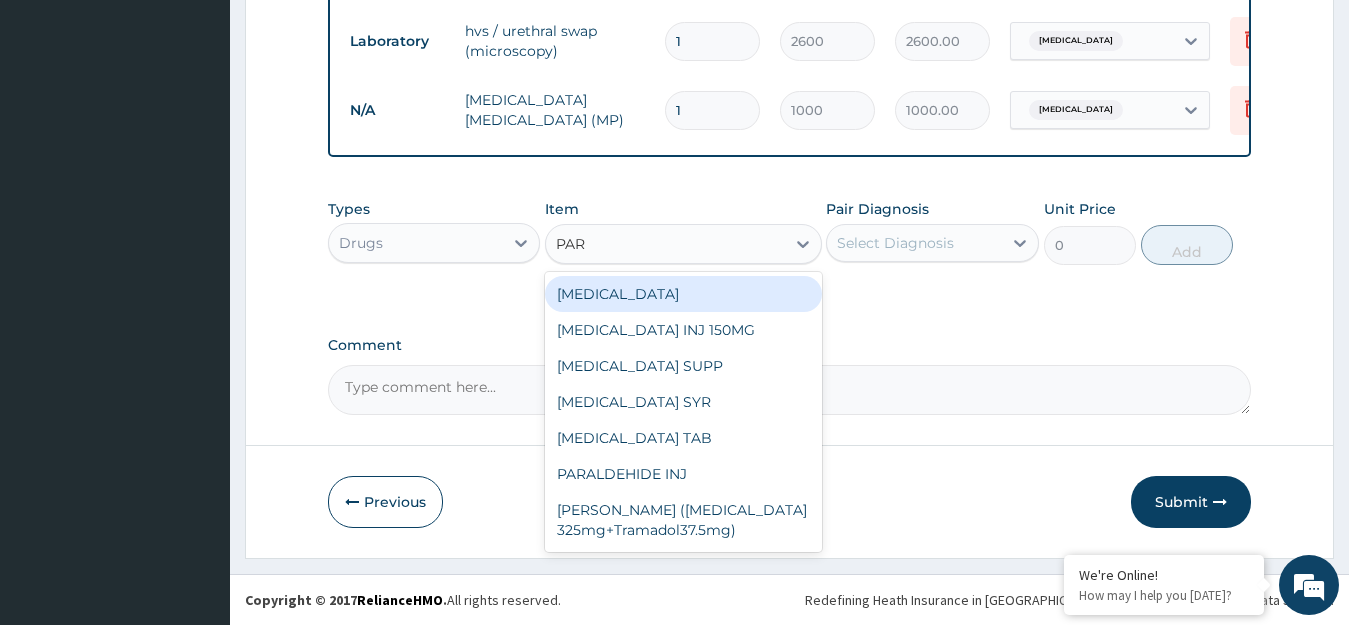 type on "PARA" 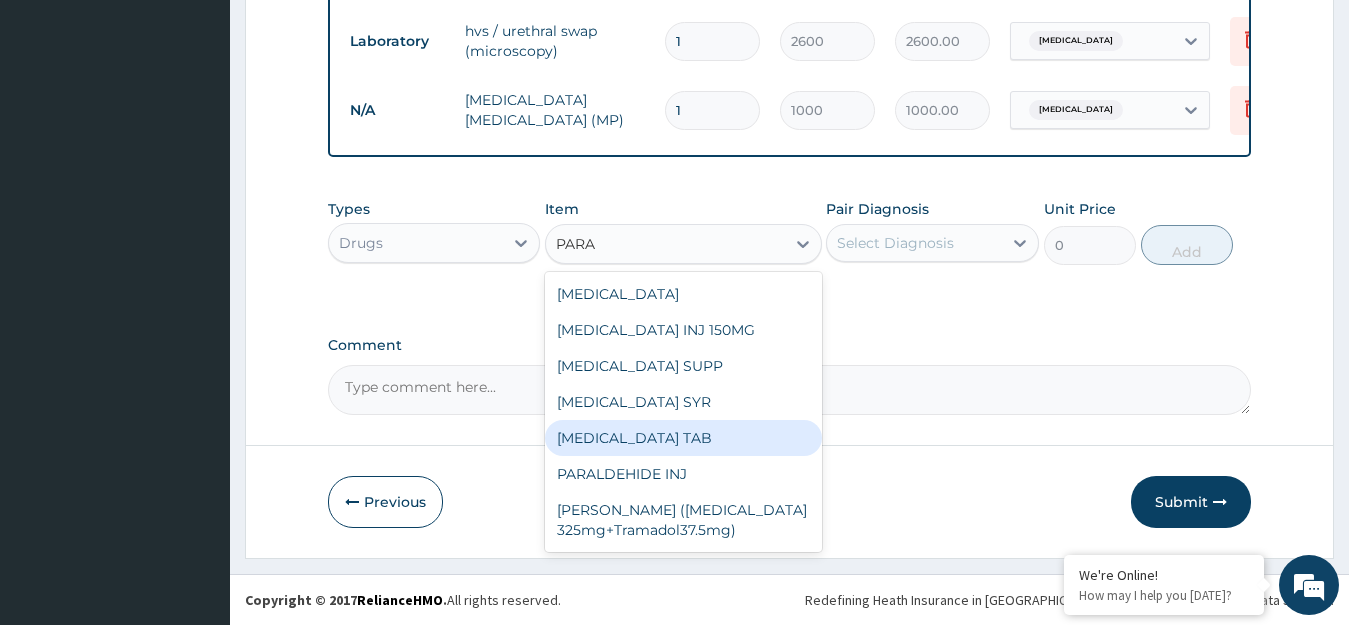 click on "[MEDICAL_DATA] TAB" at bounding box center (683, 438) 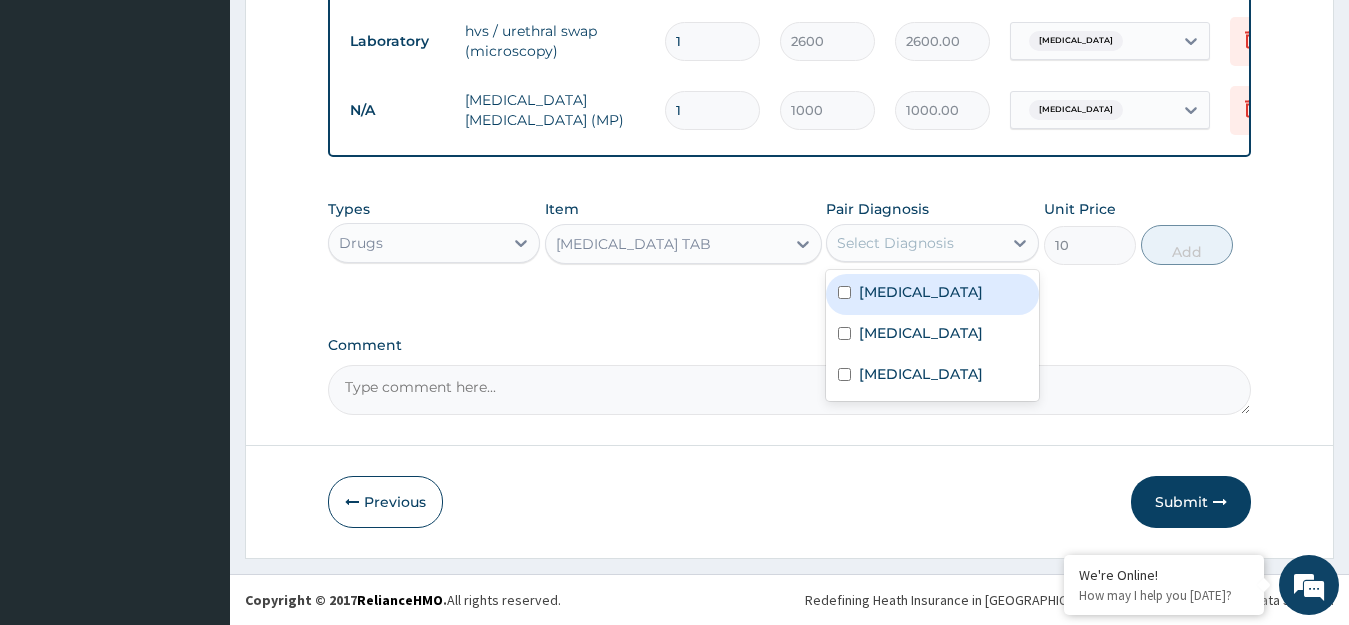 click on "Select Diagnosis" at bounding box center [895, 243] 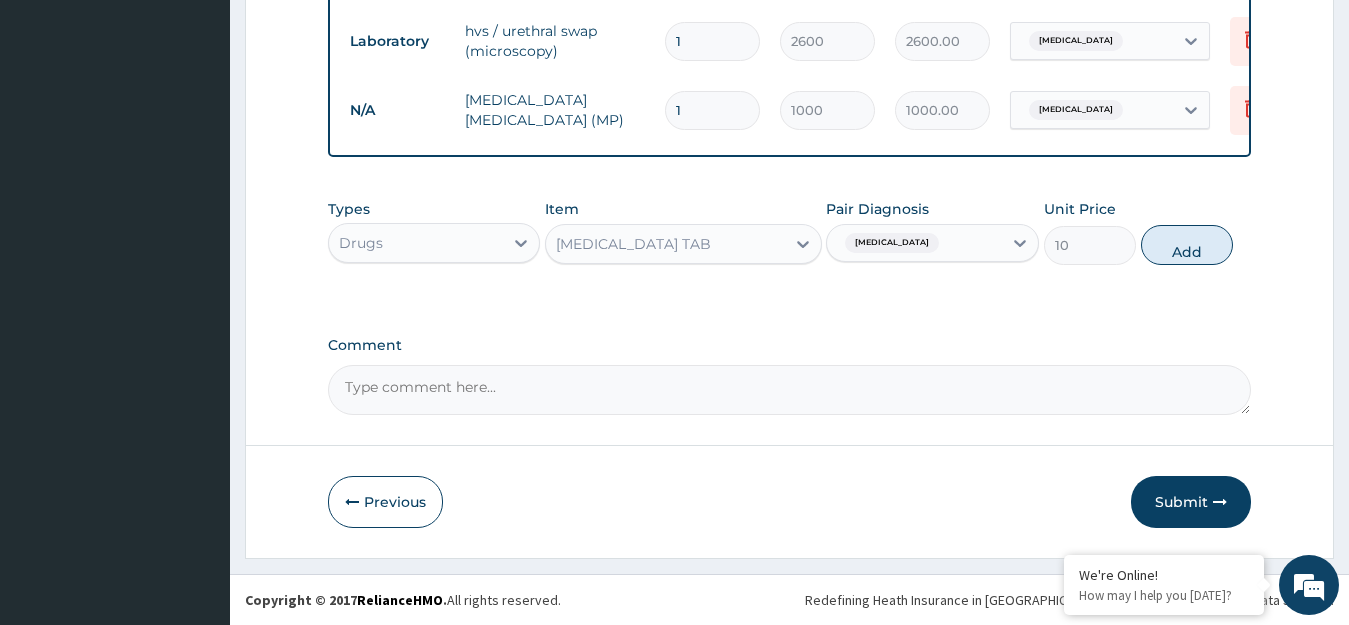 drag, startPoint x: 1198, startPoint y: 245, endPoint x: 1011, endPoint y: 249, distance: 187.04277 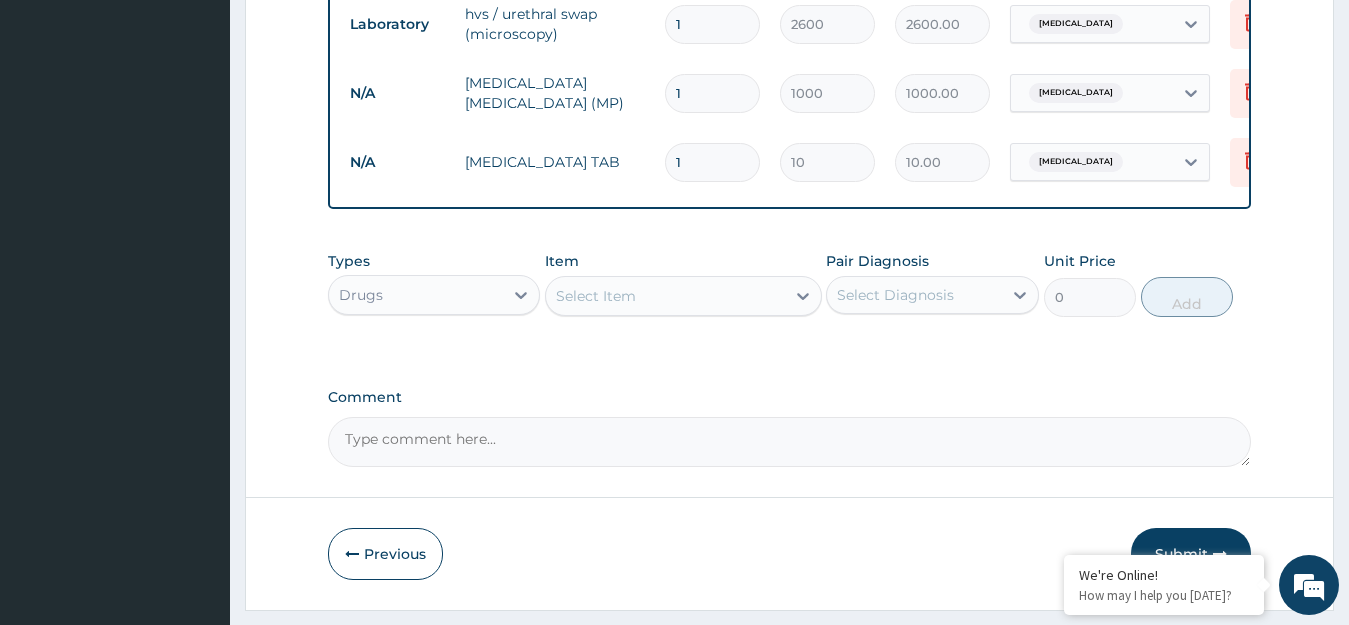 click on "Select Item" at bounding box center [665, 296] 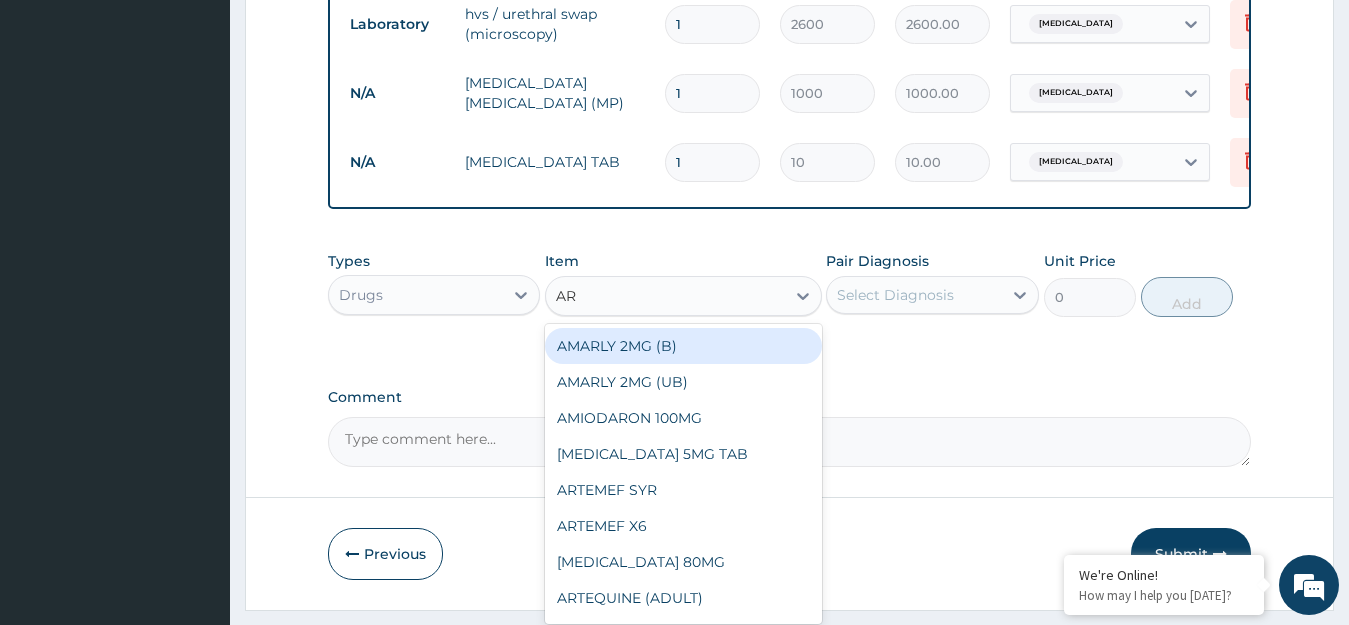 type on "ART" 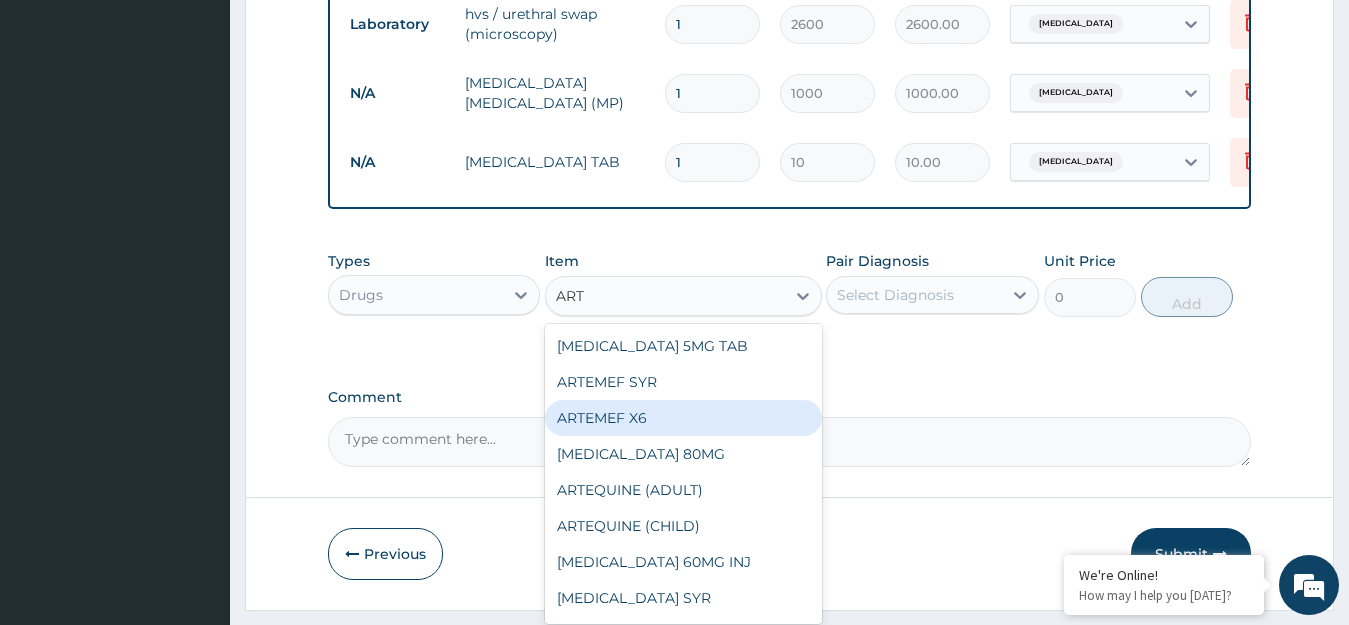 click on "ARTEMEF X6" at bounding box center (683, 418) 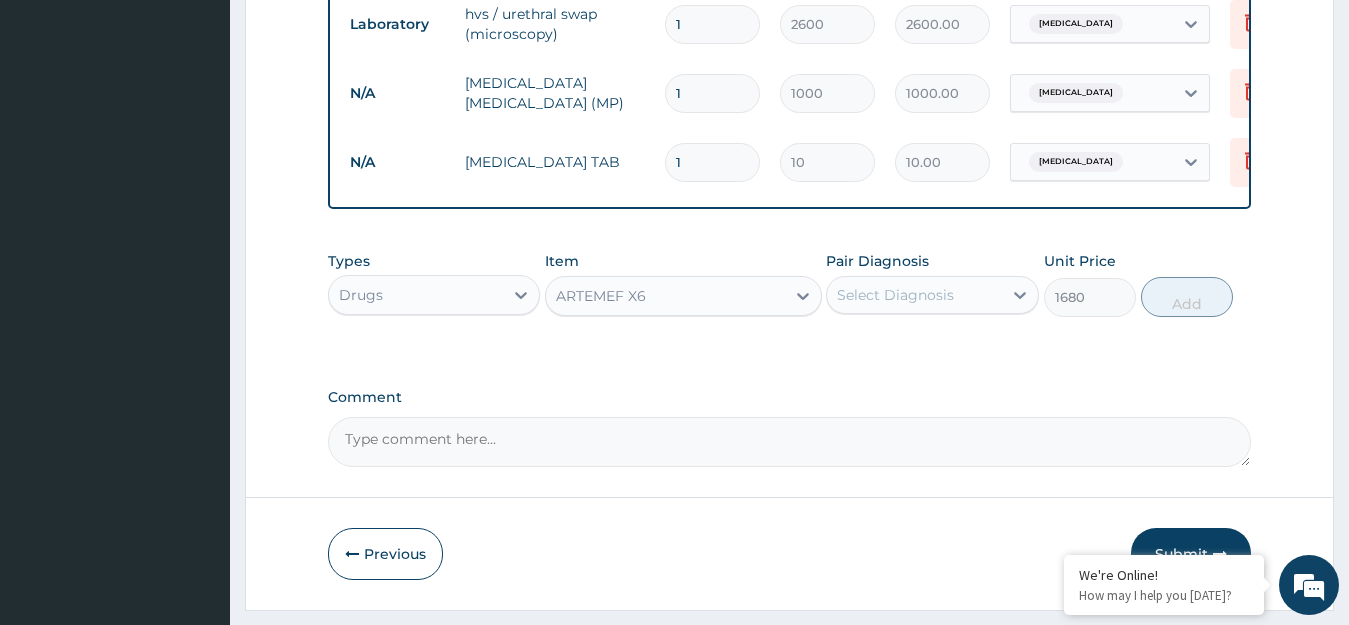 click on "Select Diagnosis" at bounding box center [895, 295] 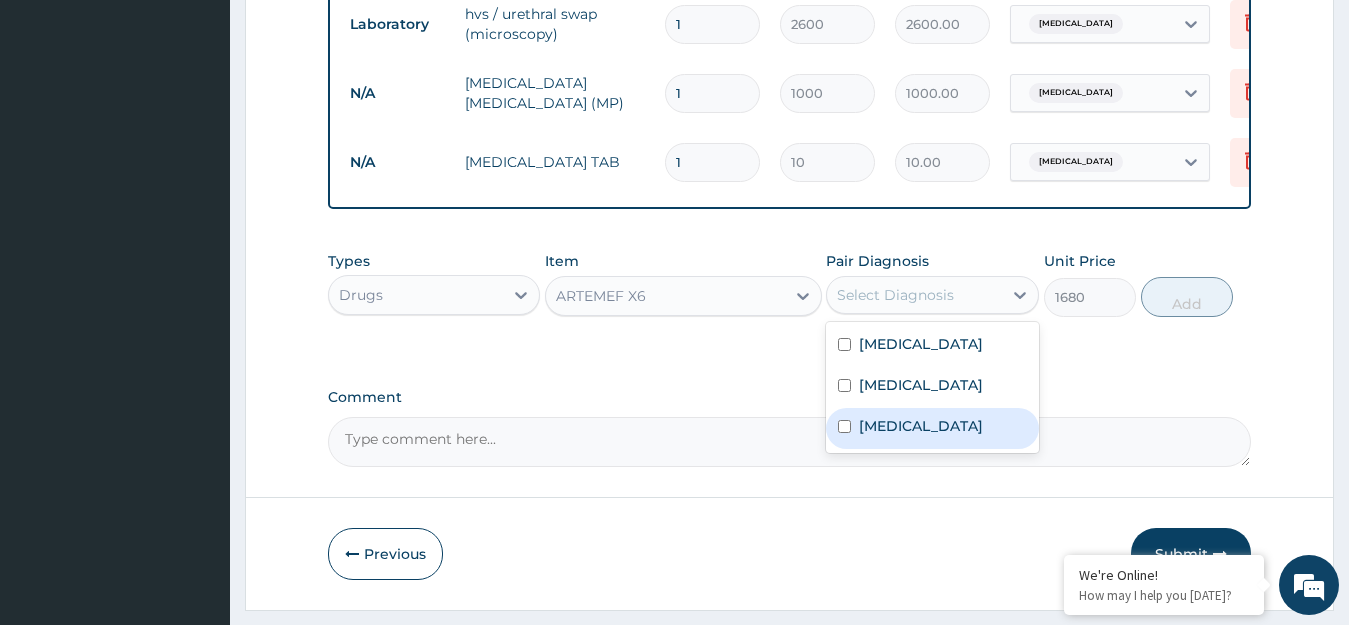 click on "[MEDICAL_DATA]" at bounding box center [921, 426] 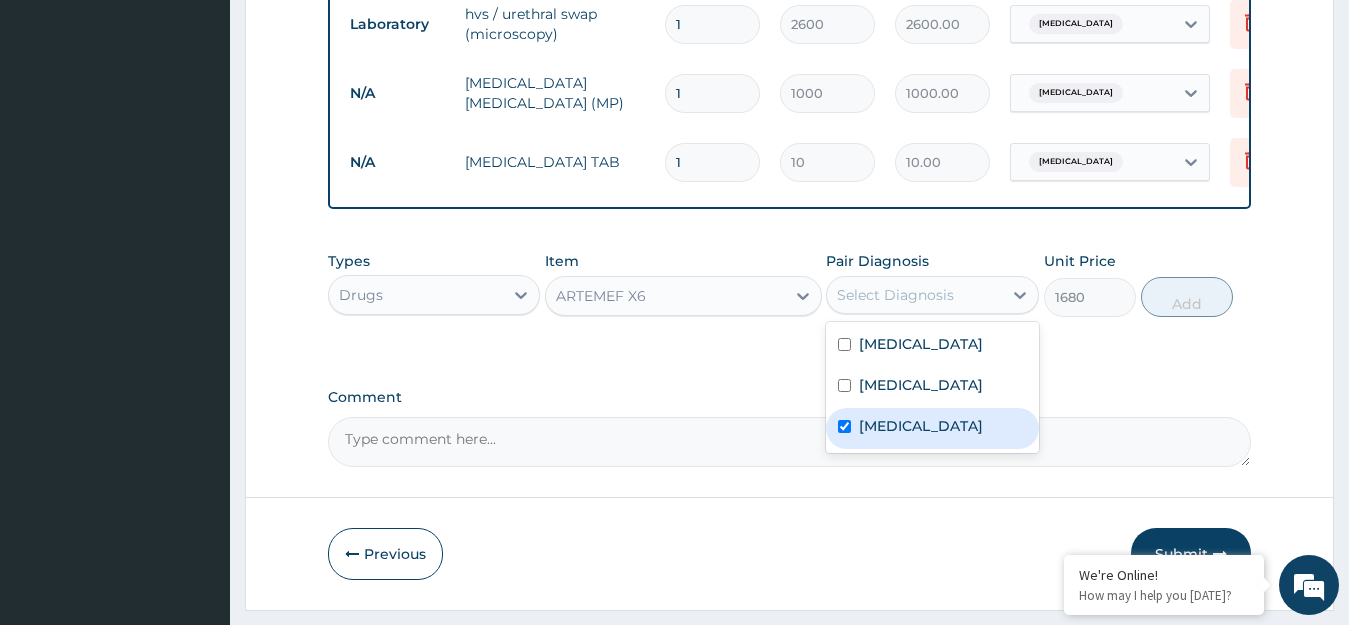 checkbox on "true" 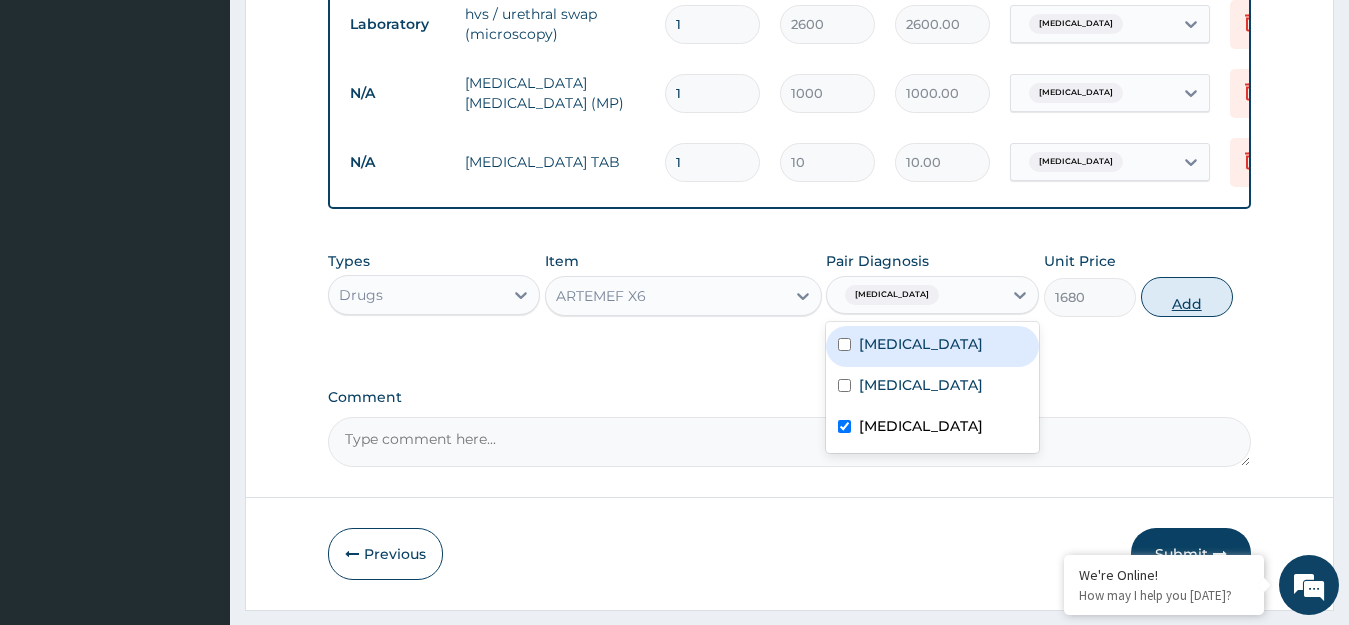 click on "Add" at bounding box center (1187, 297) 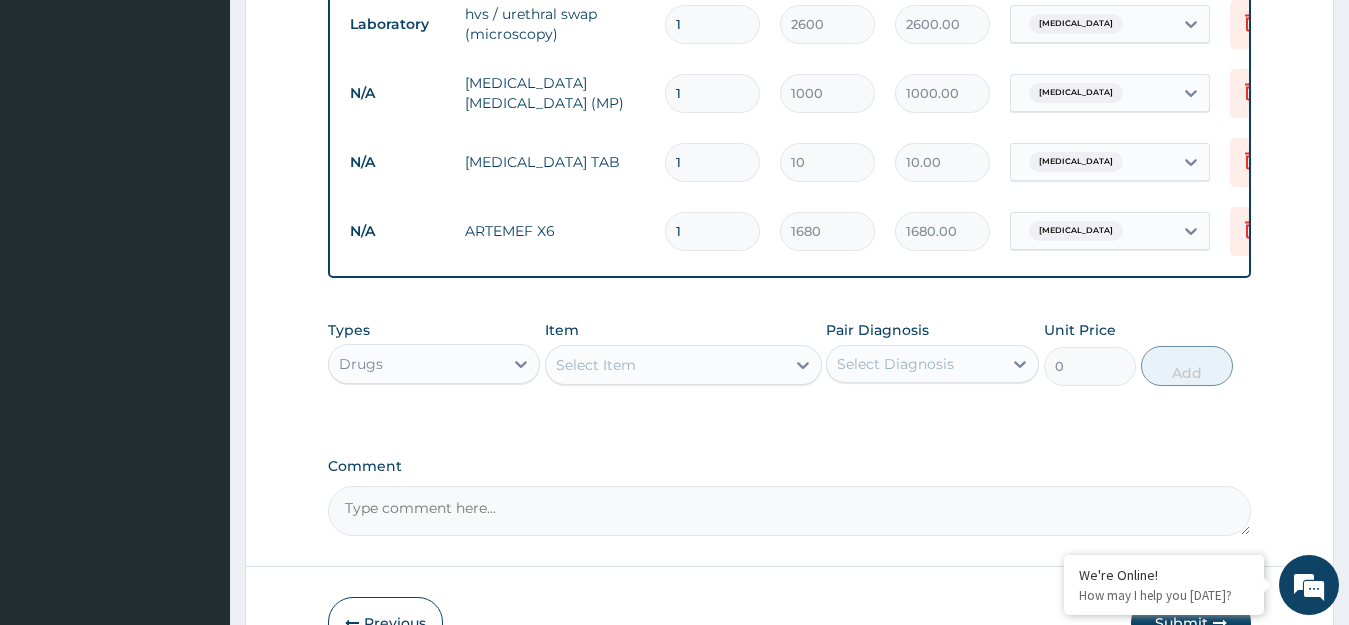 click on "Select Item" at bounding box center [596, 365] 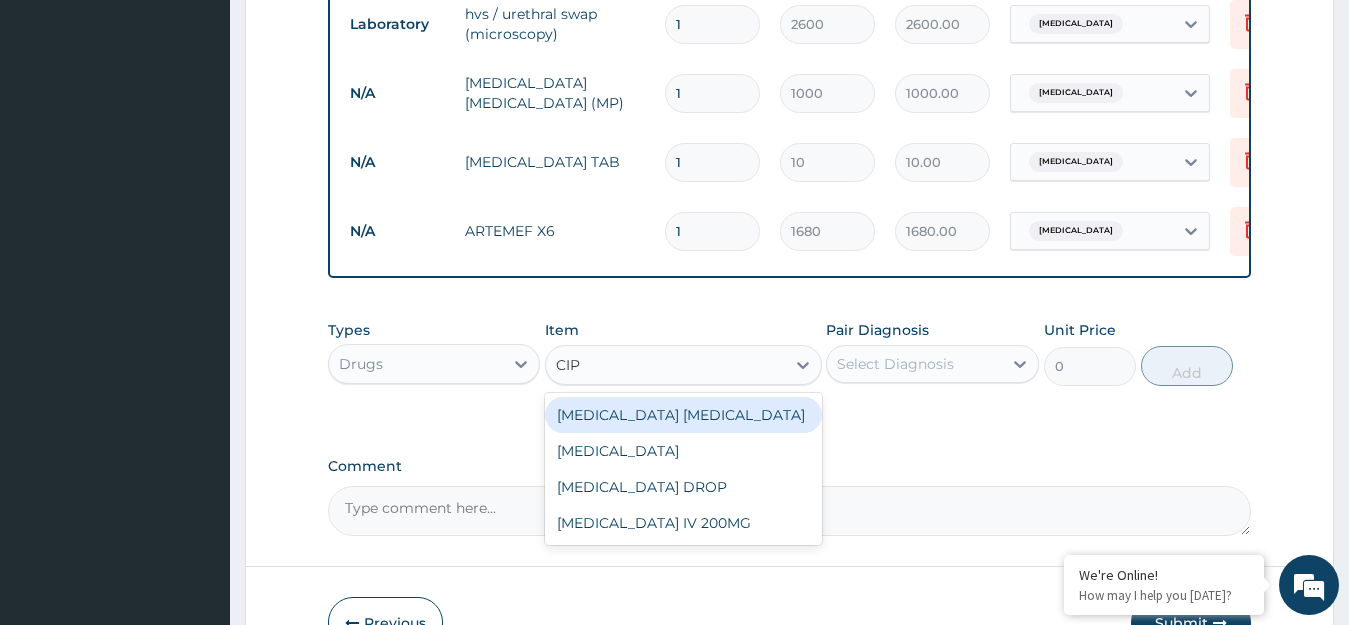 type on "CIPR" 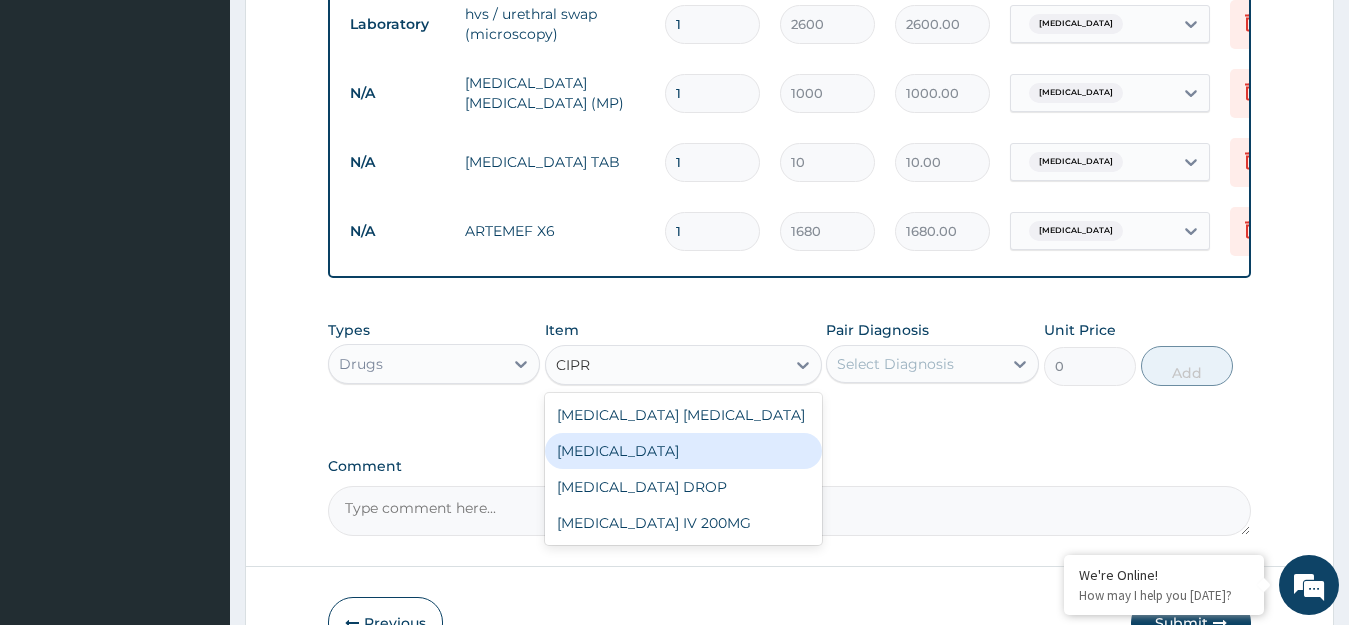 click on "[MEDICAL_DATA]" at bounding box center [683, 451] 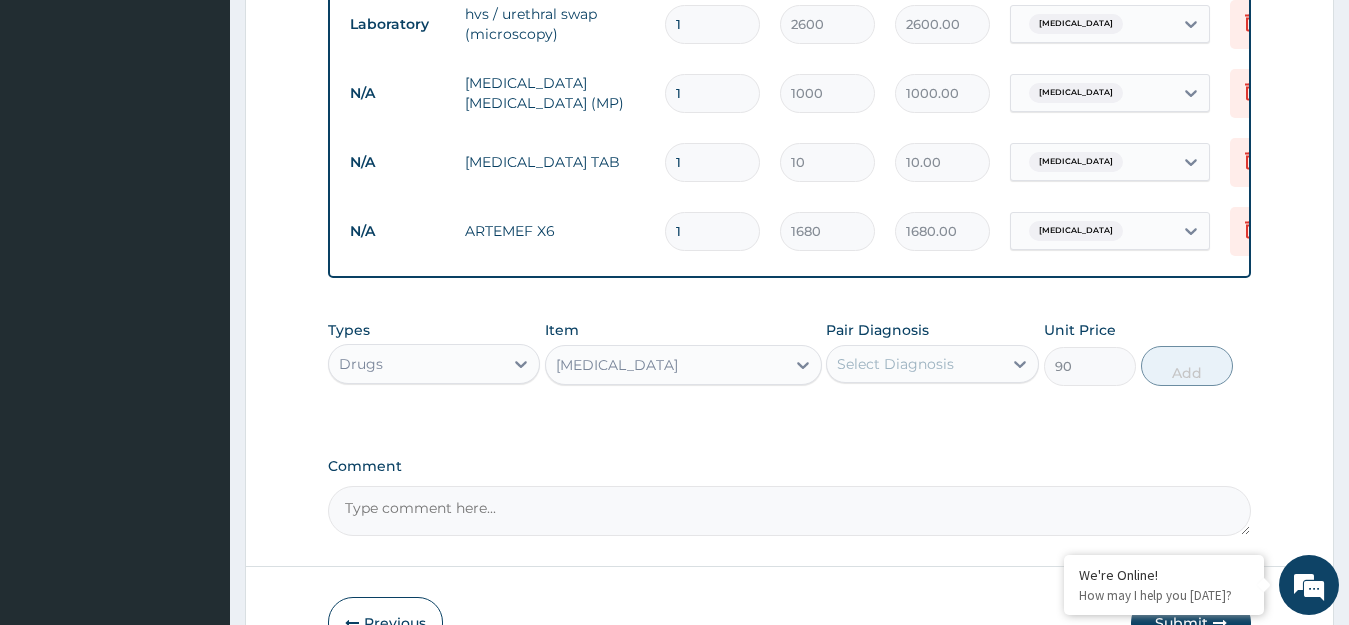 click on "Select Diagnosis" at bounding box center [895, 364] 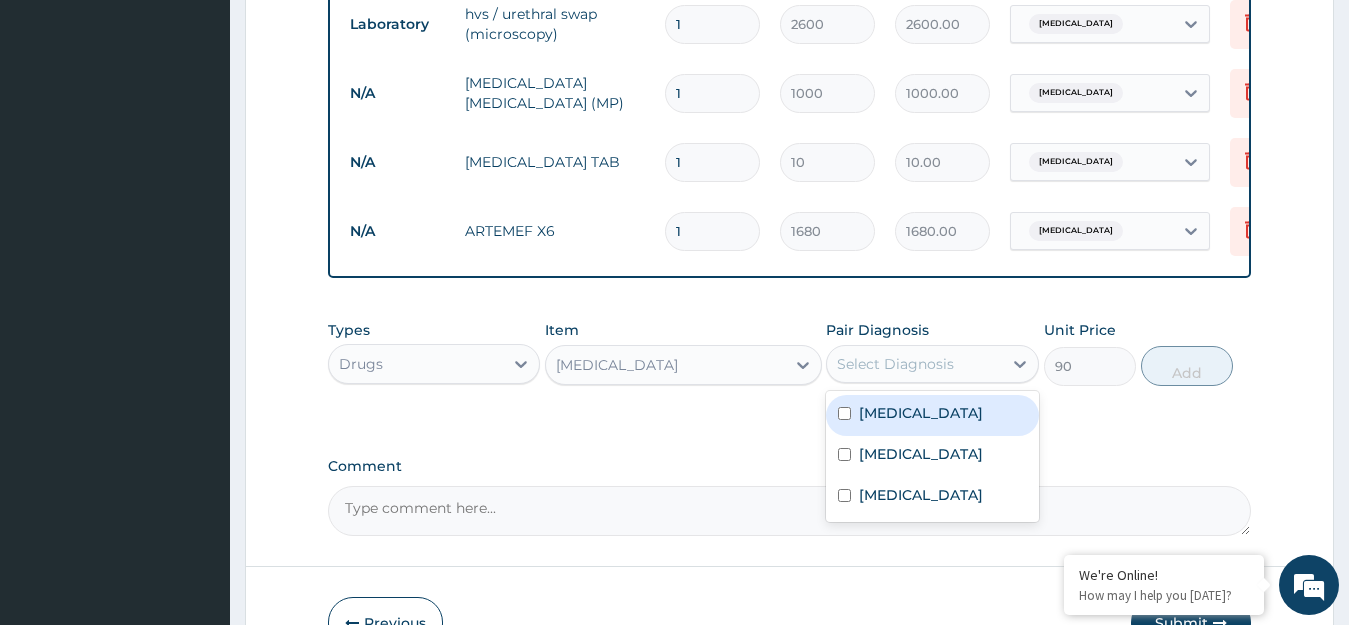 click on "Typhoid fever" at bounding box center [921, 413] 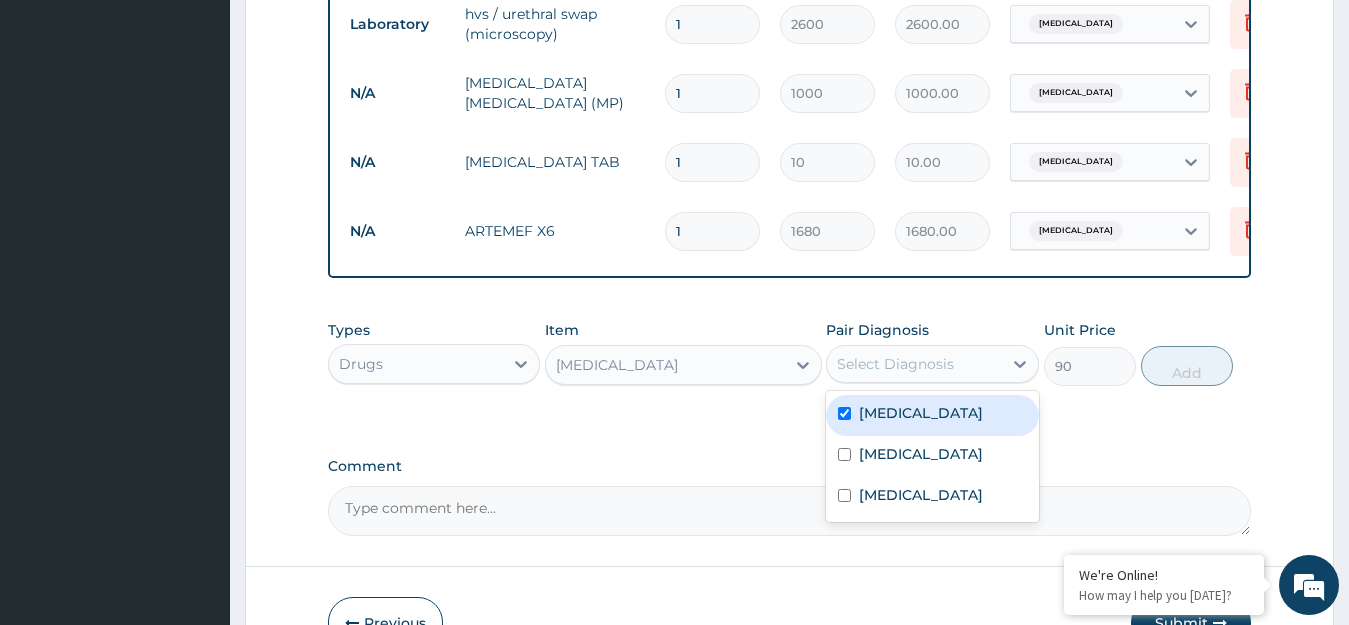 checkbox on "true" 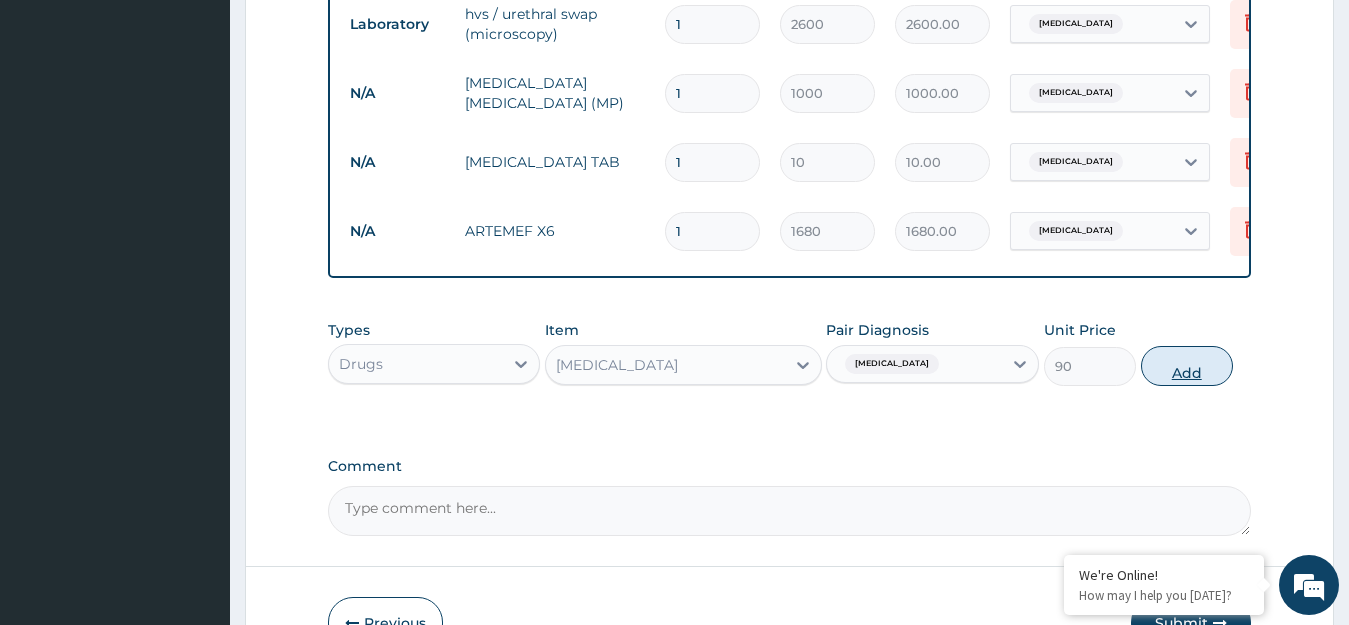 click on "Add" at bounding box center [1187, 366] 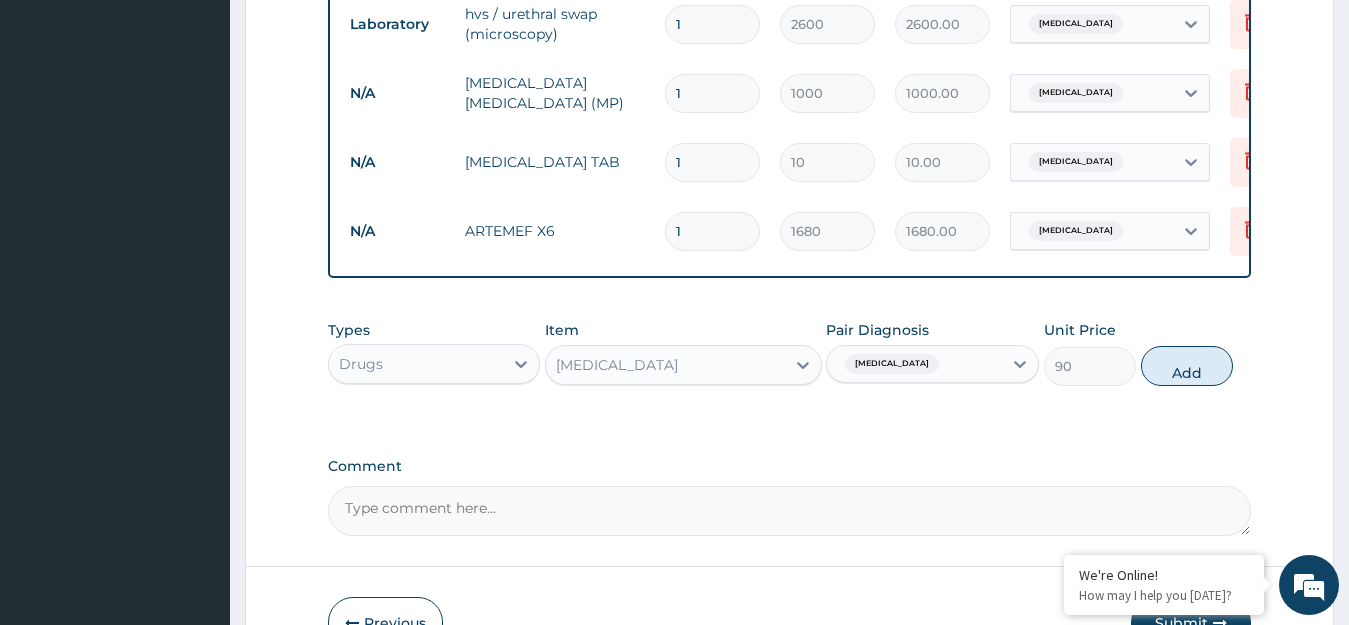 type on "0" 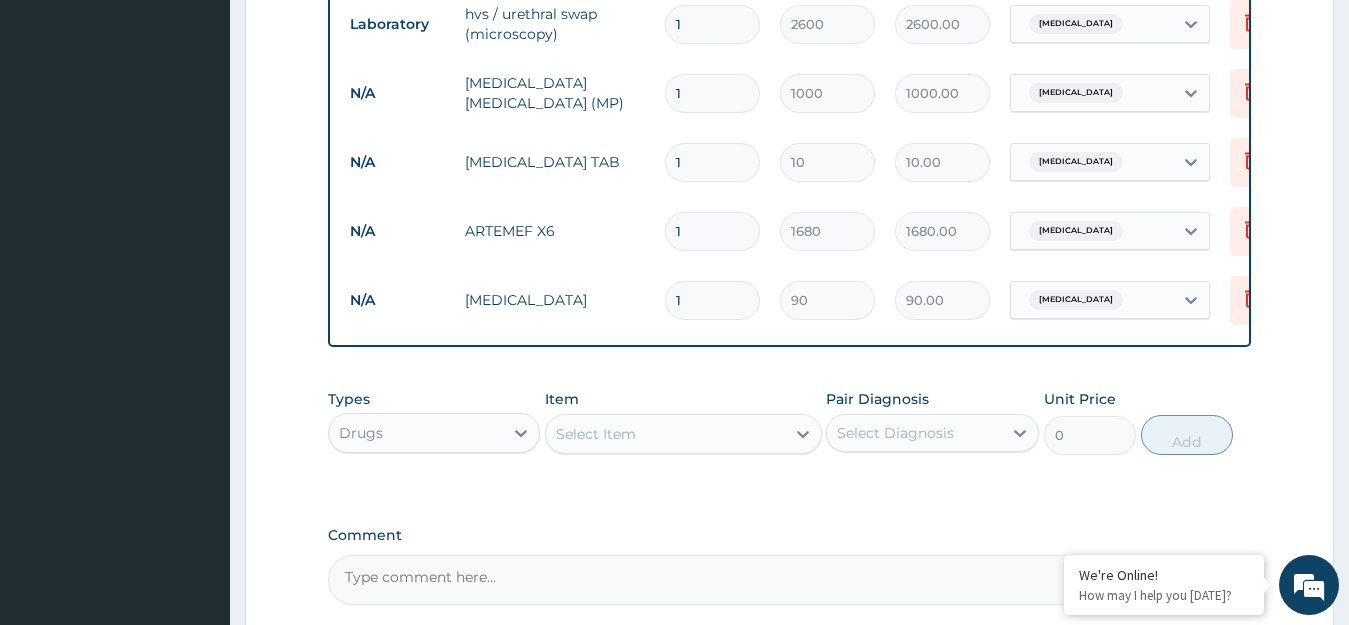 drag, startPoint x: 691, startPoint y: 301, endPoint x: 658, endPoint y: 301, distance: 33 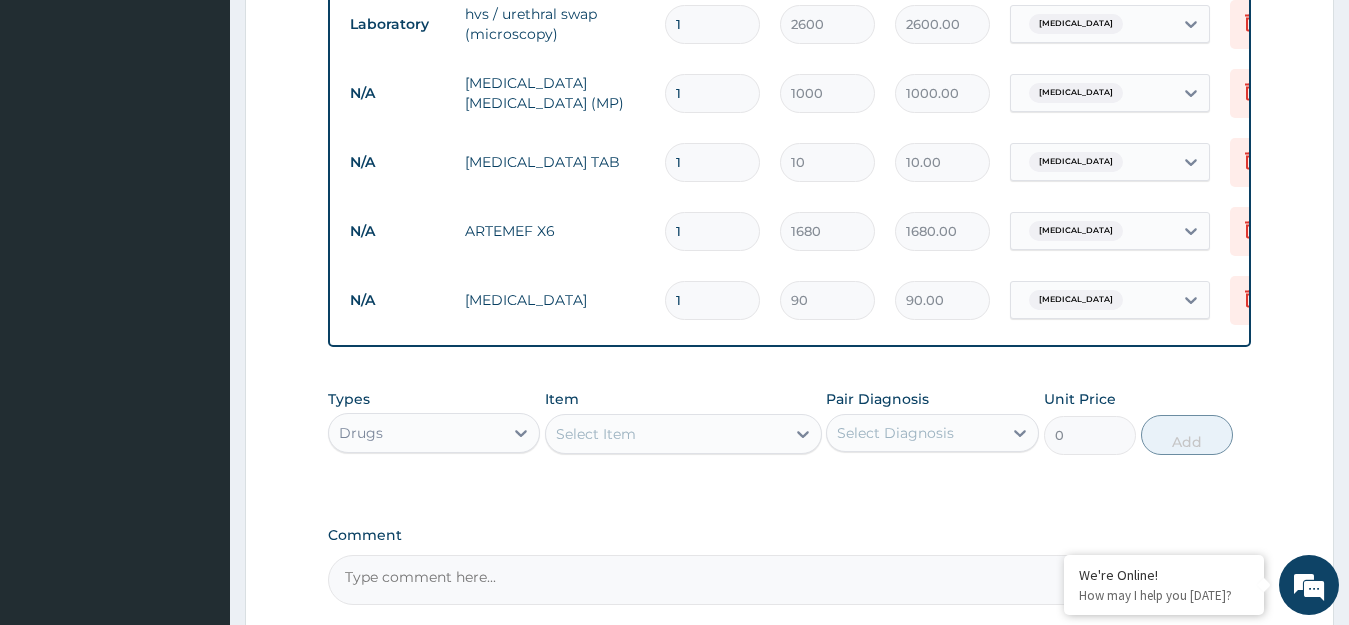 type on "6" 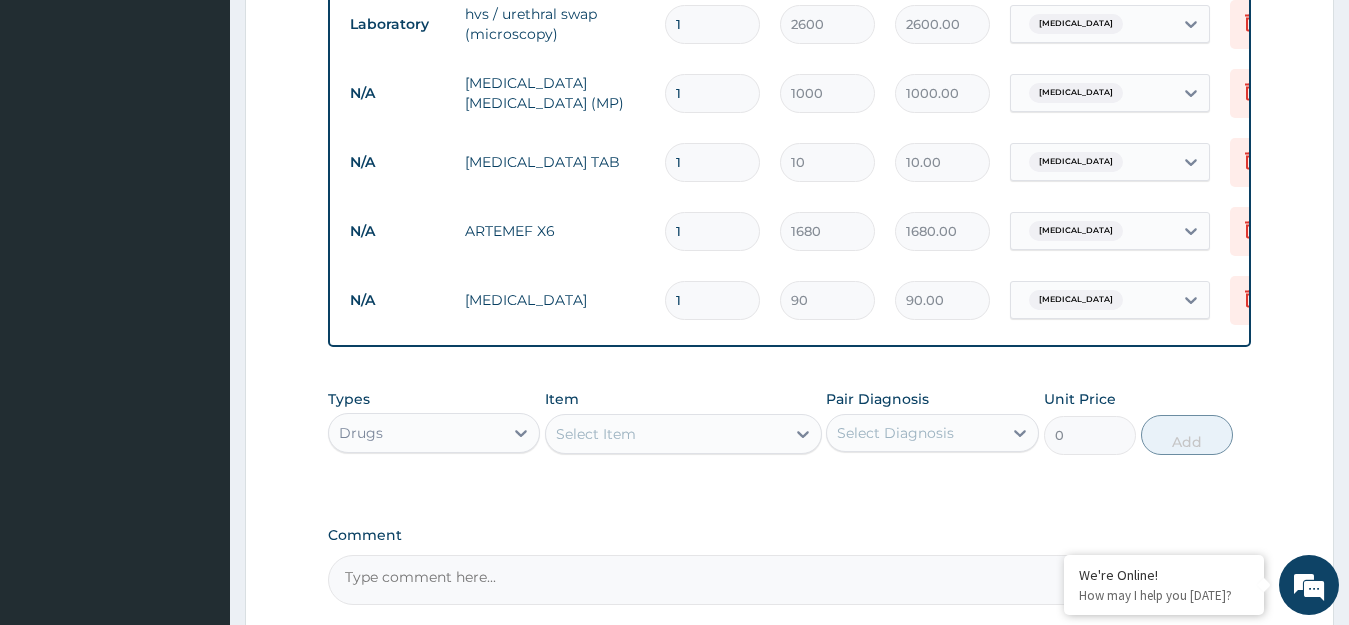 type on "540.00" 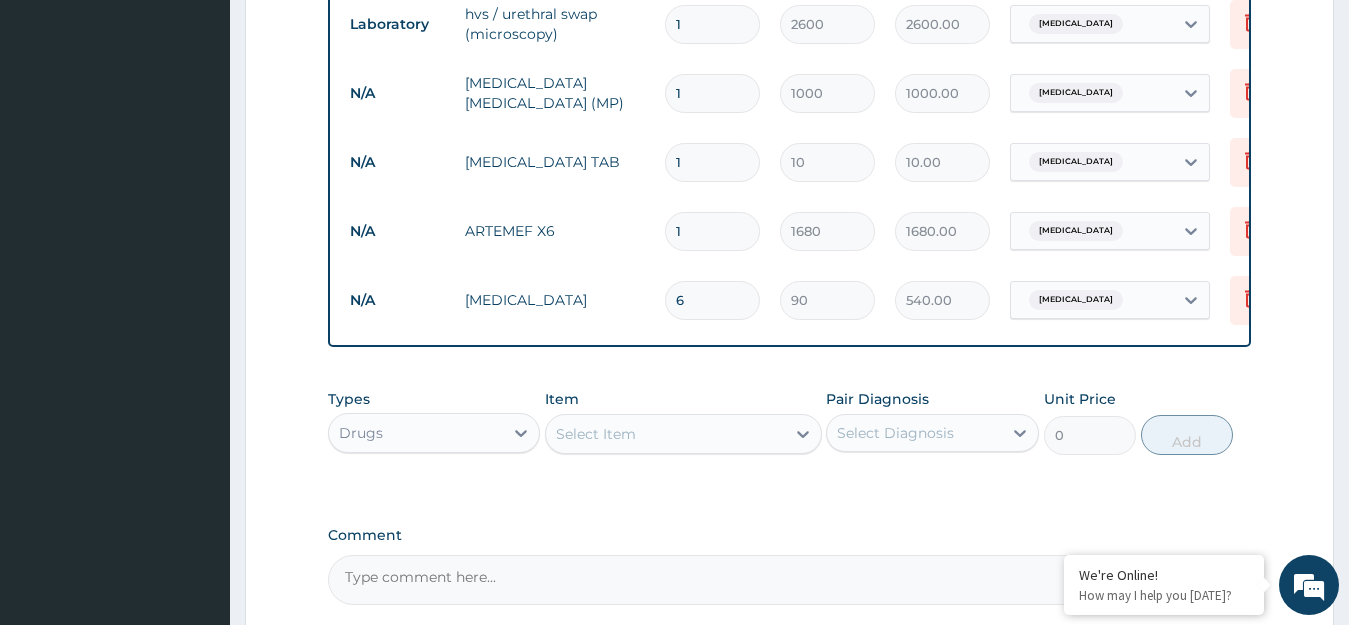 type on "6" 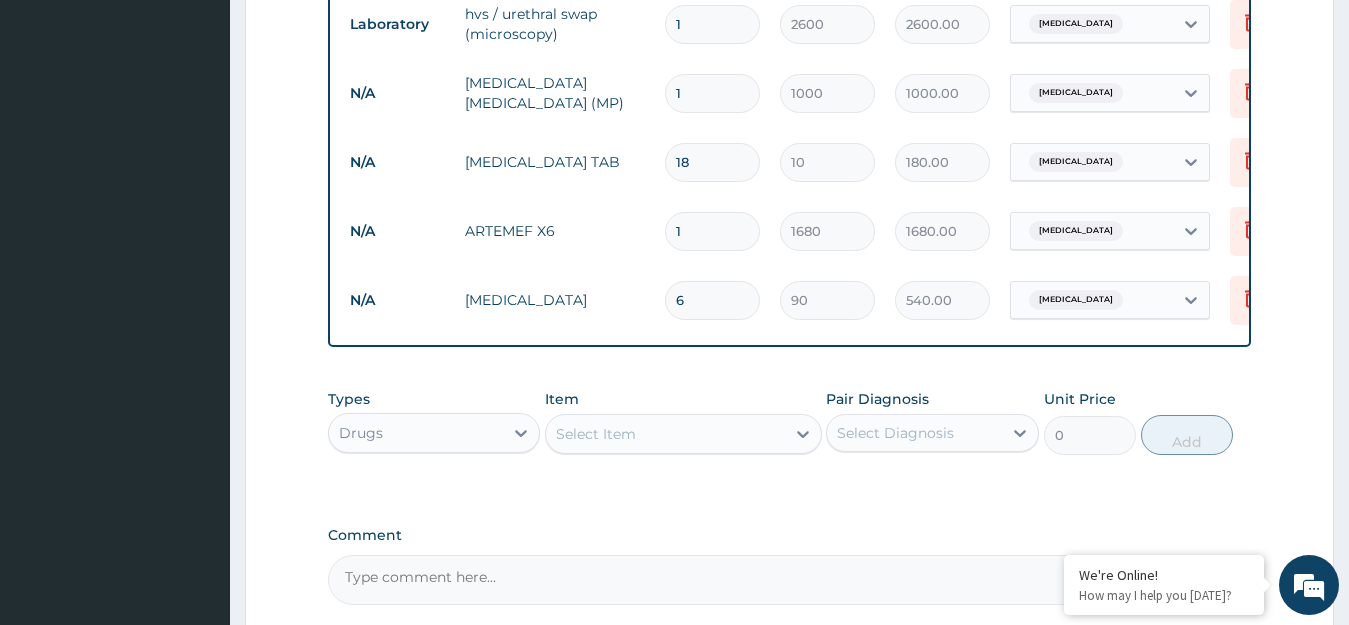 type on "18" 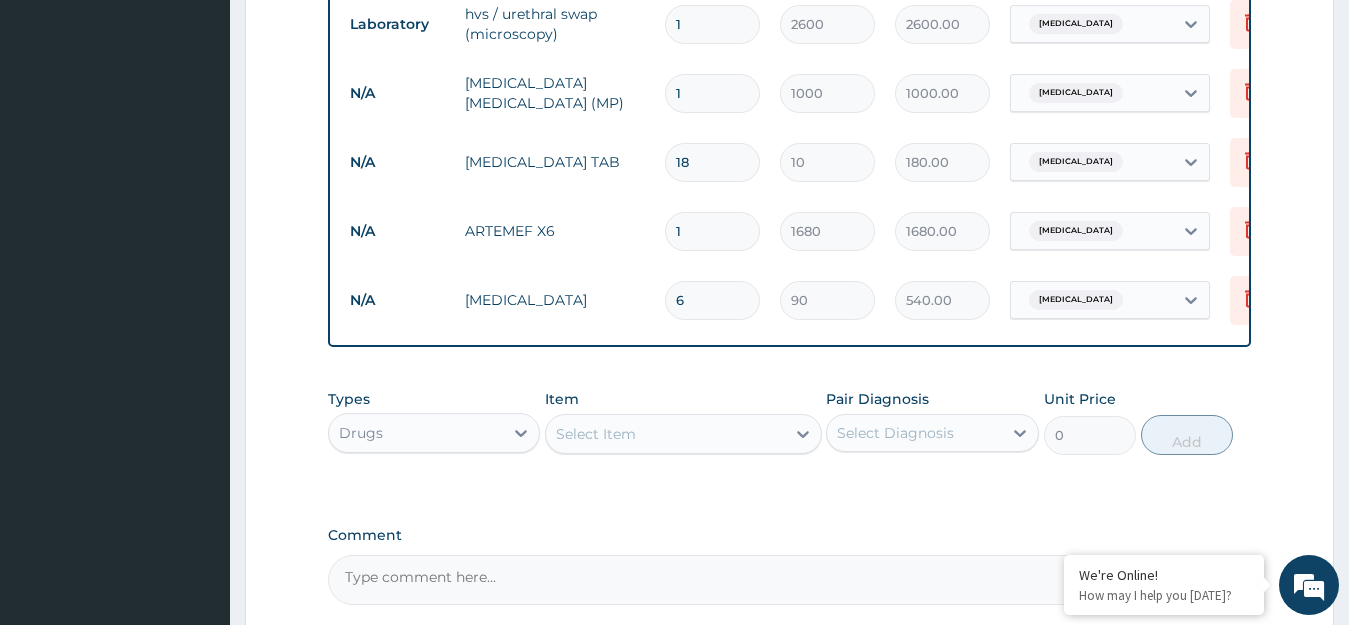 click on "Select Item" at bounding box center (596, 434) 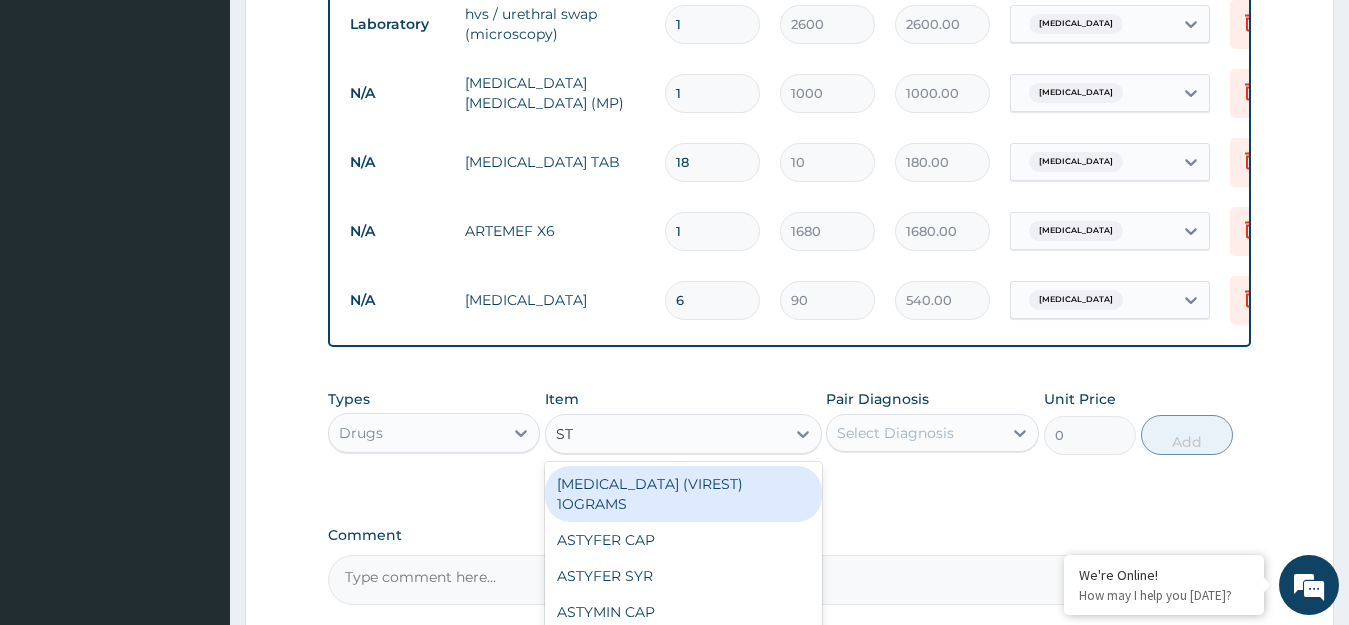 type on "STU" 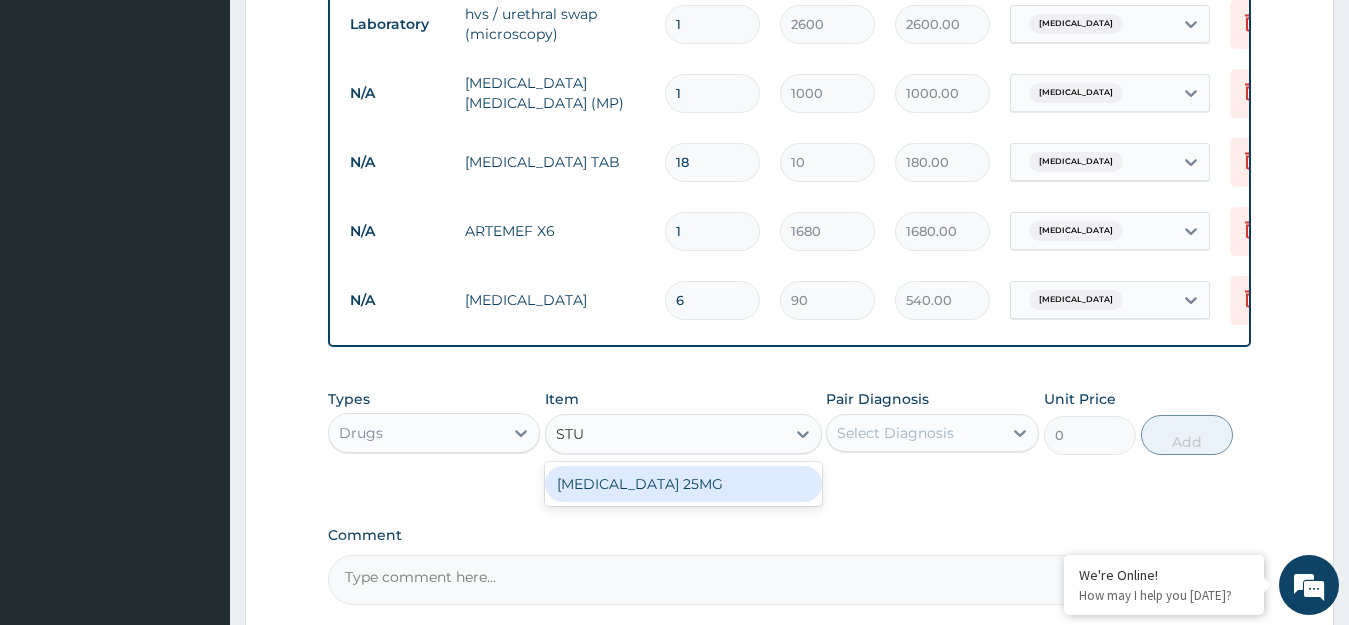 click on "[MEDICAL_DATA] 25MG" at bounding box center (683, 484) 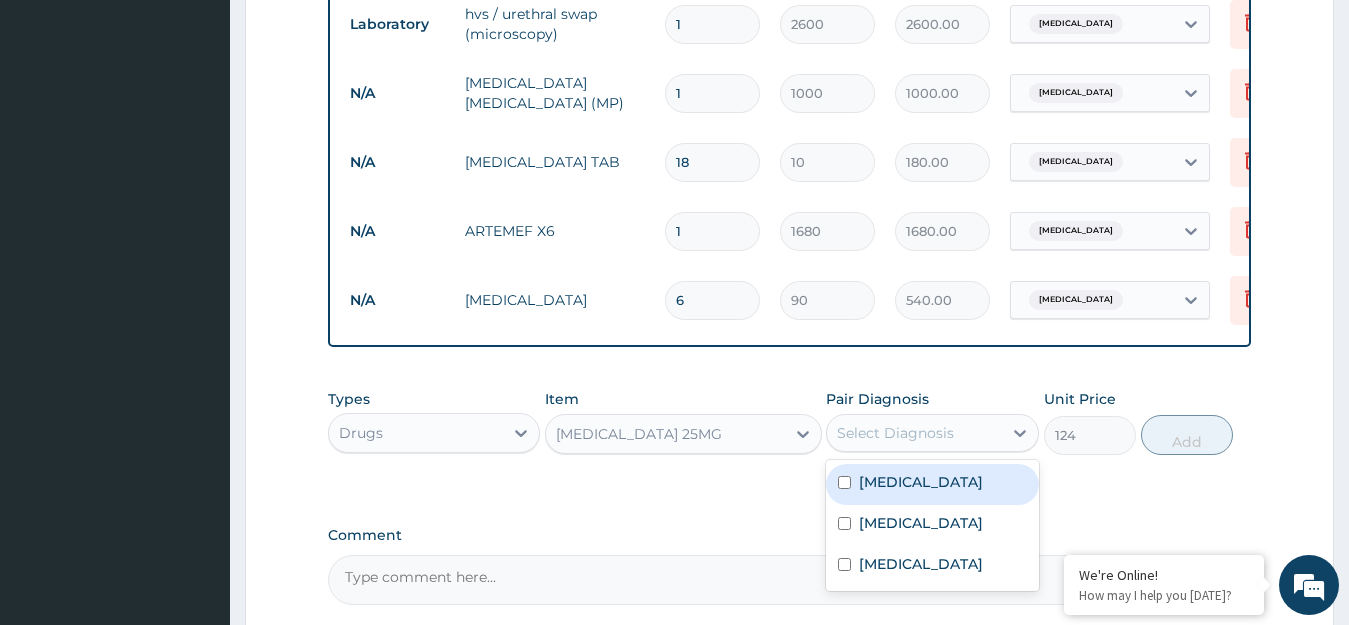 click on "Select Diagnosis" at bounding box center (895, 433) 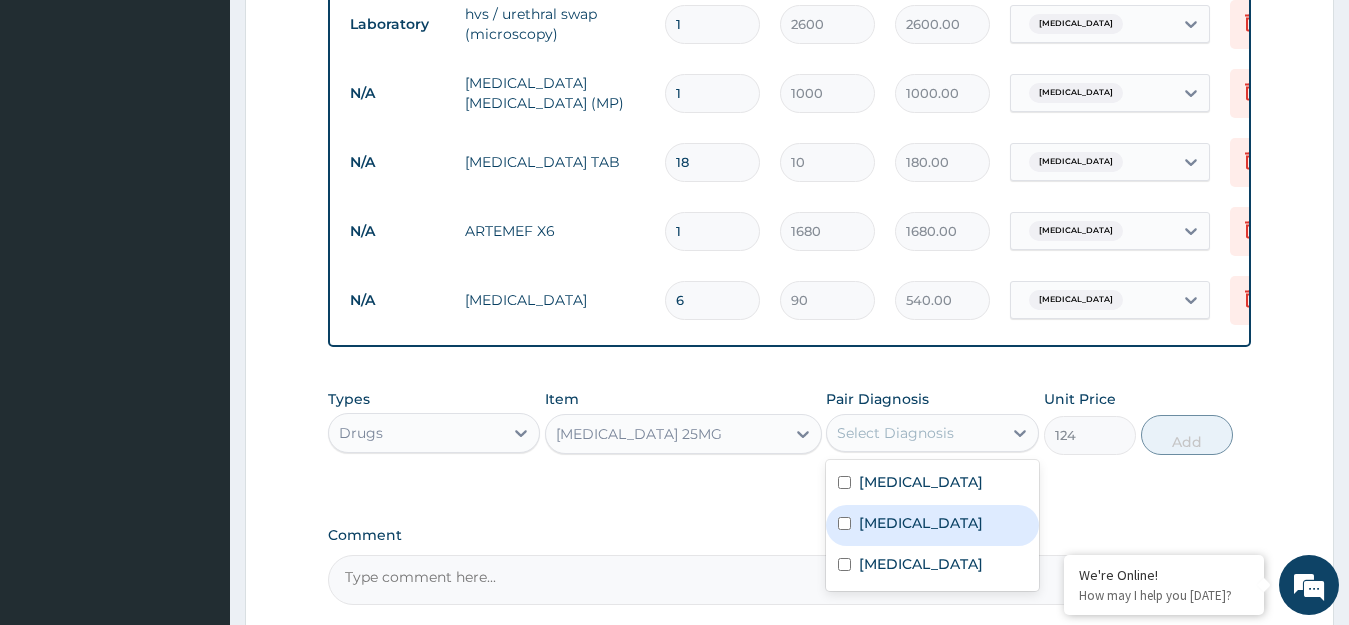 click on "Vertigo" at bounding box center [921, 523] 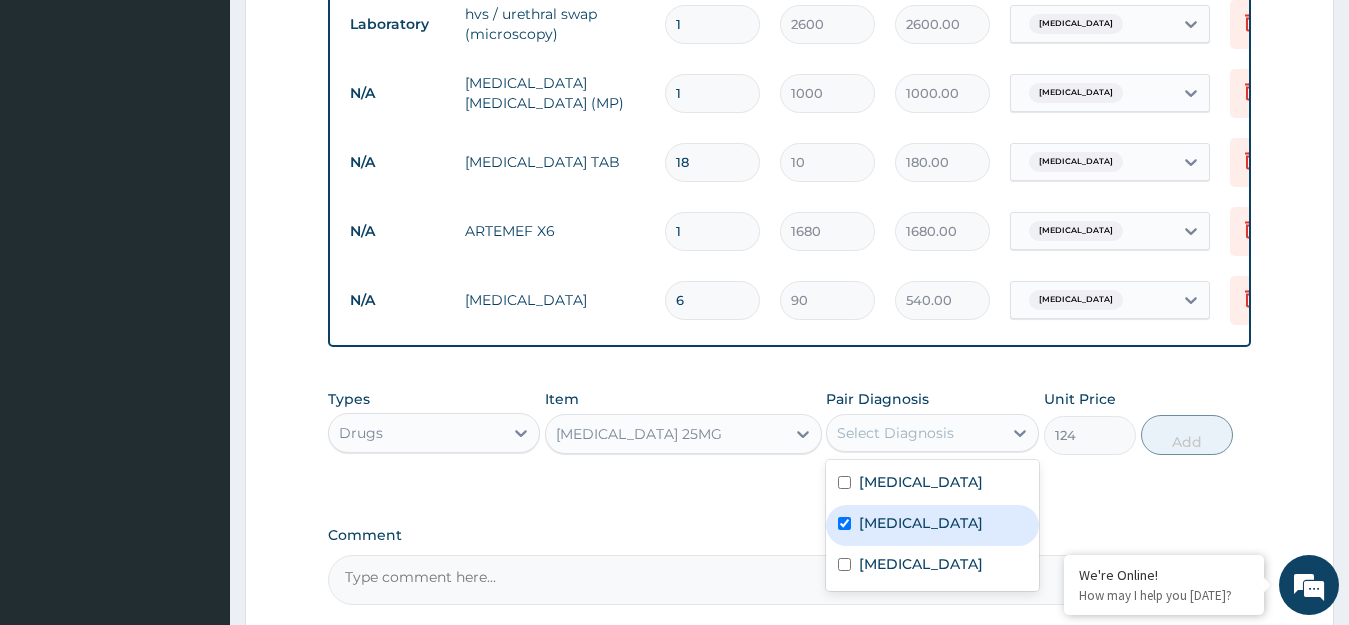 checkbox on "true" 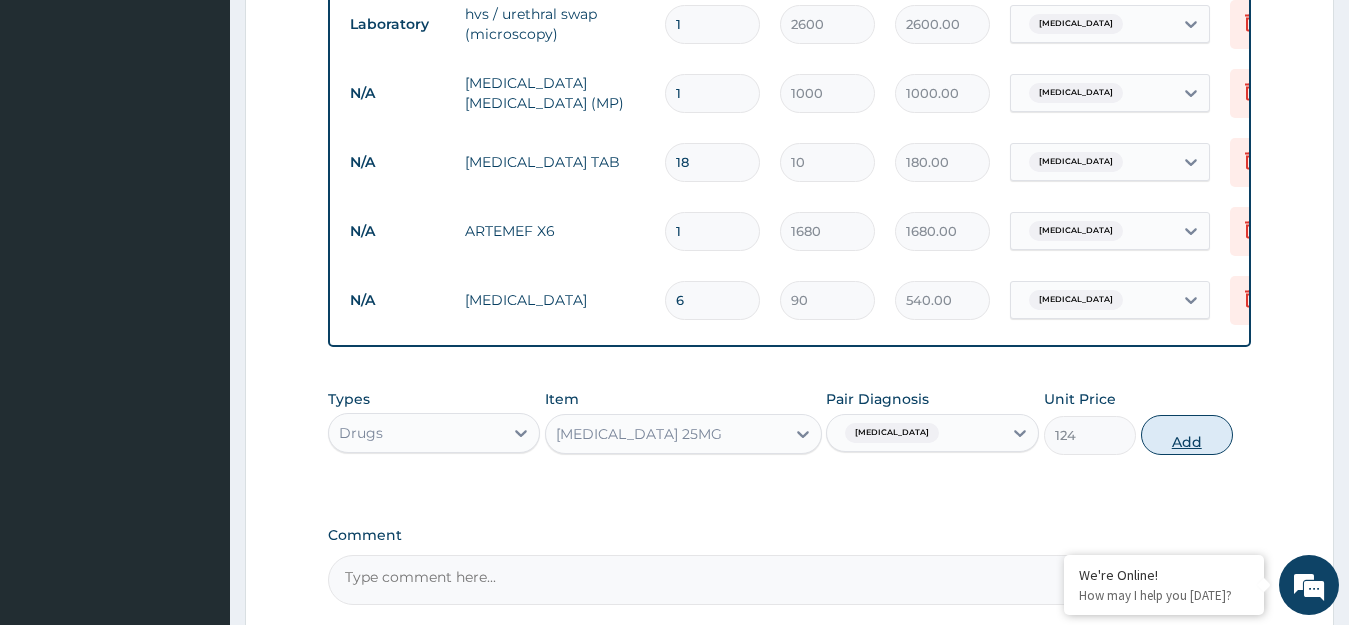 click on "Add" at bounding box center [1187, 435] 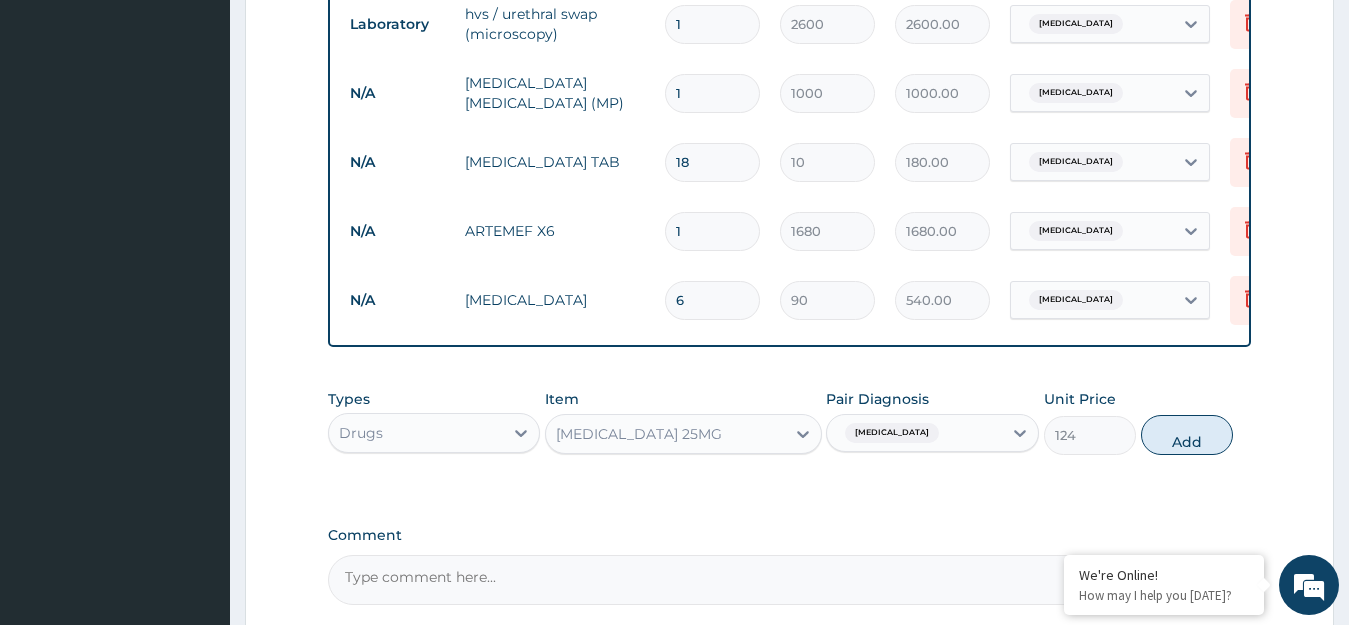 type on "0" 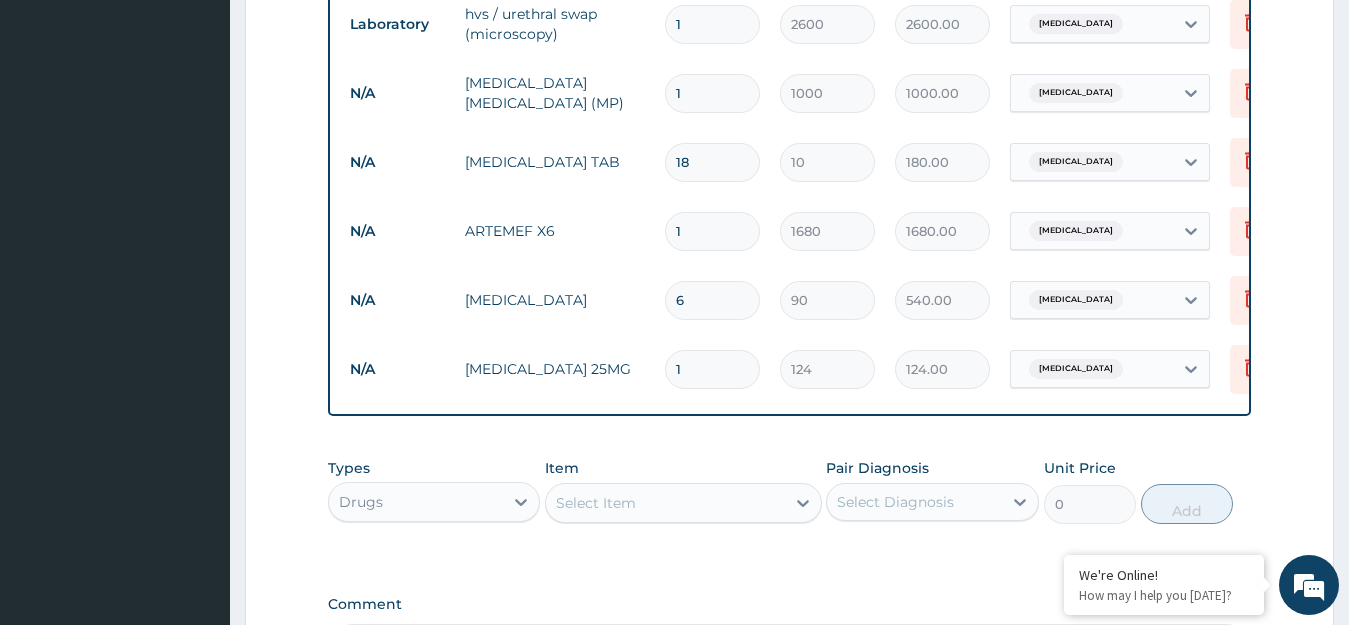 type on "14" 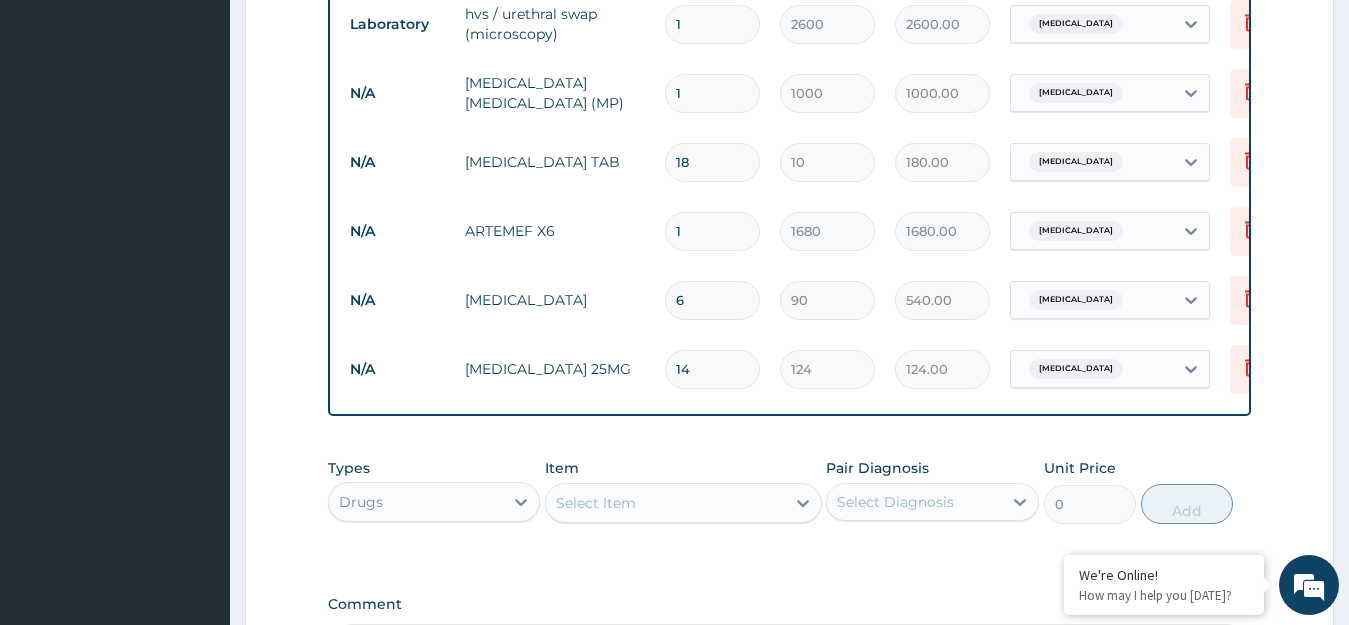 type on "1736.00" 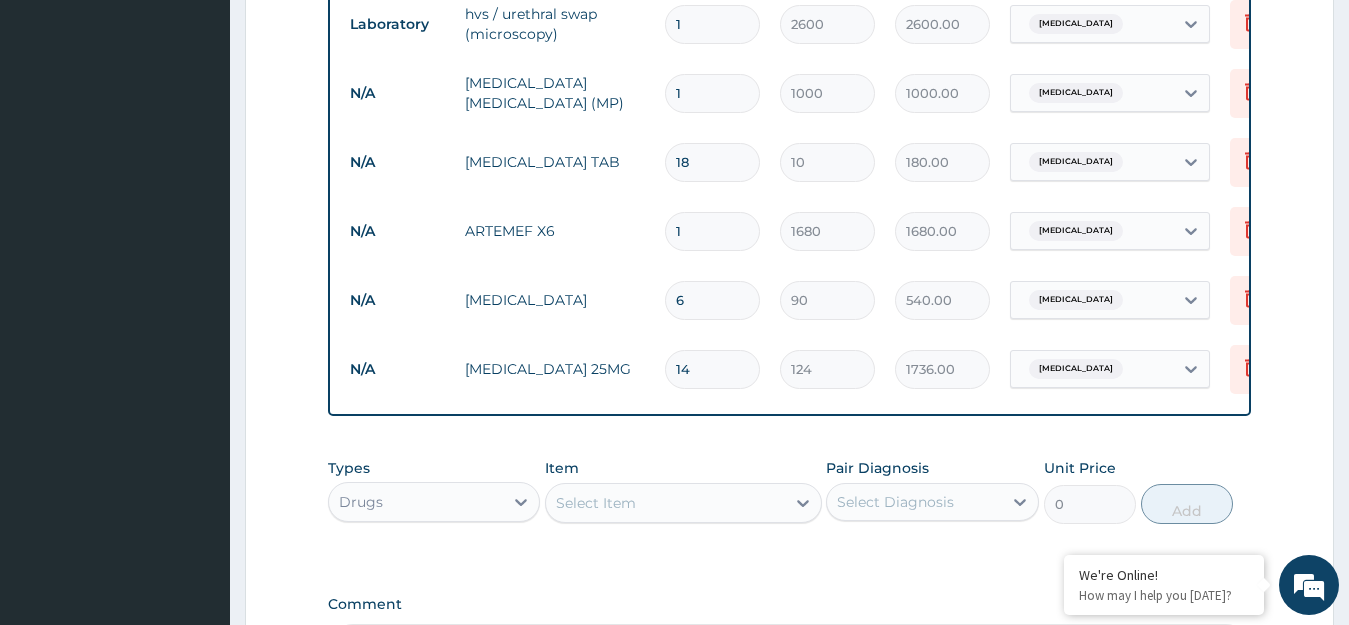type on "14" 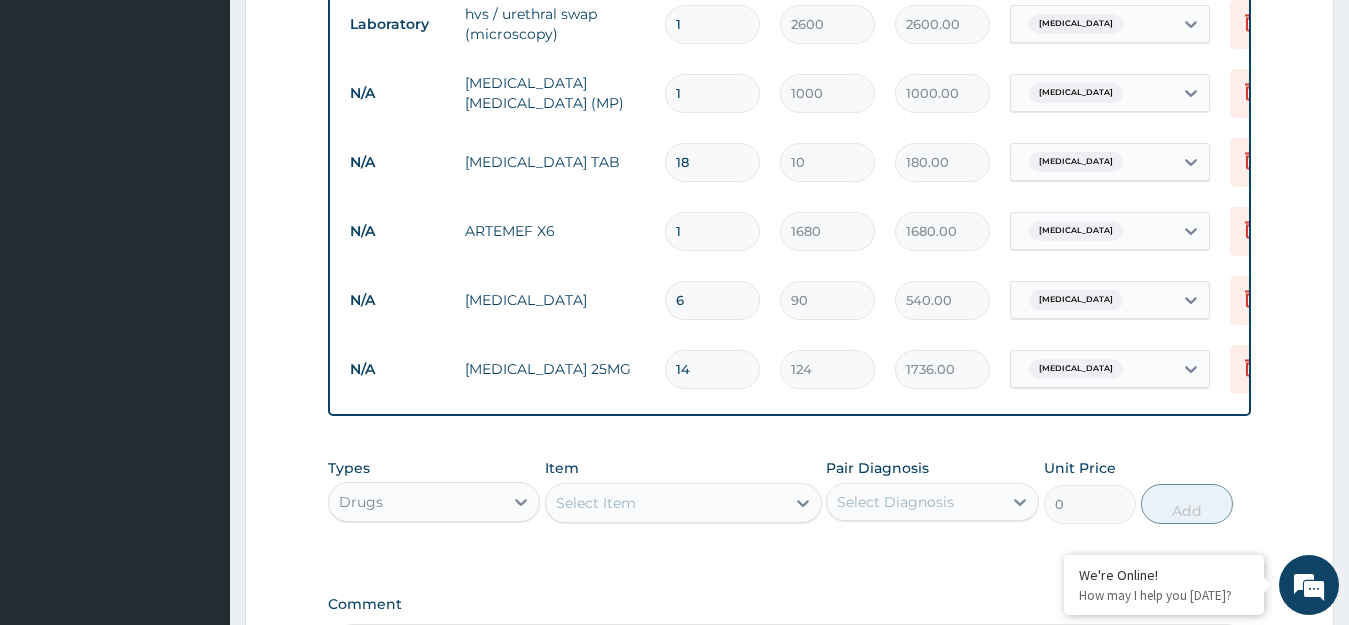 click on "Select Item" at bounding box center (596, 503) 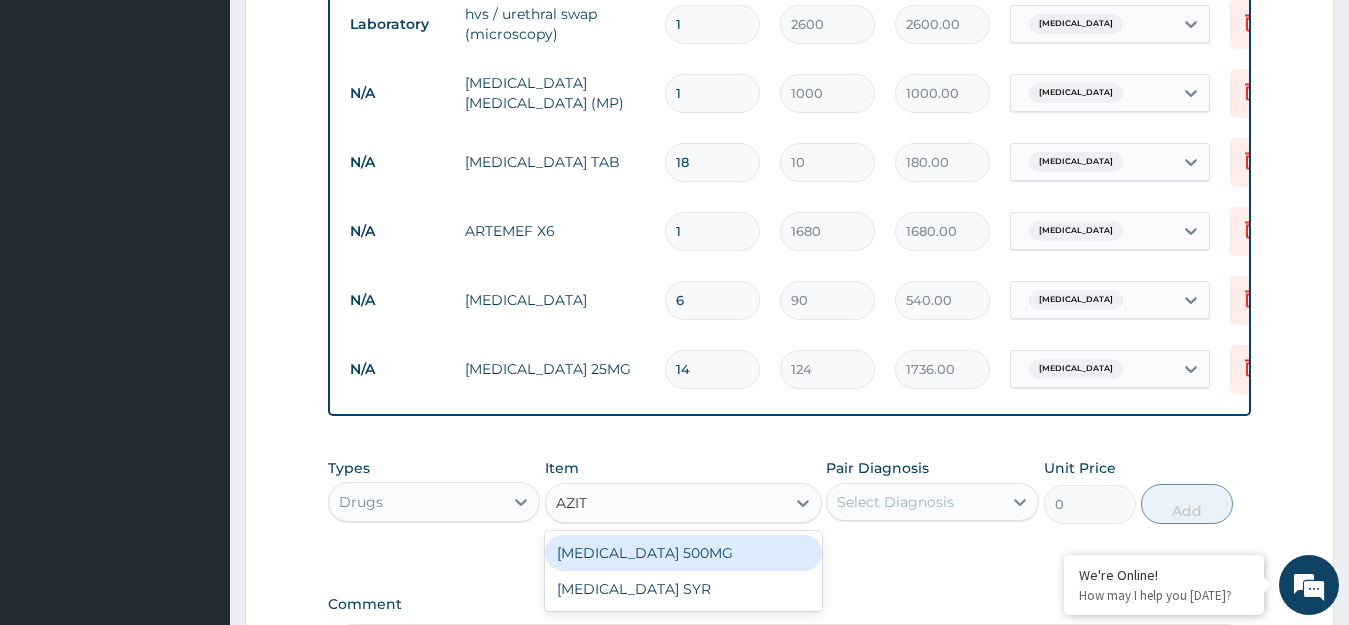 type on "AZITH" 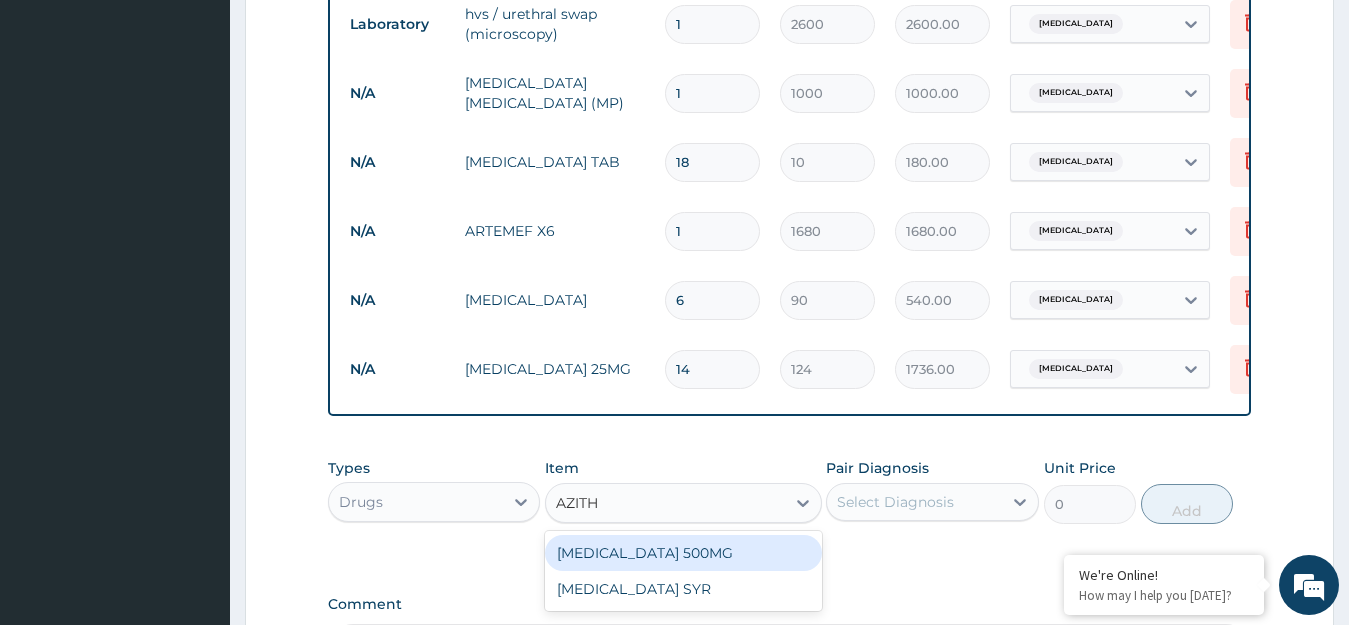 click on "[MEDICAL_DATA] 500MG" at bounding box center [683, 553] 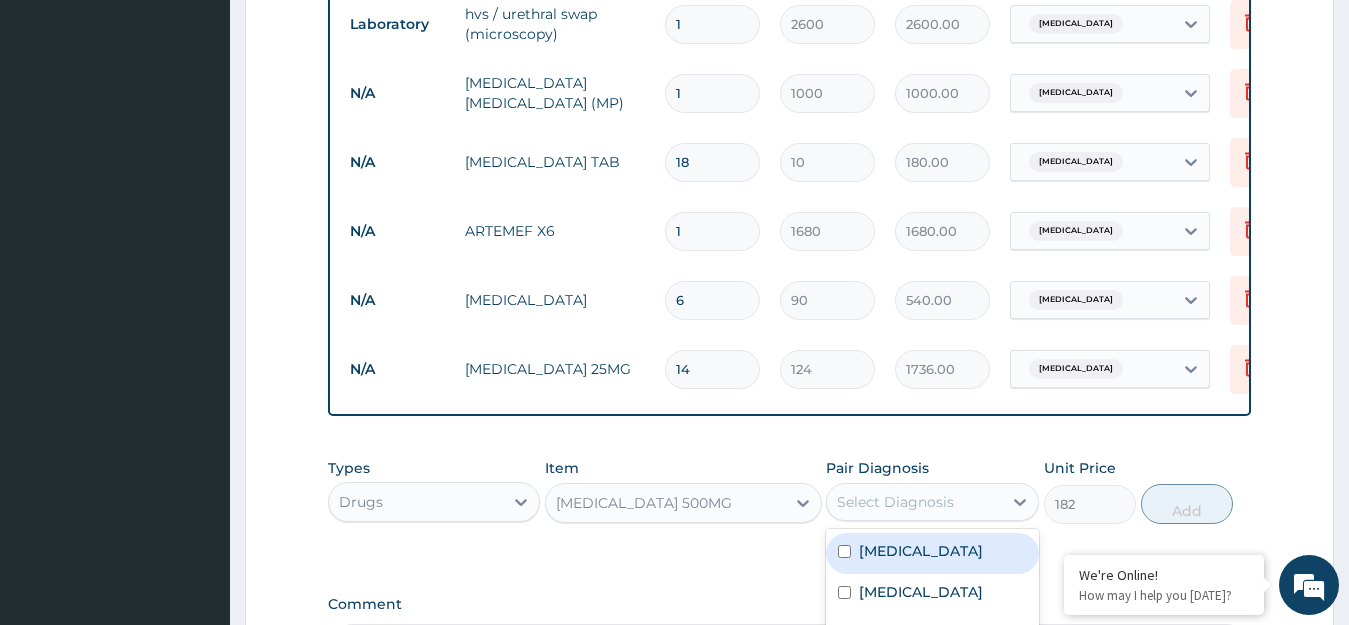 click on "Select Diagnosis" at bounding box center [895, 502] 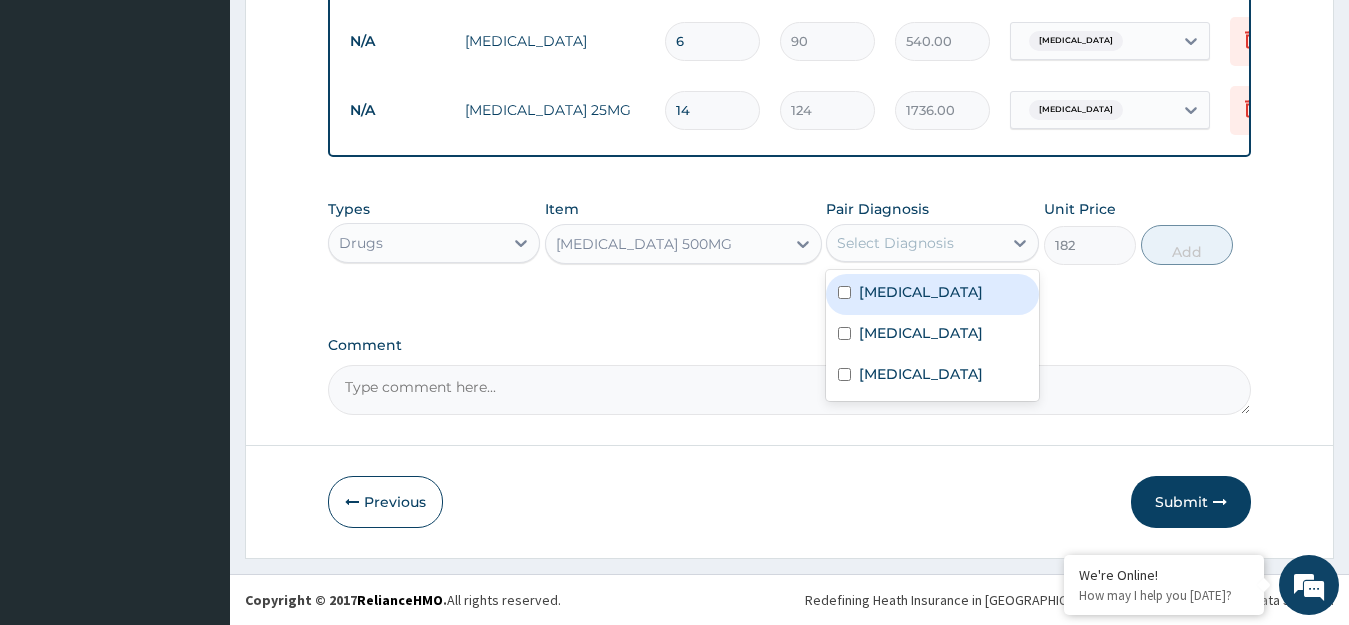scroll, scrollTop: 1153, scrollLeft: 0, axis: vertical 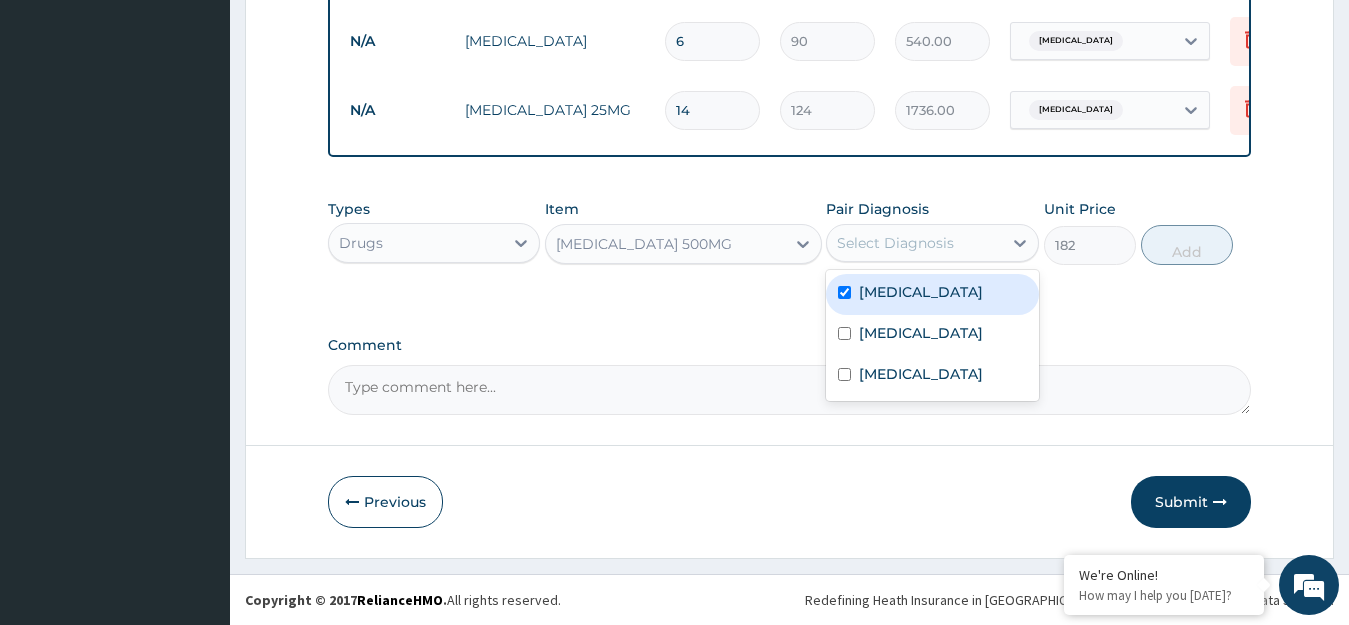 checkbox on "true" 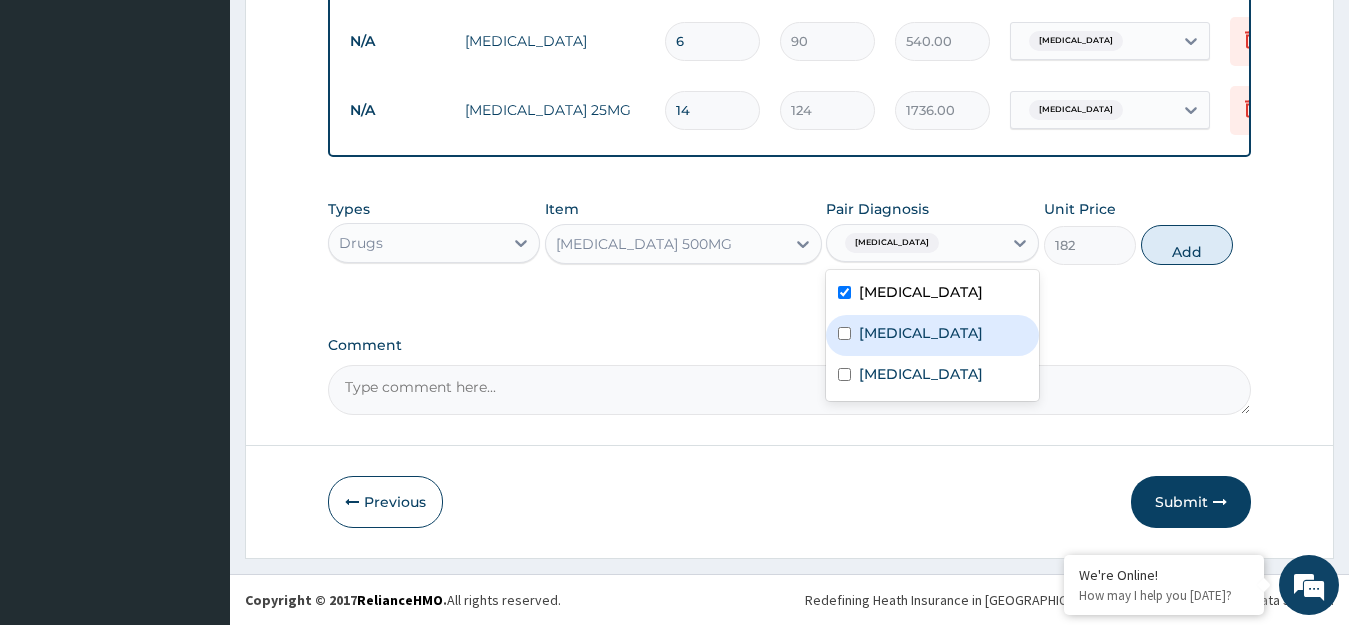 click on "Vertigo" at bounding box center (932, 335) 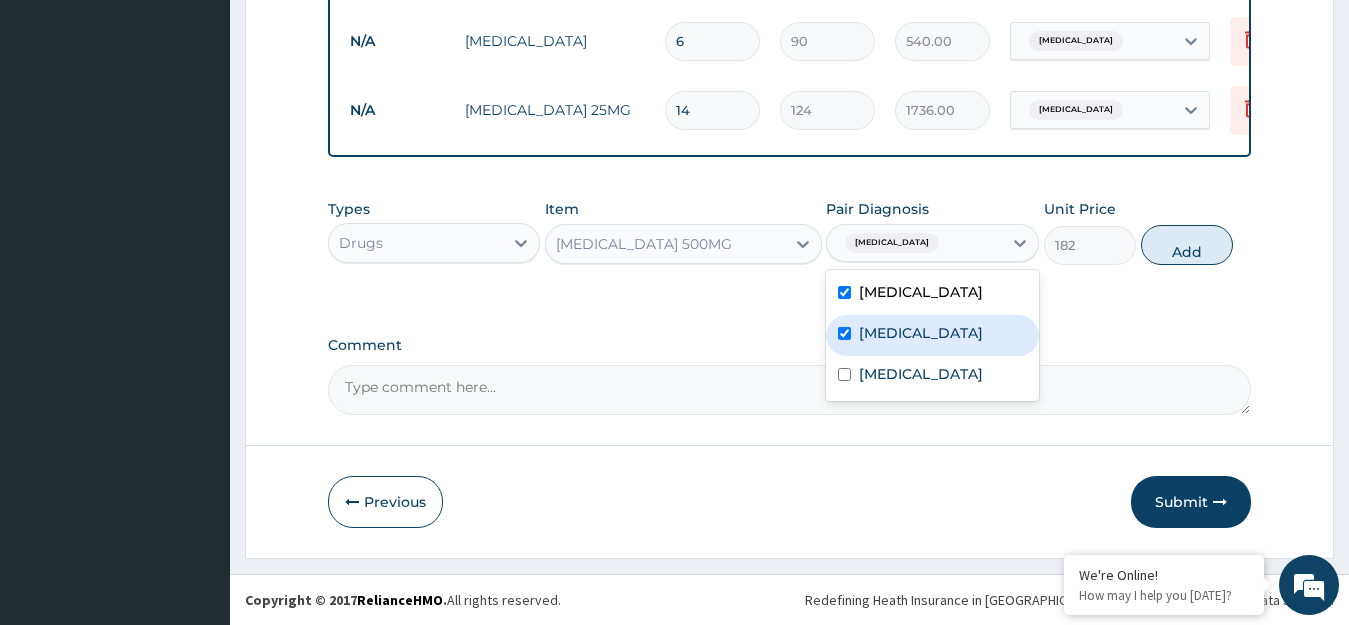 checkbox on "true" 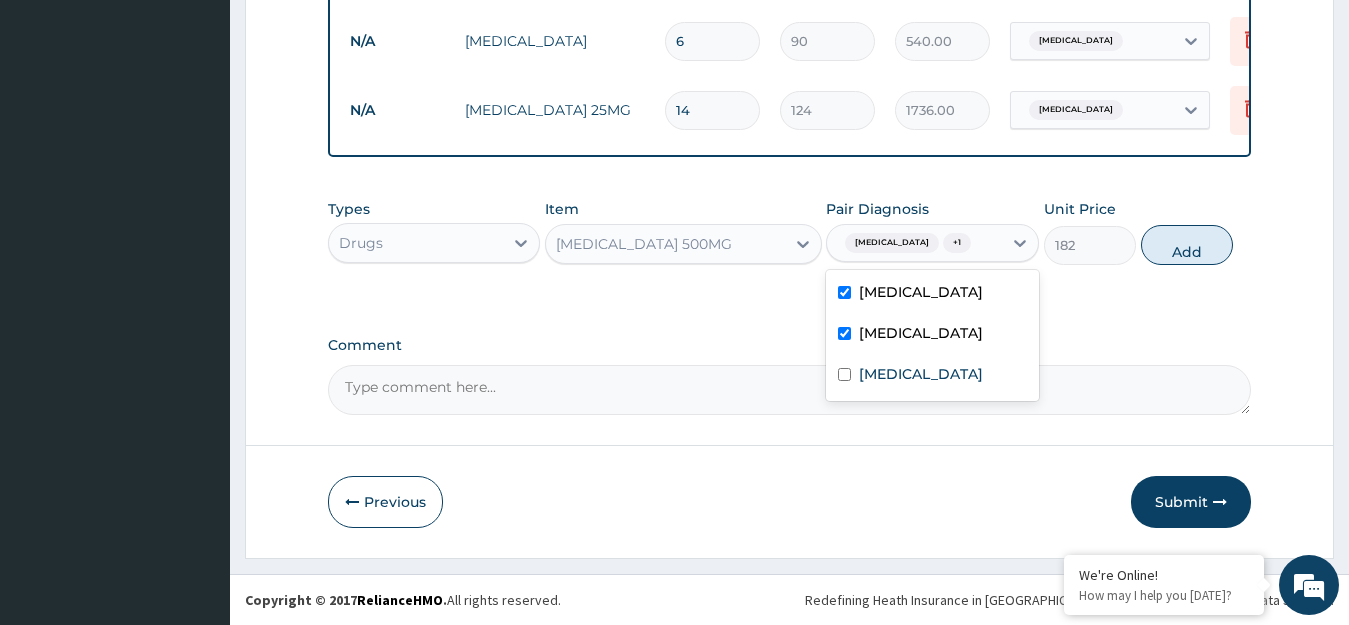 click at bounding box center (844, 292) 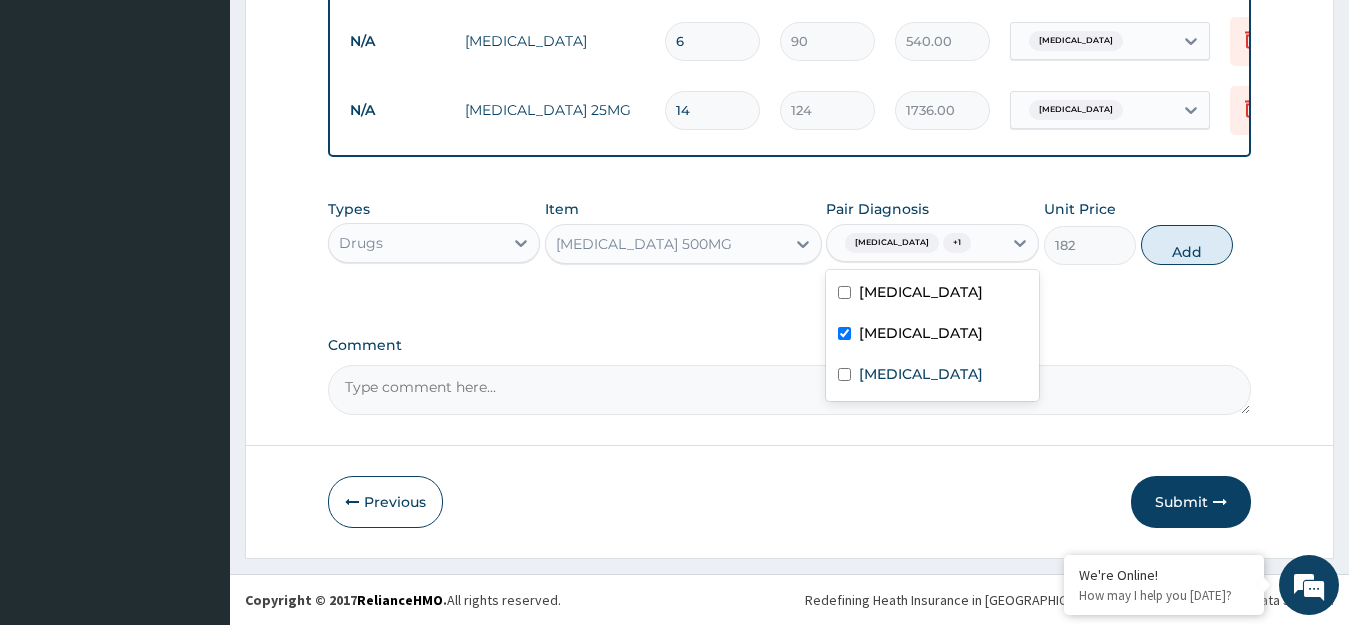 checkbox on "false" 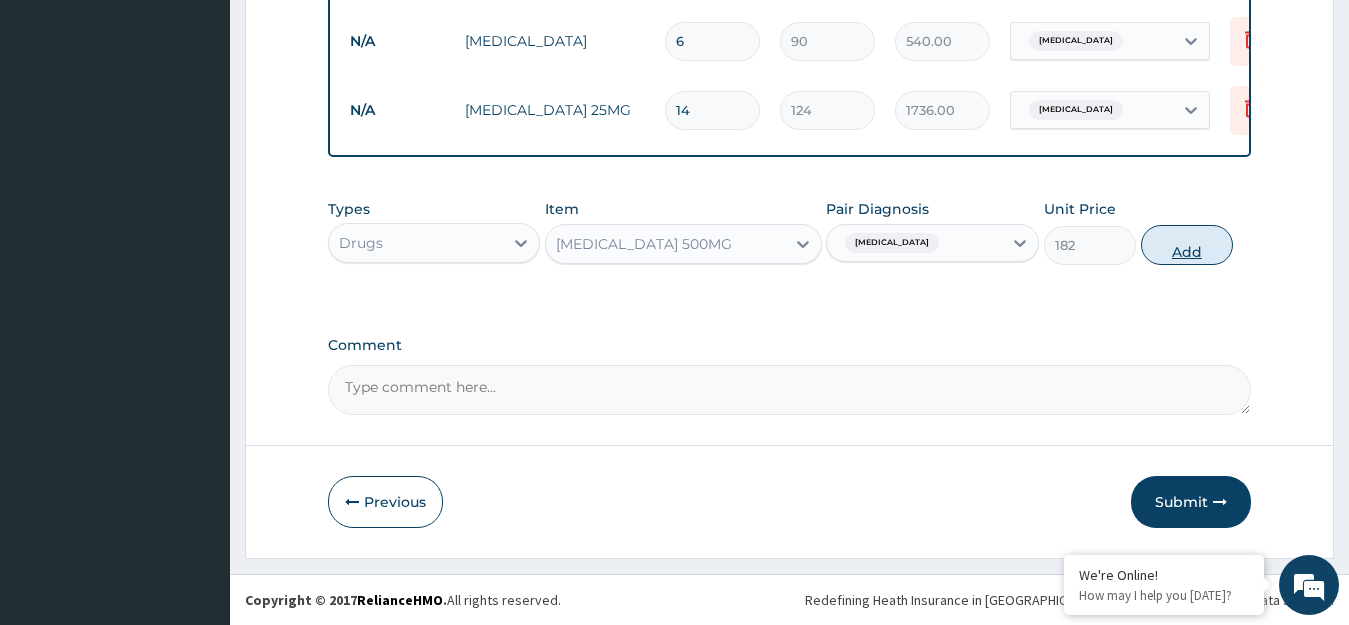 click on "Add" at bounding box center (1187, 245) 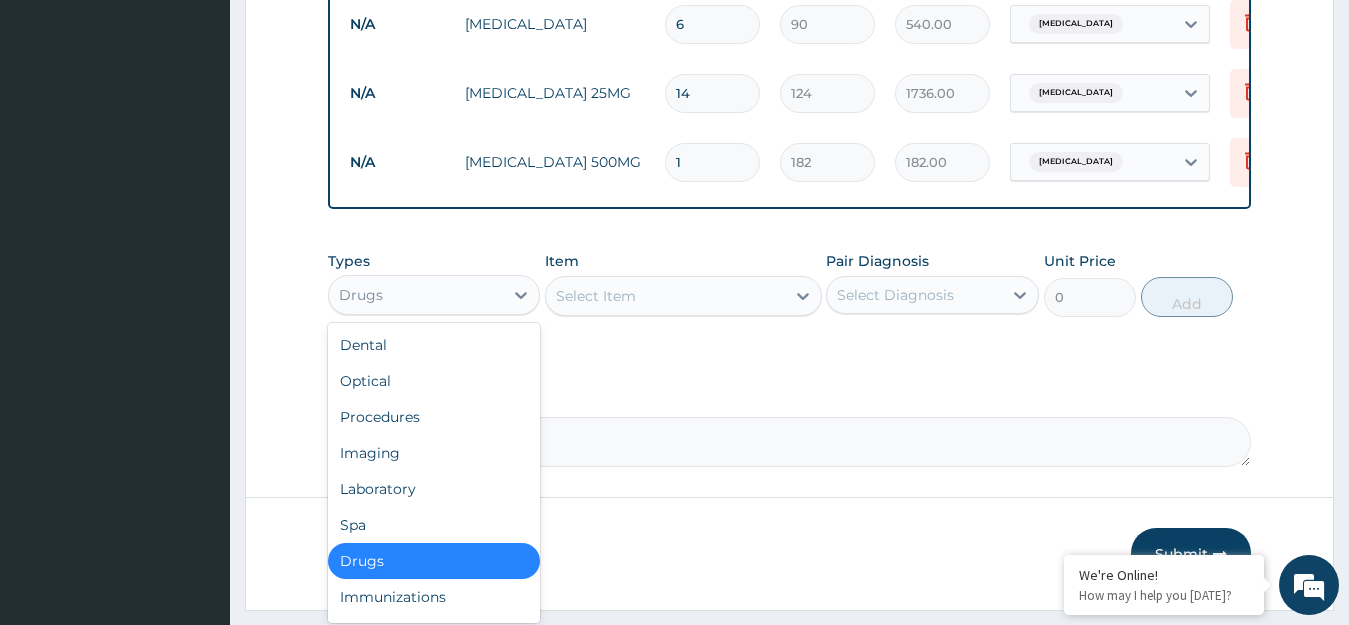 click on "Drugs" at bounding box center (416, 295) 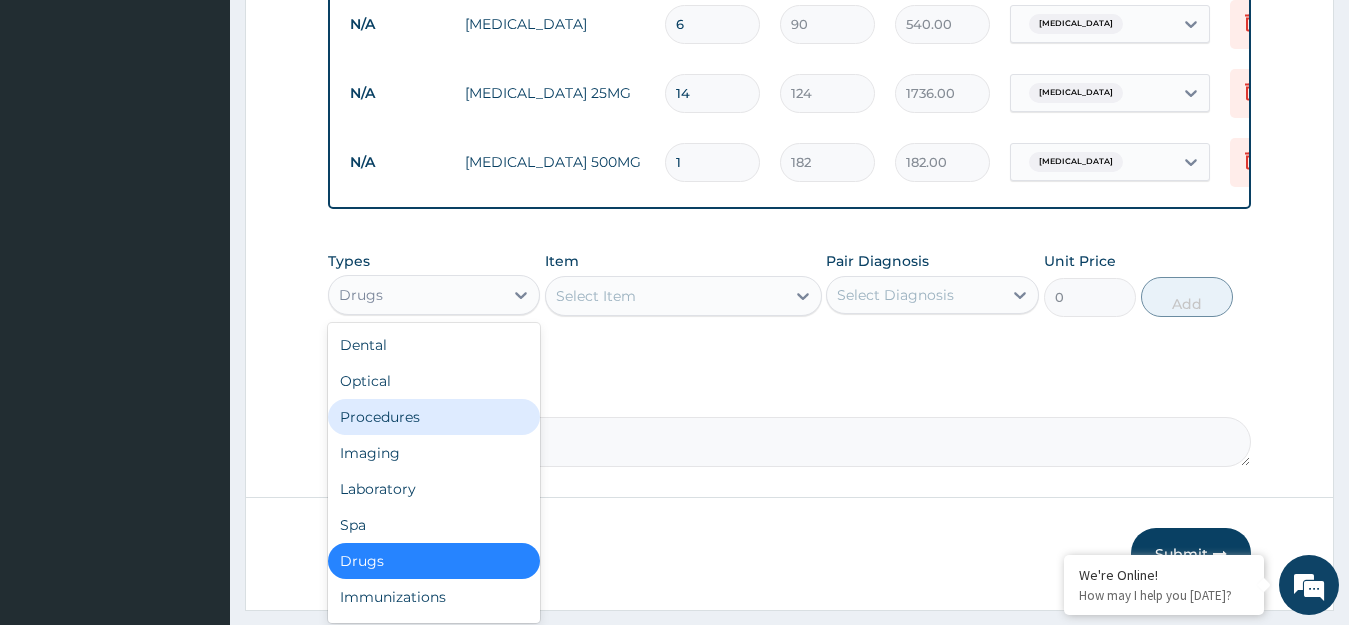 click on "Procedures" at bounding box center (434, 417) 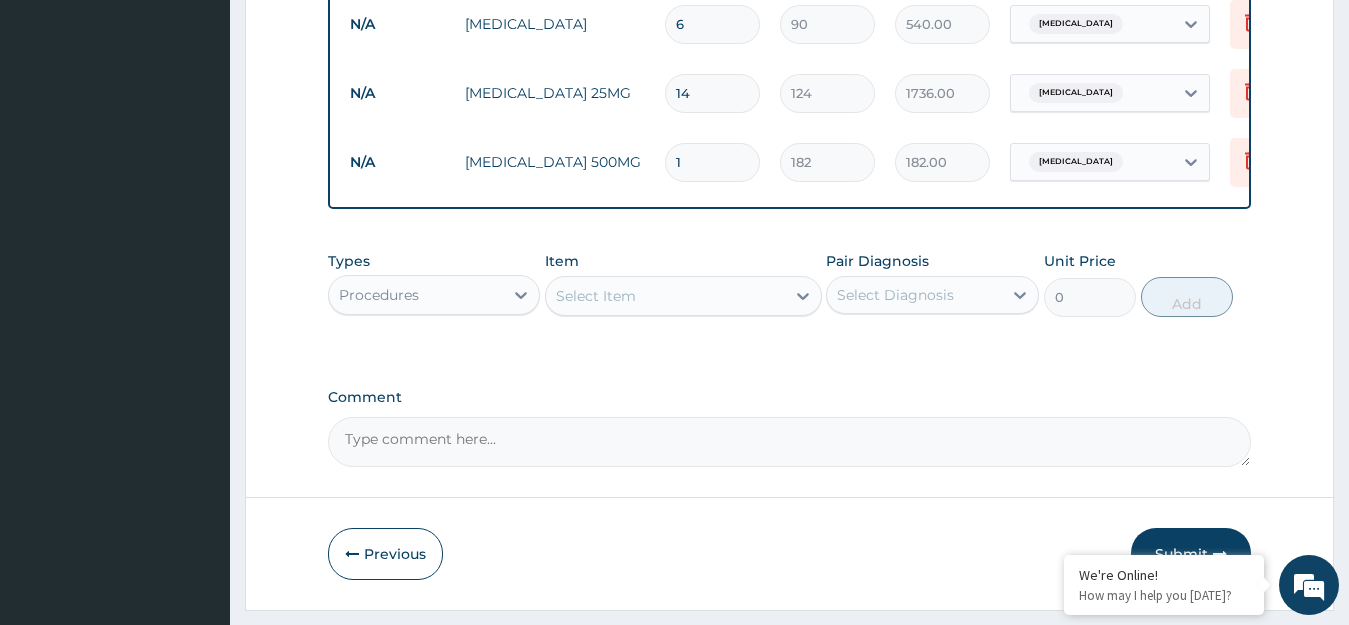 click on "Select Item" at bounding box center (596, 296) 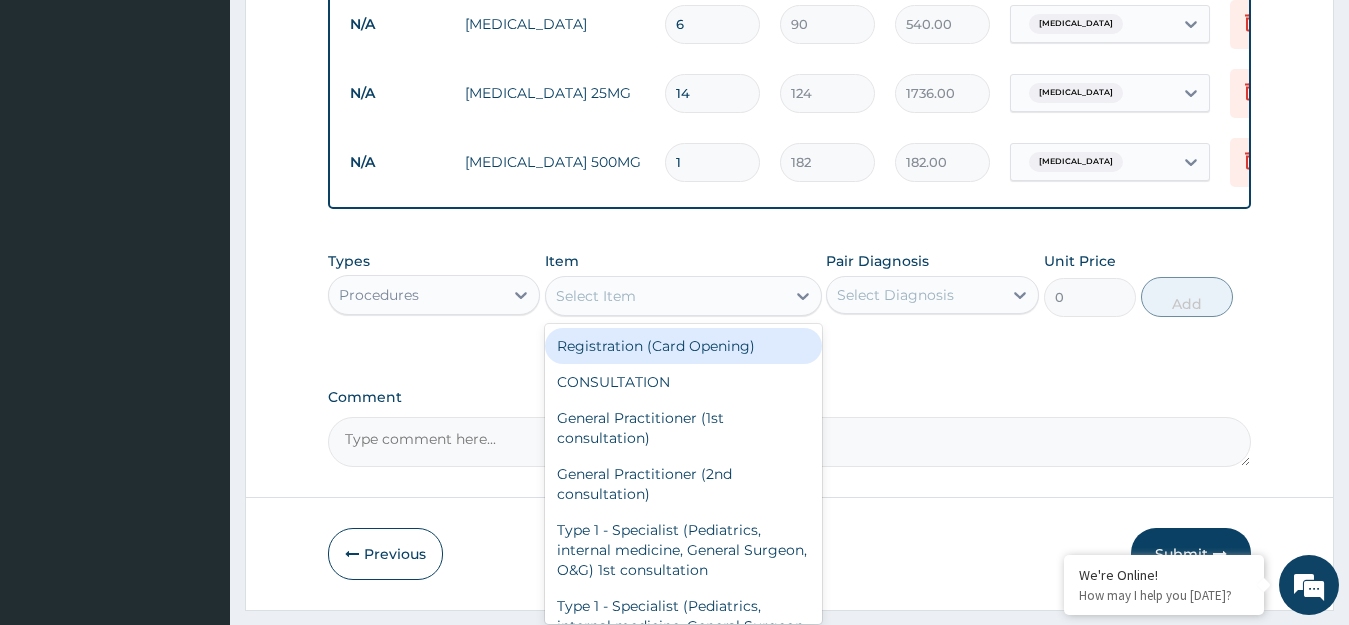 click on "Registration (Card Opening)" at bounding box center (683, 346) 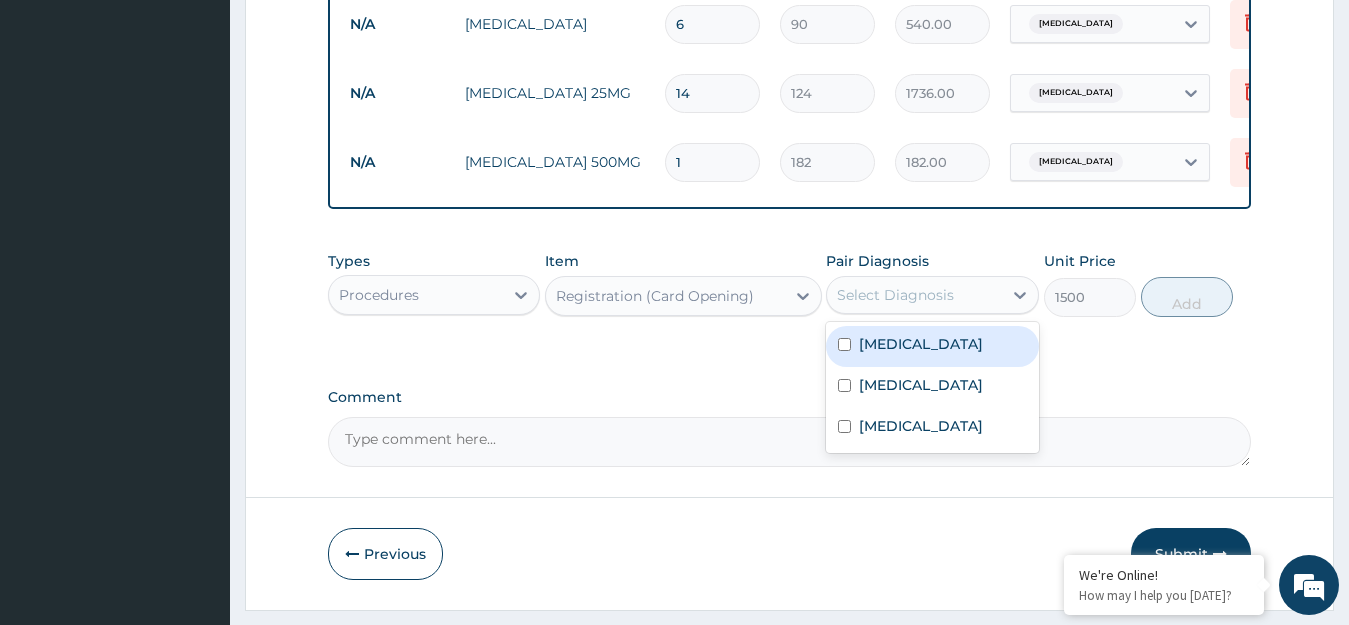 click on "Select Diagnosis" at bounding box center (914, 295) 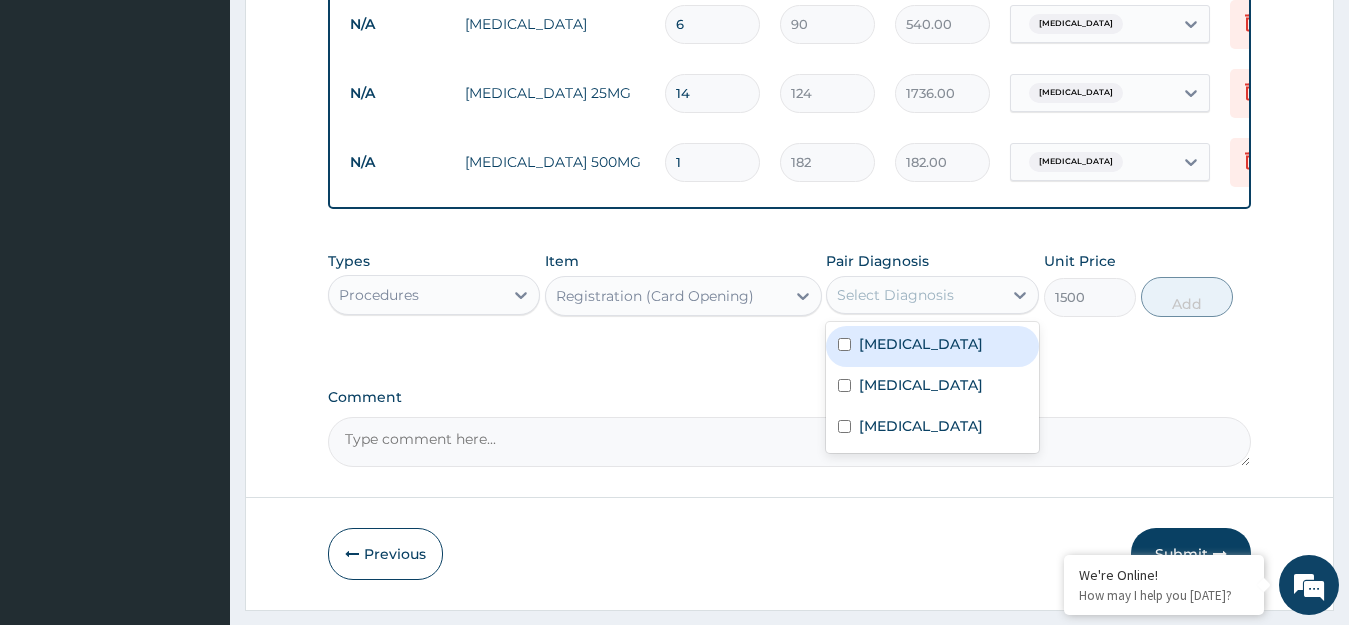 click on "Typhoid fever" at bounding box center [932, 346] 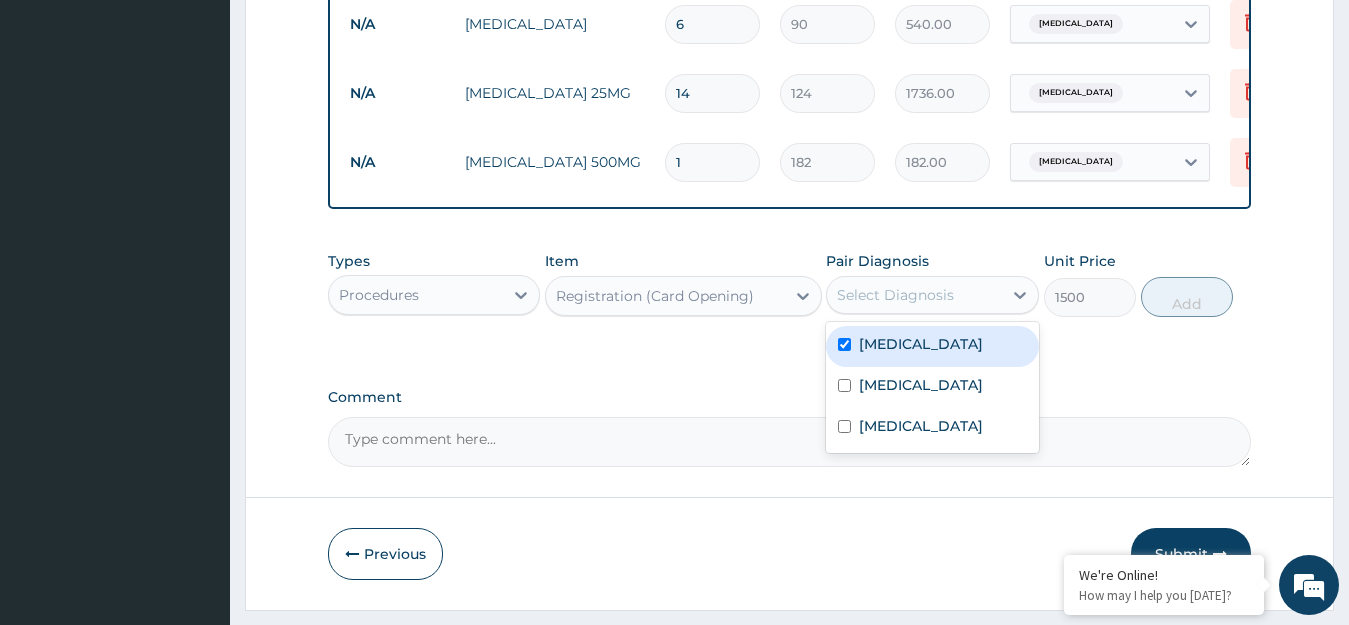 checkbox on "true" 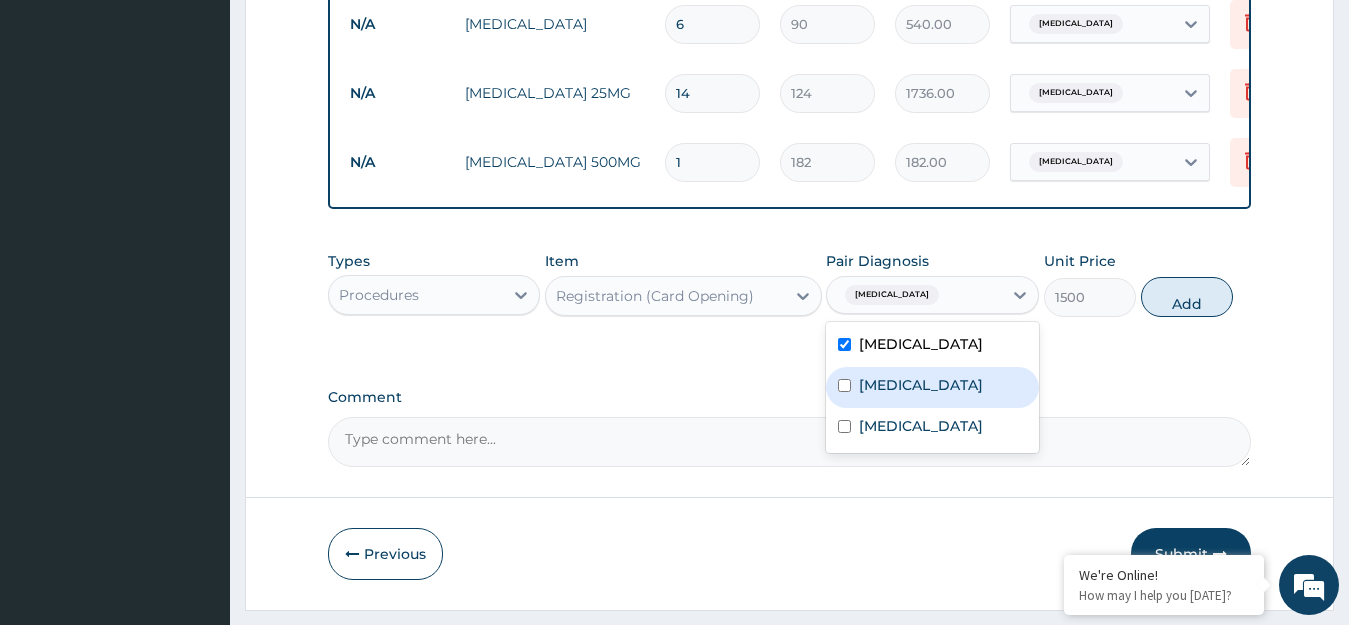 drag, startPoint x: 898, startPoint y: 400, endPoint x: 889, endPoint y: 436, distance: 37.107952 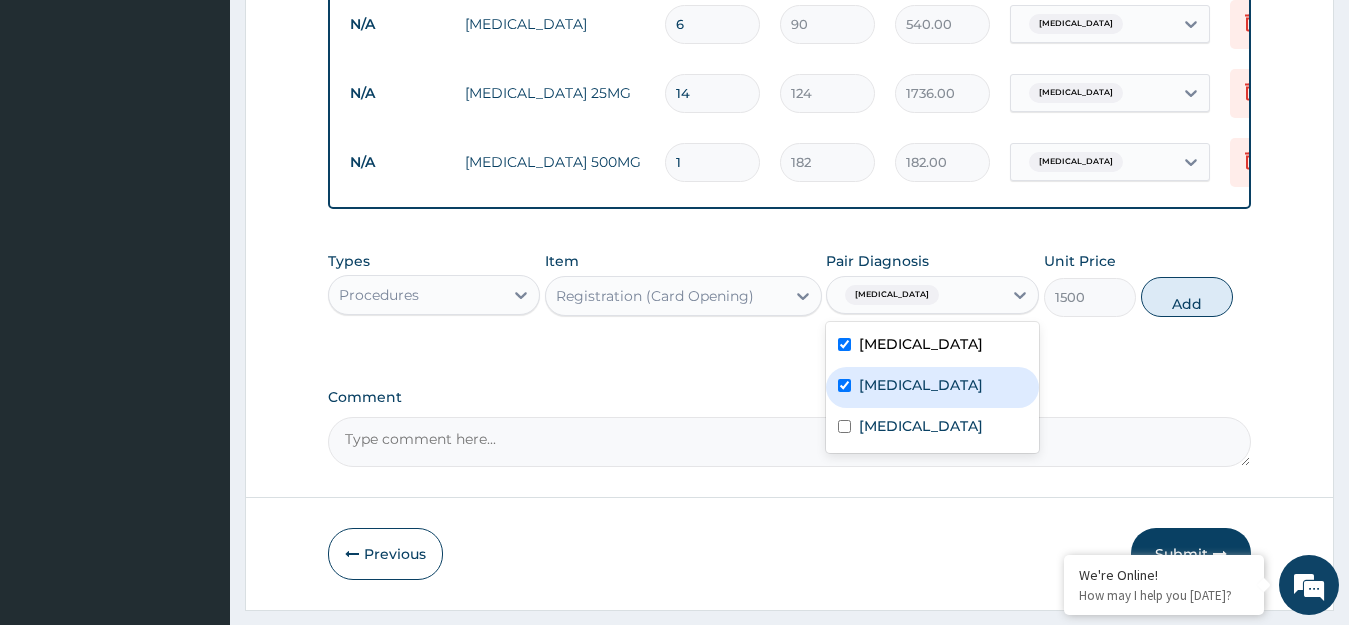 checkbox on "true" 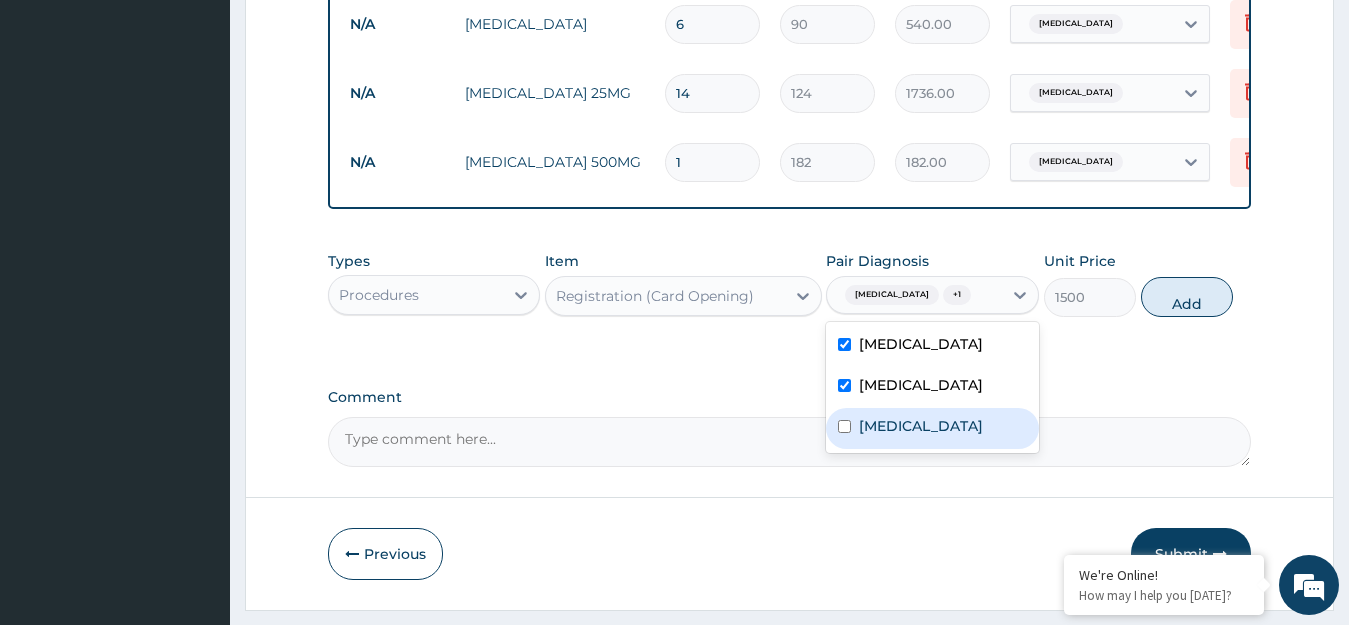 click on "Malaria" at bounding box center (921, 426) 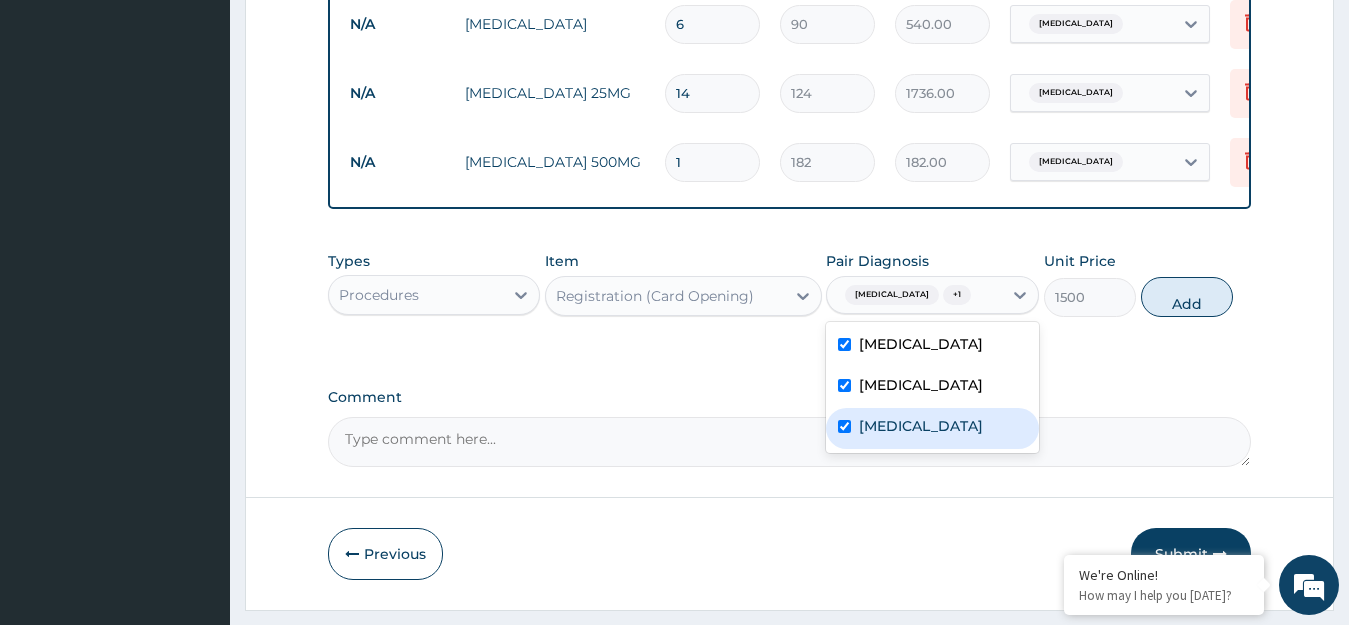 checkbox on "true" 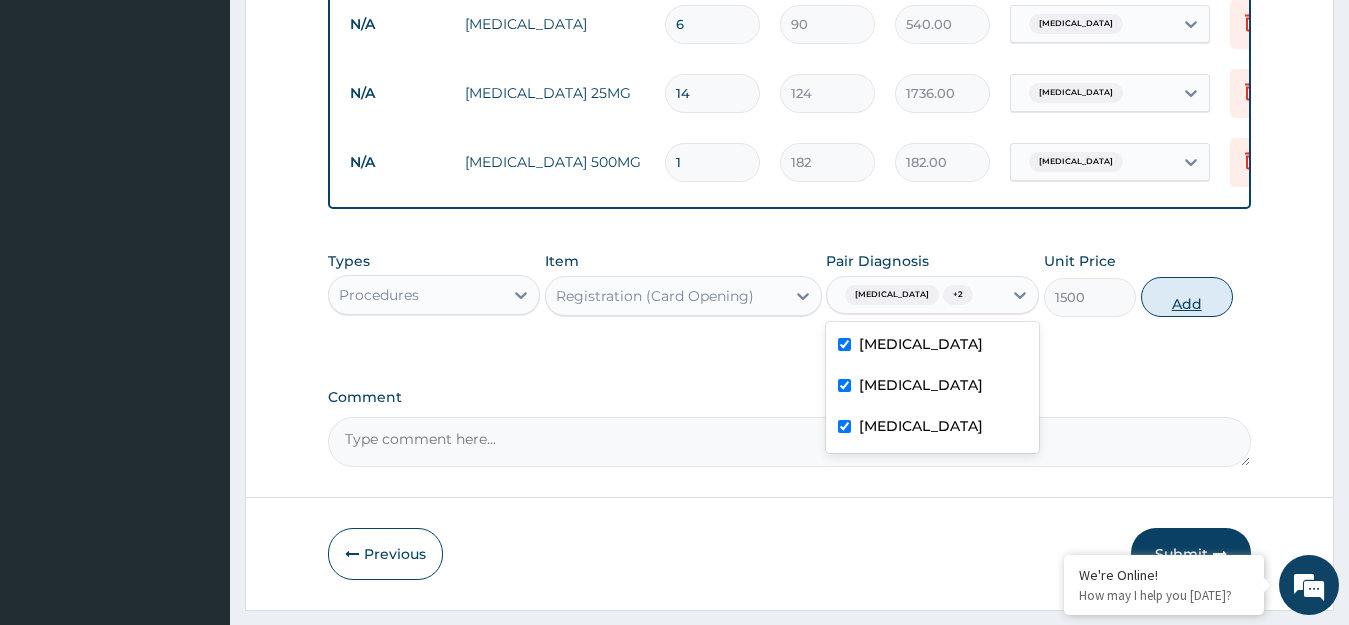 click on "Add" at bounding box center [1187, 297] 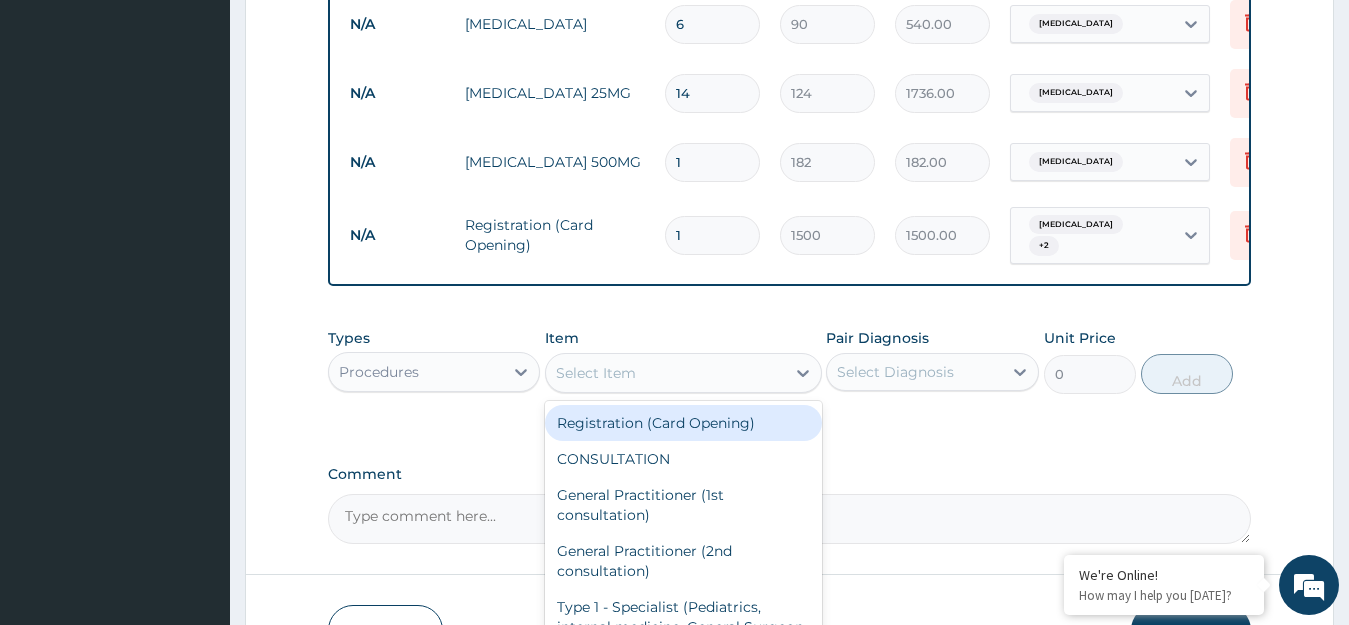 click on "Select Item" at bounding box center (665, 373) 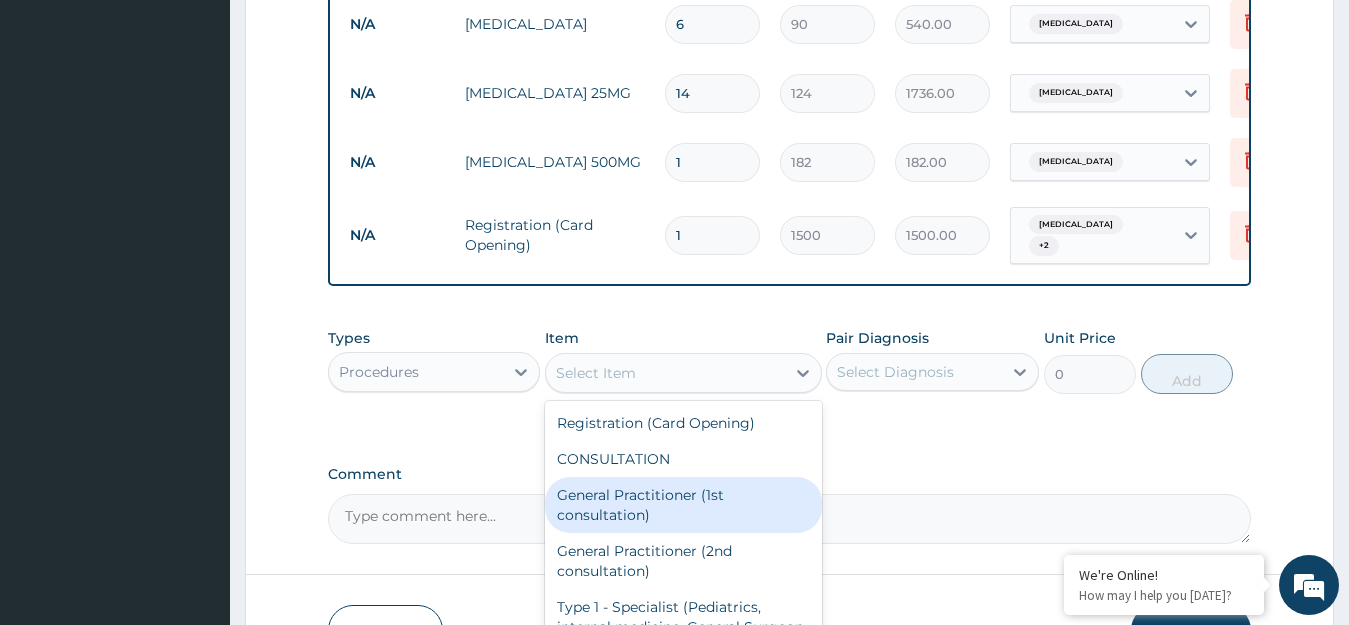 click on "General Practitioner (1st consultation)" at bounding box center [683, 505] 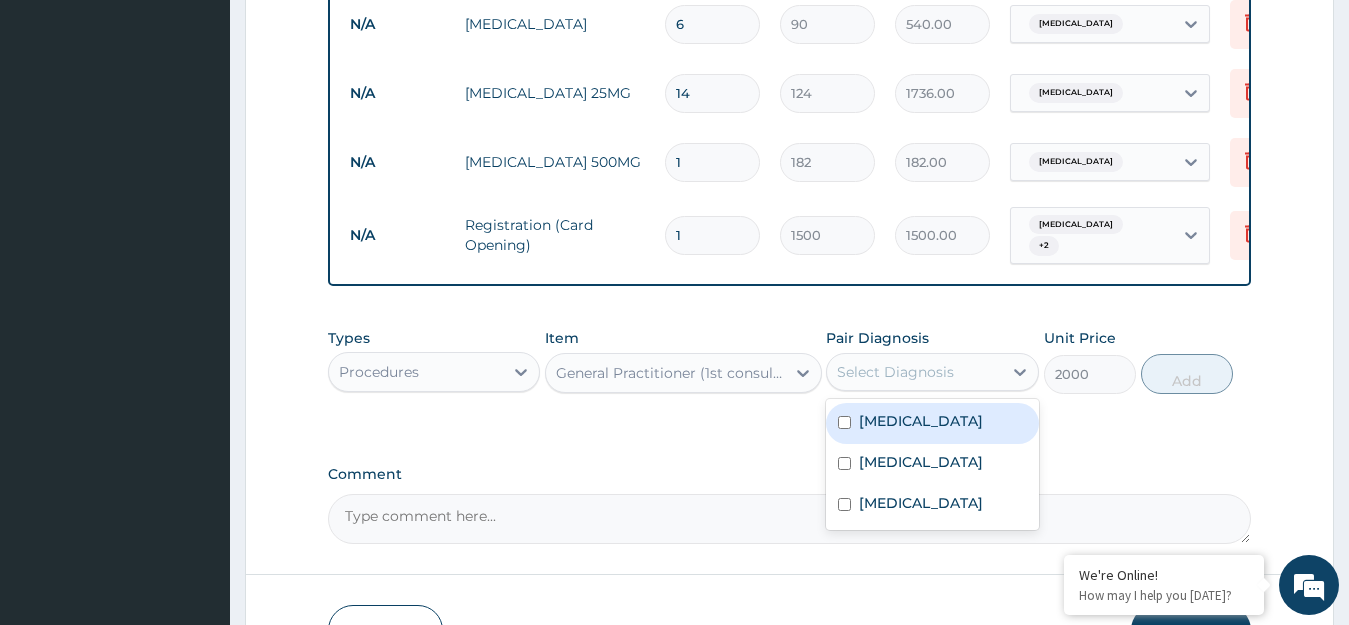click on "Select Diagnosis" at bounding box center (895, 372) 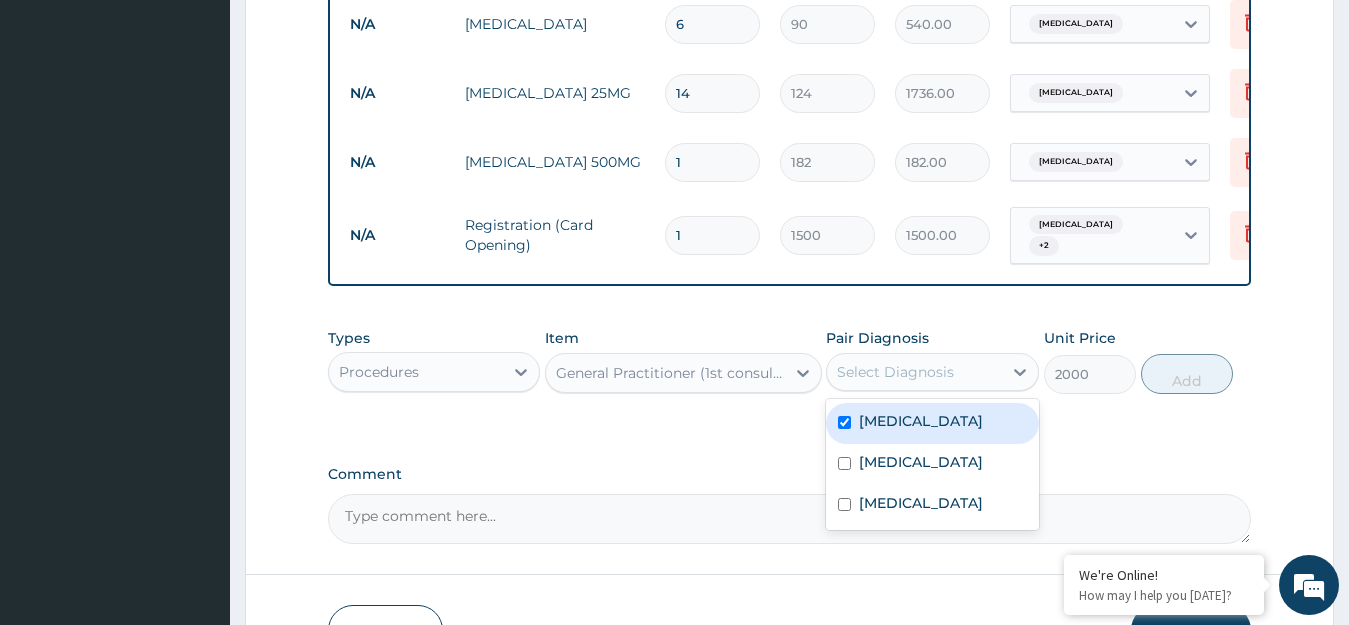 checkbox on "true" 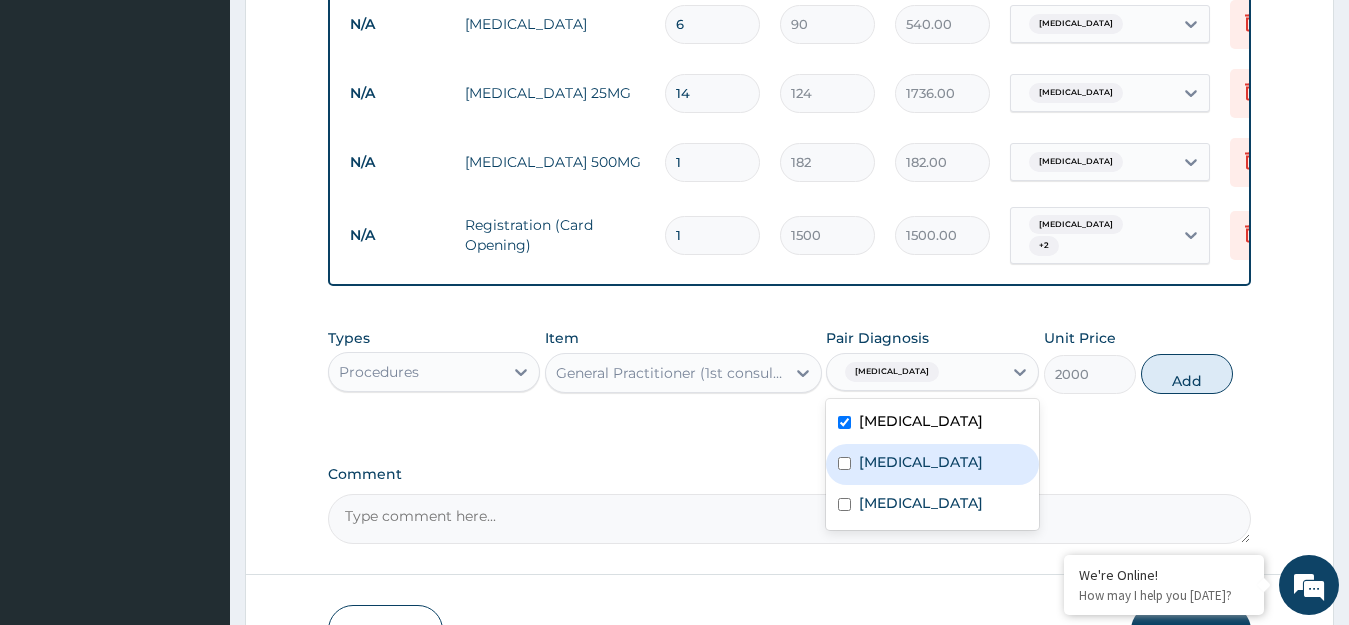drag, startPoint x: 911, startPoint y: 467, endPoint x: 909, endPoint y: 506, distance: 39.051247 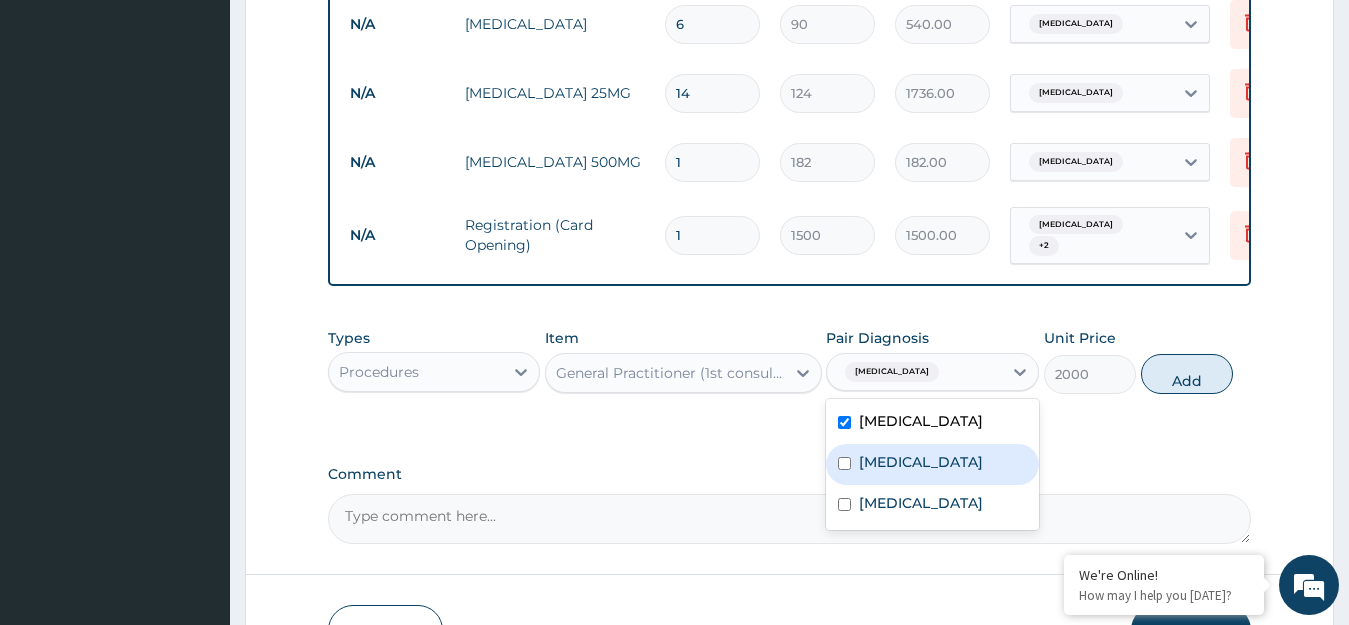 click on "Vertigo" at bounding box center [921, 462] 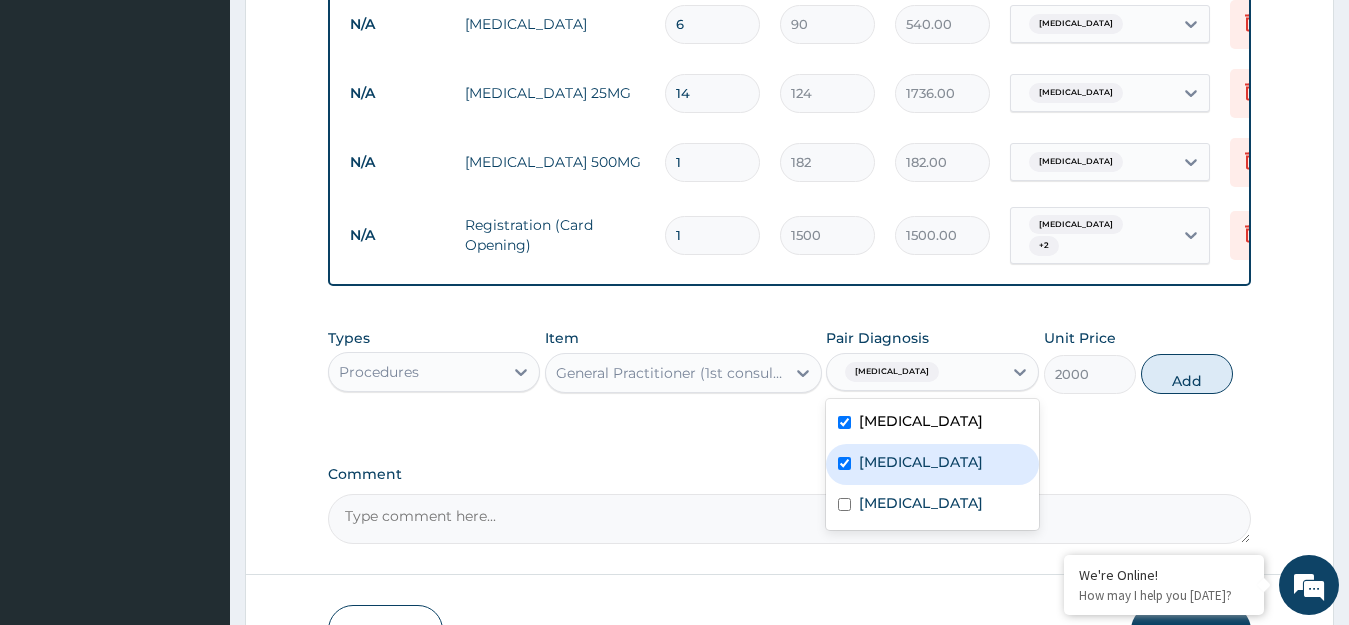 checkbox on "true" 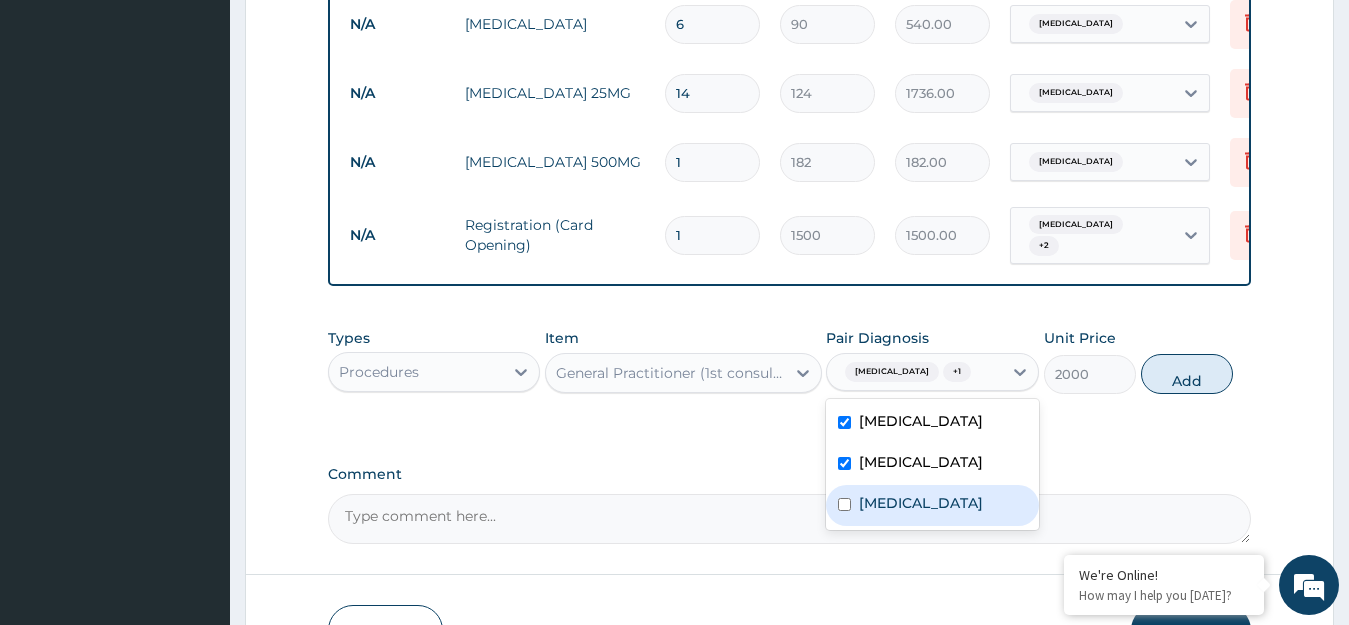 click on "Malaria" at bounding box center [921, 503] 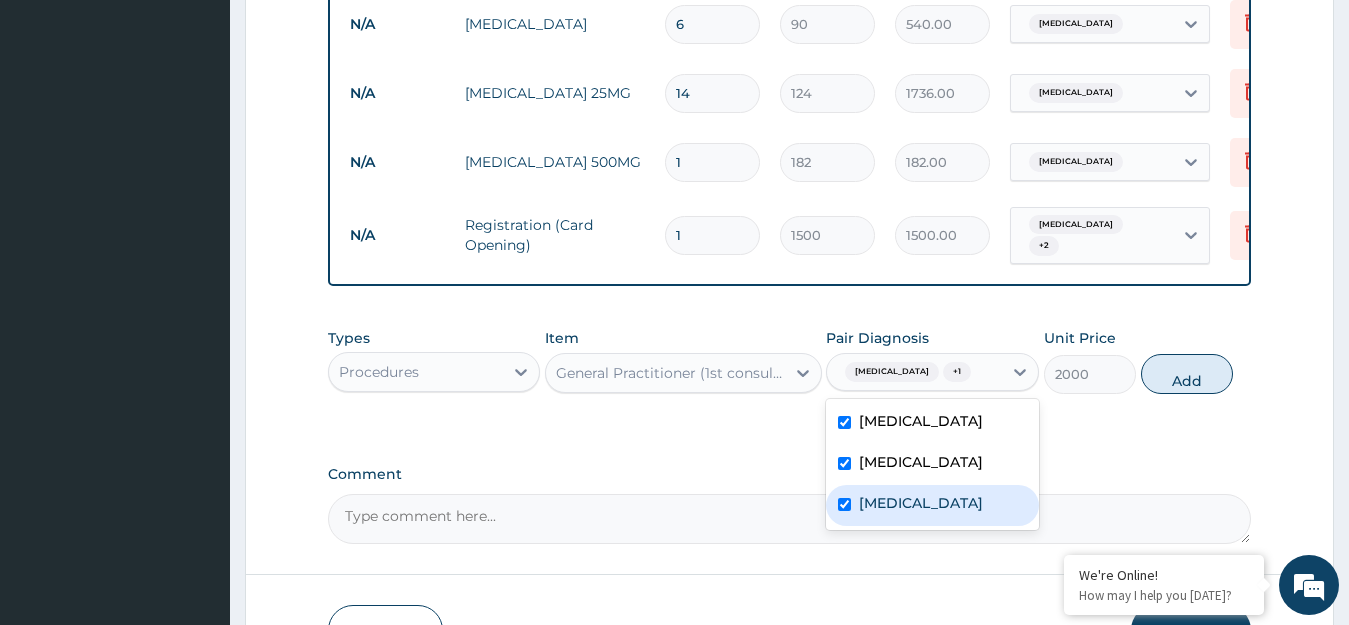 checkbox on "true" 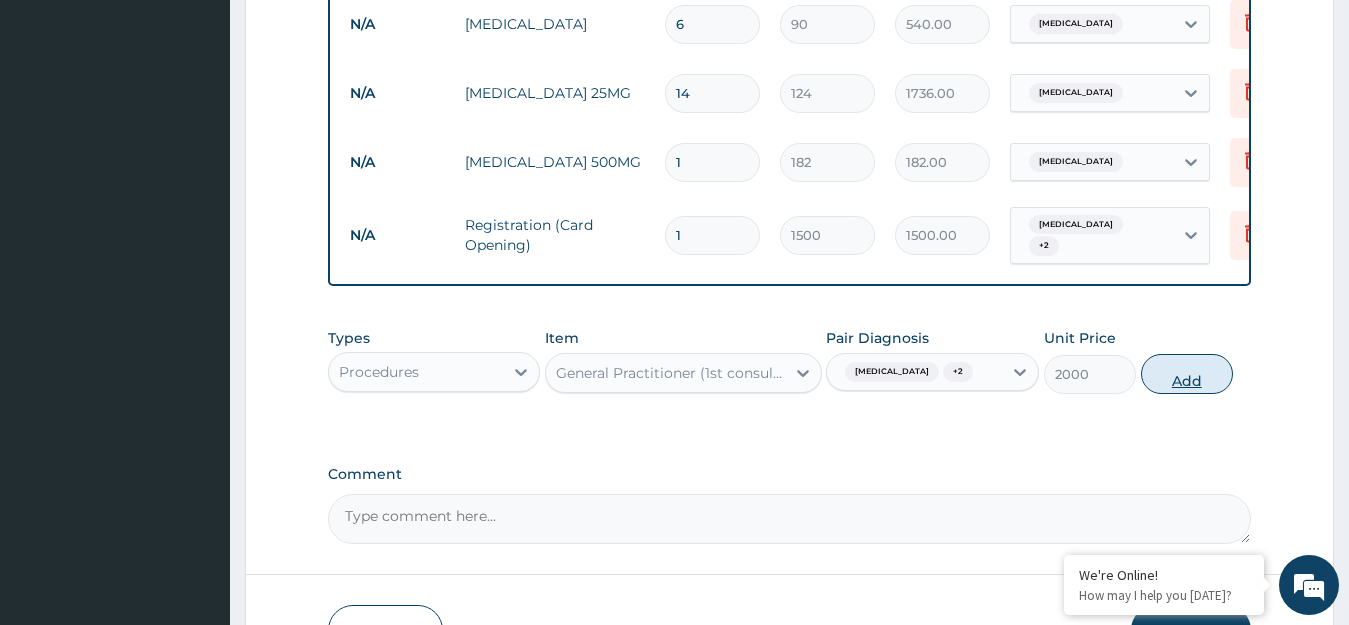 click on "Add" at bounding box center (1187, 374) 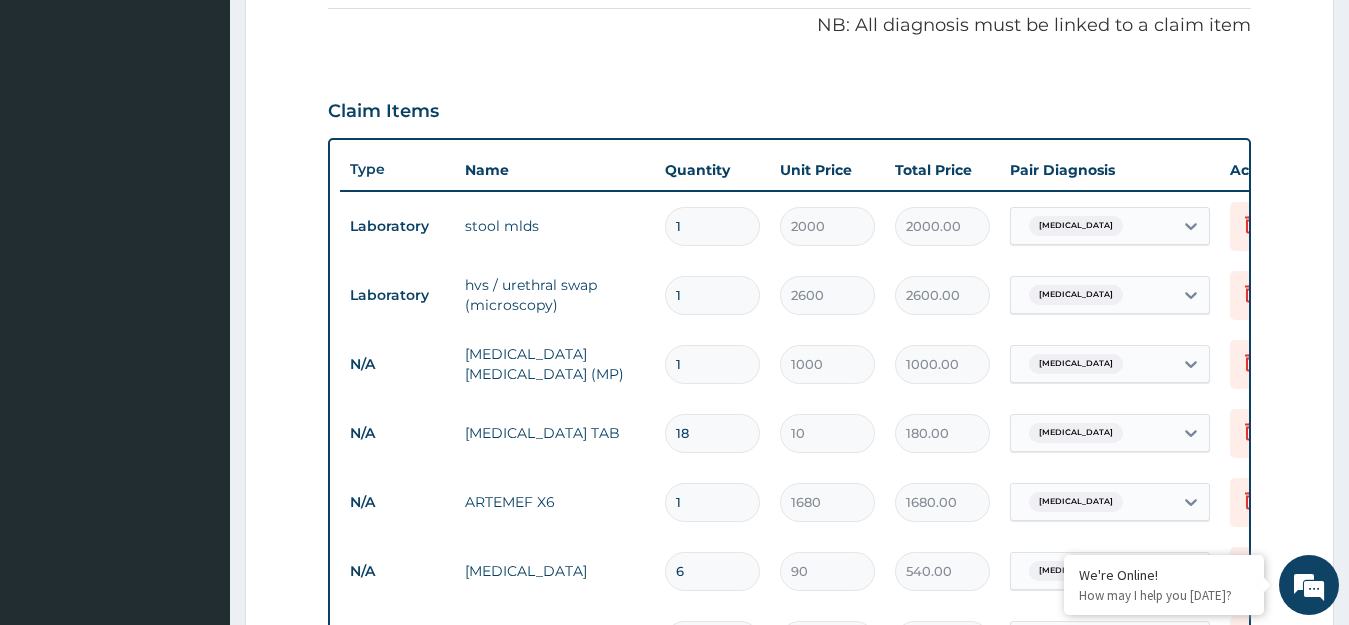 scroll, scrollTop: 59, scrollLeft: 0, axis: vertical 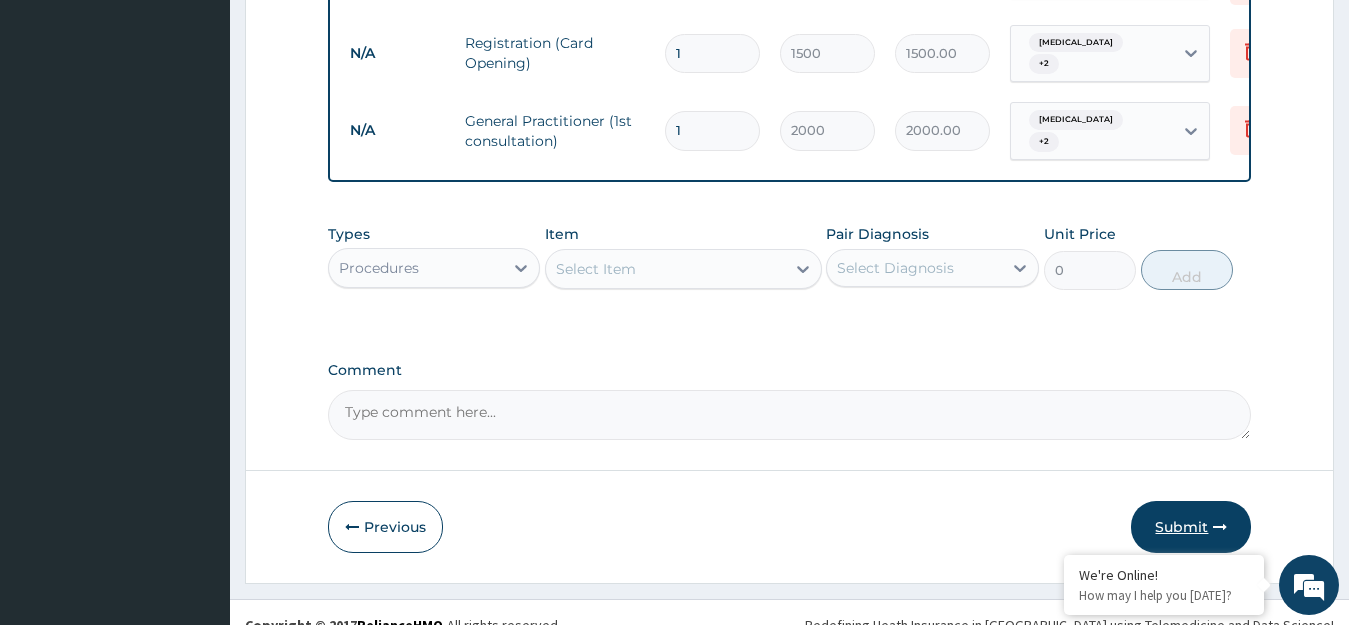 click on "Submit" at bounding box center [1191, 527] 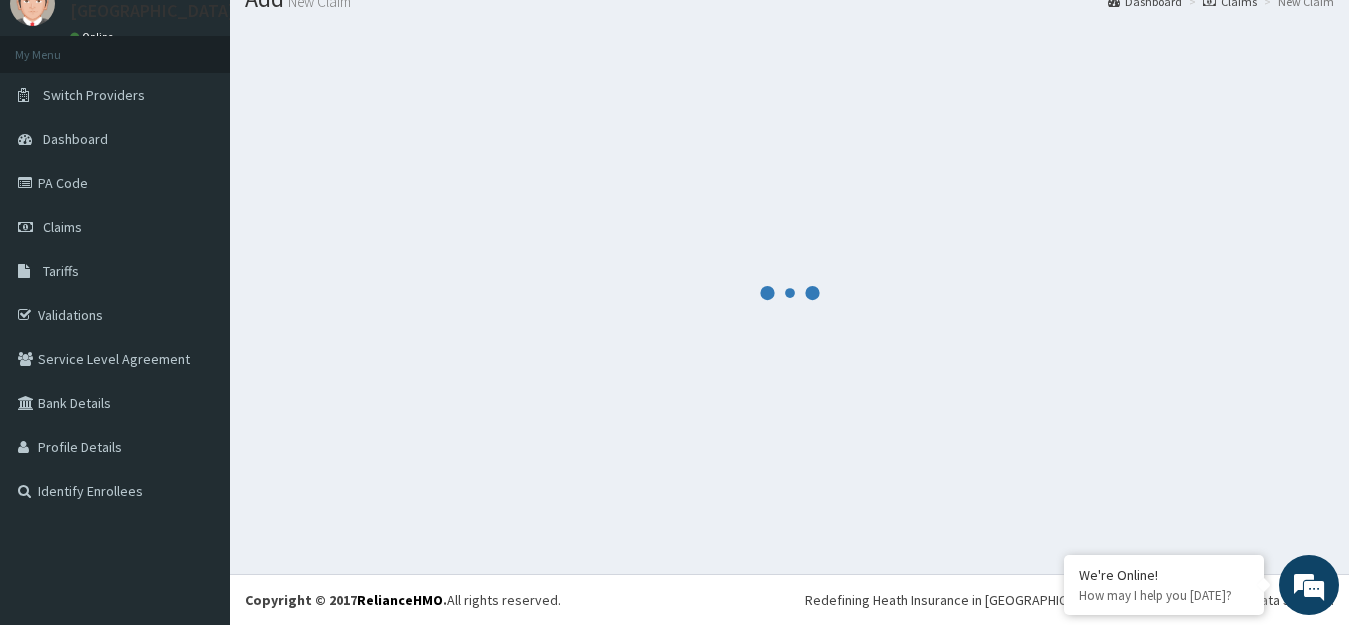 scroll, scrollTop: 79, scrollLeft: 0, axis: vertical 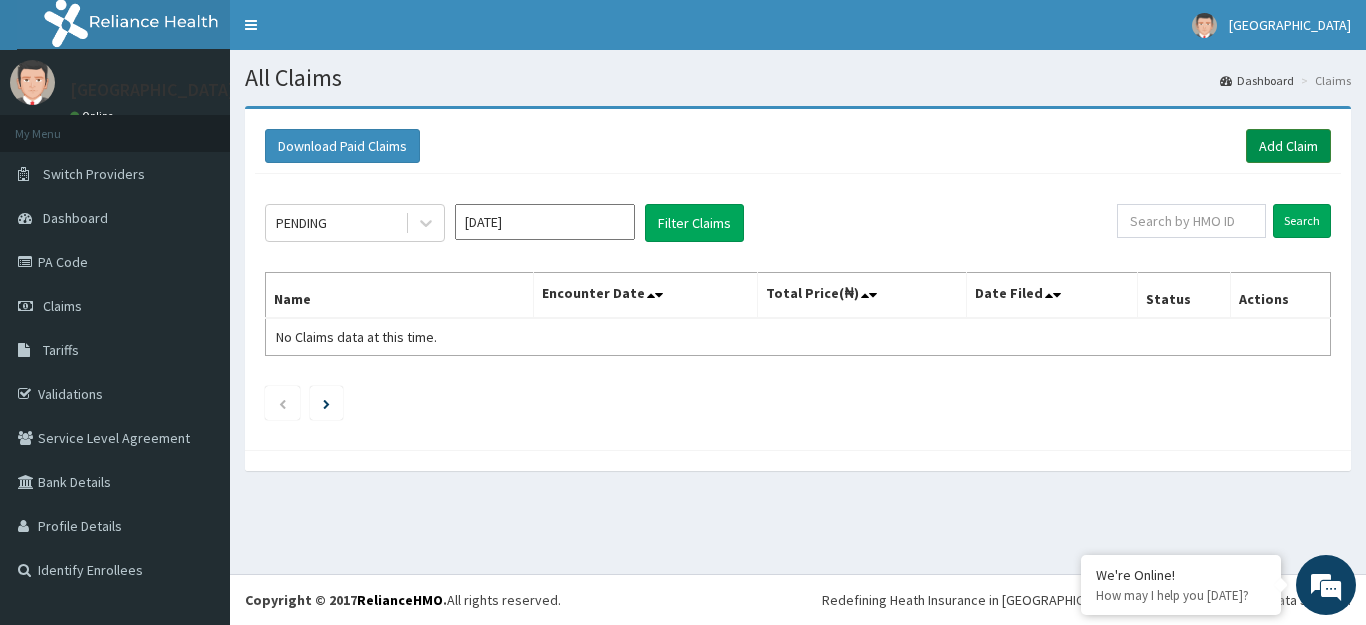 click on "Add Claim" at bounding box center [1288, 146] 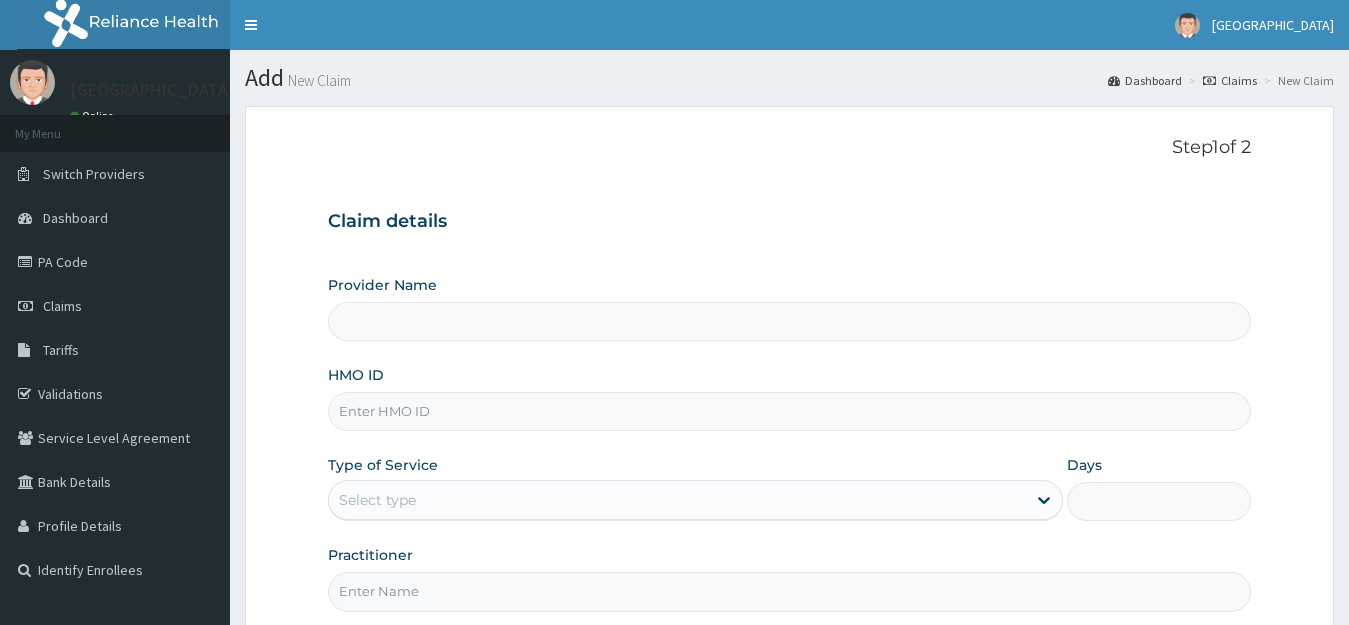 scroll, scrollTop: 0, scrollLeft: 0, axis: both 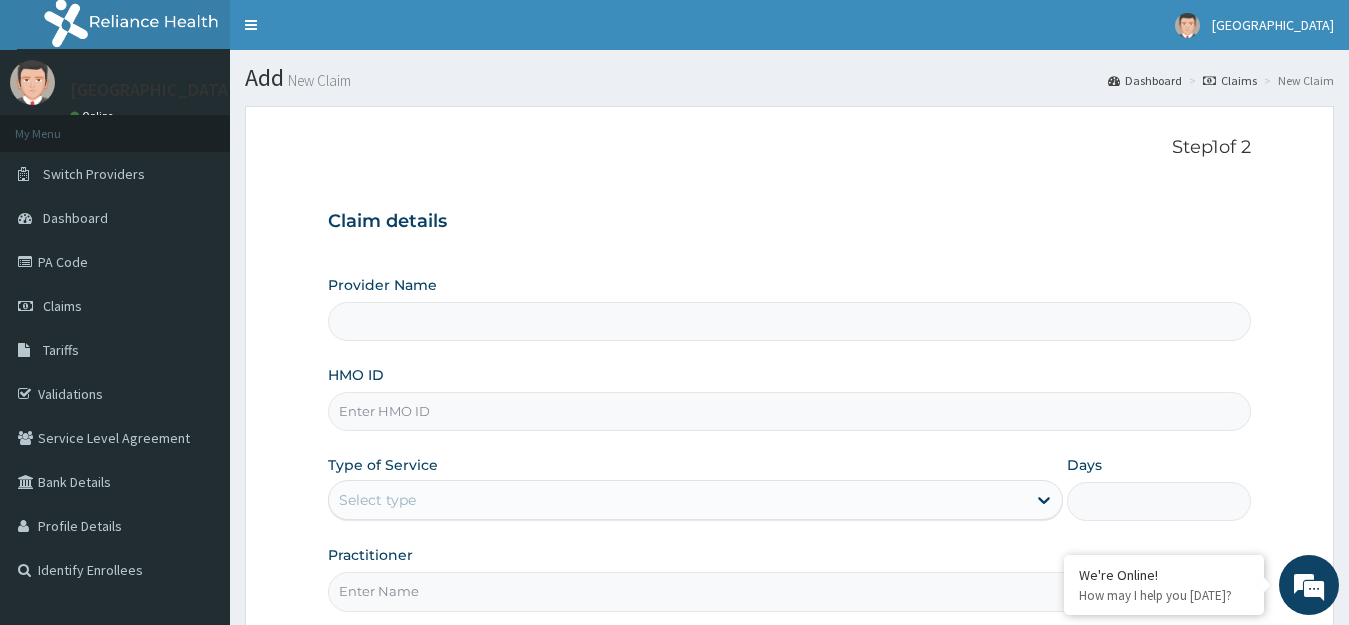 type on "Princess Medical Center (Classic Wing)" 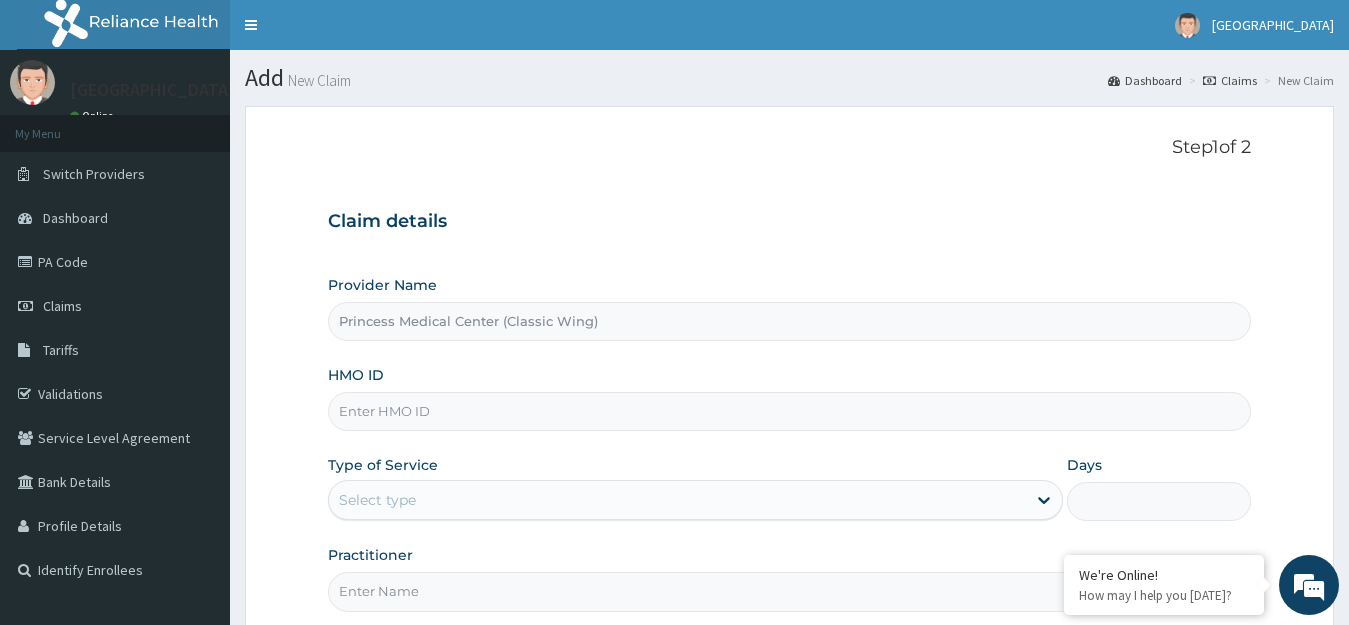 paste on "GSV/10607/A" 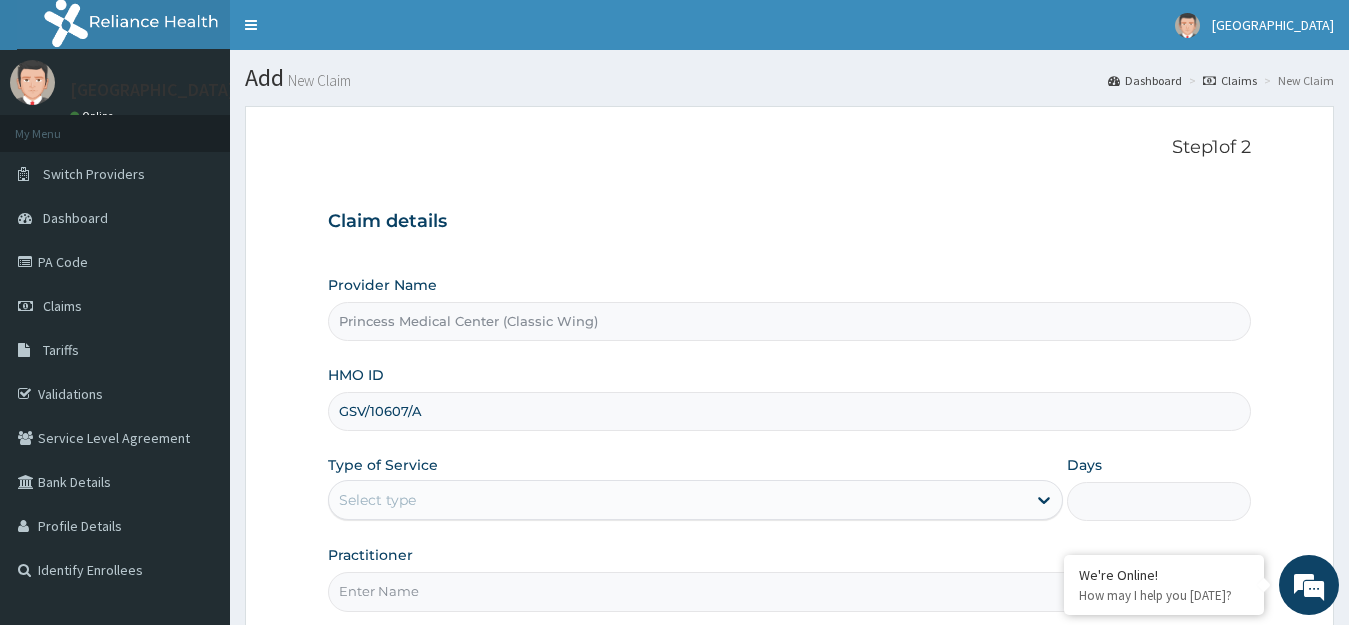 type on "GSV/10607/A" 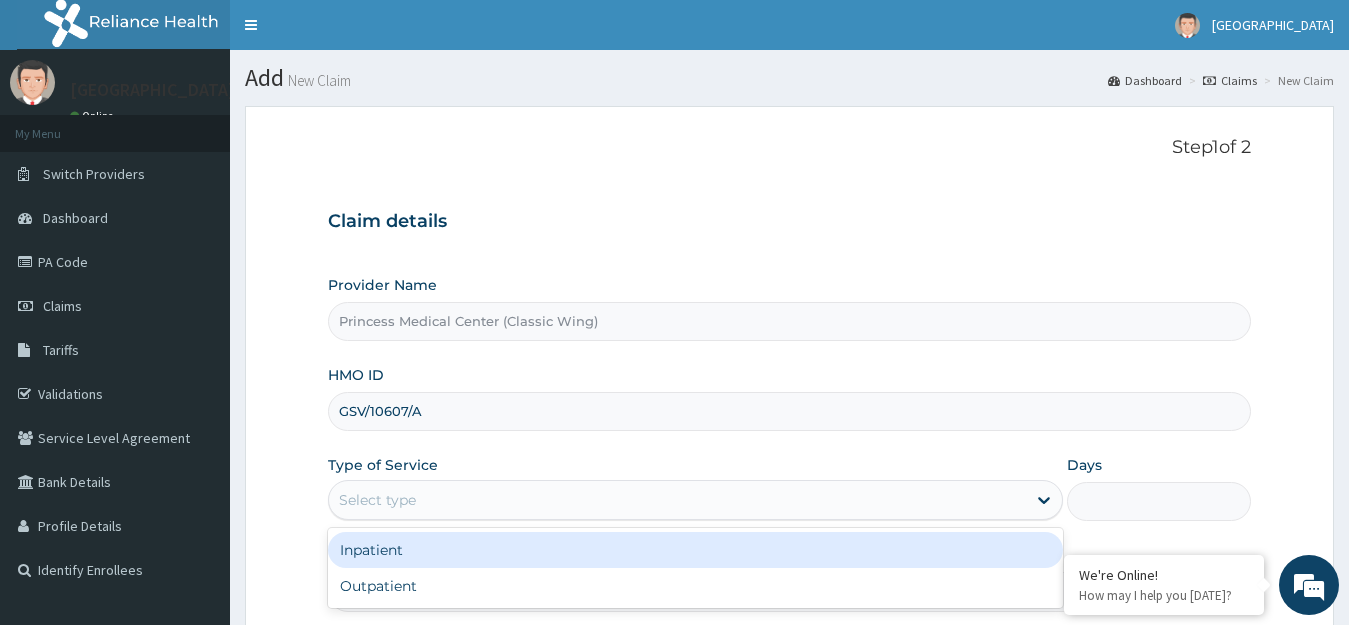click on "Select type" at bounding box center [678, 500] 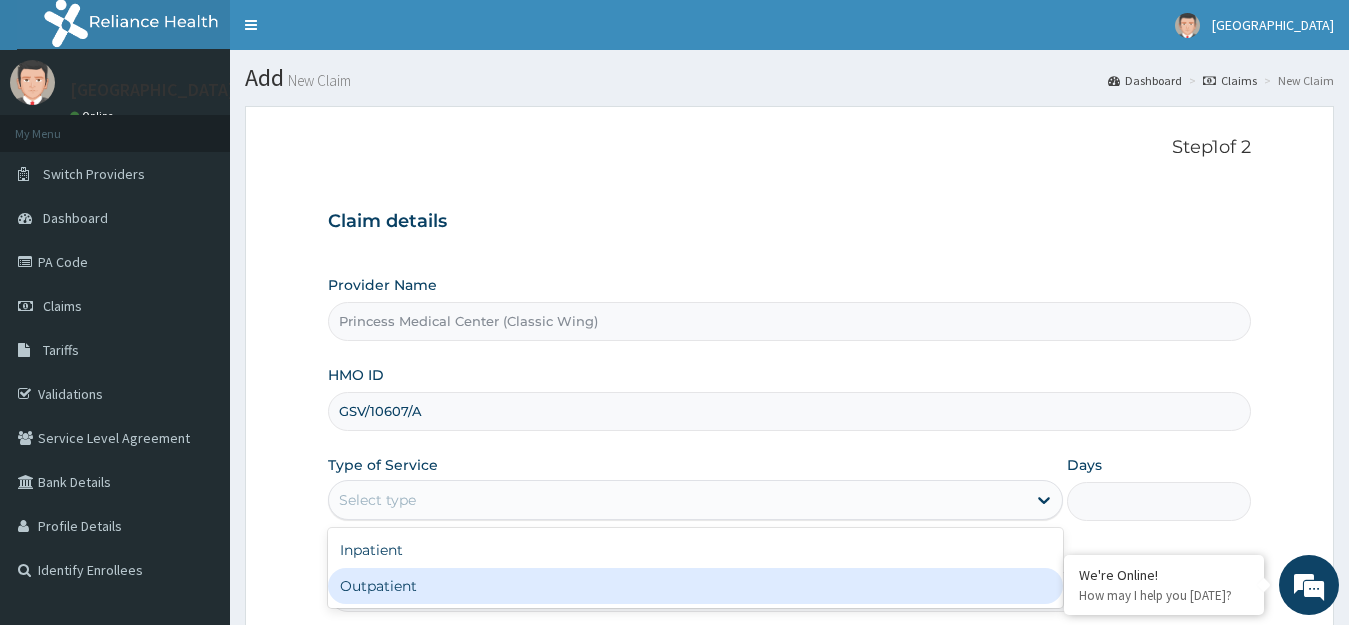 click on "Outpatient" at bounding box center (696, 586) 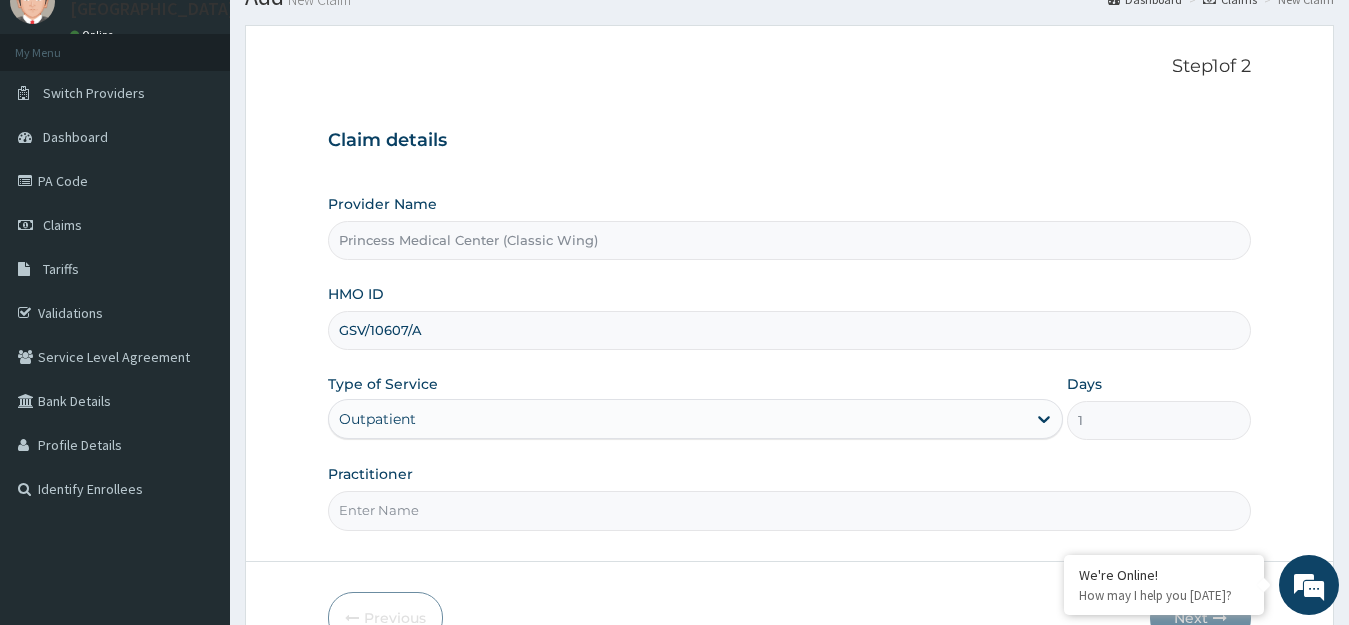 scroll, scrollTop: 97, scrollLeft: 0, axis: vertical 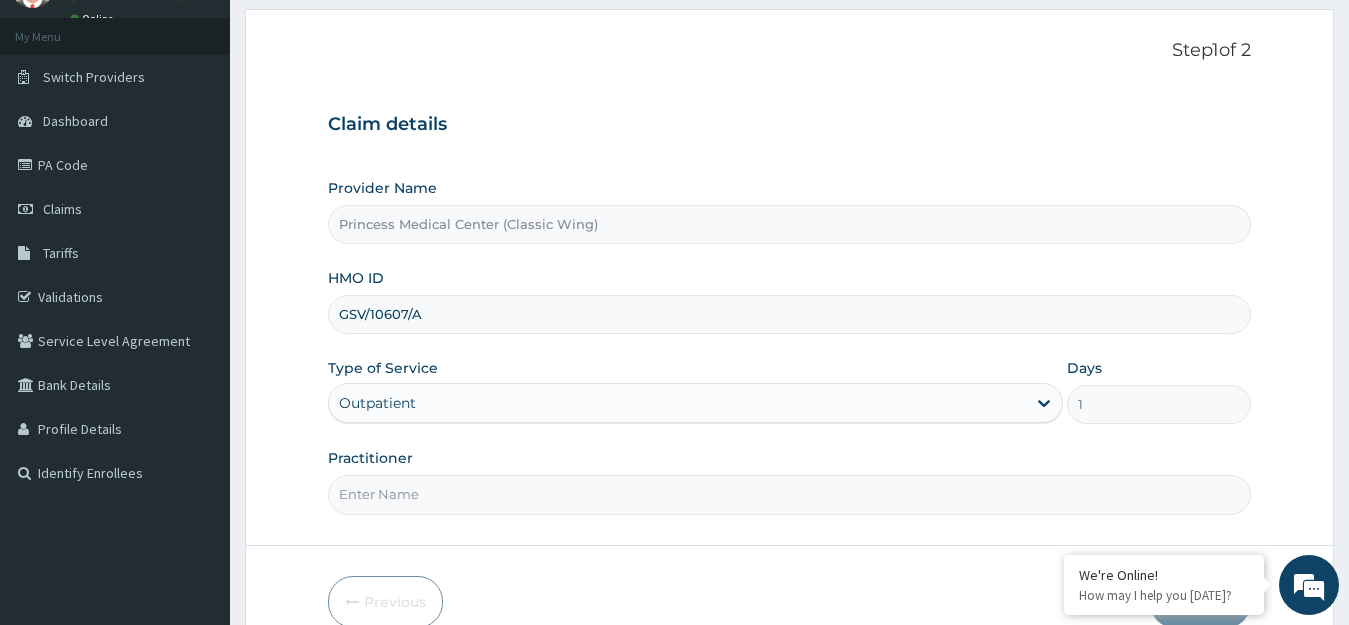 click on "Practitioner" at bounding box center (790, 494) 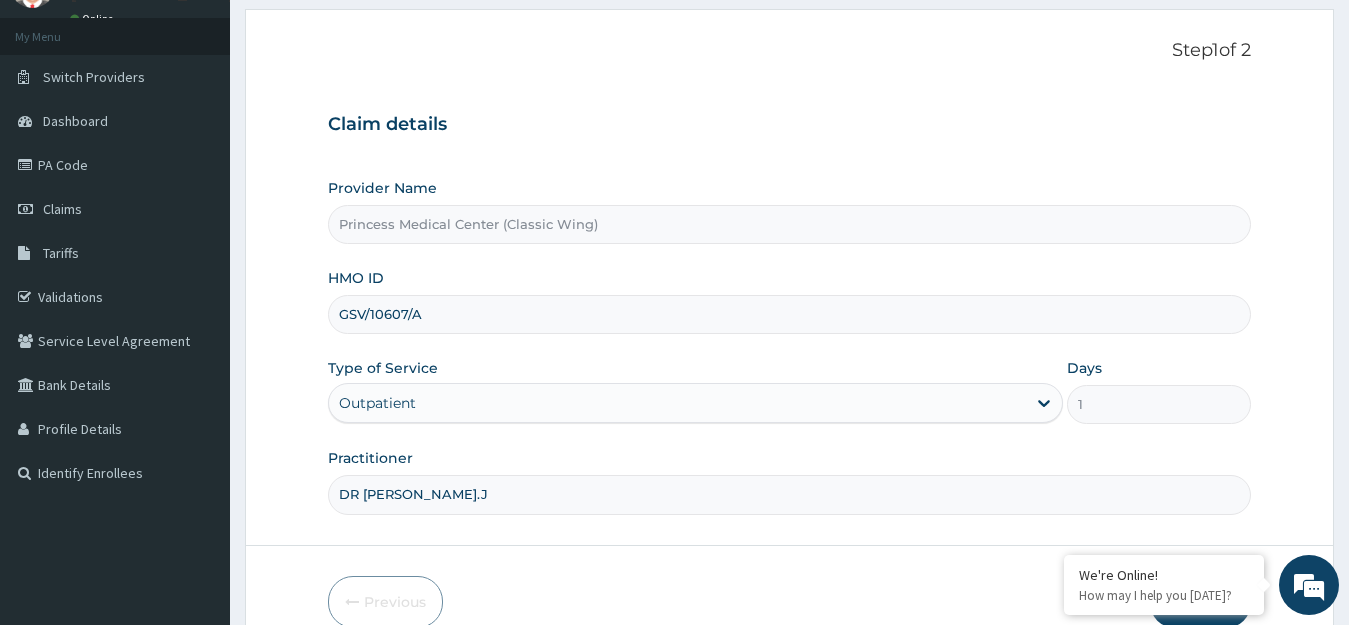 scroll, scrollTop: 0, scrollLeft: 0, axis: both 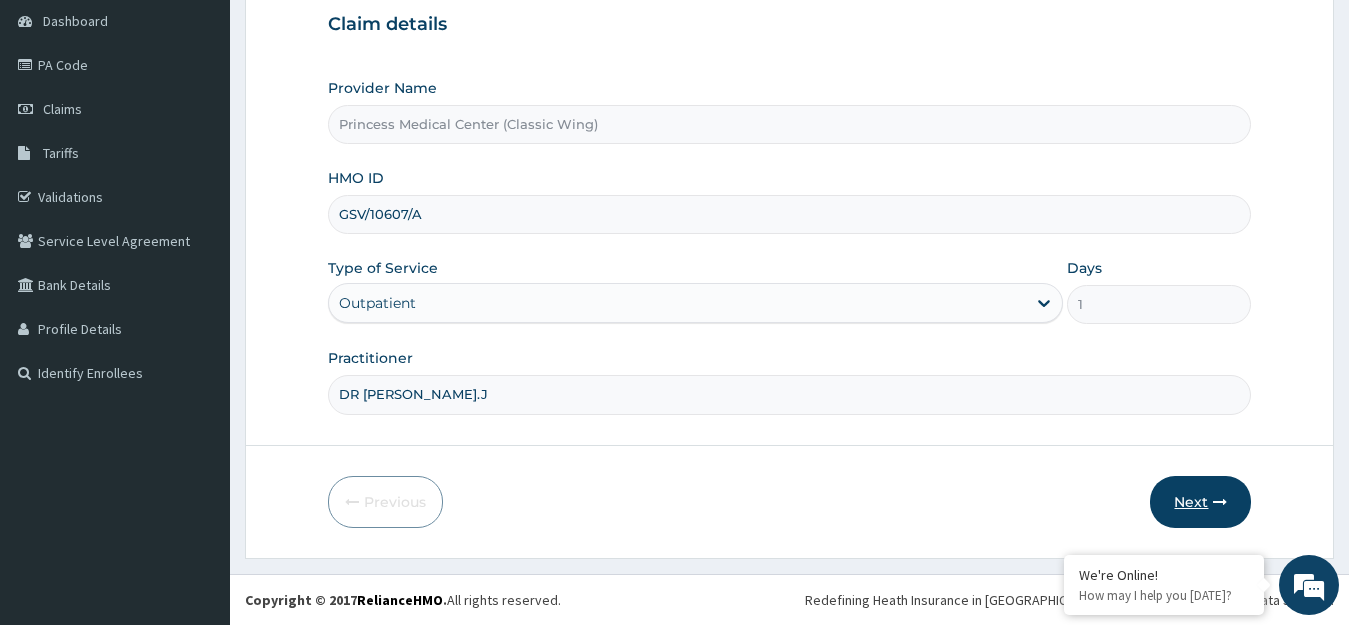 click on "Next" at bounding box center [1200, 502] 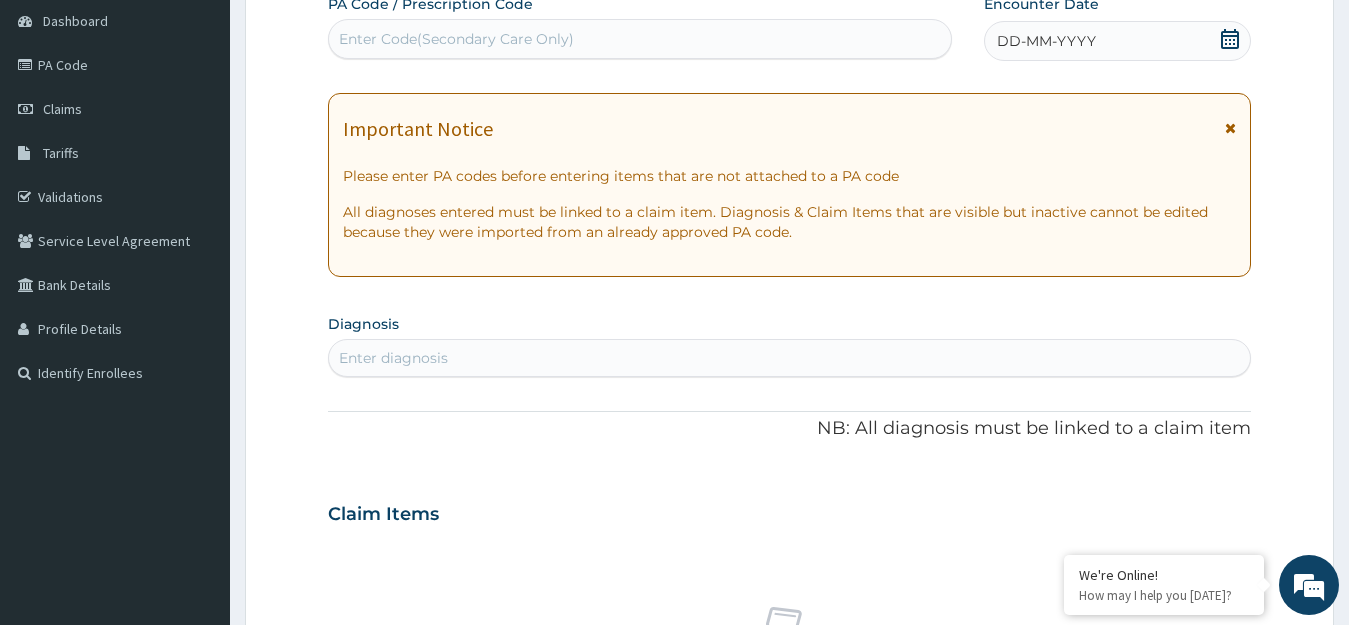click on "Enter Code(Secondary Care Only)" at bounding box center [640, 39] 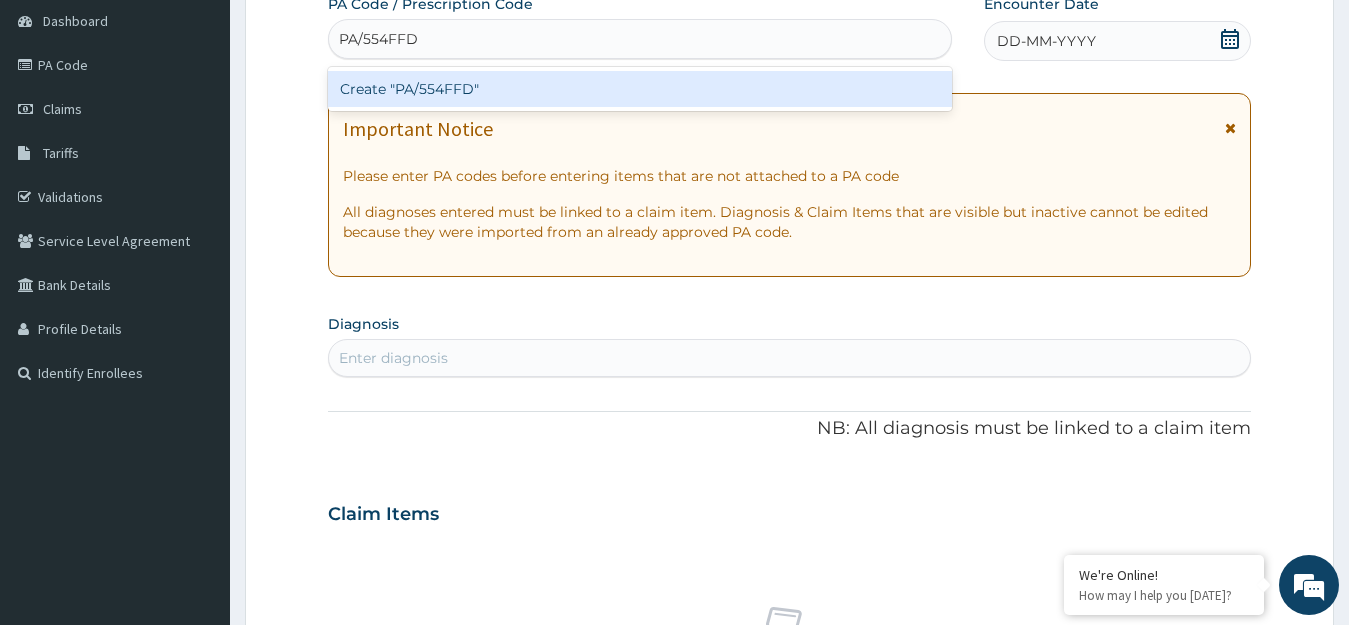 click on "Create "PA/554FFD"" at bounding box center [640, 89] 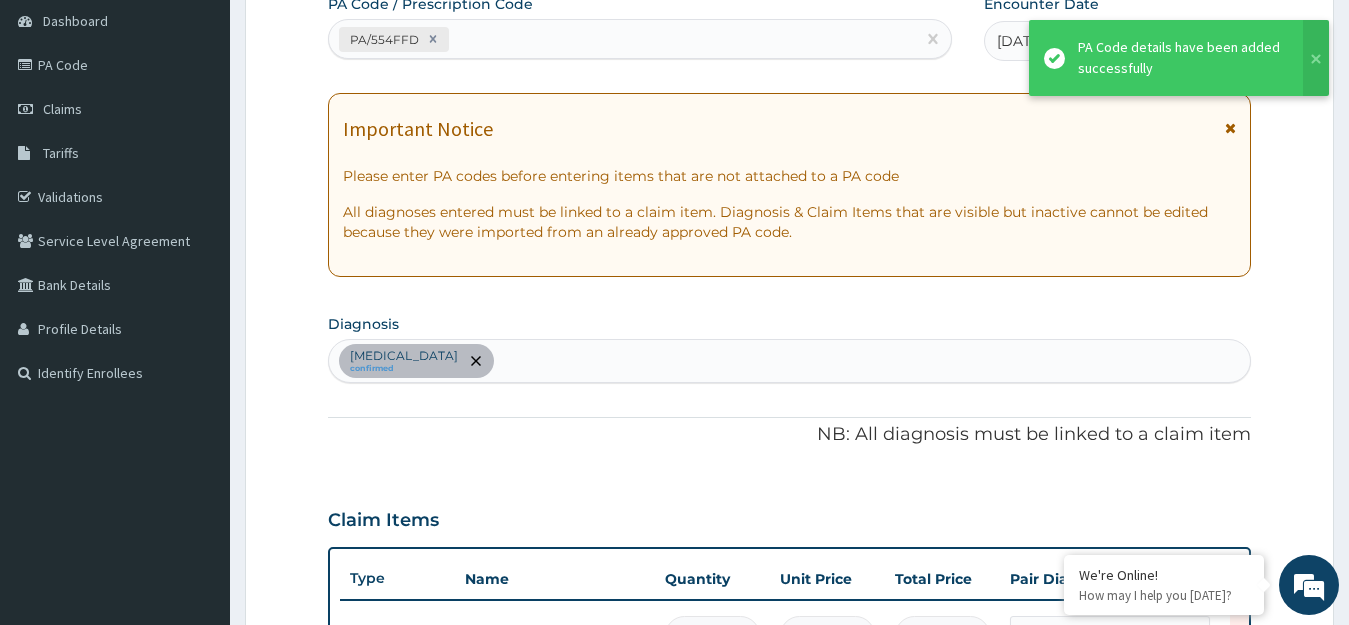 scroll, scrollTop: 657, scrollLeft: 0, axis: vertical 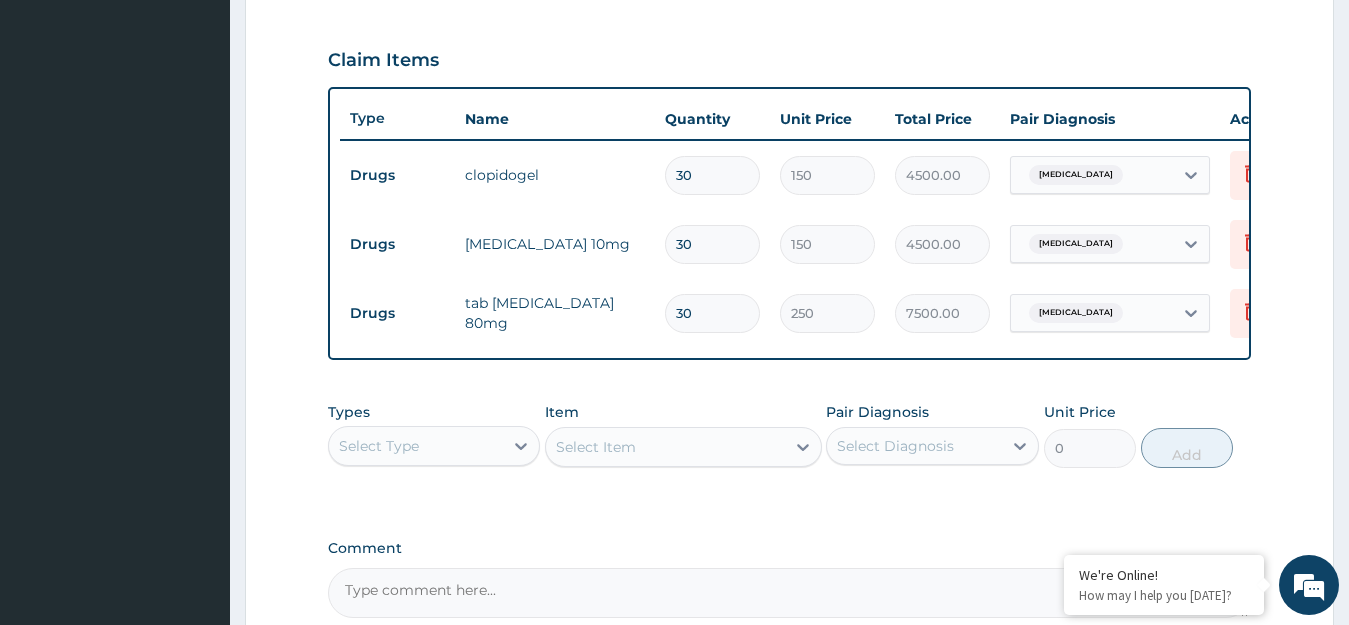 click on "Select Type" at bounding box center (416, 446) 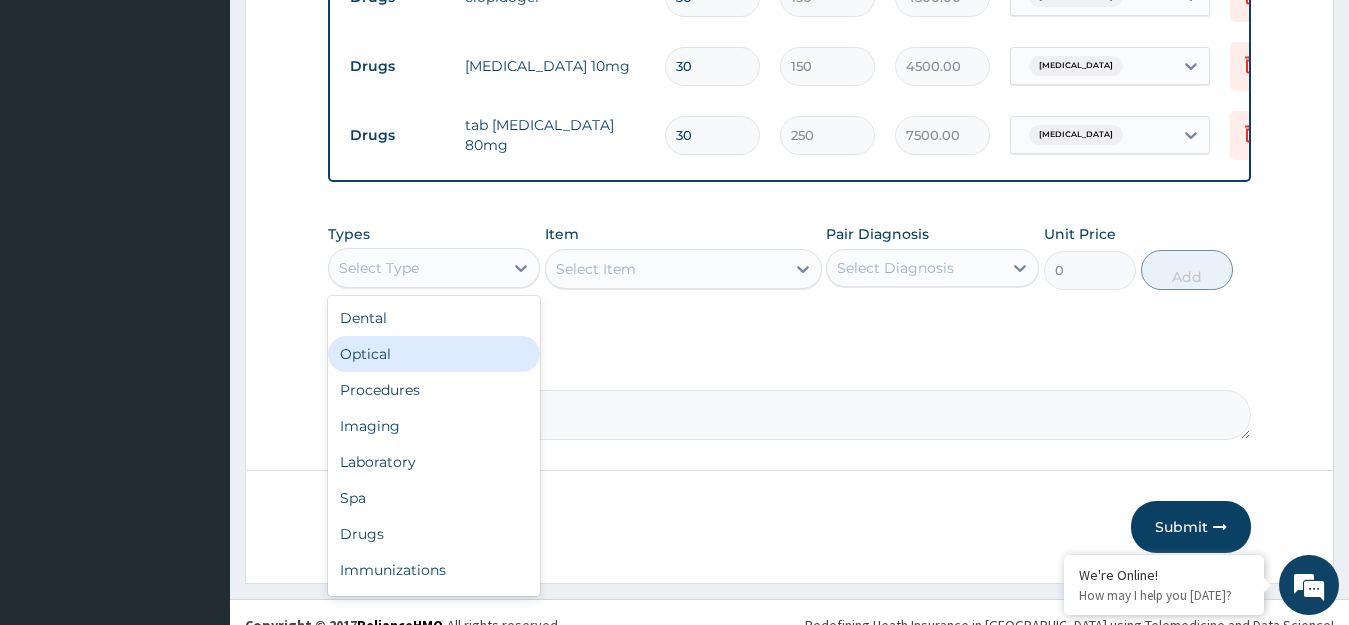 scroll, scrollTop: 877, scrollLeft: 0, axis: vertical 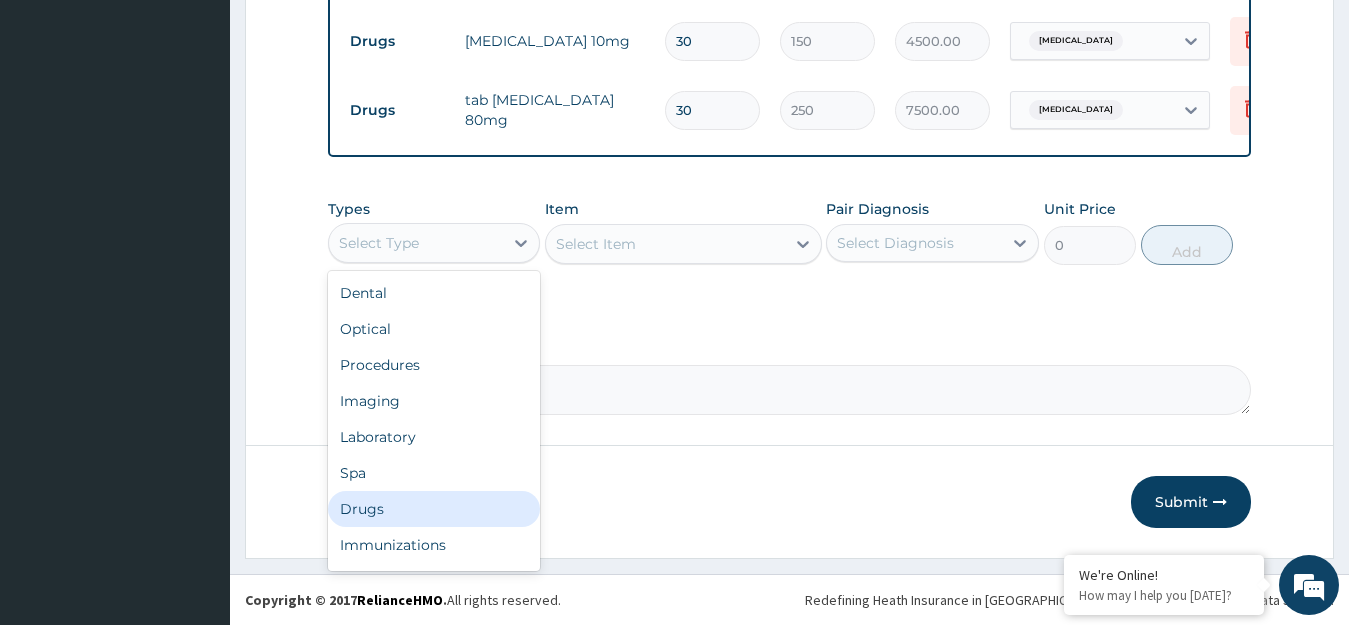 click on "Drugs" at bounding box center (434, 509) 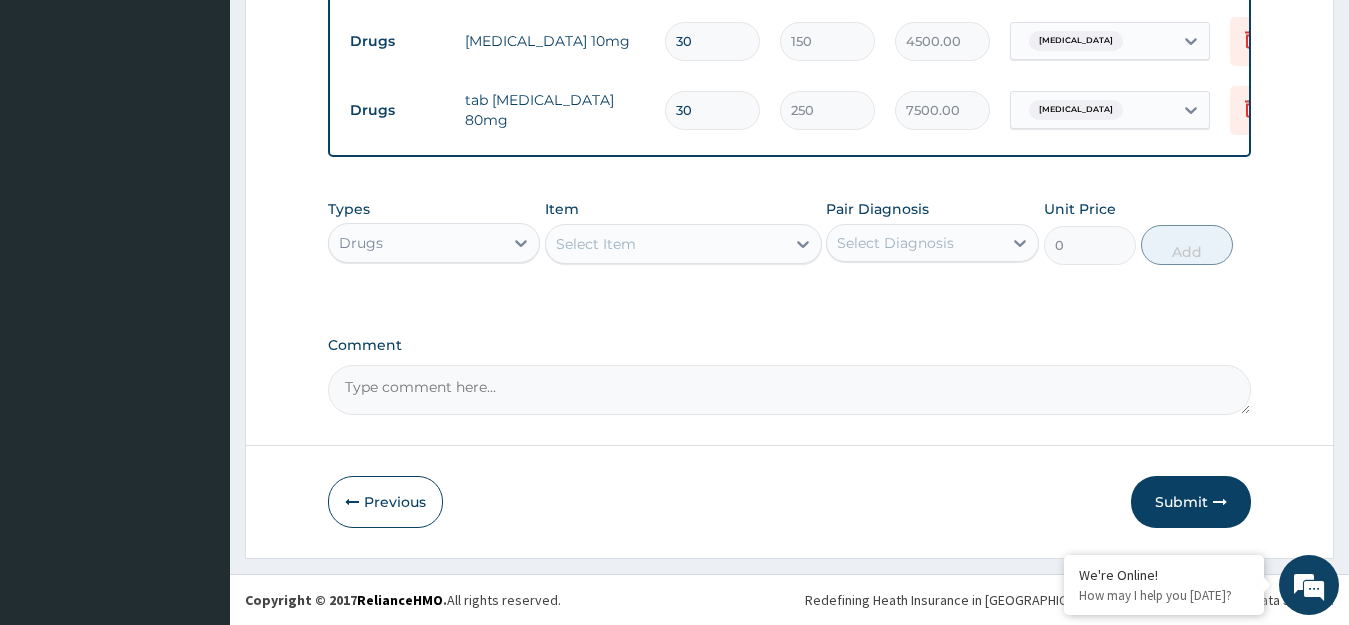 click on "Select Item" at bounding box center [596, 244] 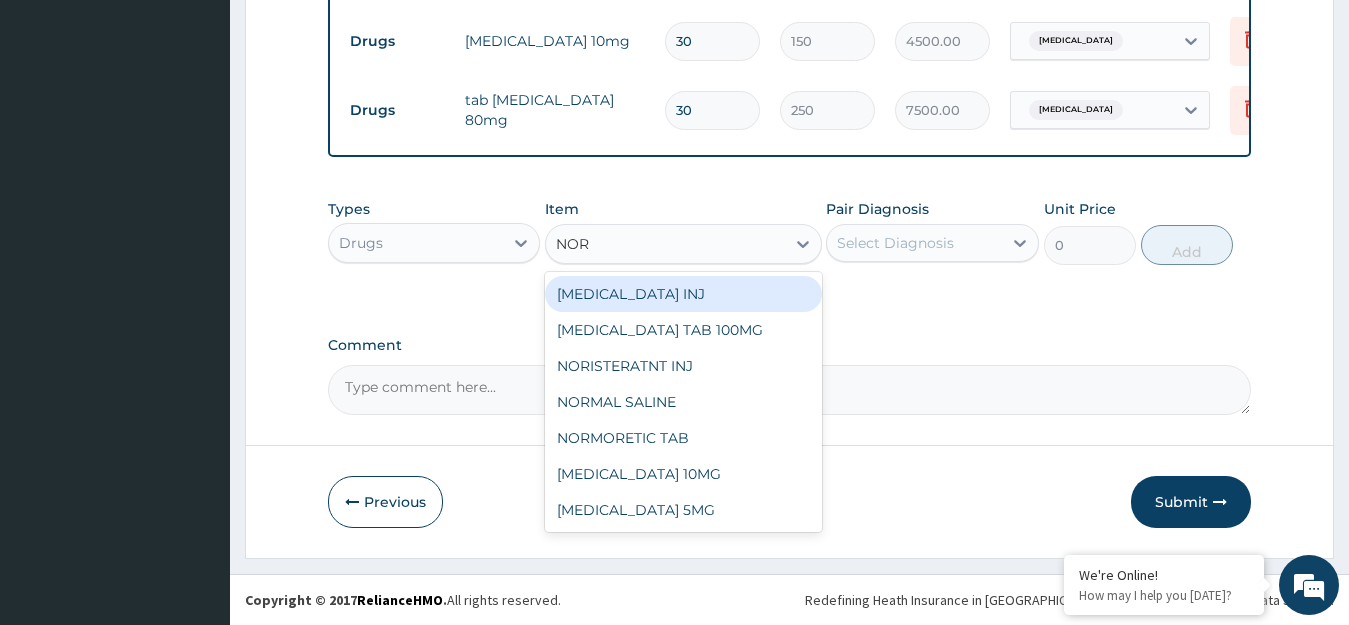 type on "NORF" 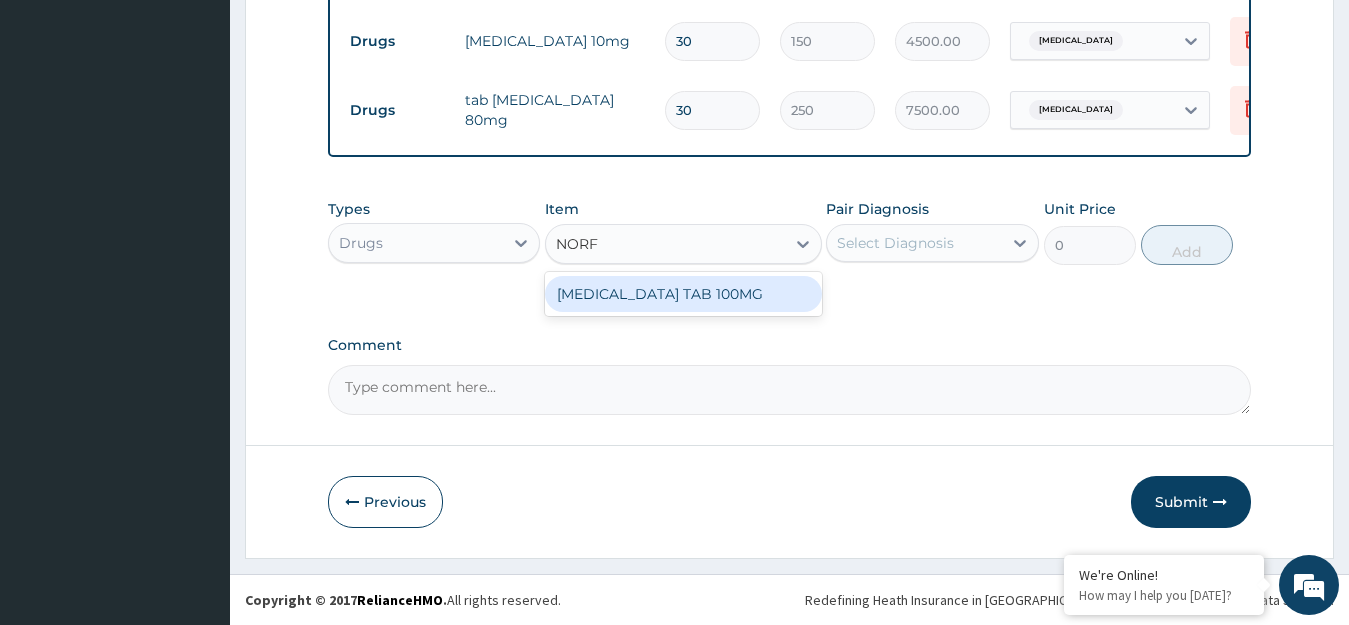 click on "[MEDICAL_DATA] TAB 100MG" at bounding box center [683, 294] 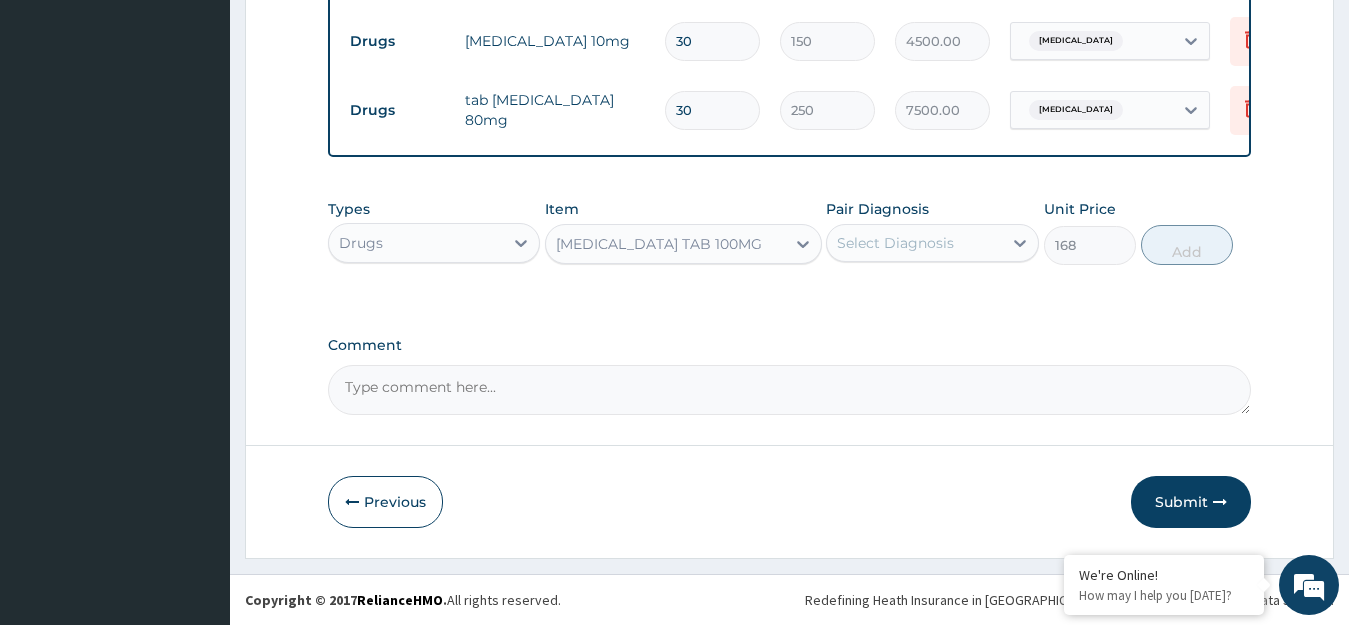 click on "Select Diagnosis" at bounding box center [895, 243] 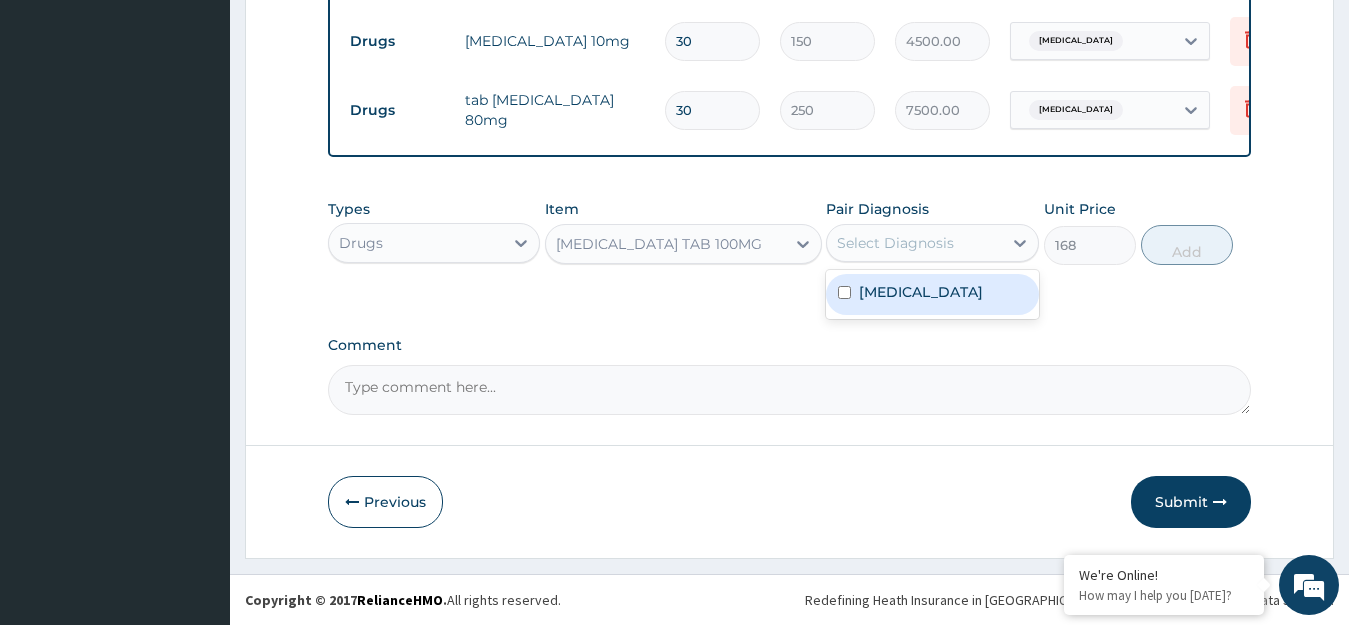 click on "[MEDICAL_DATA]" at bounding box center [921, 292] 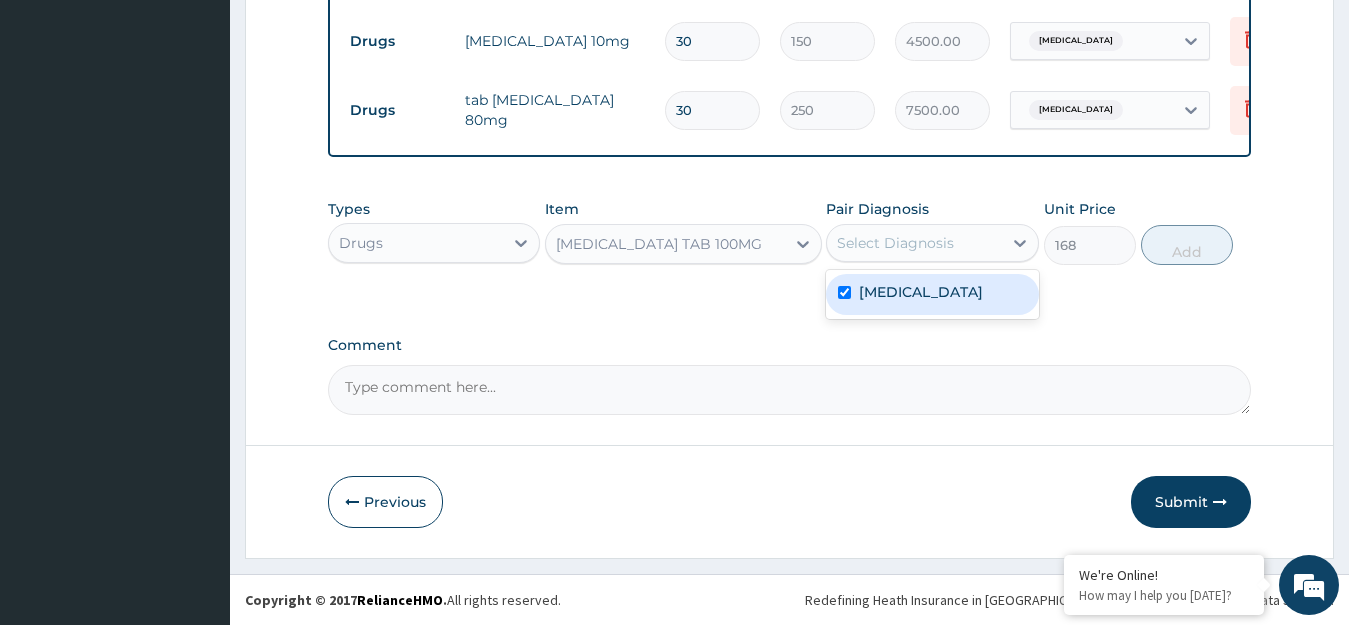 checkbox on "true" 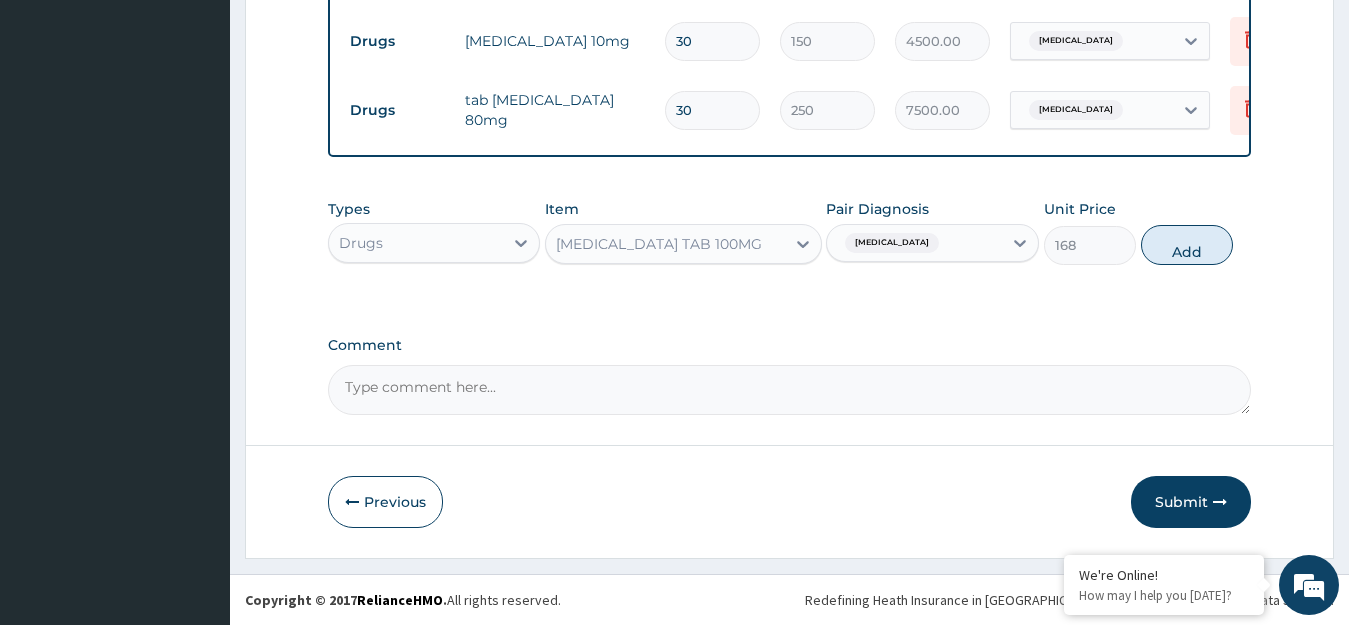 scroll, scrollTop: 330, scrollLeft: 0, axis: vertical 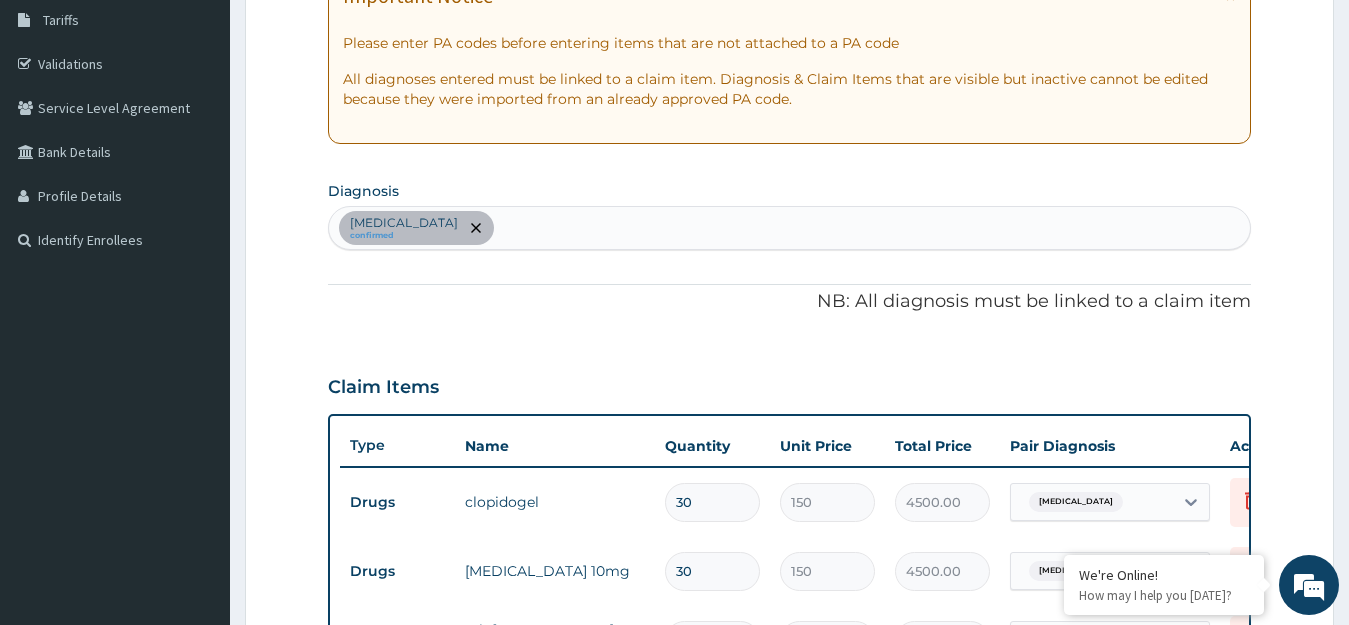 click on "[MEDICAL_DATA] confirmed" at bounding box center (790, 228) 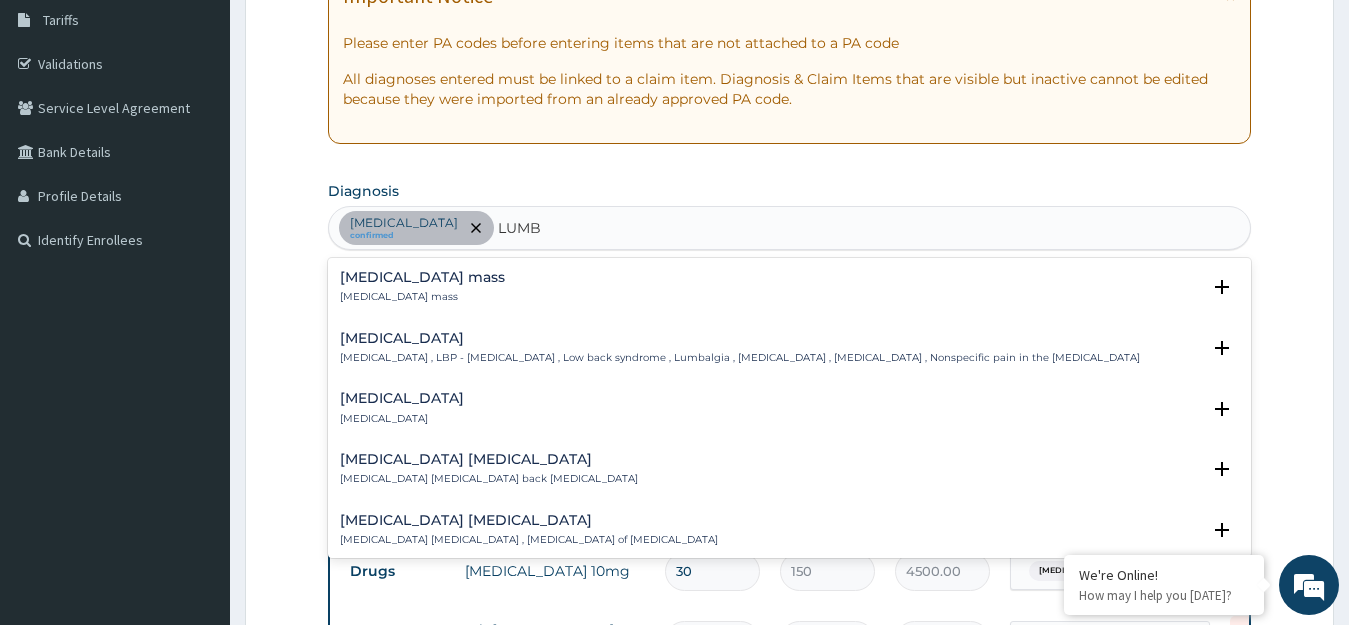 type on "LUMBA" 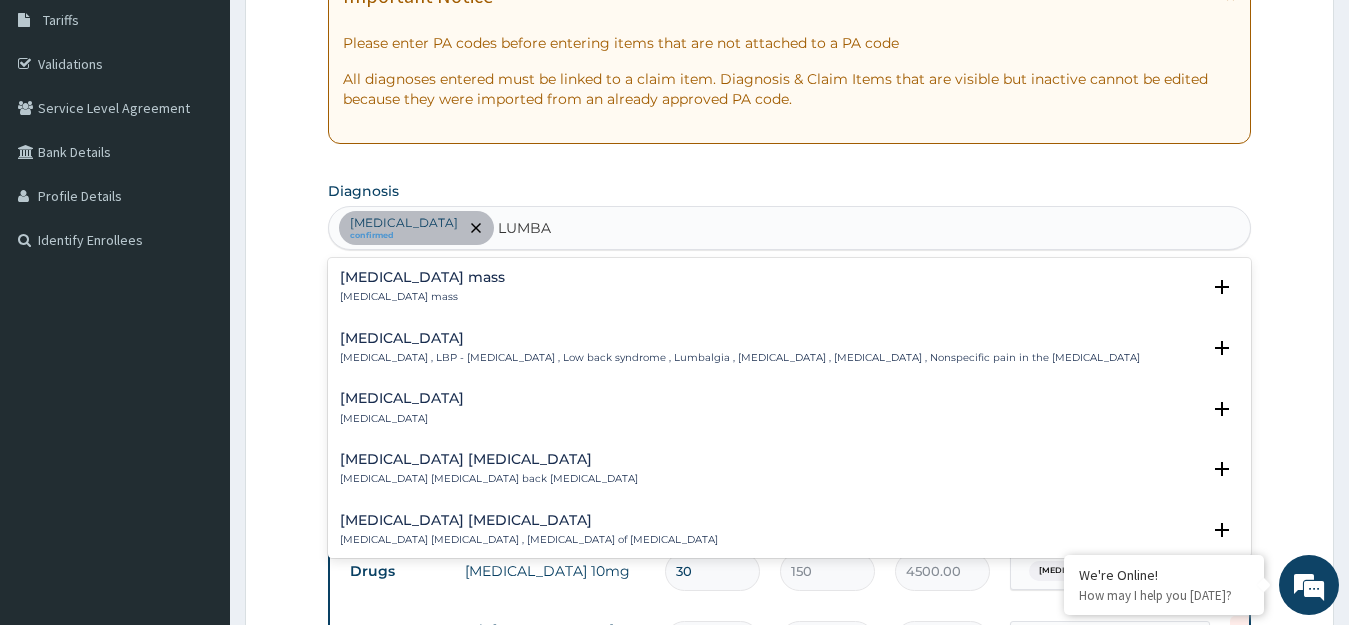 click on "[MEDICAL_DATA] , LBP - [MEDICAL_DATA] , Low back syndrome , Lumbalgia , [MEDICAL_DATA] , [MEDICAL_DATA] , Nonspecific pain in the [MEDICAL_DATA]" at bounding box center [740, 358] 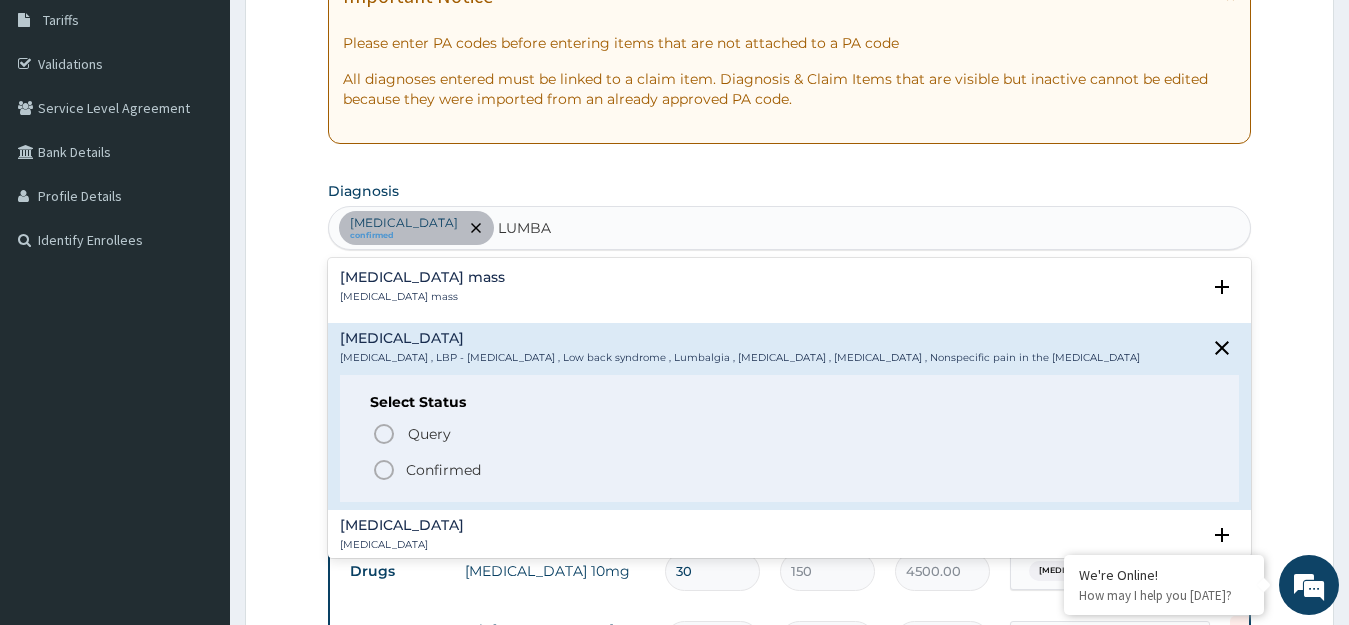 click 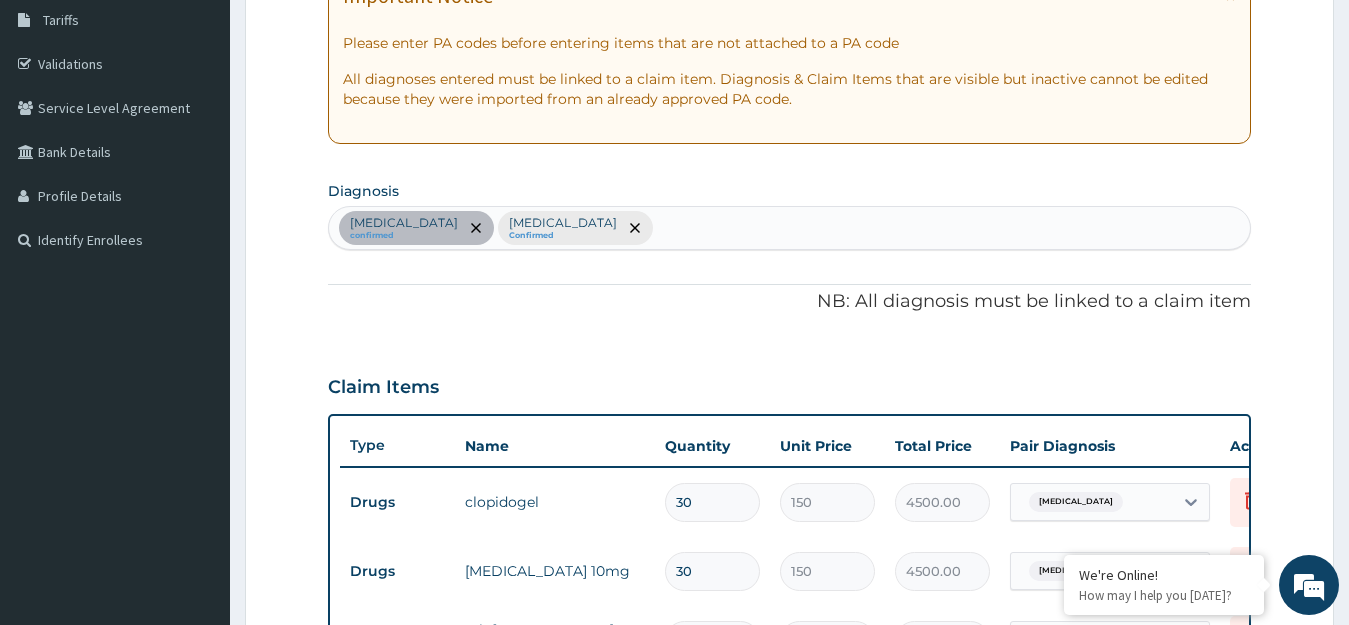 scroll, scrollTop: 877, scrollLeft: 0, axis: vertical 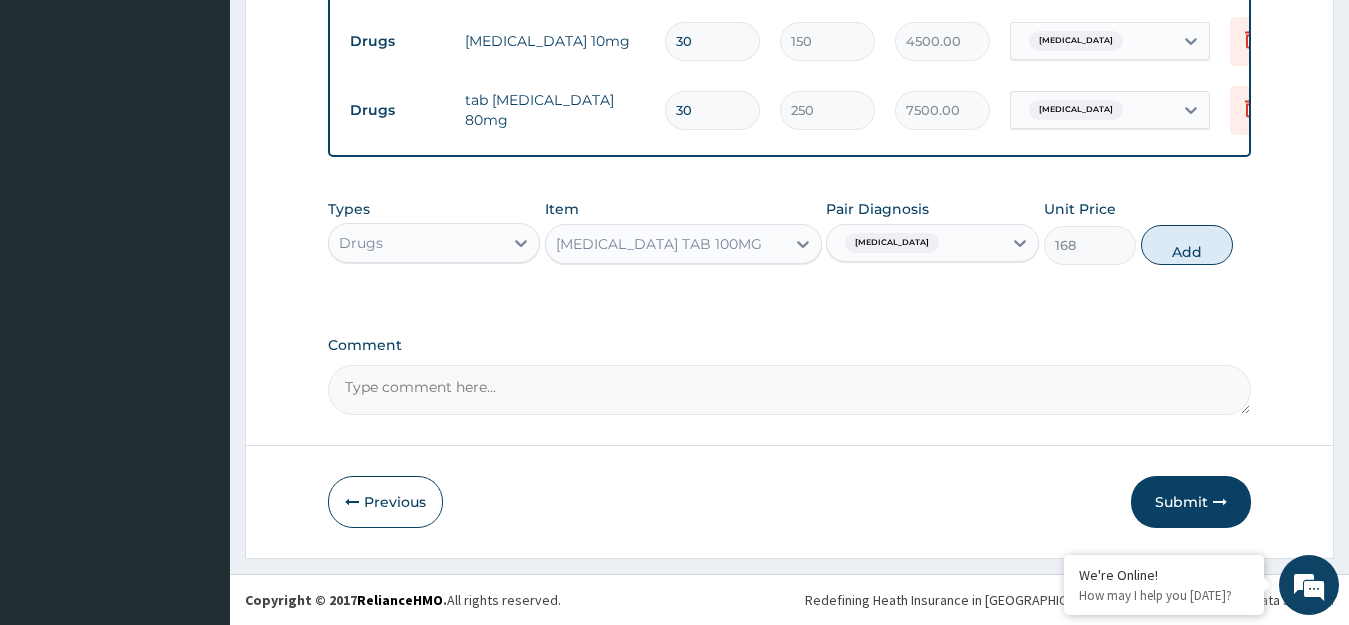 click on "[MEDICAL_DATA]" at bounding box center (892, 243) 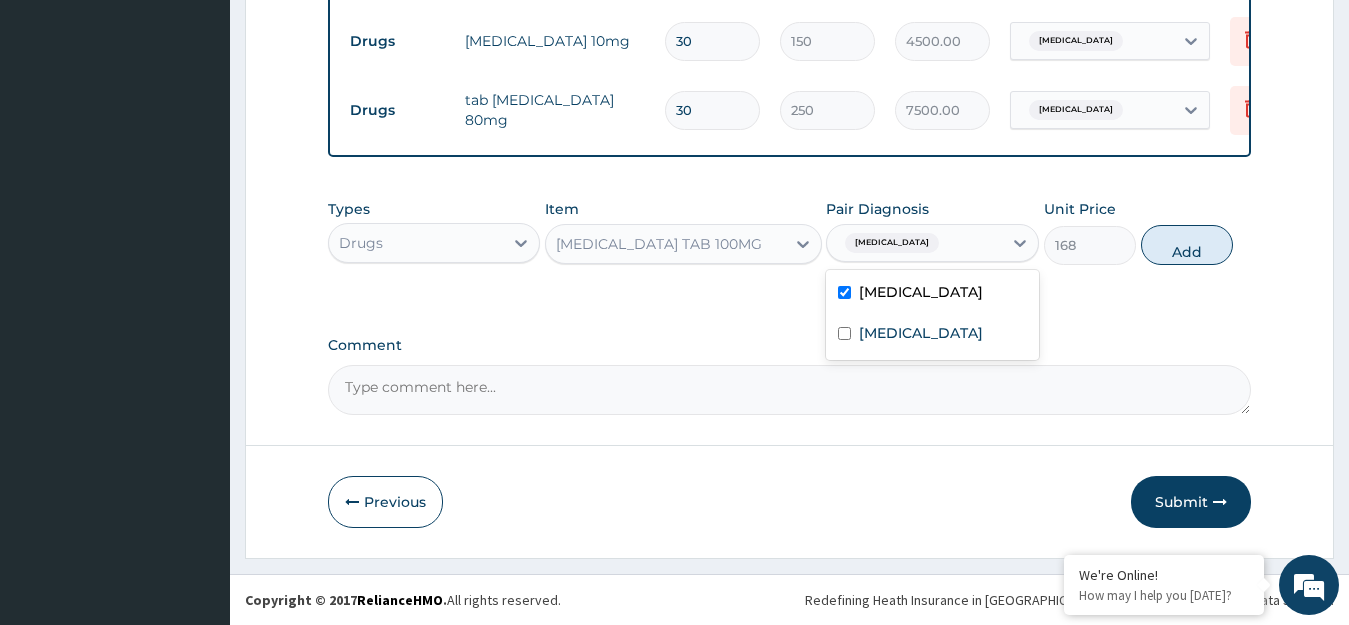 click at bounding box center [844, 292] 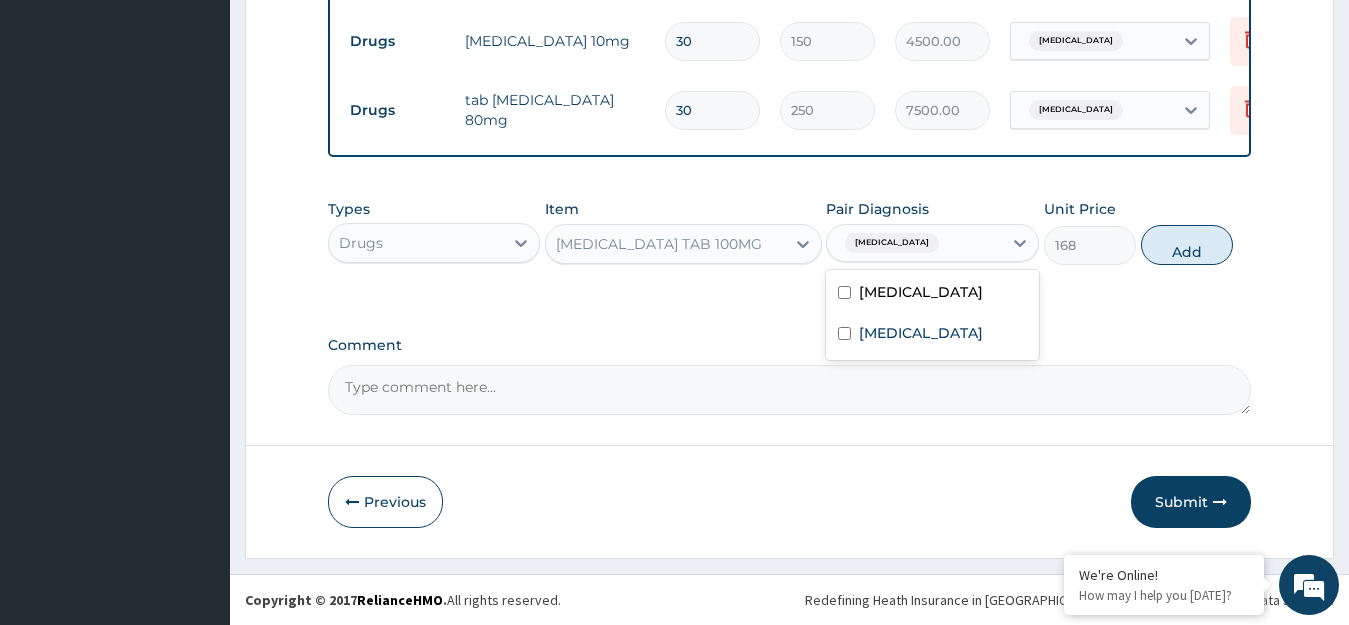 checkbox on "false" 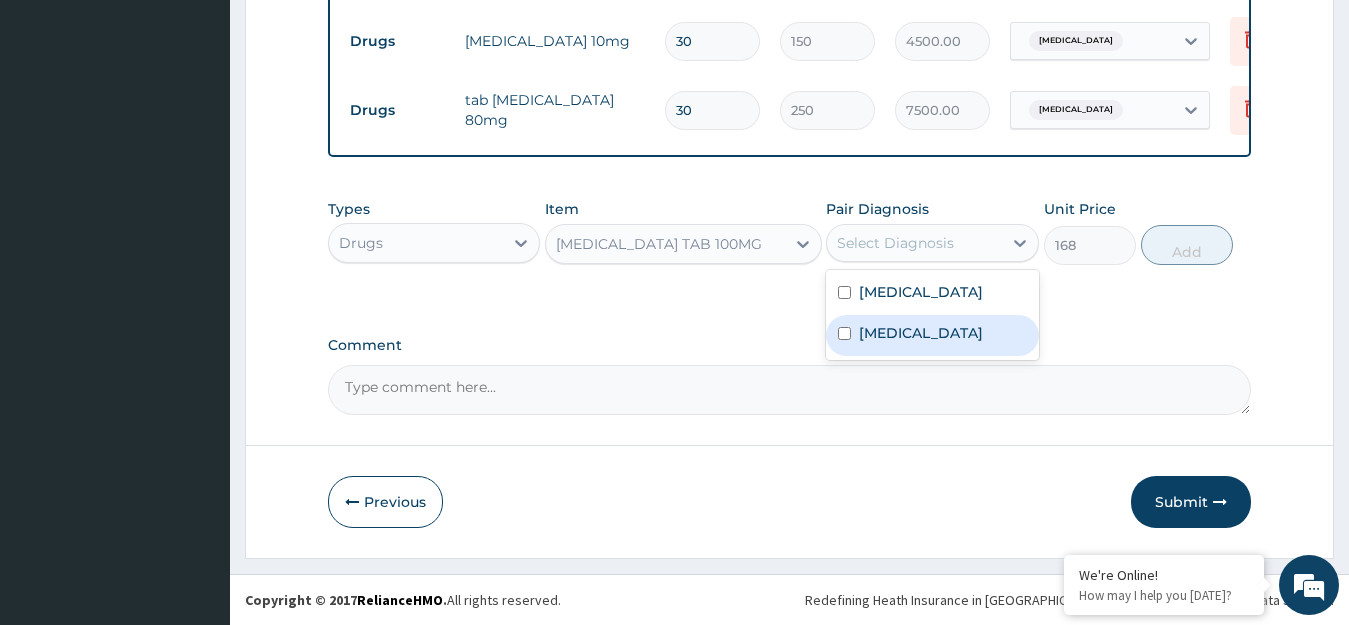 click at bounding box center (844, 333) 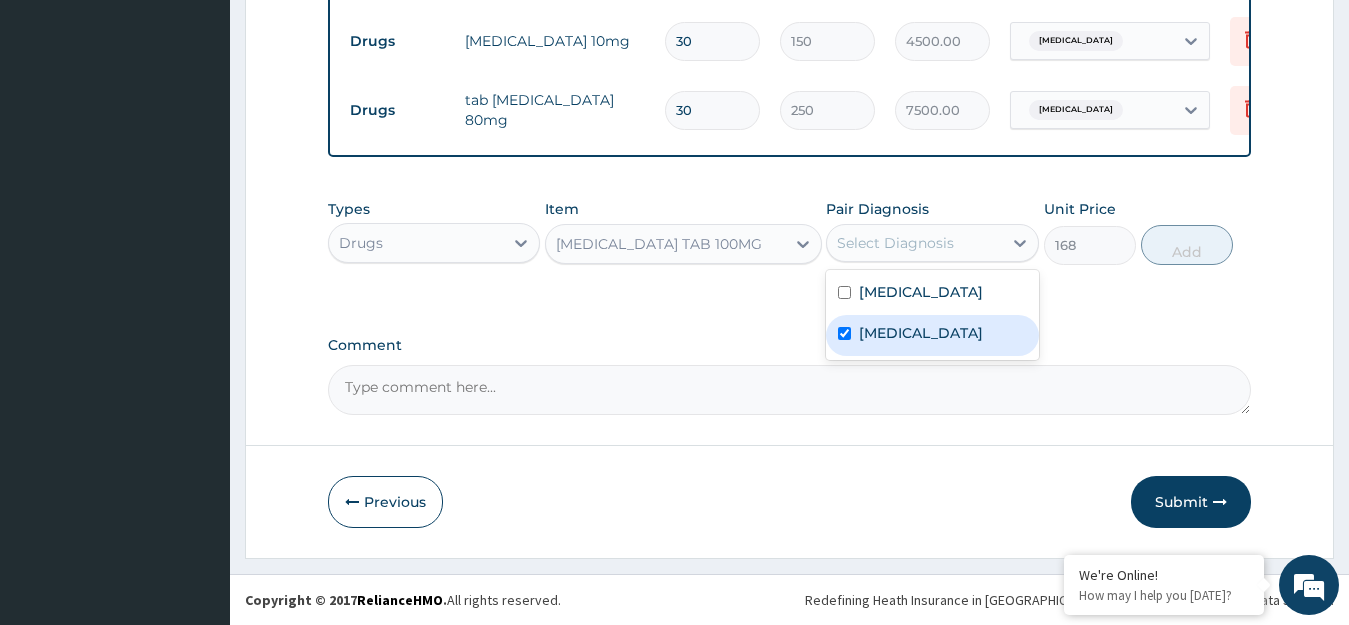 checkbox on "true" 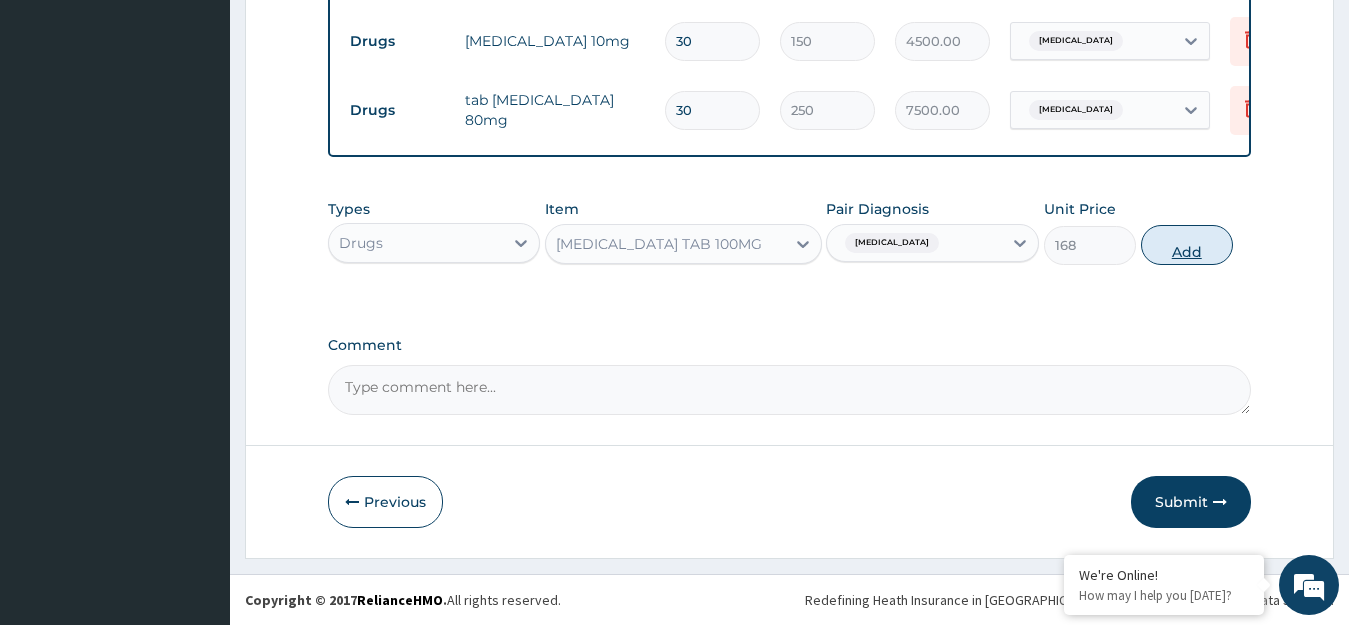 click on "Add" at bounding box center [1187, 245] 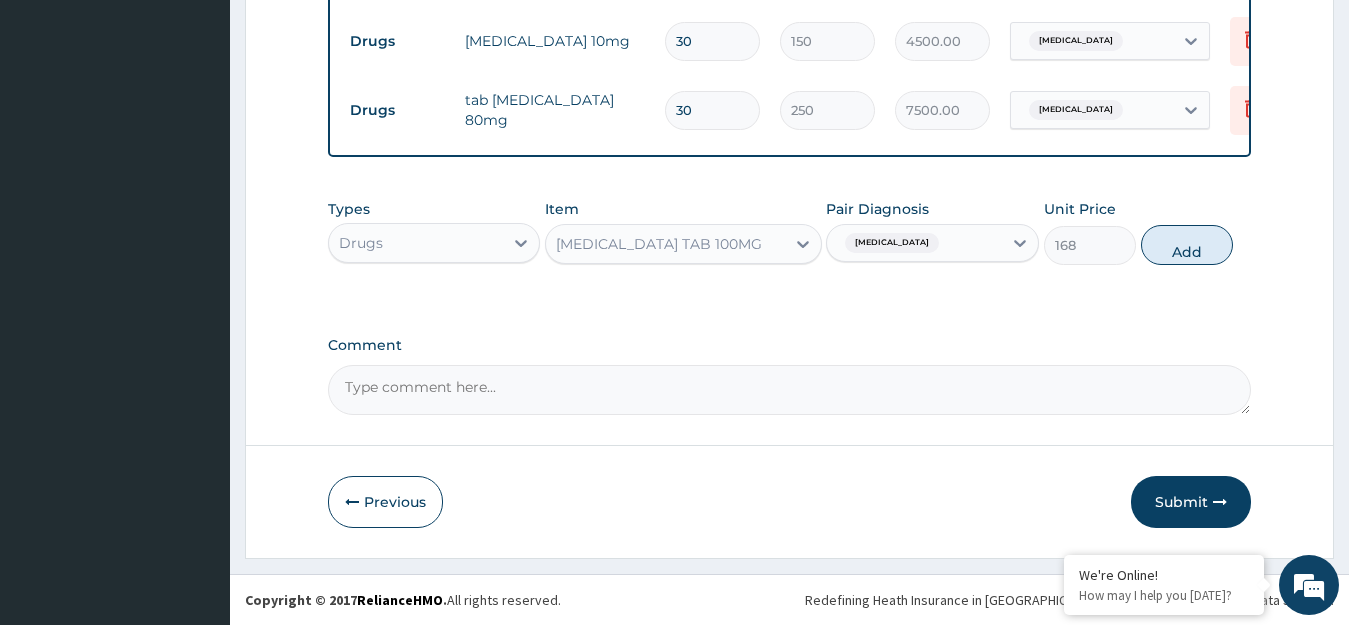 type on "0" 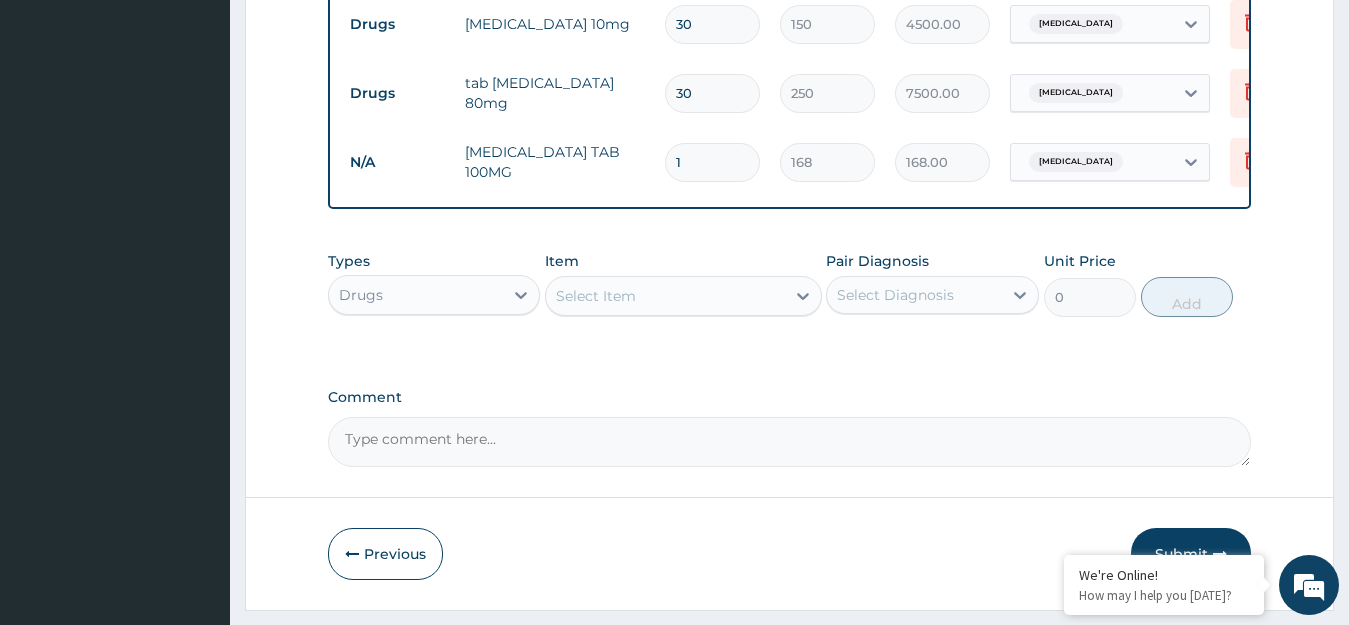 click on "Select Item" at bounding box center (665, 296) 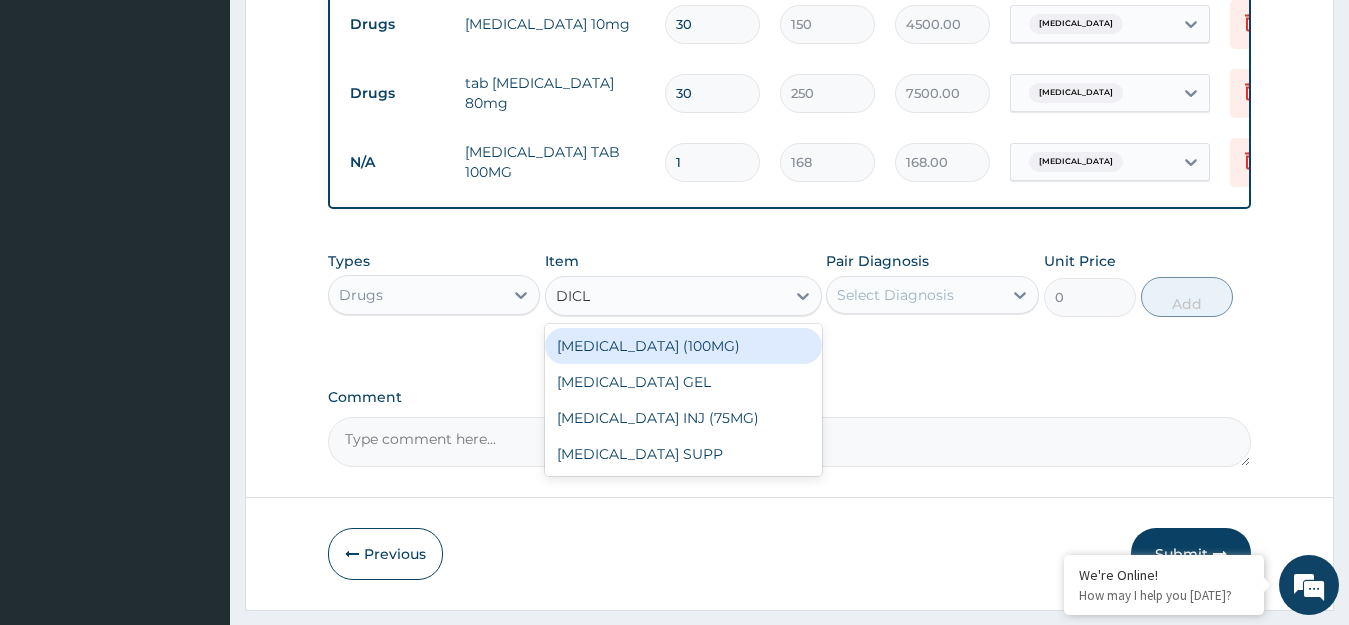 type on "DICLO" 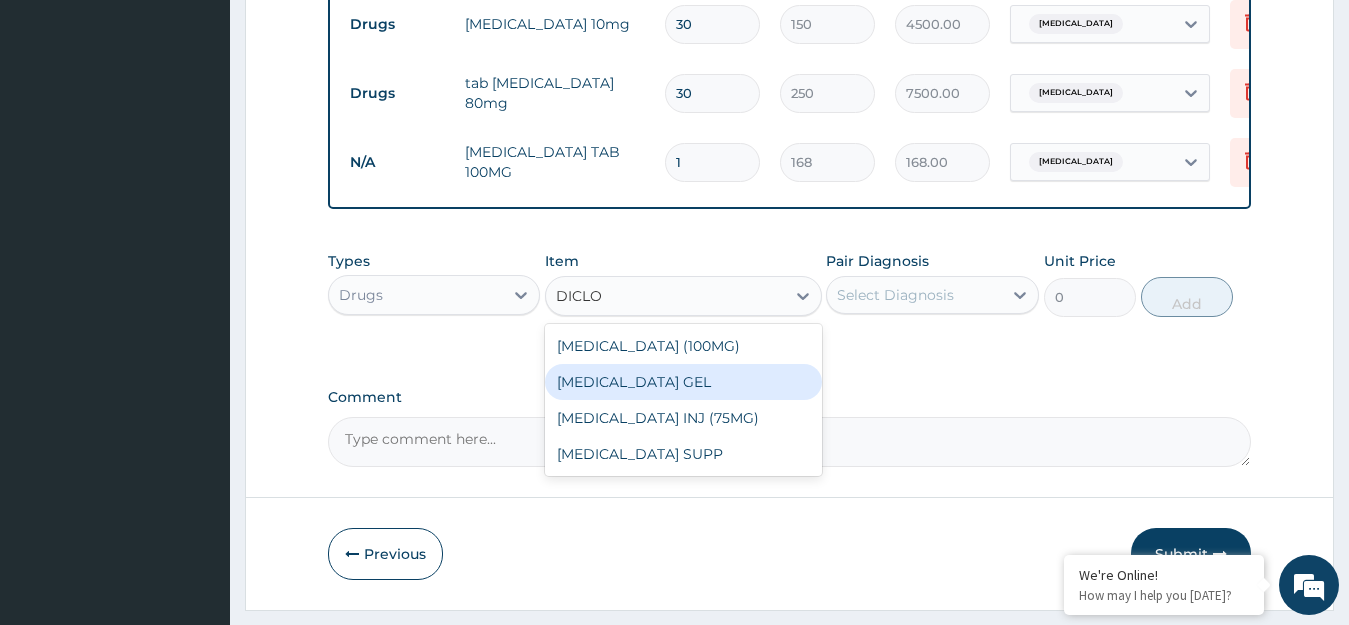 click on "[MEDICAL_DATA] GEL" at bounding box center [683, 382] 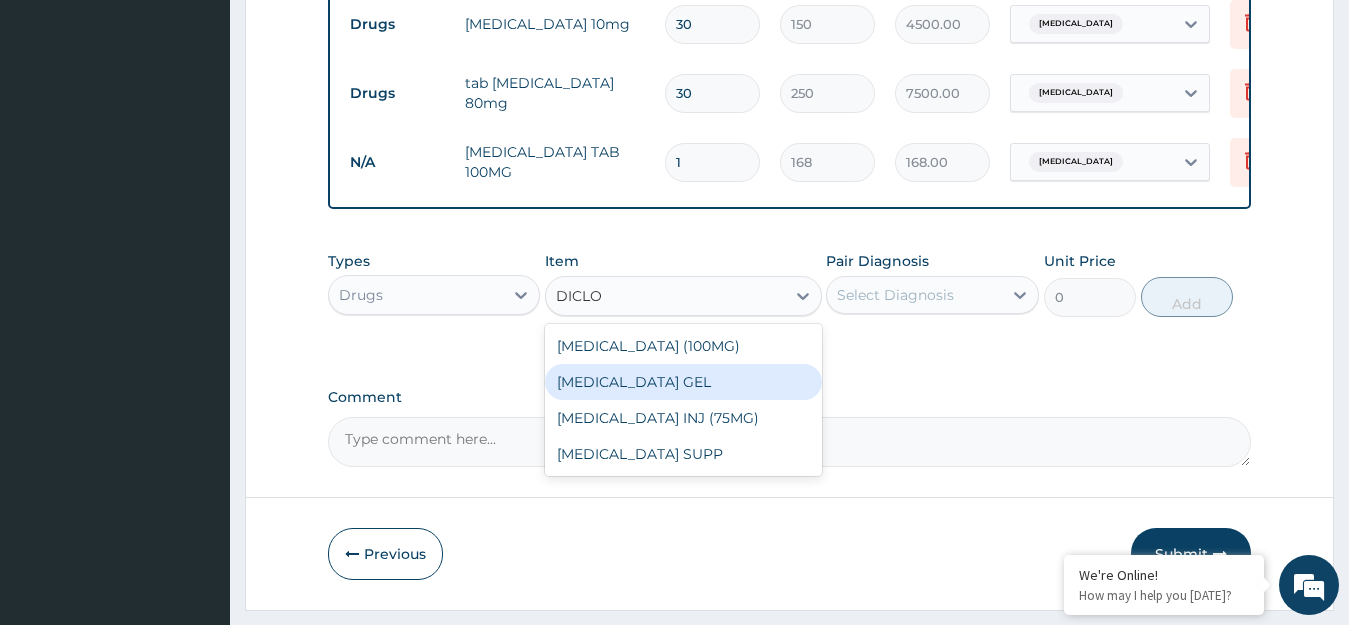 type 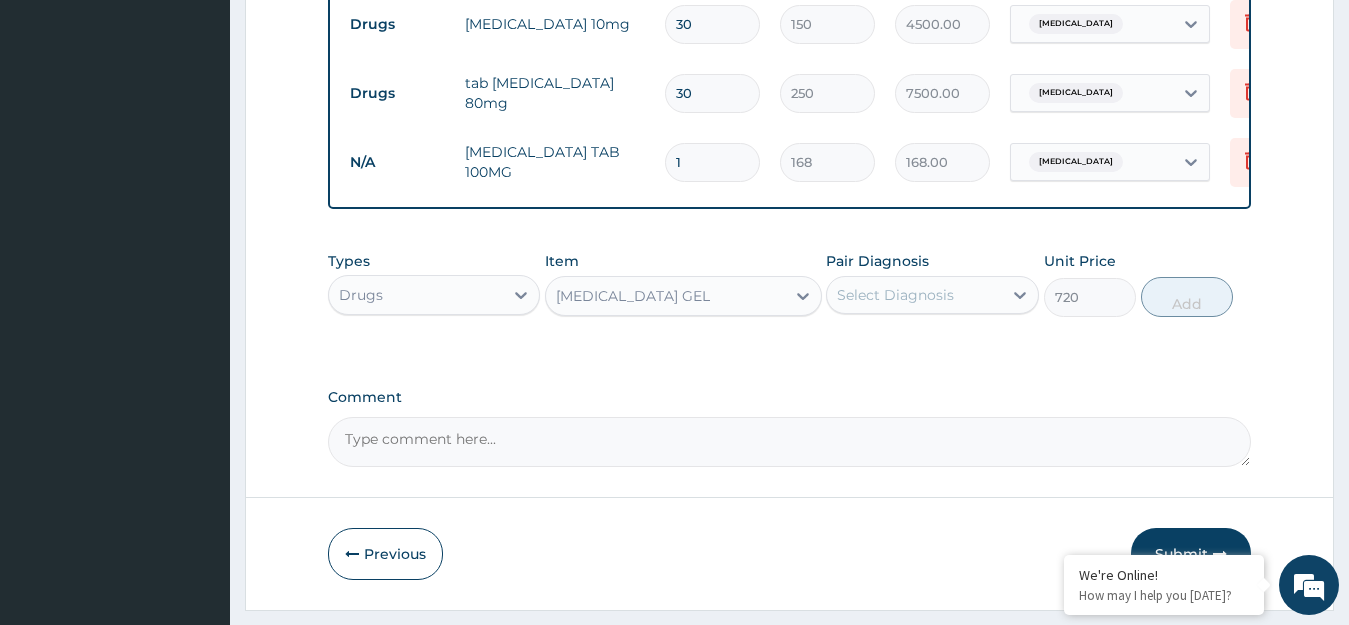 click on "[MEDICAL_DATA] GEL" at bounding box center [633, 296] 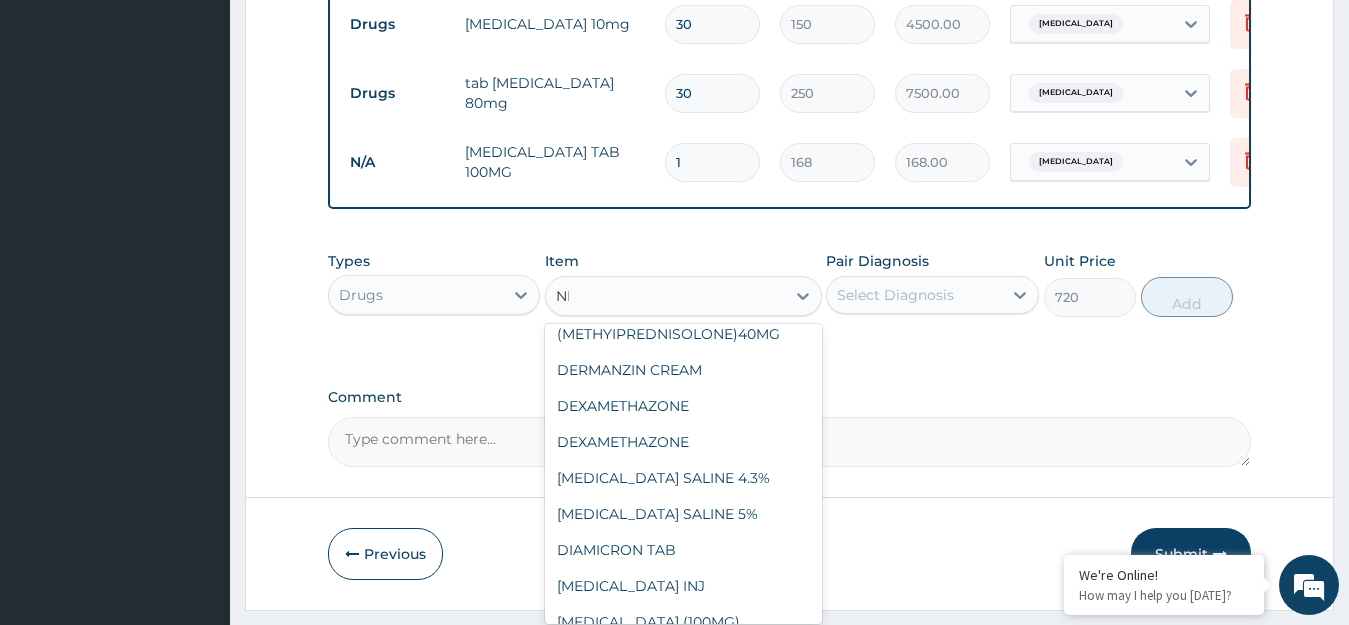 scroll, scrollTop: 1420, scrollLeft: 0, axis: vertical 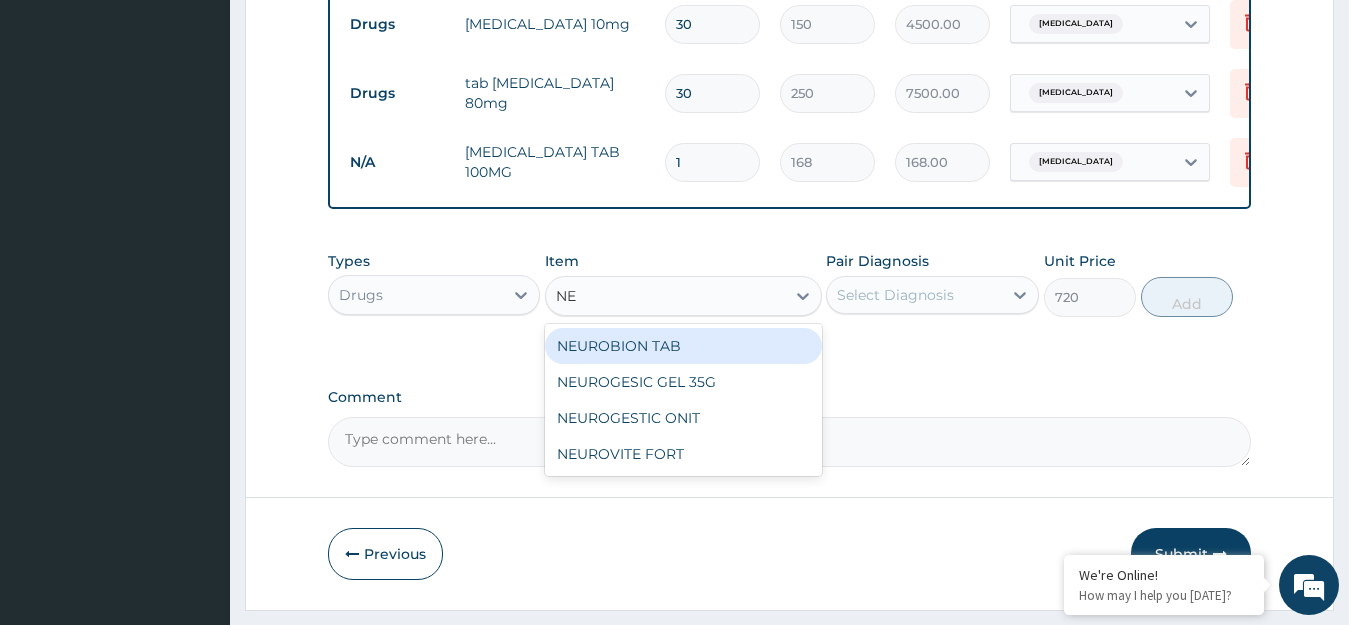 type on "NEU" 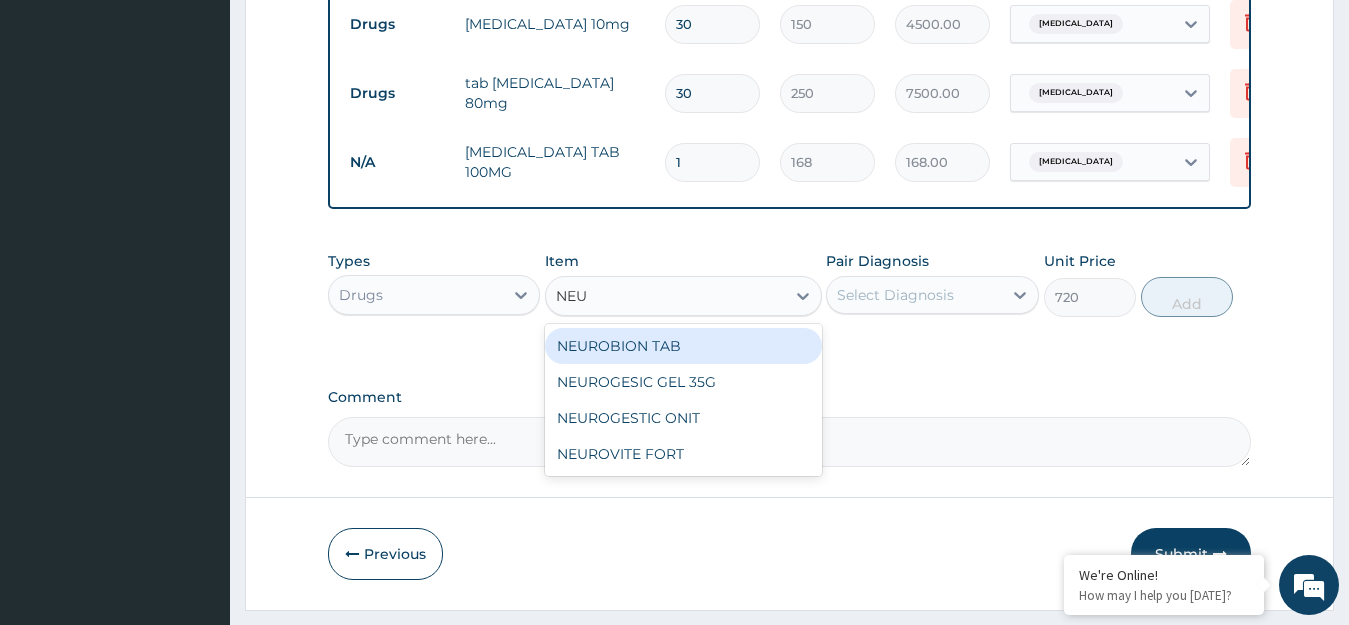 scroll, scrollTop: 0, scrollLeft: 0, axis: both 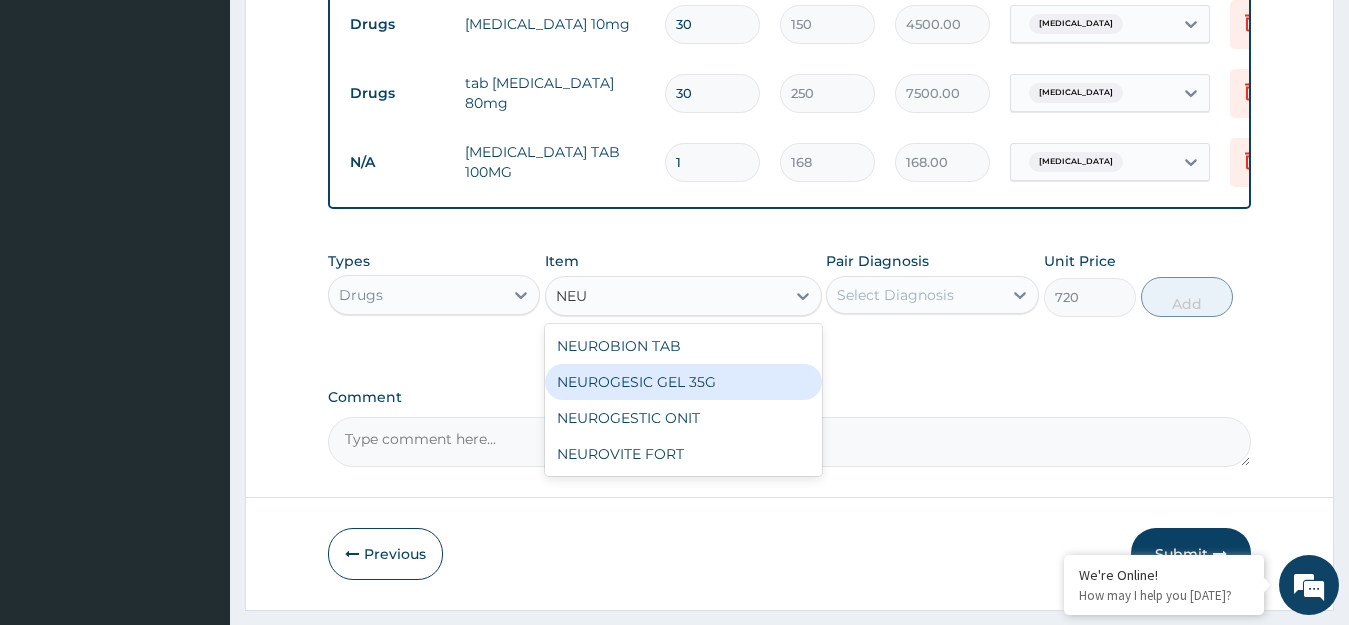 click on "NEUROGESIC GEL 35G" at bounding box center (683, 382) 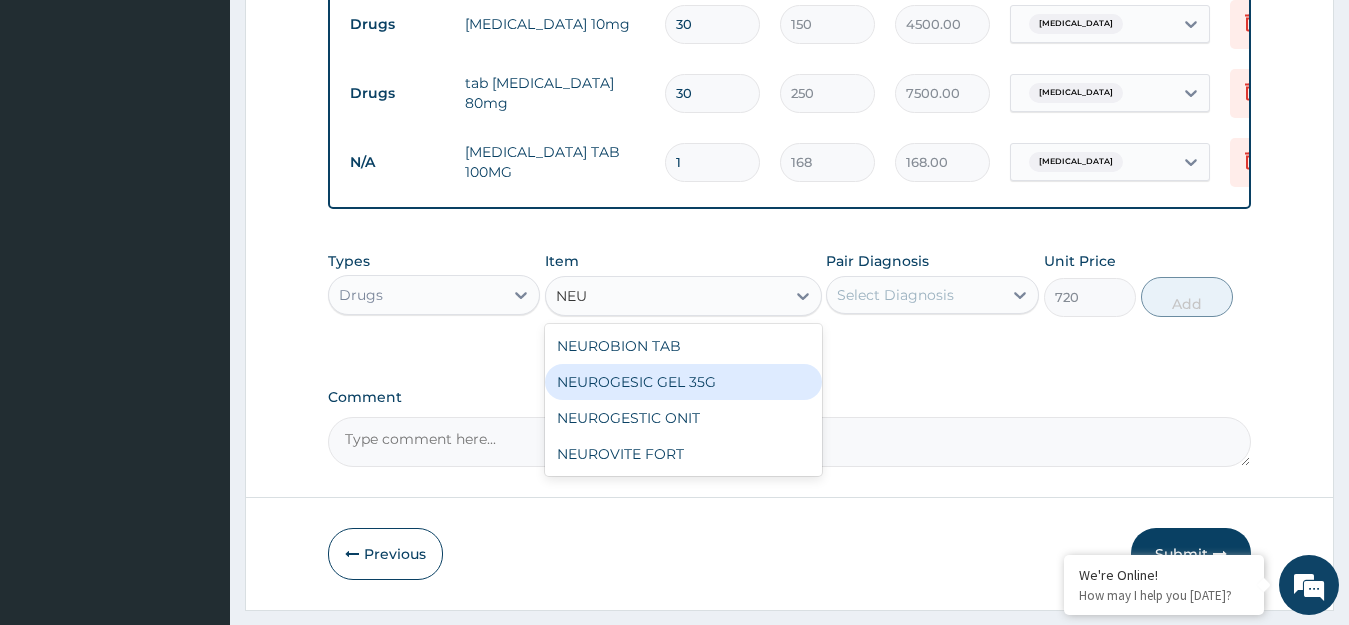 type 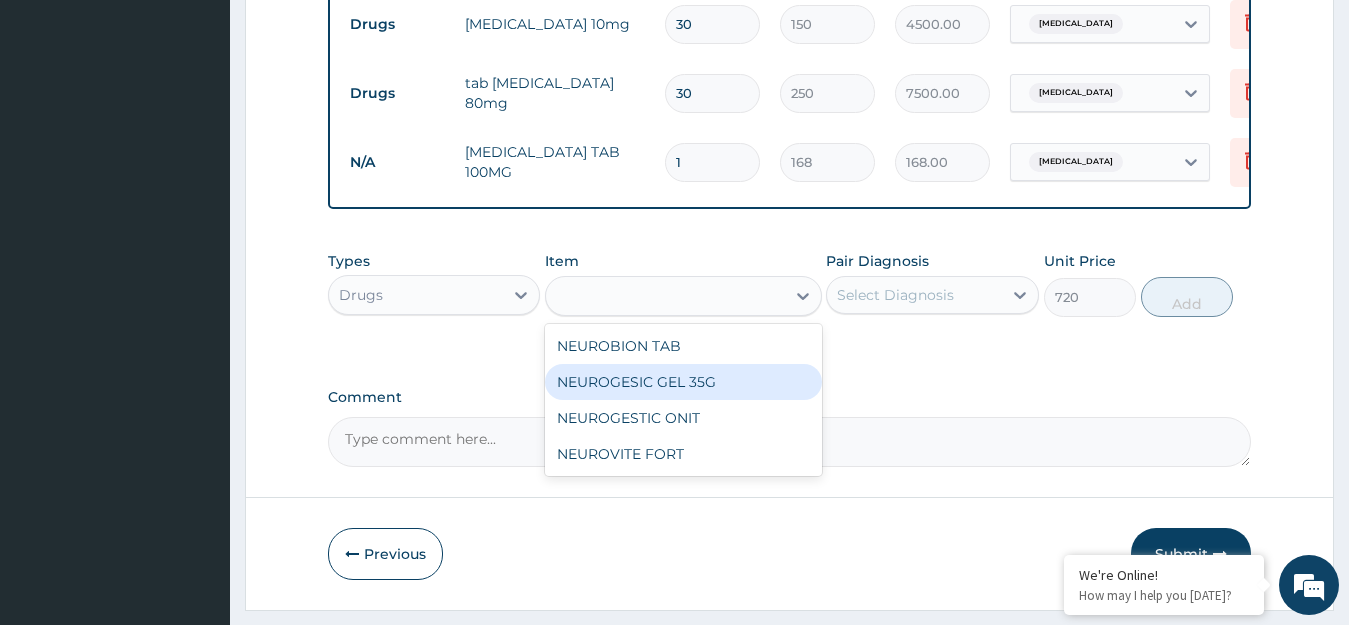 type on "1078" 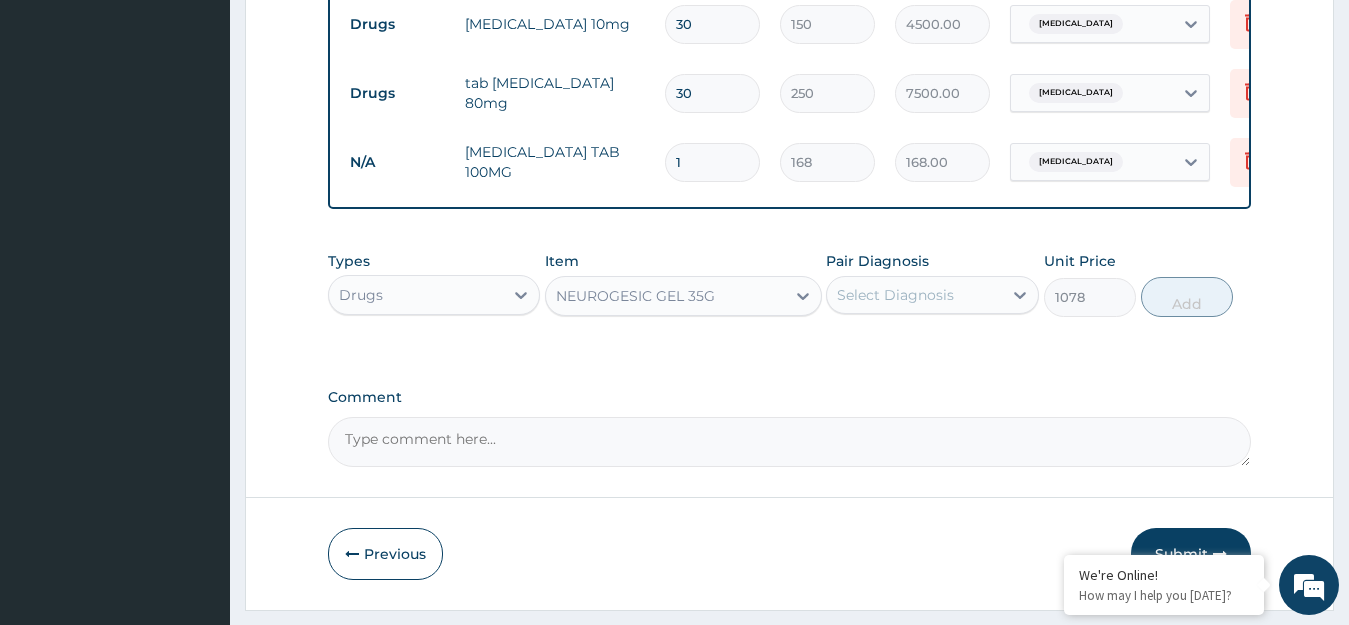 click on "Select Diagnosis" at bounding box center [895, 295] 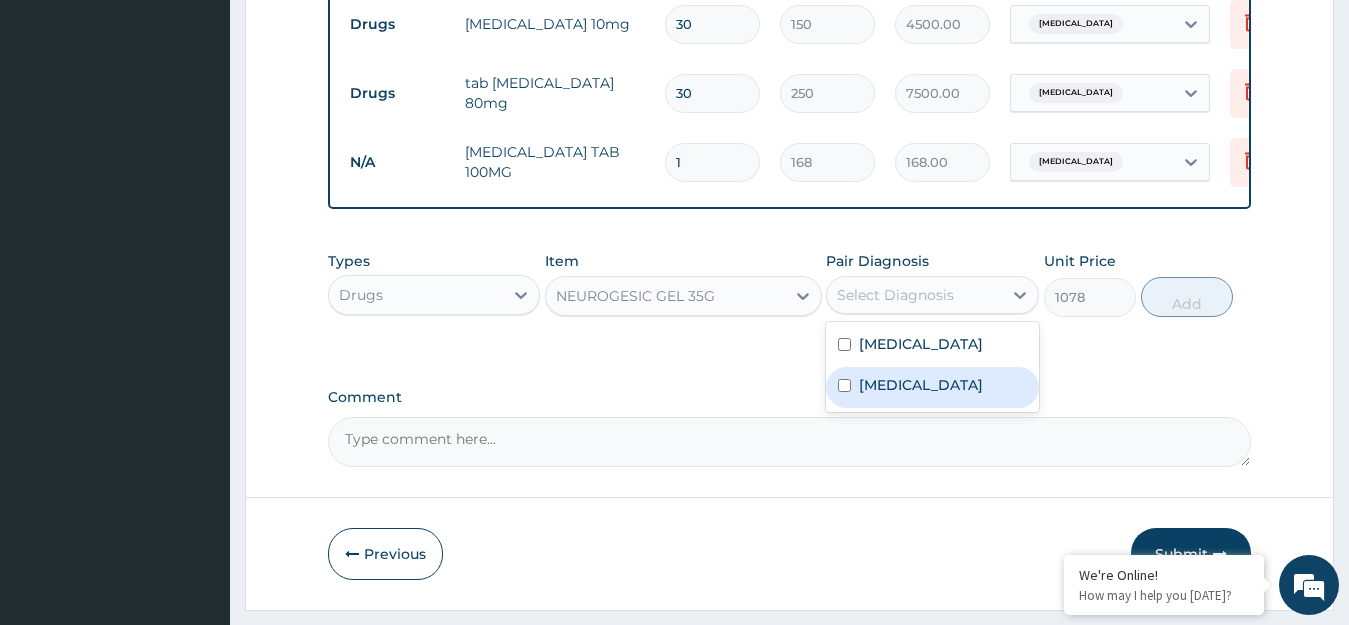 click on "[MEDICAL_DATA]" at bounding box center (921, 385) 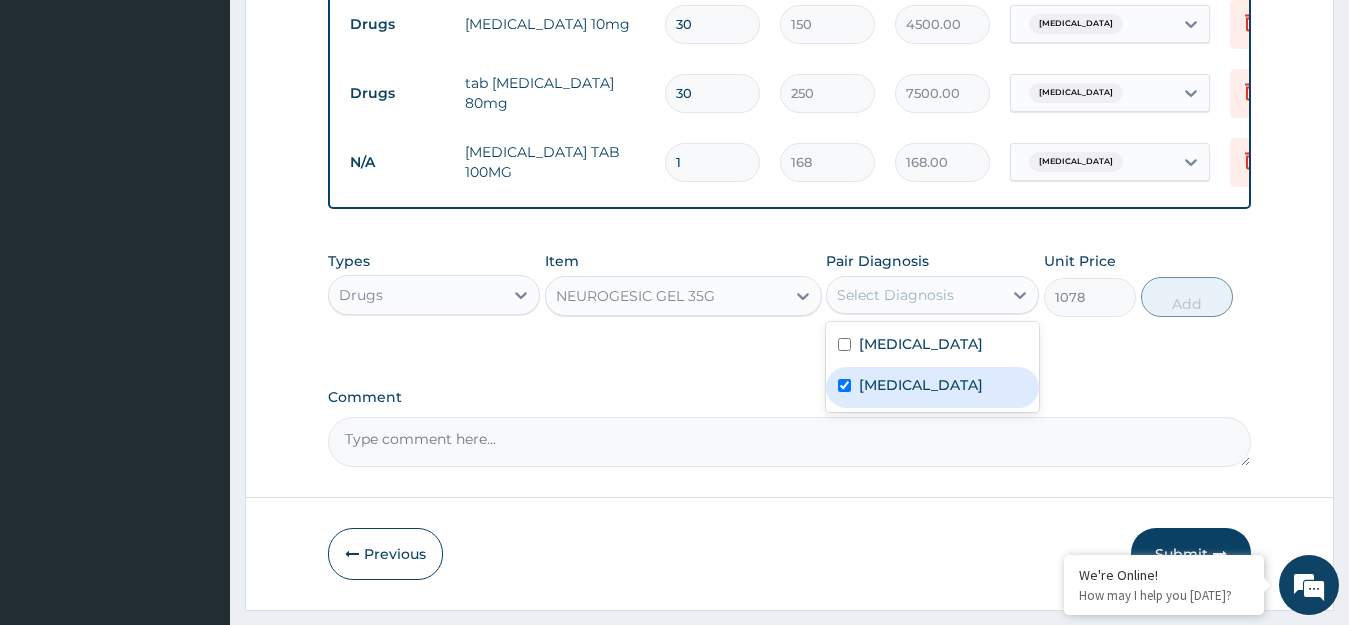 checkbox on "true" 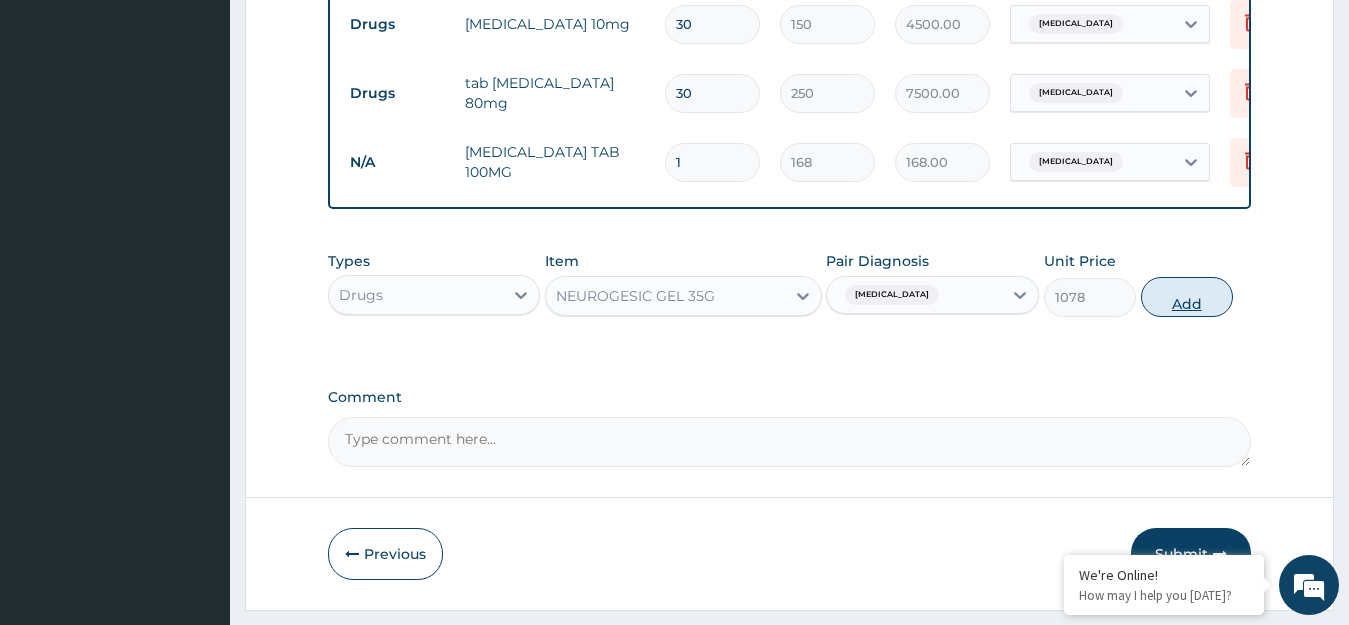 click on "Add" at bounding box center [1187, 297] 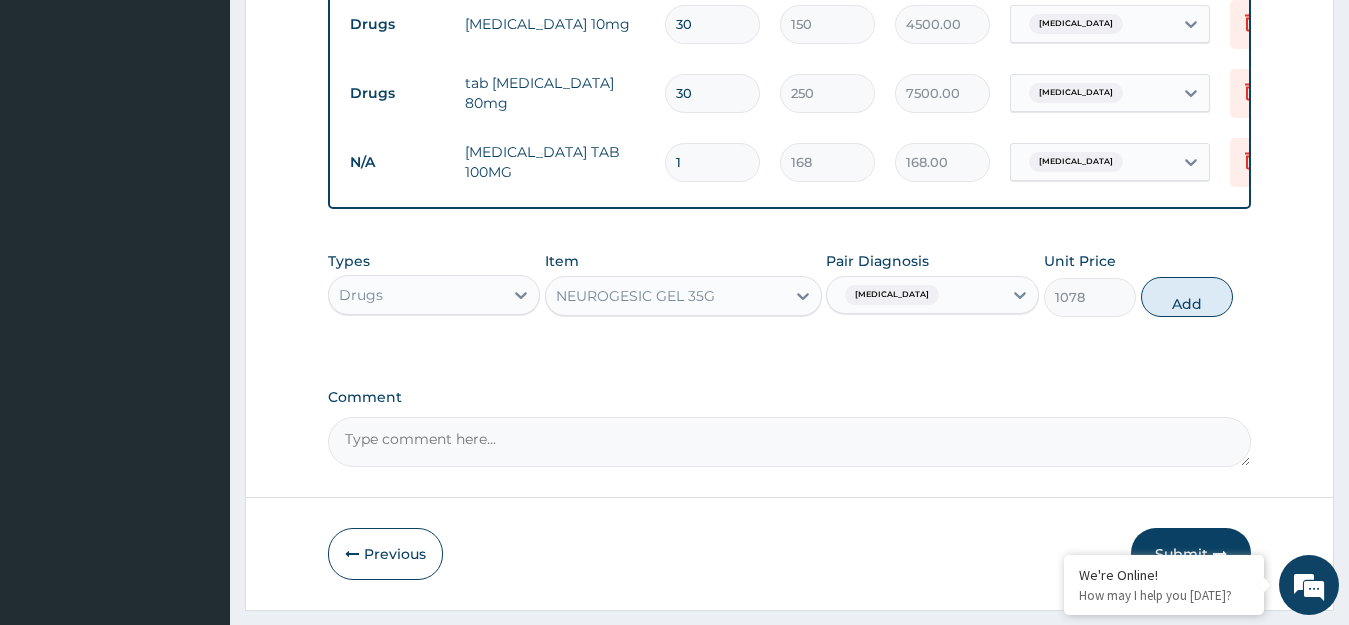 type on "0" 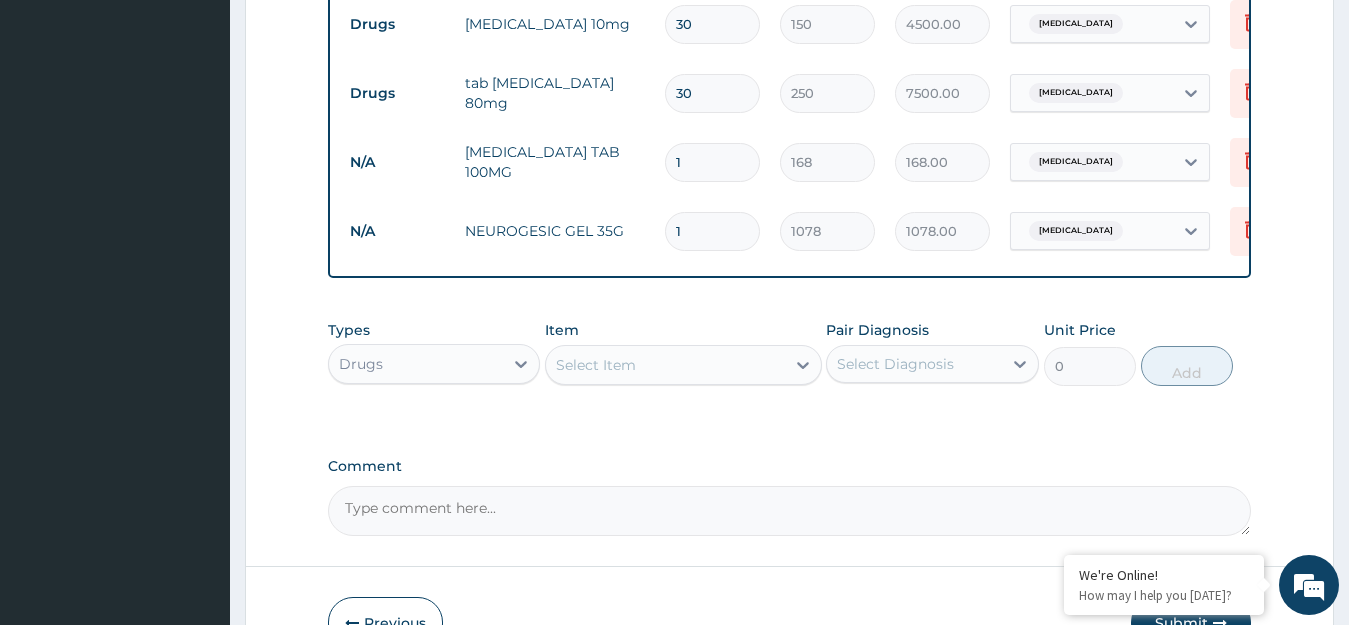 click on "Select Item" at bounding box center [596, 365] 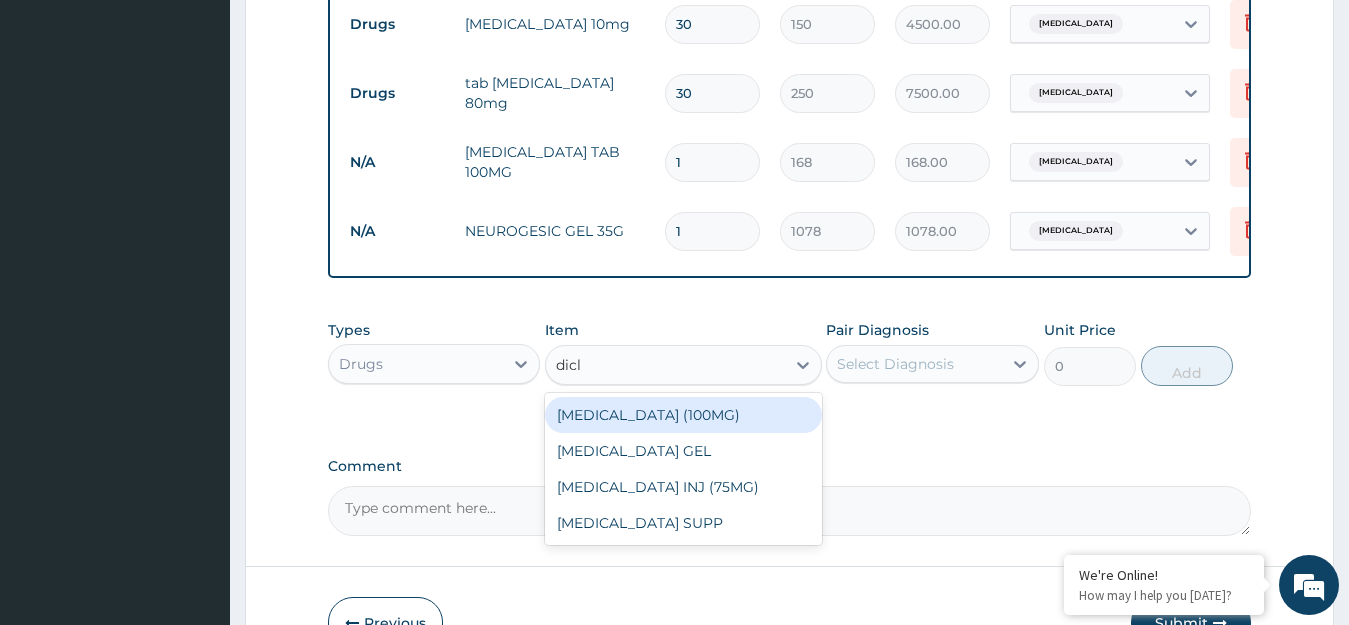 type on "diclo" 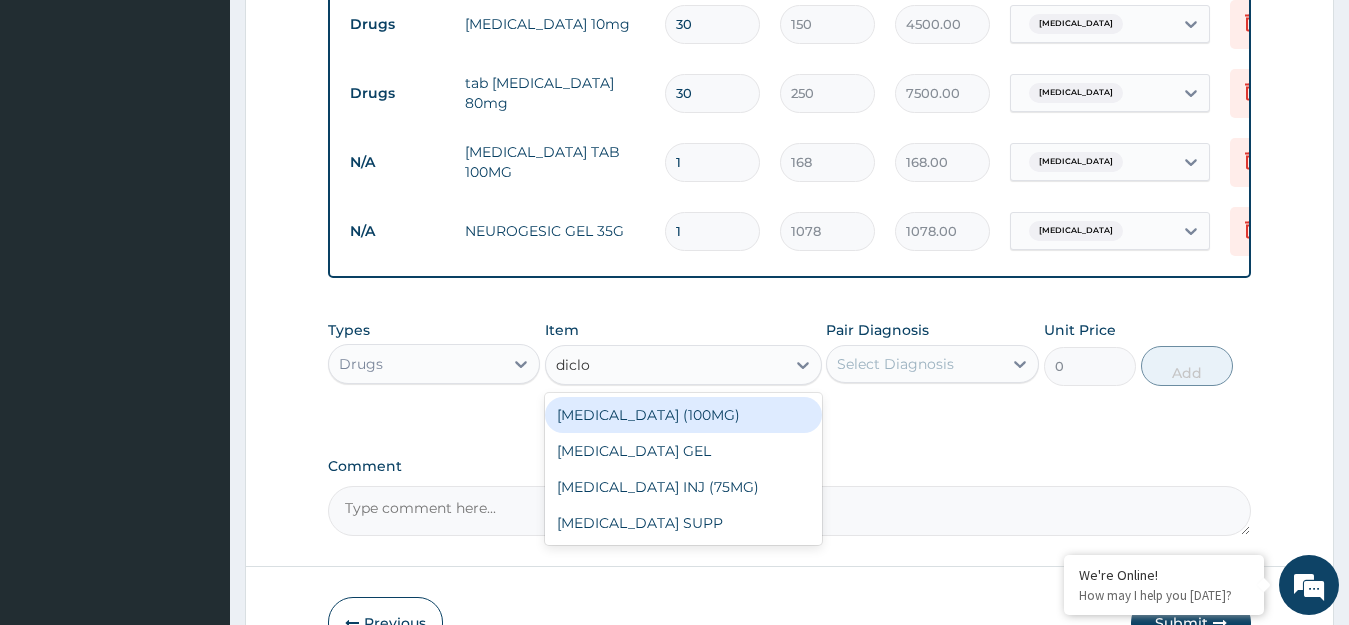 click on "[MEDICAL_DATA] (100MG)" at bounding box center [683, 415] 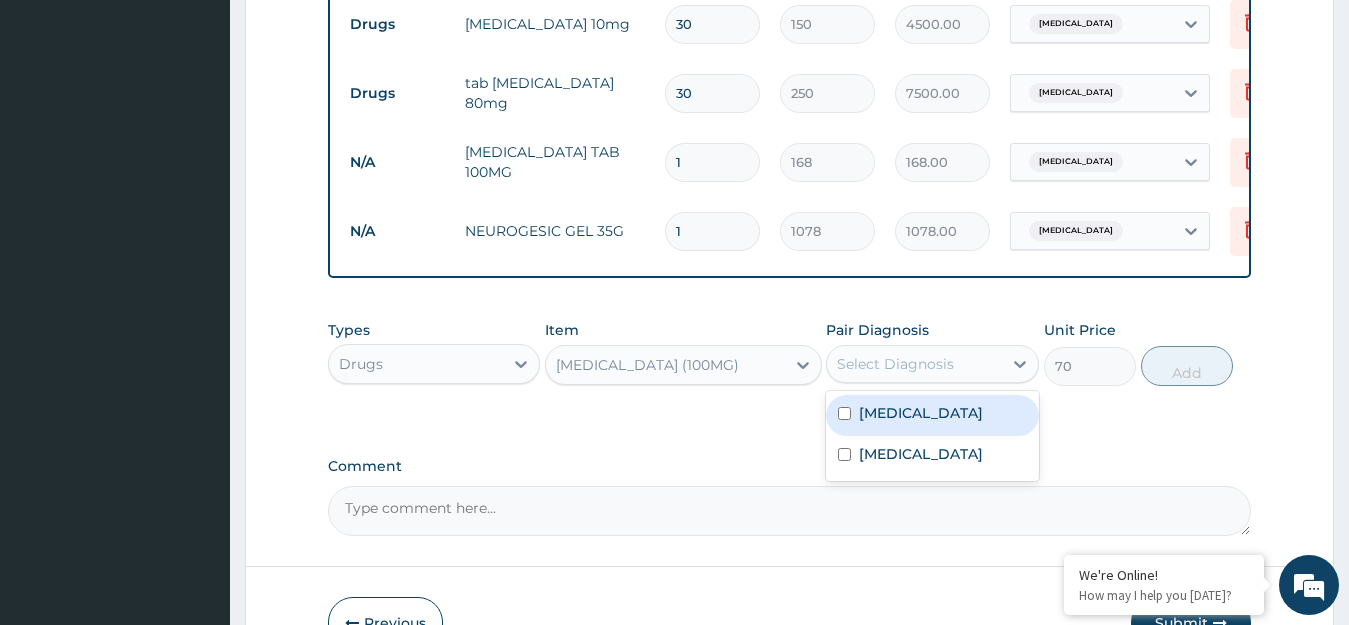 click on "Select Diagnosis" at bounding box center [914, 364] 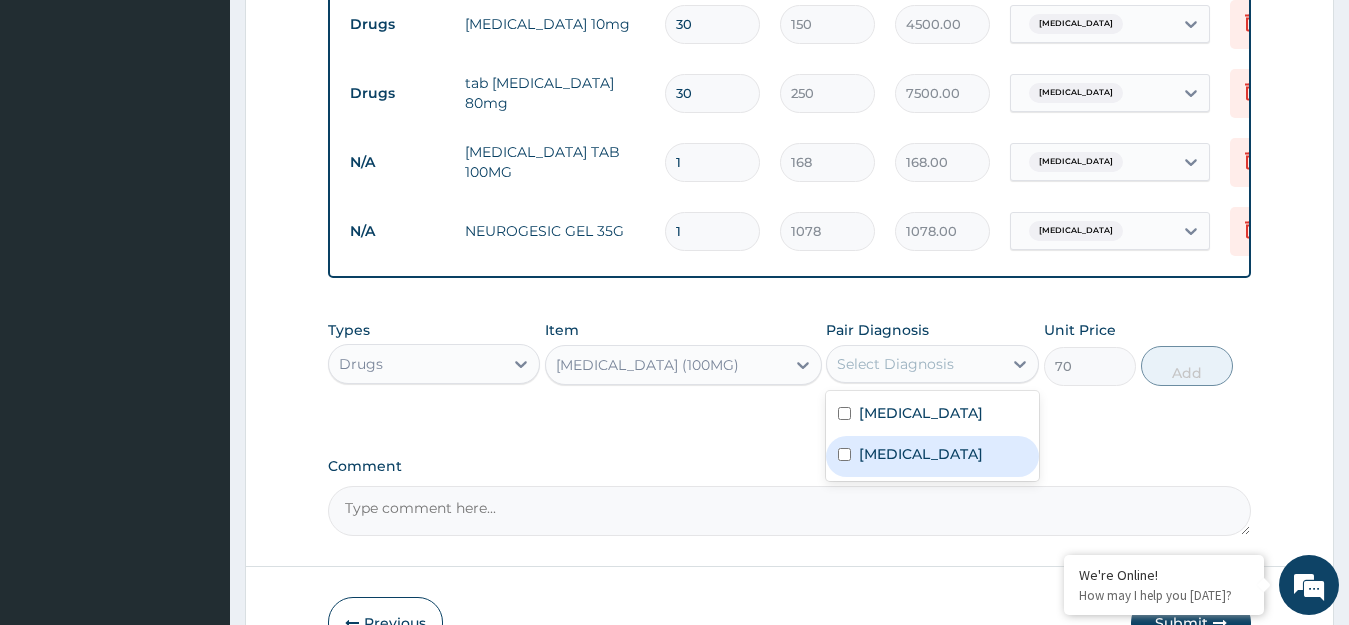click on "[MEDICAL_DATA]" at bounding box center (921, 454) 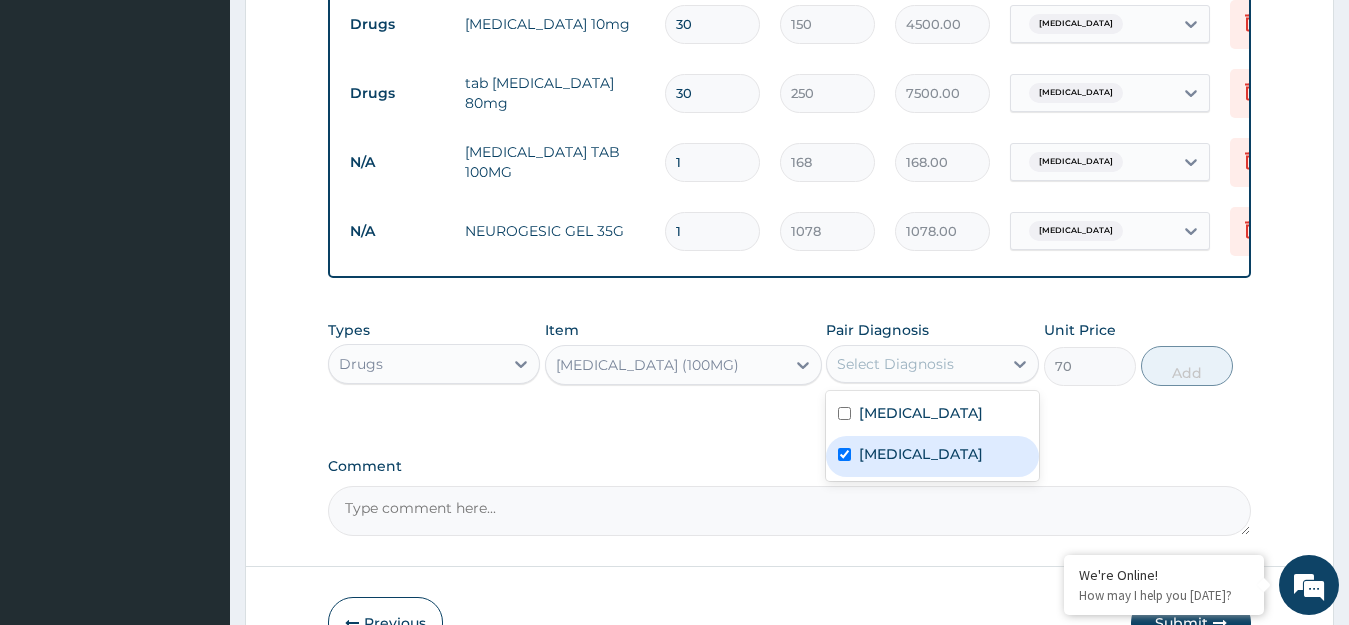 checkbox on "true" 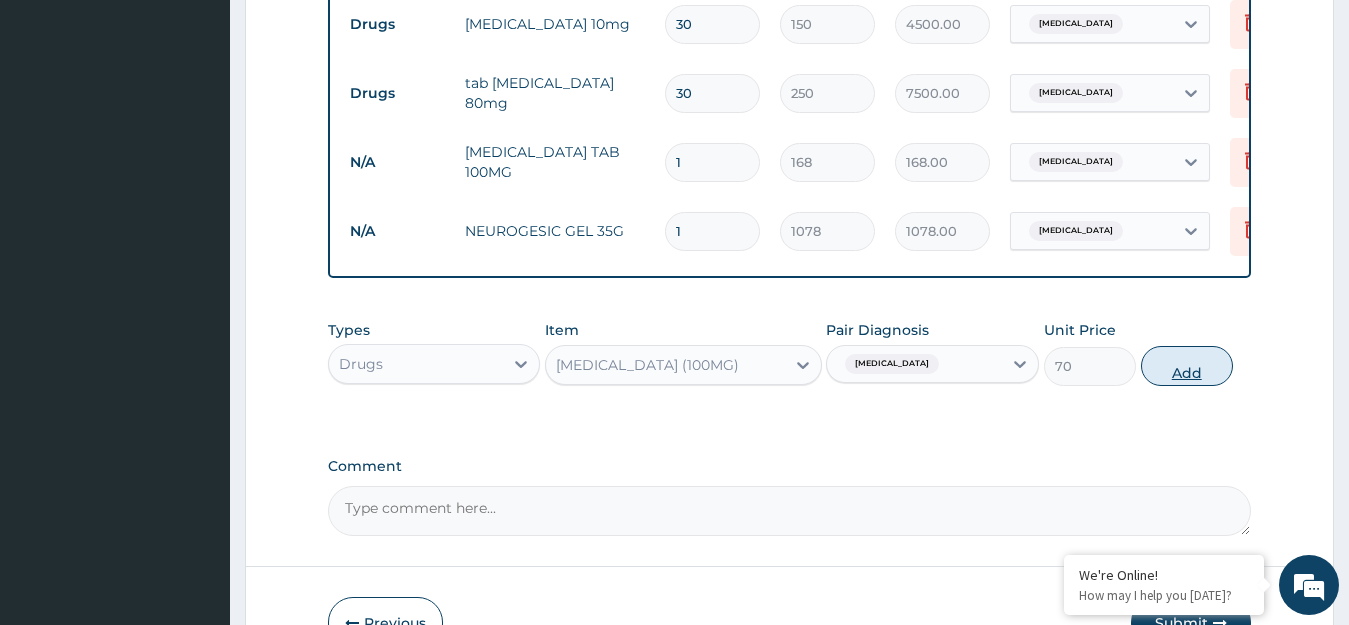 click on "Add" at bounding box center [1187, 366] 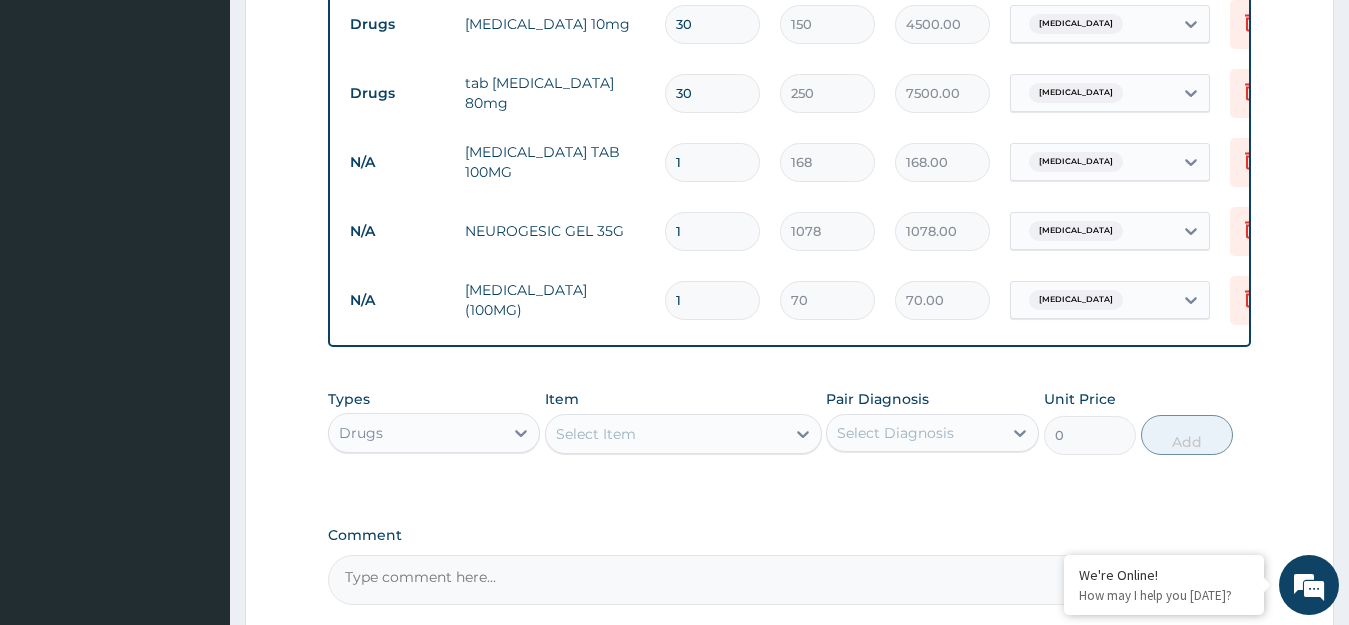 type on "10" 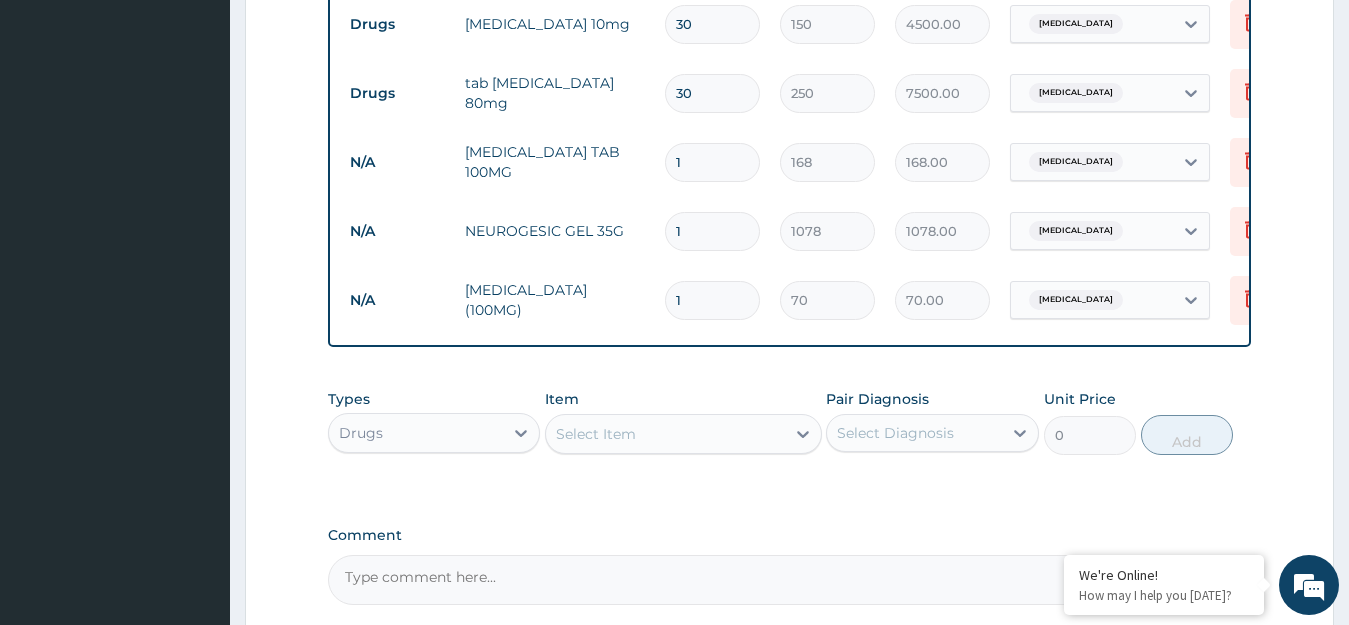 type on "700.00" 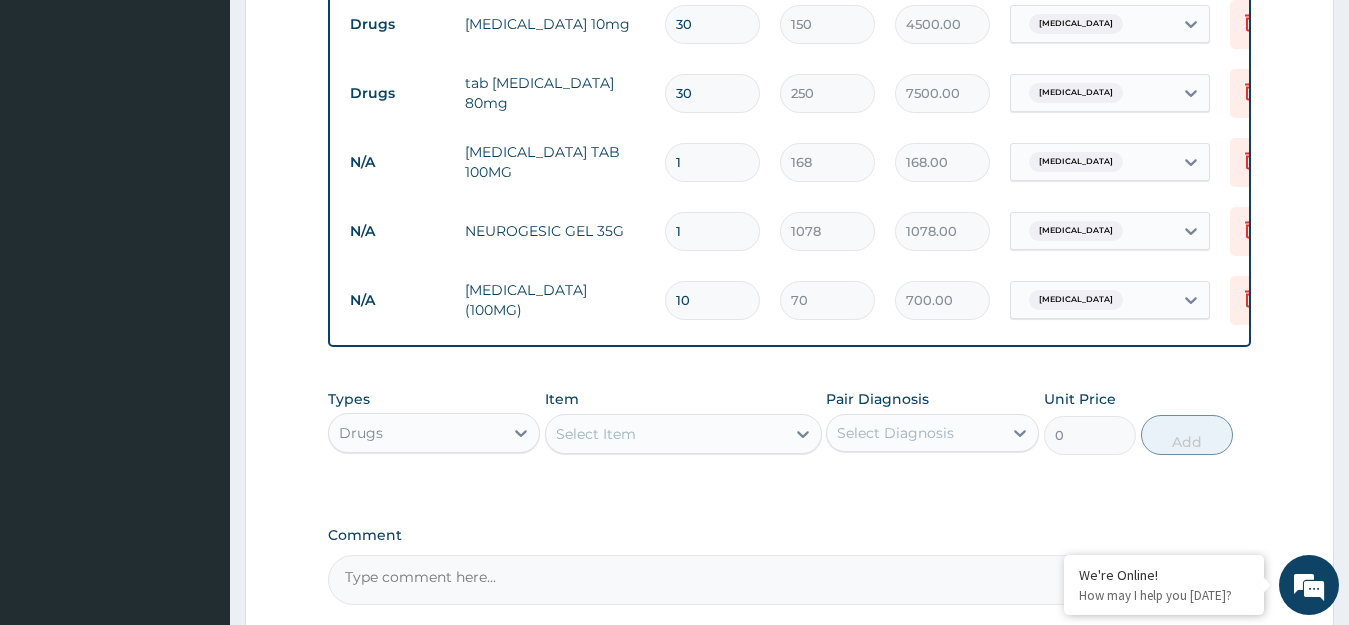 type on "10" 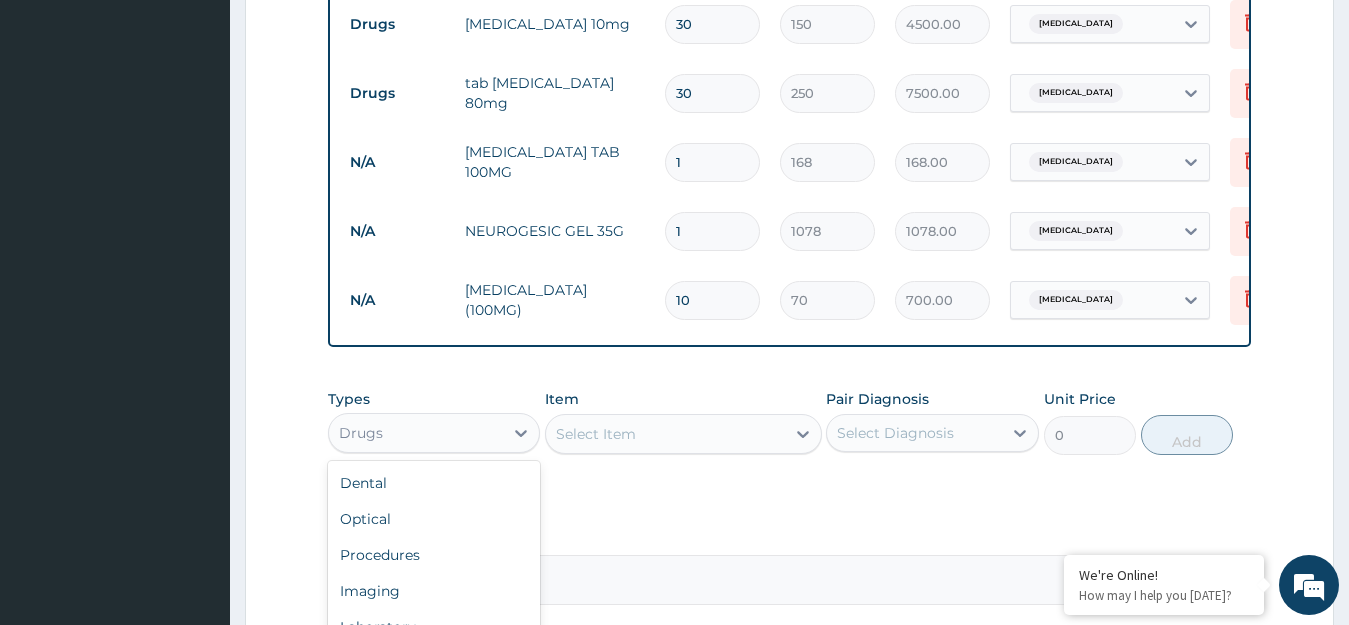 click on "Drugs" at bounding box center (416, 433) 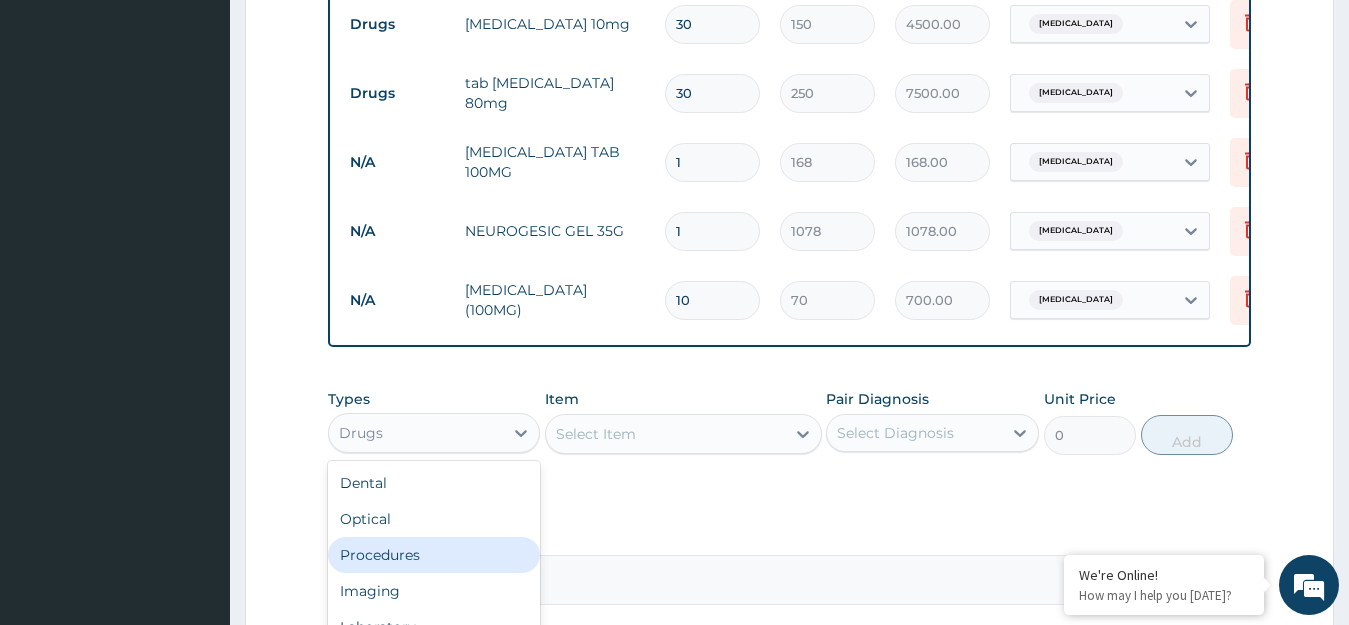 click on "Procedures" at bounding box center (434, 555) 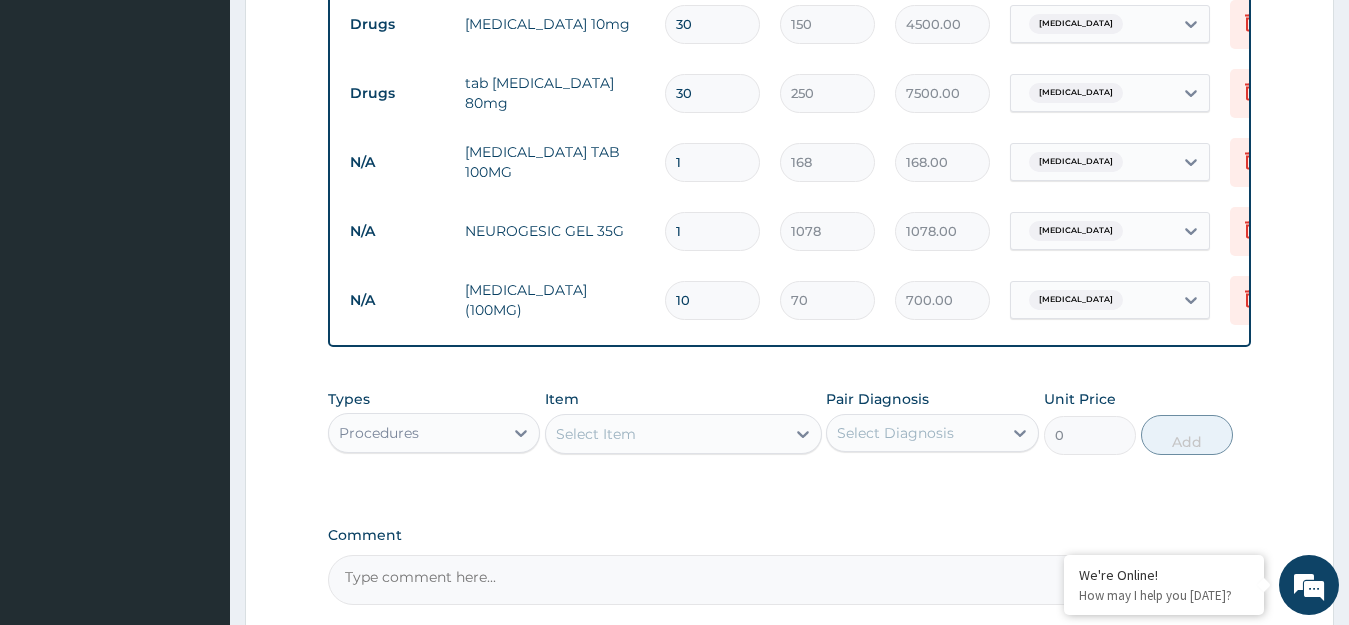 click on "Select Item" at bounding box center [665, 434] 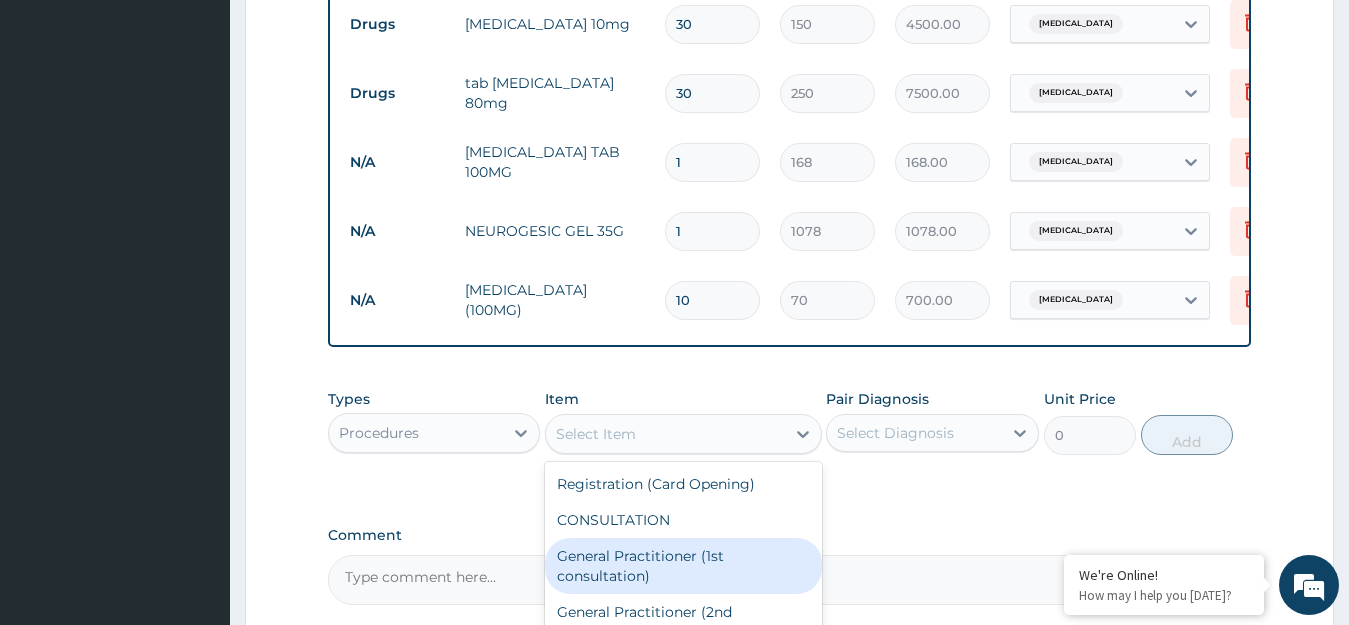 click on "General Practitioner (1st consultation)" at bounding box center [683, 566] 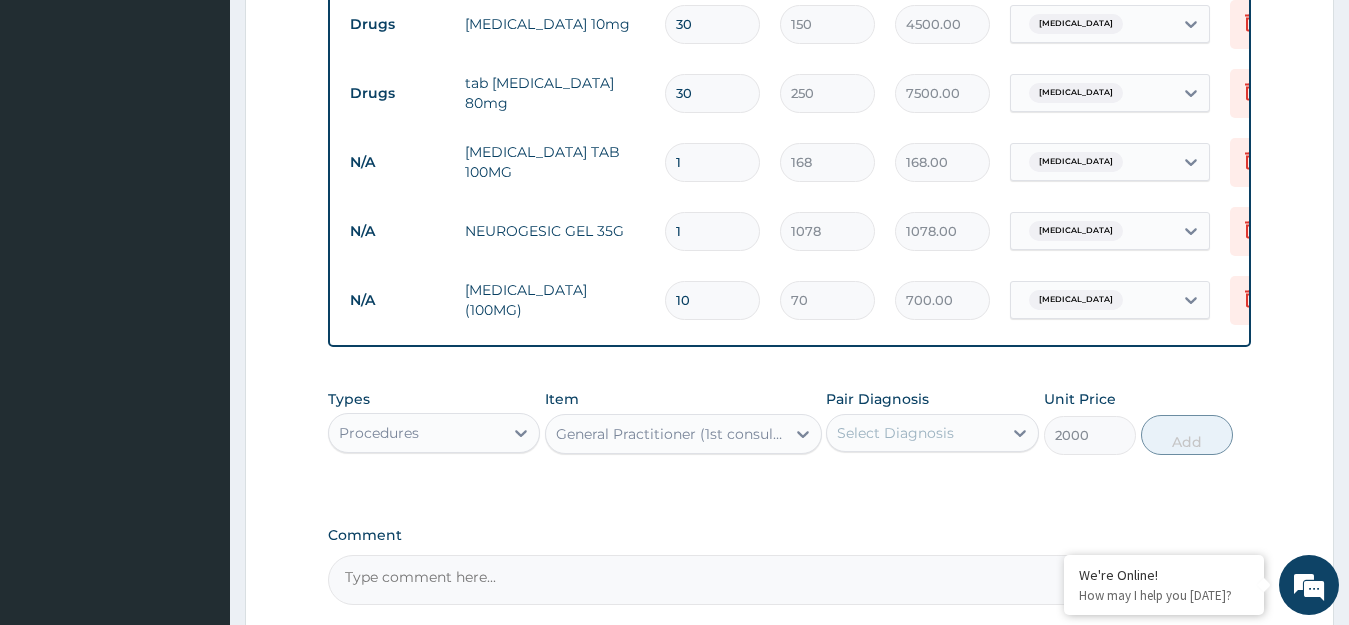 click on "Select Diagnosis" at bounding box center [895, 433] 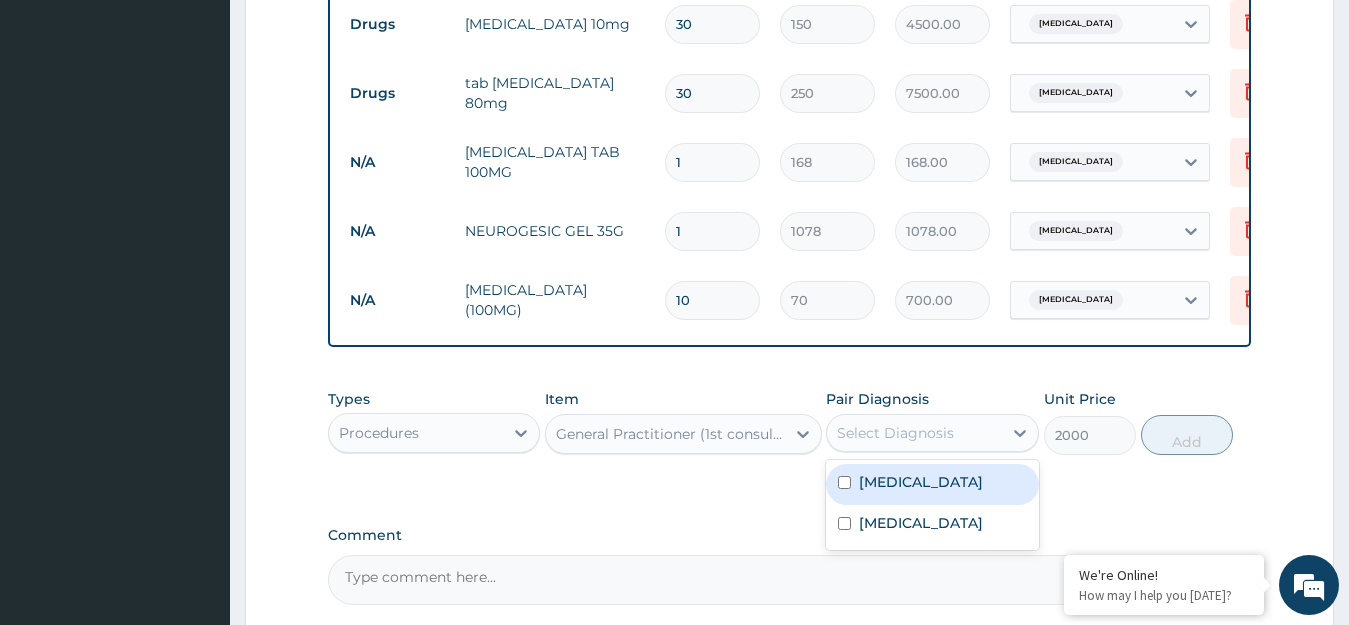 drag, startPoint x: 942, startPoint y: 505, endPoint x: 942, endPoint y: 522, distance: 17 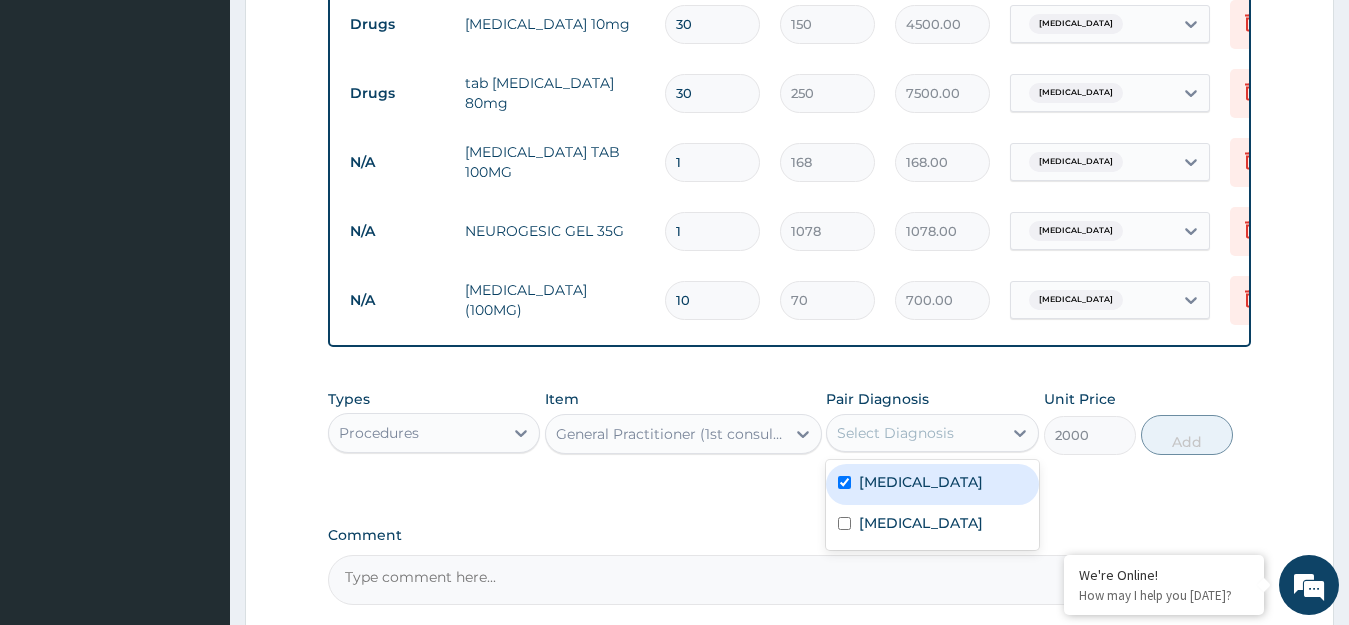 checkbox on "true" 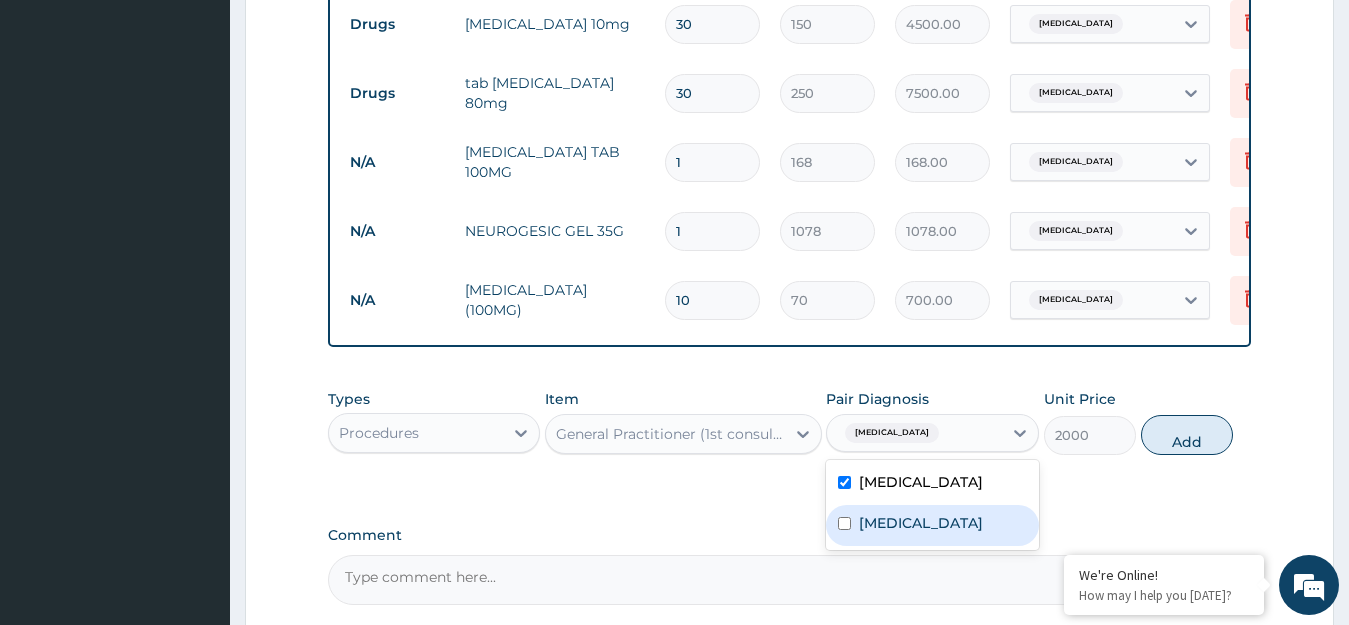 click on "[MEDICAL_DATA]" at bounding box center [921, 523] 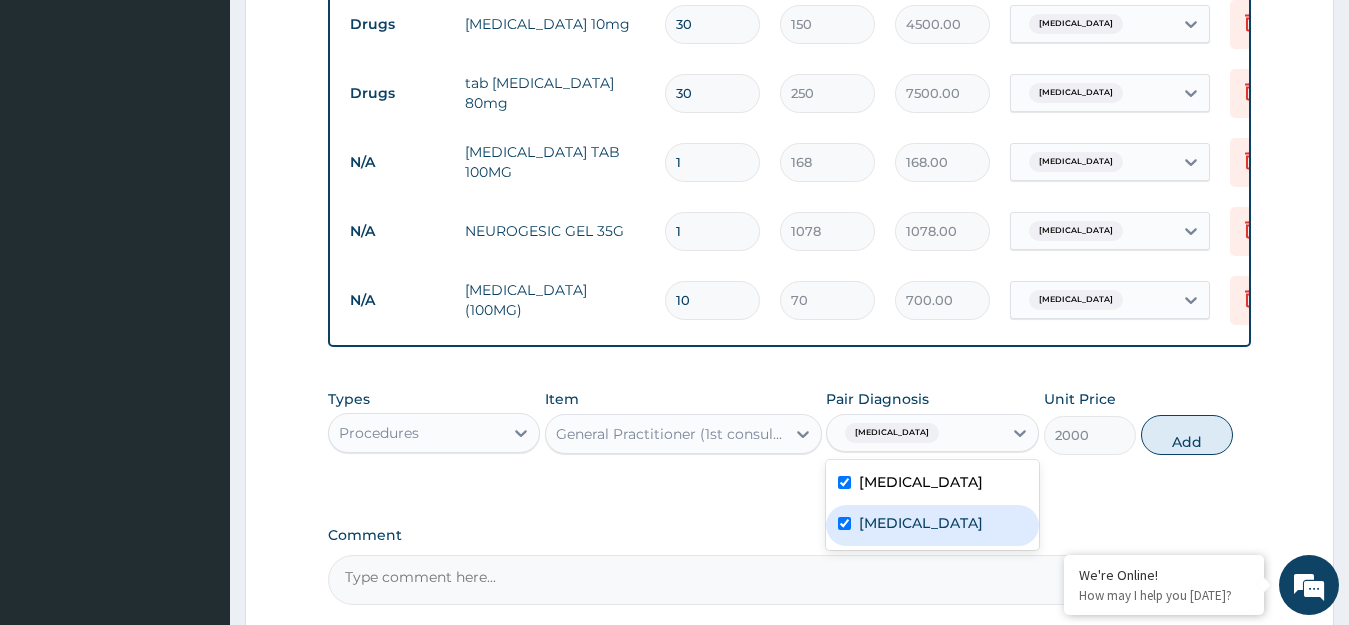 checkbox on "true" 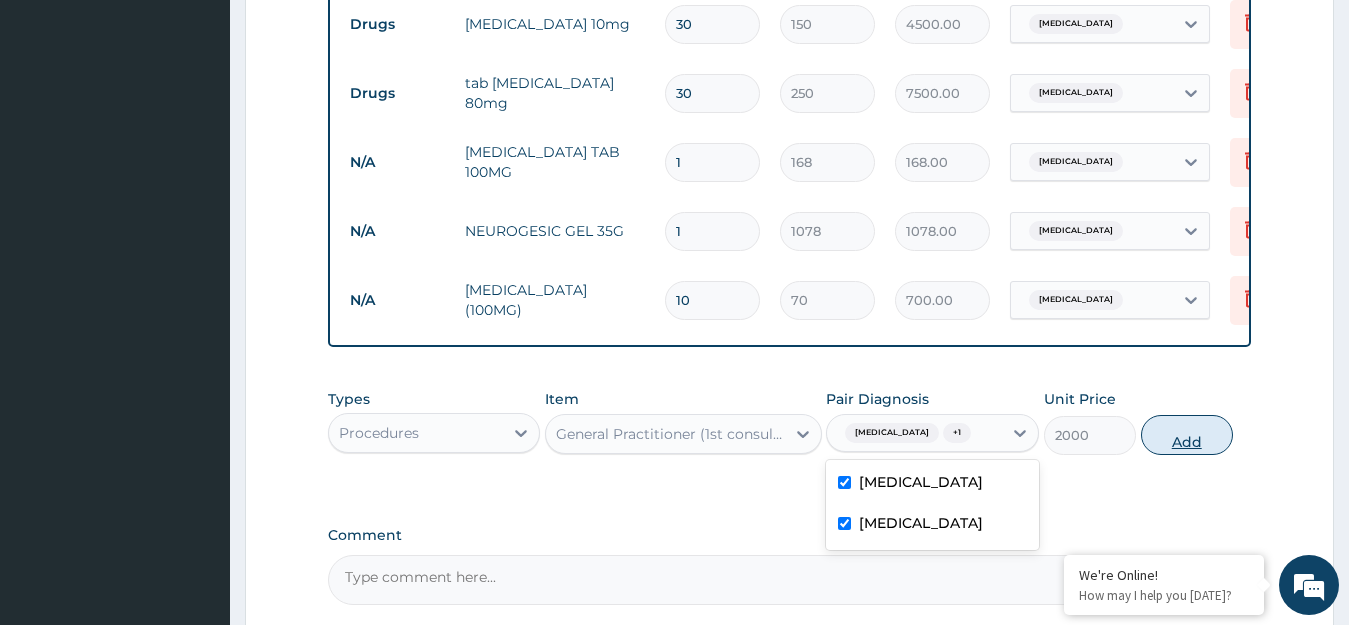 click on "Add" at bounding box center [1187, 435] 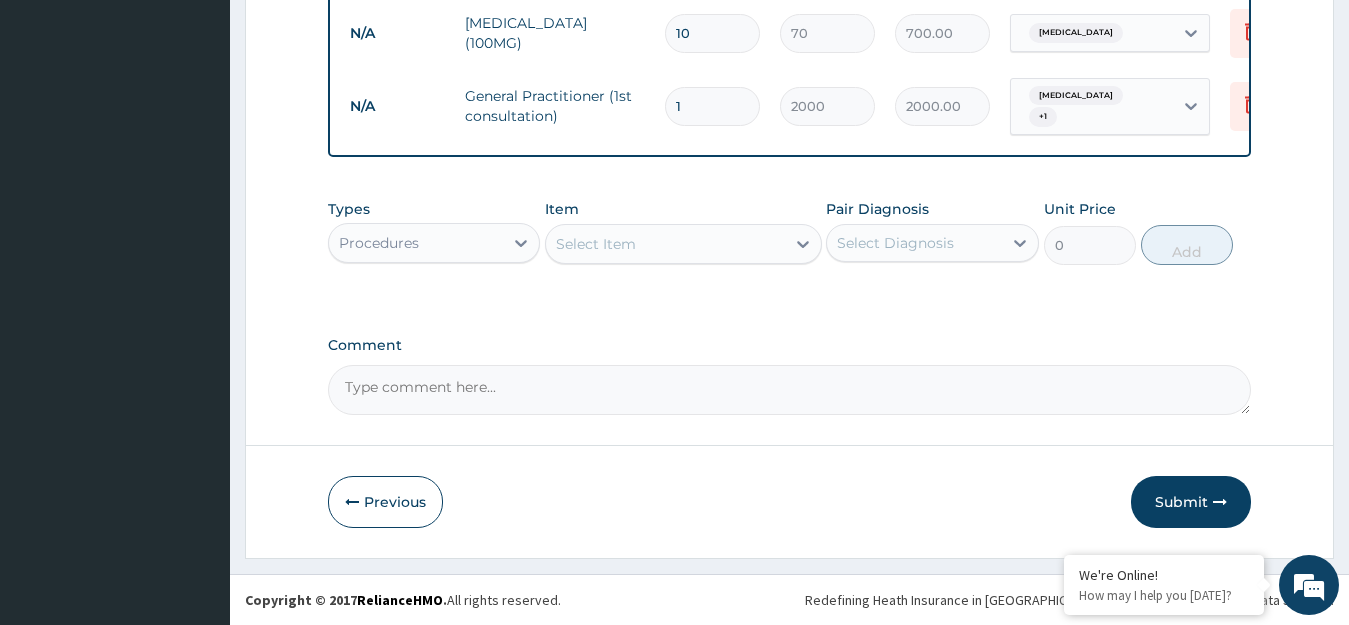 scroll, scrollTop: 1161, scrollLeft: 0, axis: vertical 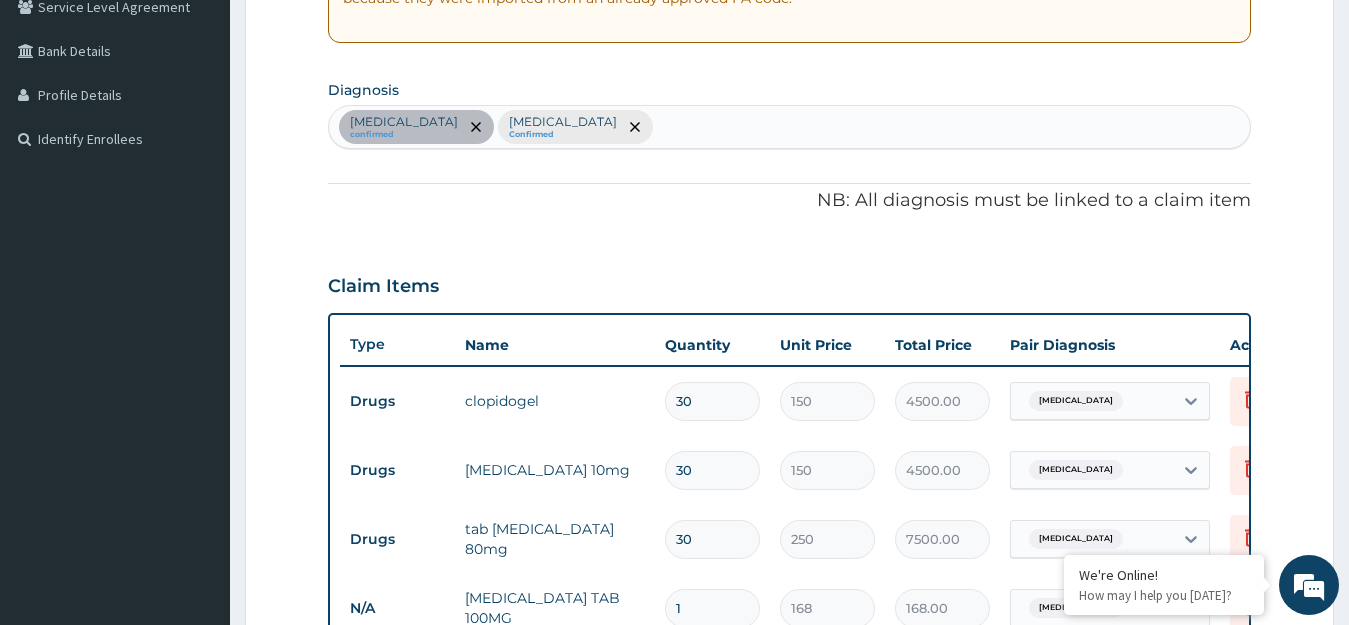 click on "Step  2  of 2 PA Code / Prescription Code PA/554FFD Encounter Date [DATE] Important Notice Please enter PA codes before entering items that are not attached to a PA code   All diagnoses entered must be linked to a claim item. Diagnosis & Claim Items that are visible but inactive cannot be edited because they were imported from an already approved PA code. Diagnosis [MEDICAL_DATA] confirmed [MEDICAL_DATA] Confirmed NB: All diagnosis must be linked to a claim item Claim Items Type Name Quantity Unit Price Total Price Pair Diagnosis Actions Drugs clopidogel 30 150 4500.00 [MEDICAL_DATA] Delete Drugs [MEDICAL_DATA] 10mg 30 150 4500.00 [MEDICAL_DATA] Delete Drugs tab [MEDICAL_DATA] 80mg  30 250 7500.00 [MEDICAL_DATA] Delete N/A [MEDICAL_DATA] TAB 100MG 1 168 168.00 [MEDICAL_DATA] Delete N/A NEUROGESIC GEL 35G 1 1078 1078.00 [MEDICAL_DATA] Delete N/A [MEDICAL_DATA] (100MG) 10 70 700.00 [MEDICAL_DATA] Delete N/A 1 2000 2000.00  + 1 Delete Types" at bounding box center [789, 473] 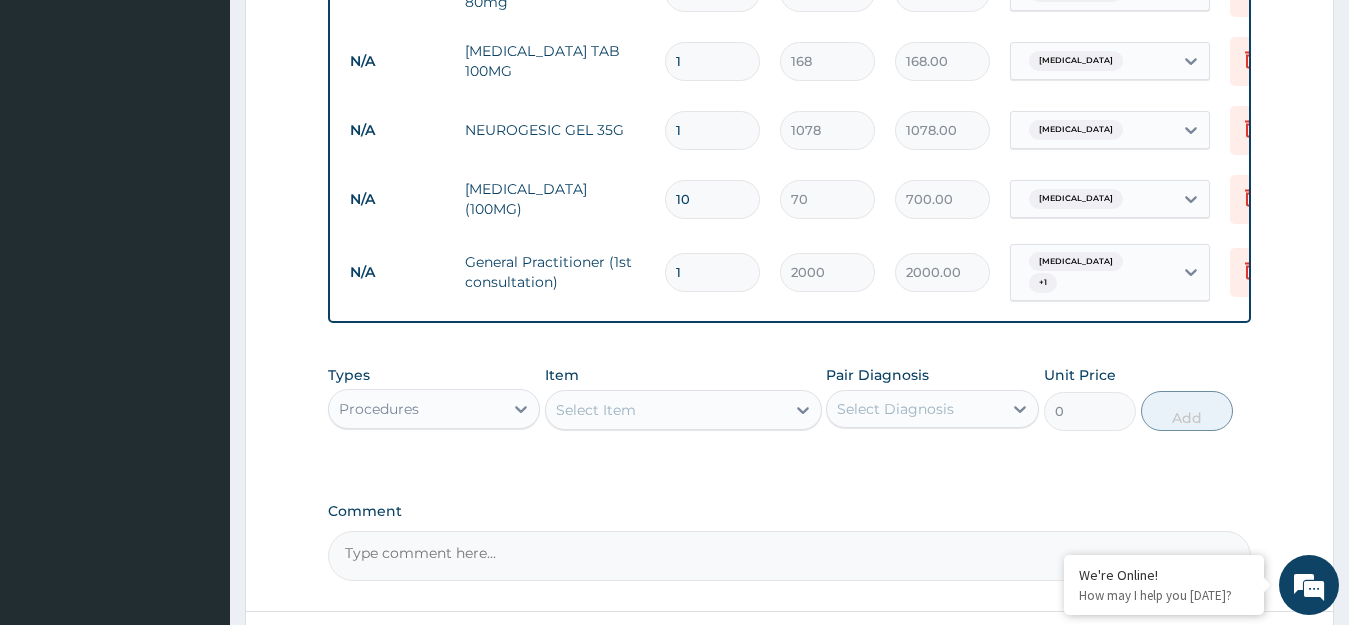 scroll, scrollTop: 1161, scrollLeft: 0, axis: vertical 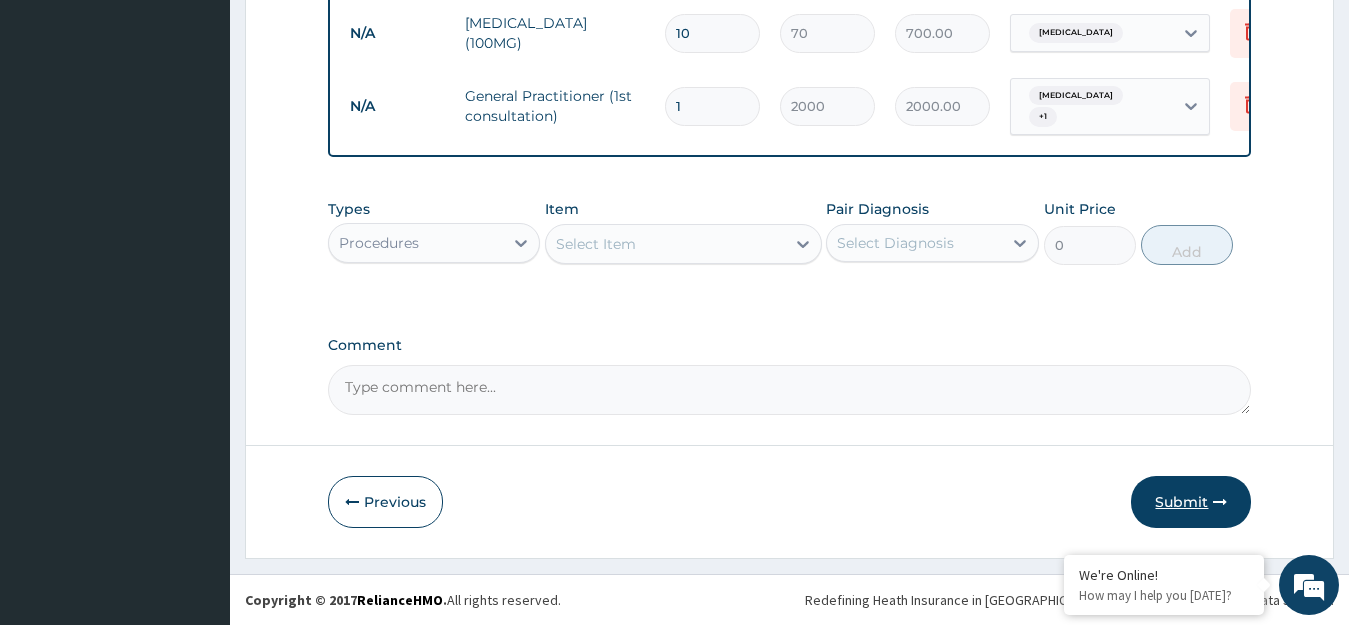click on "Submit" at bounding box center (1191, 502) 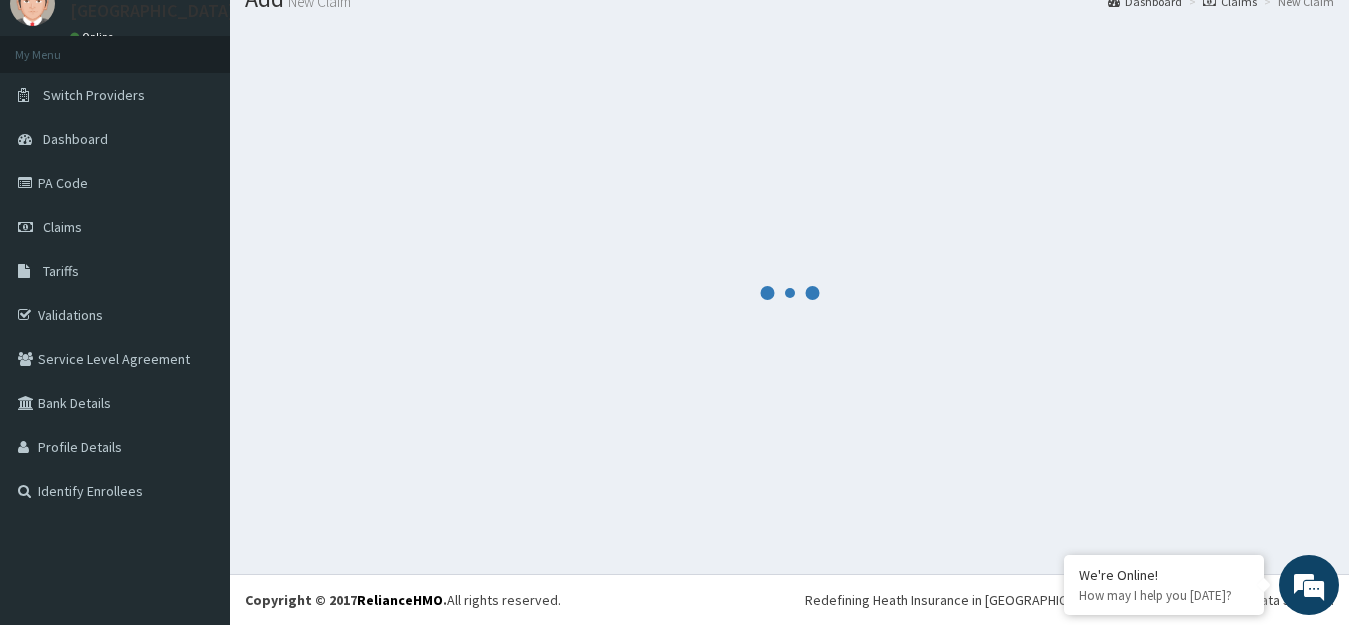 scroll, scrollTop: 1161, scrollLeft: 0, axis: vertical 